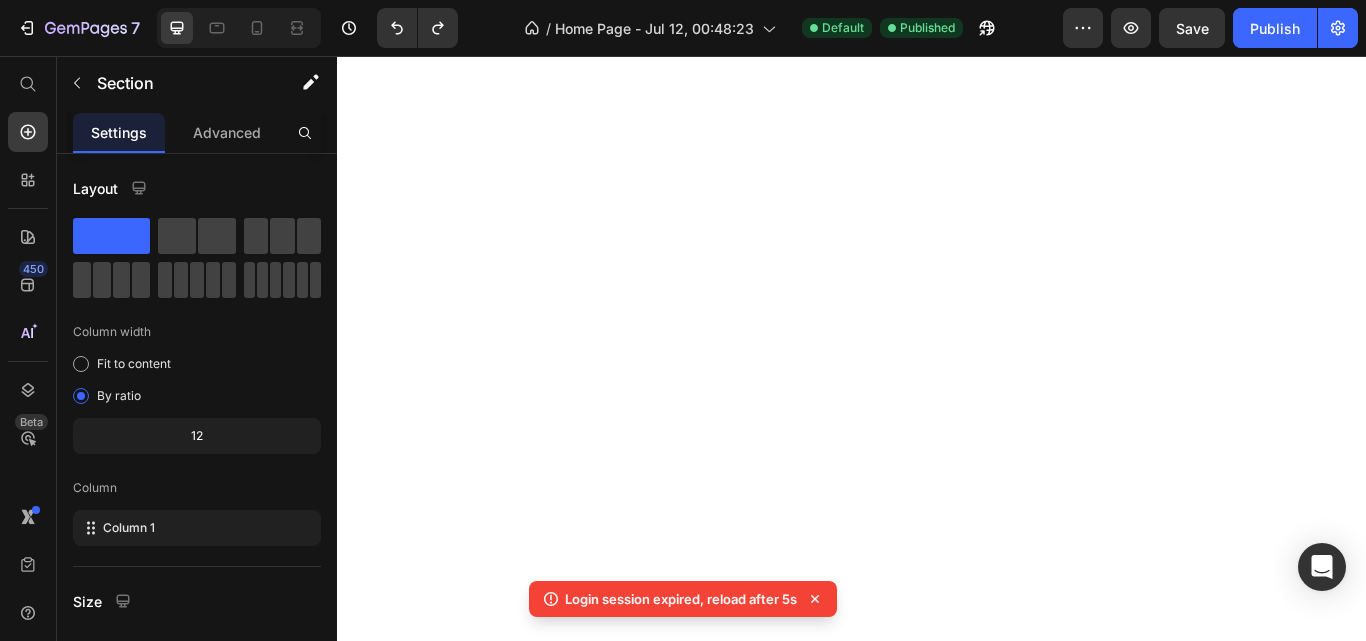 scroll, scrollTop: 0, scrollLeft: 0, axis: both 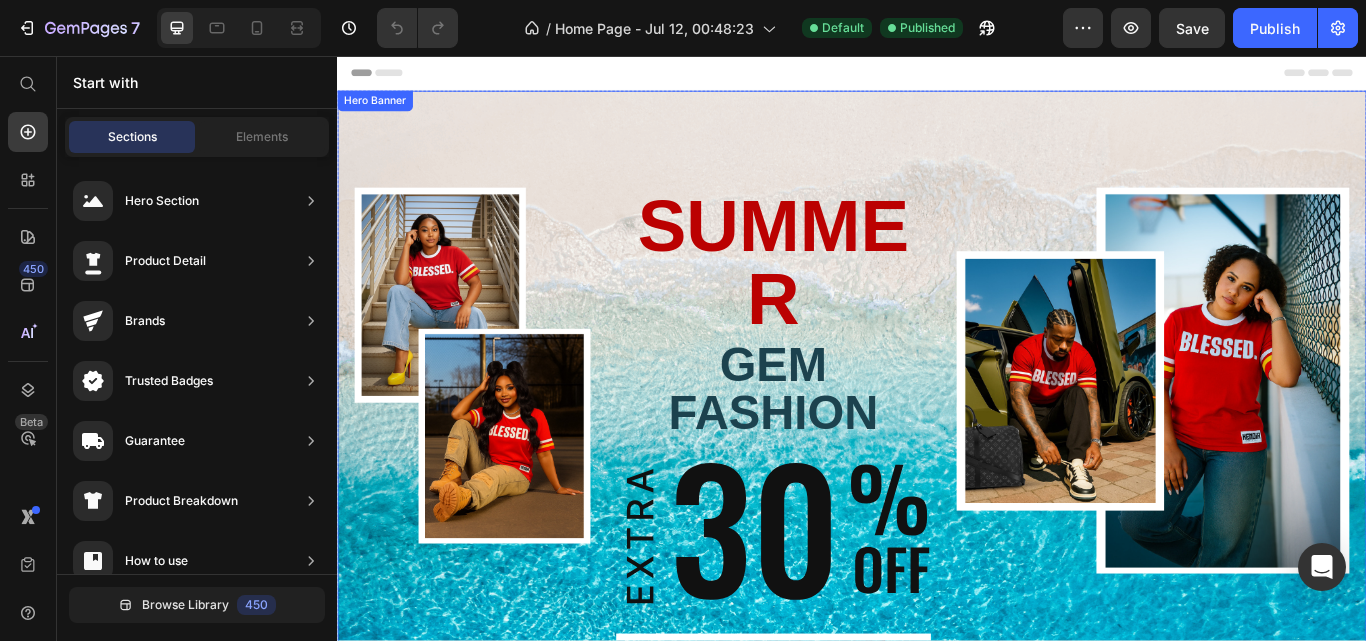 click on "Image SUMMER Text Block GEM FASHION Heading Image SHOP New arrivals Button SHOP BEST SELLERS Button Image Row" at bounding box center (937, 485) 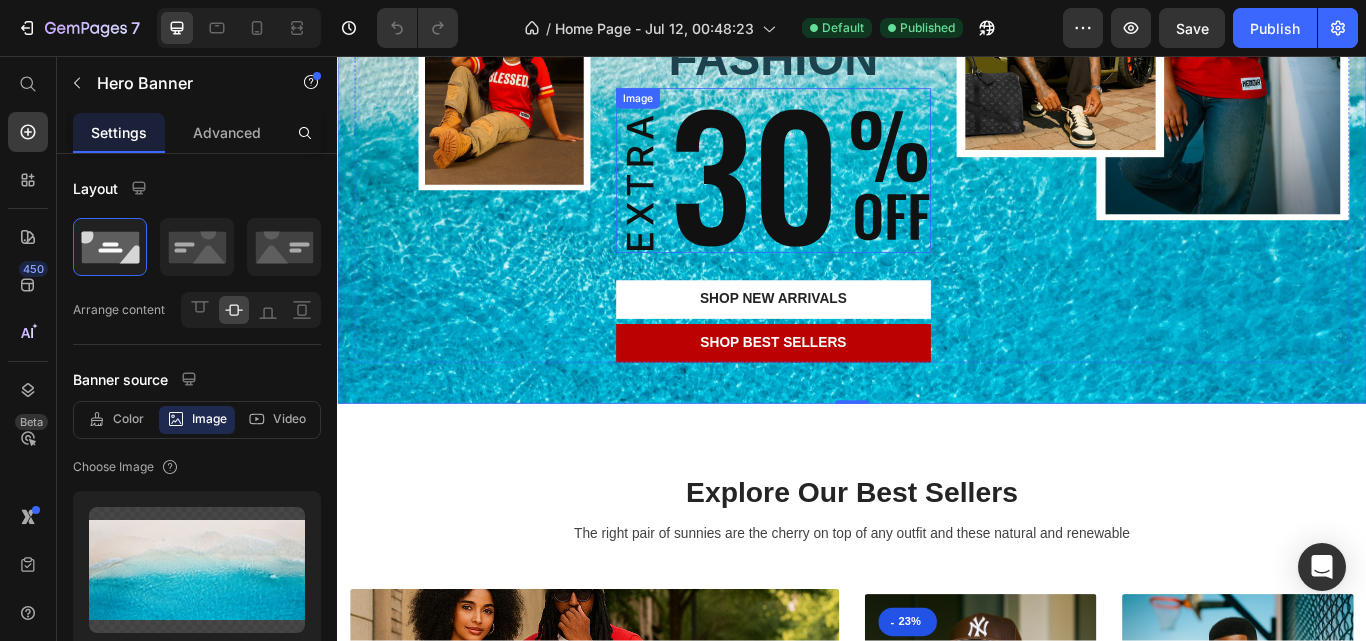 scroll, scrollTop: 0, scrollLeft: 0, axis: both 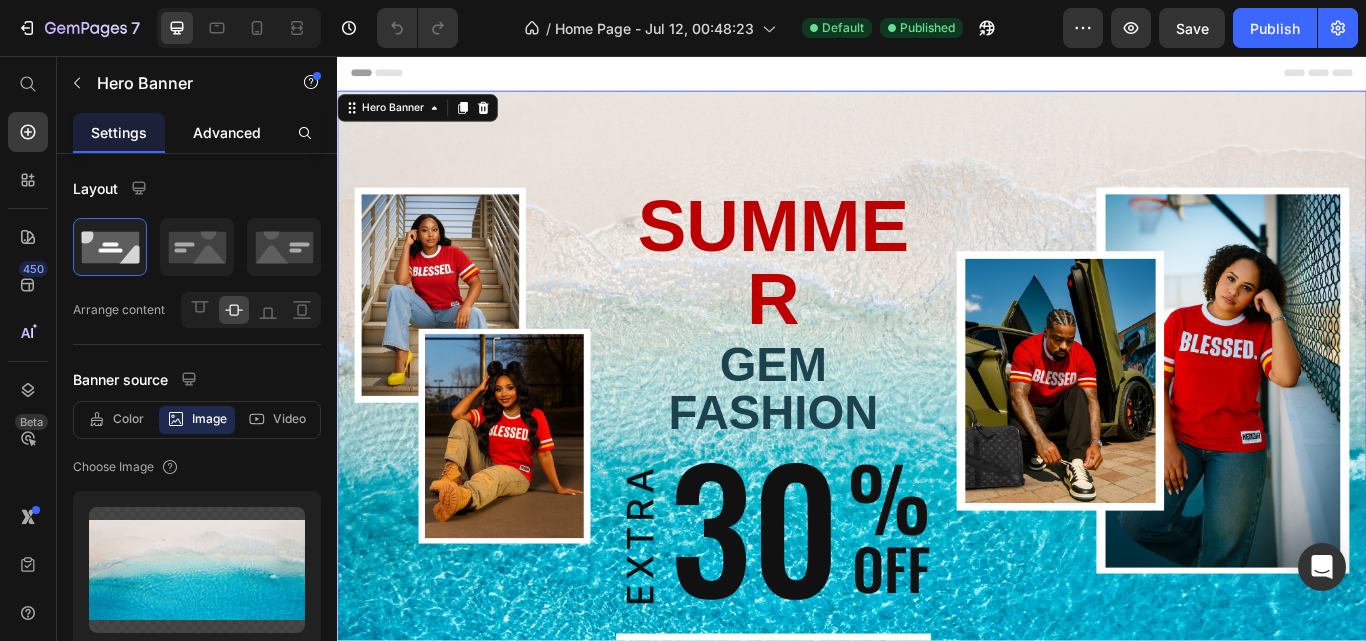 click on "Advanced" at bounding box center (227, 132) 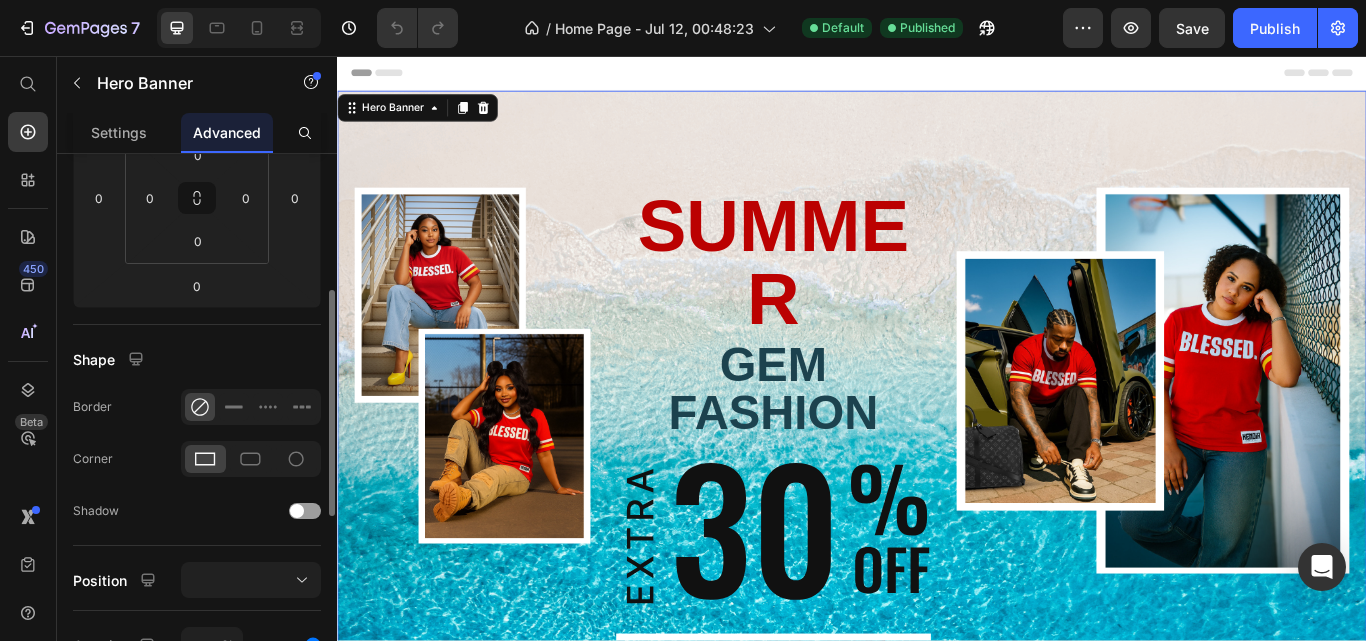 scroll, scrollTop: 0, scrollLeft: 0, axis: both 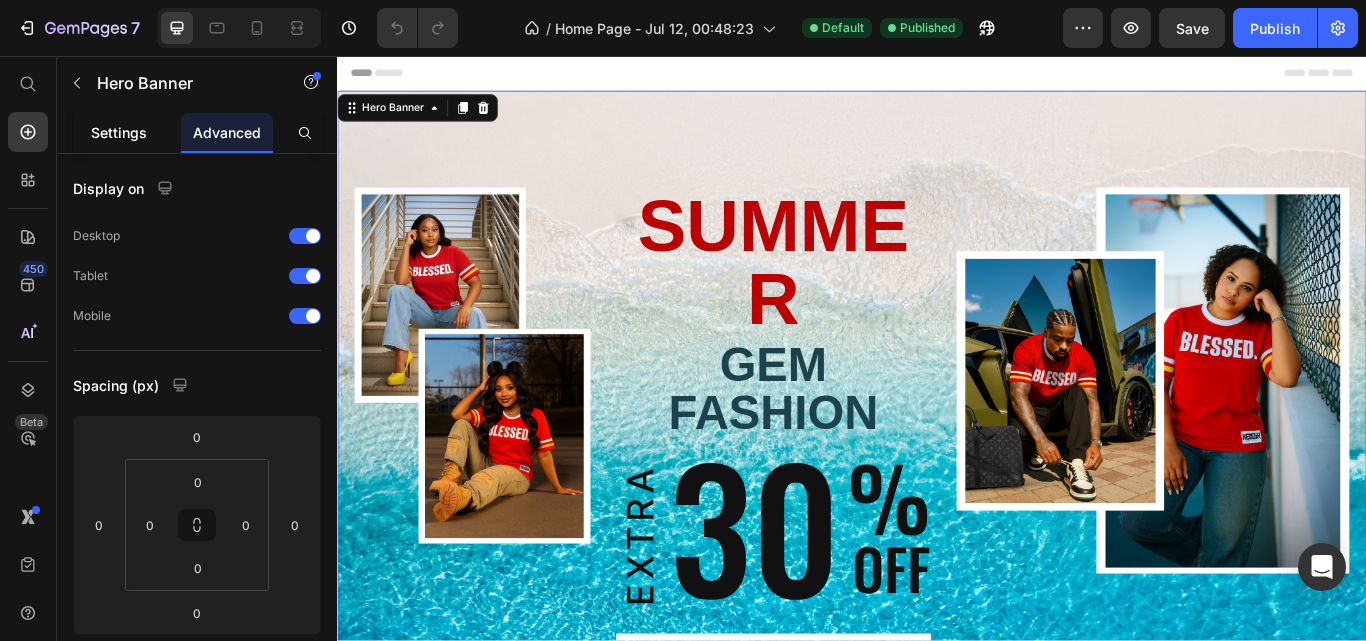 click on "Settings" at bounding box center (119, 132) 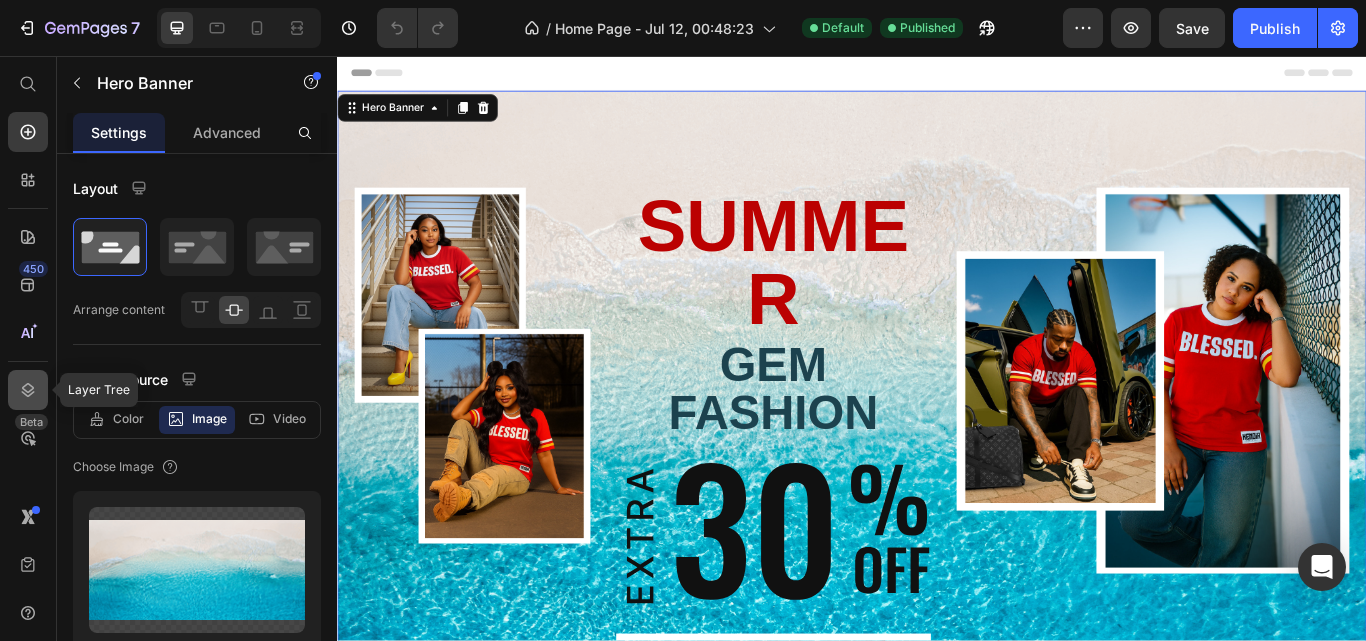 click 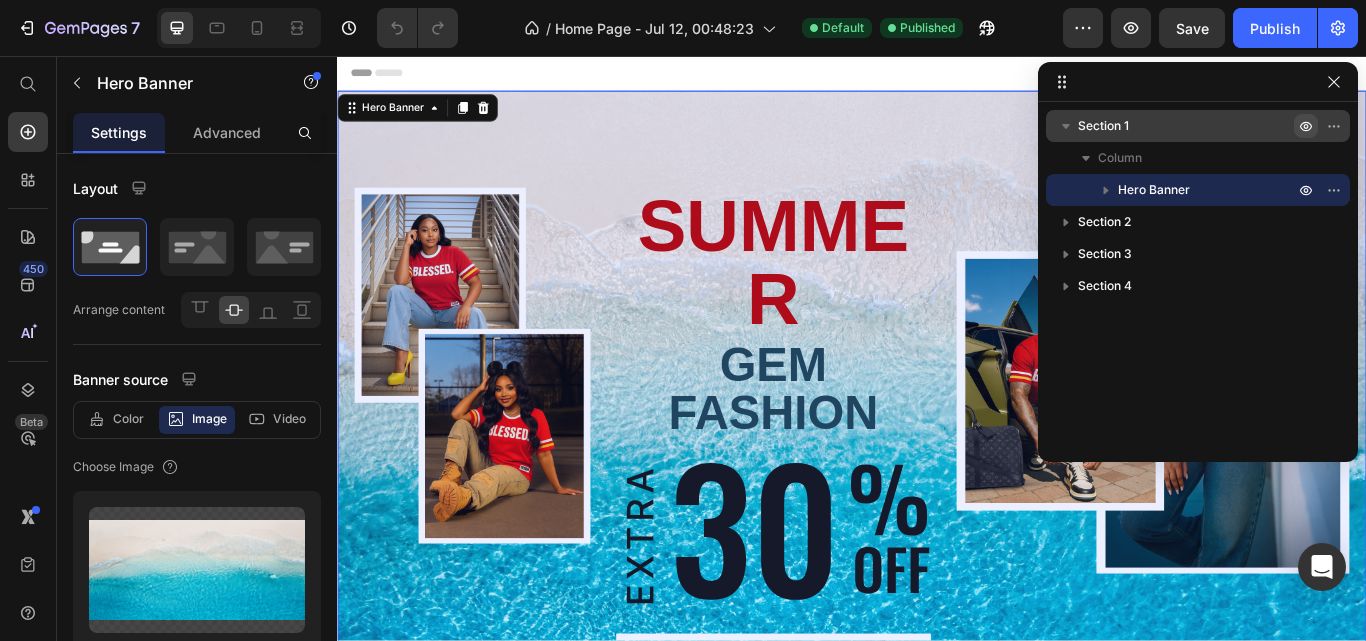 click 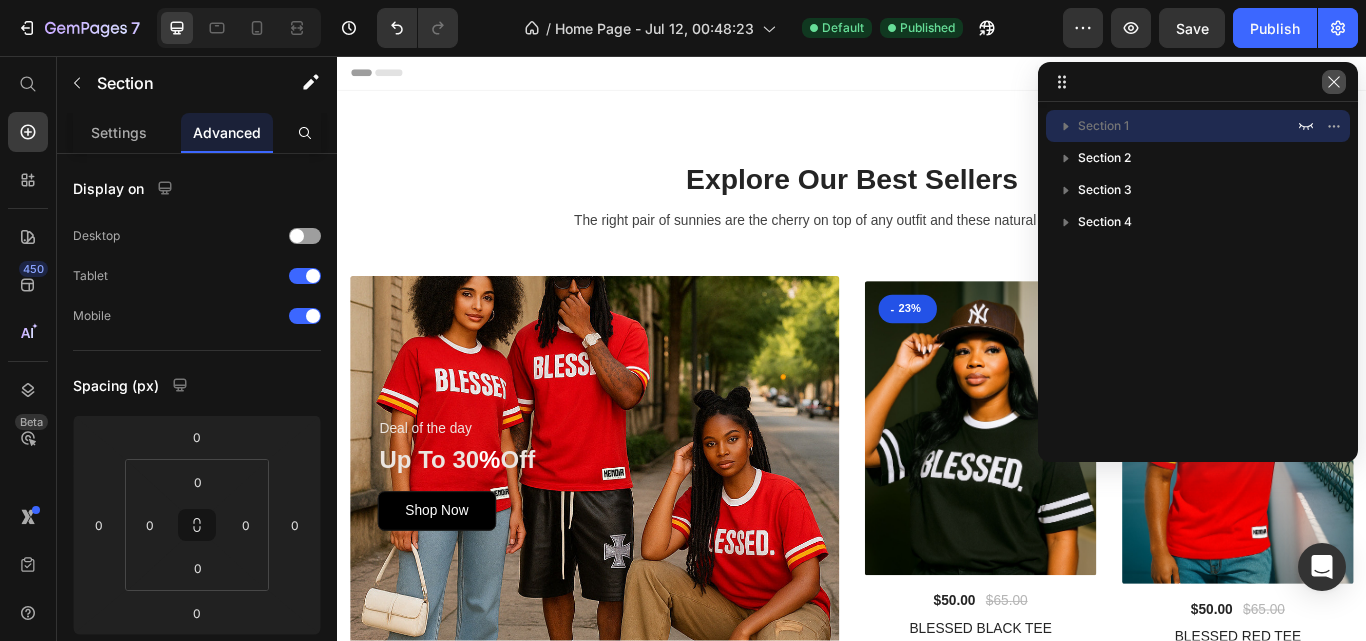 drag, startPoint x: 1328, startPoint y: 87, endPoint x: 655, endPoint y: 108, distance: 673.3276 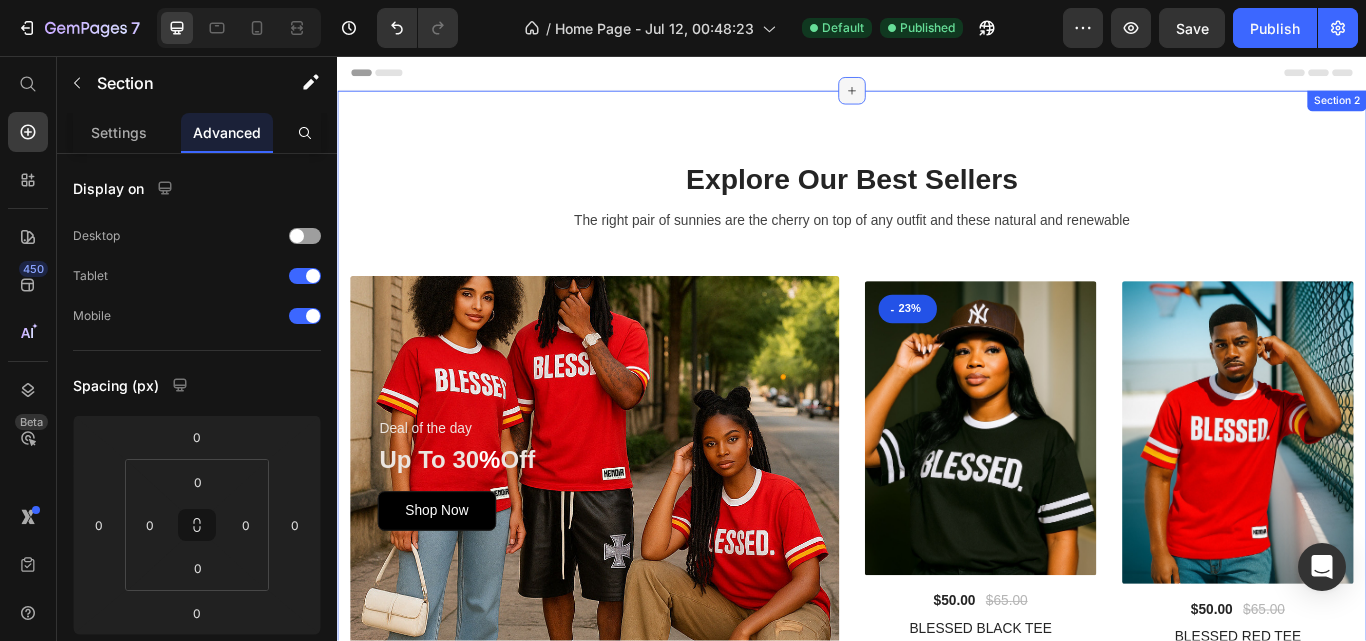click 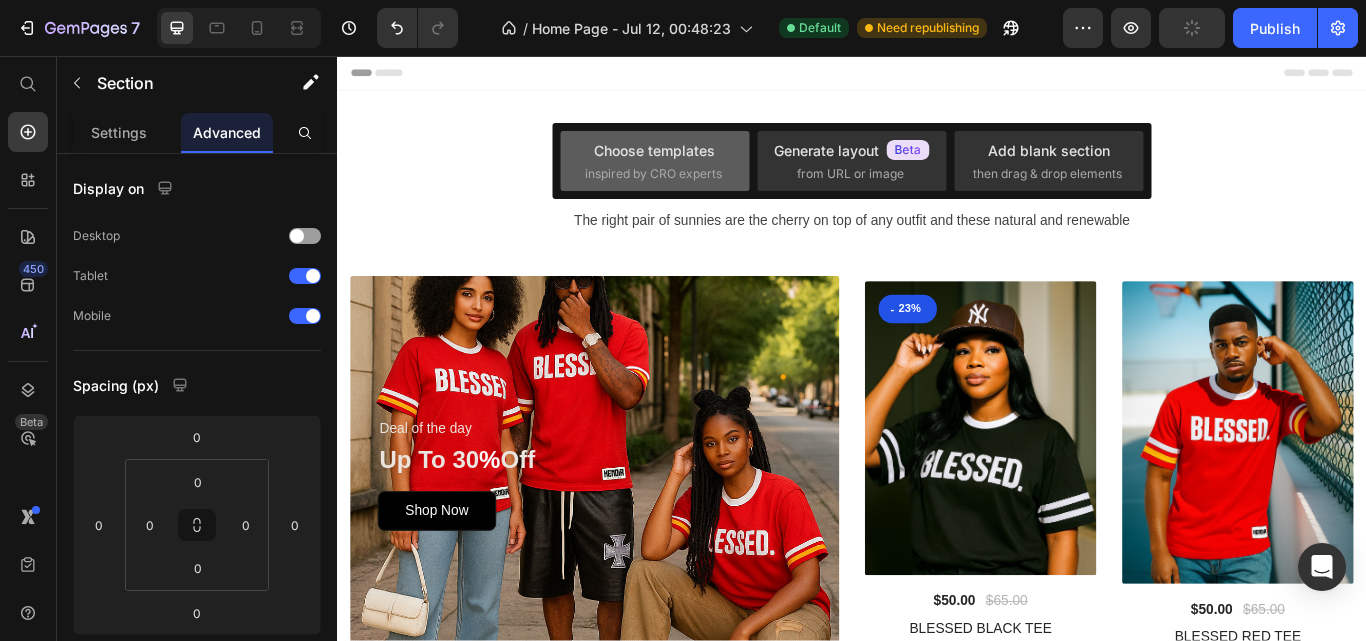 click on "Choose templates  inspired by CRO experts" at bounding box center [655, 161] 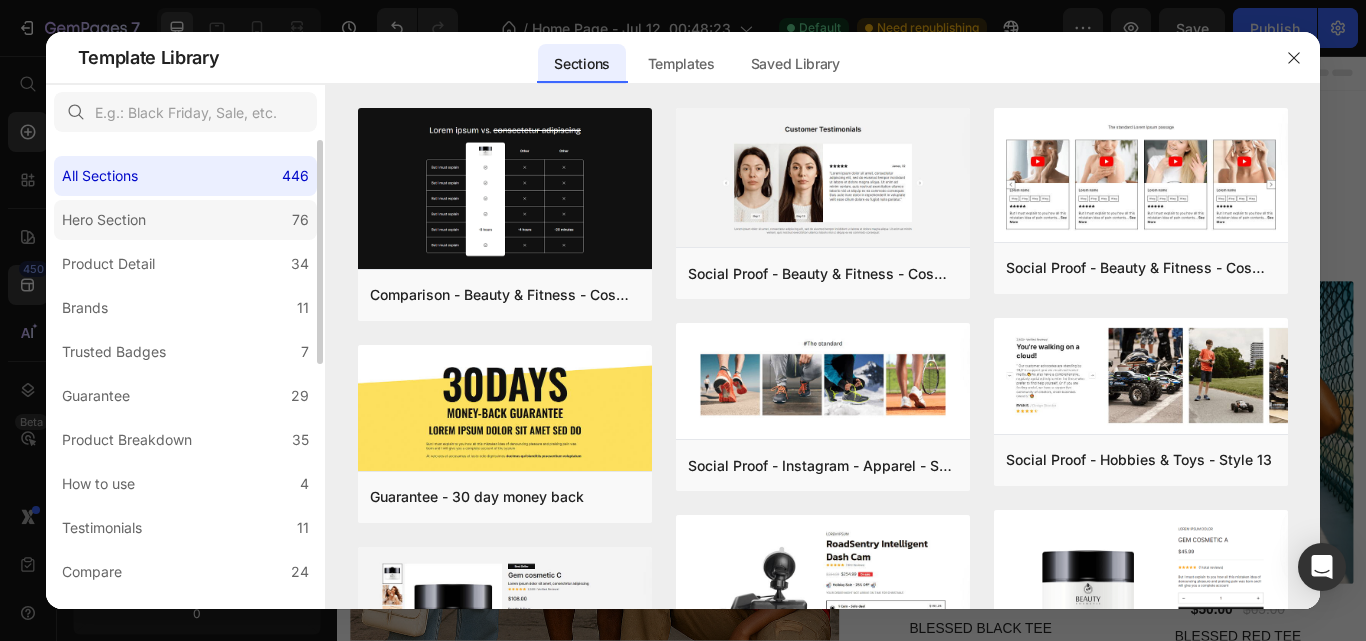 click on "Hero Section 76" 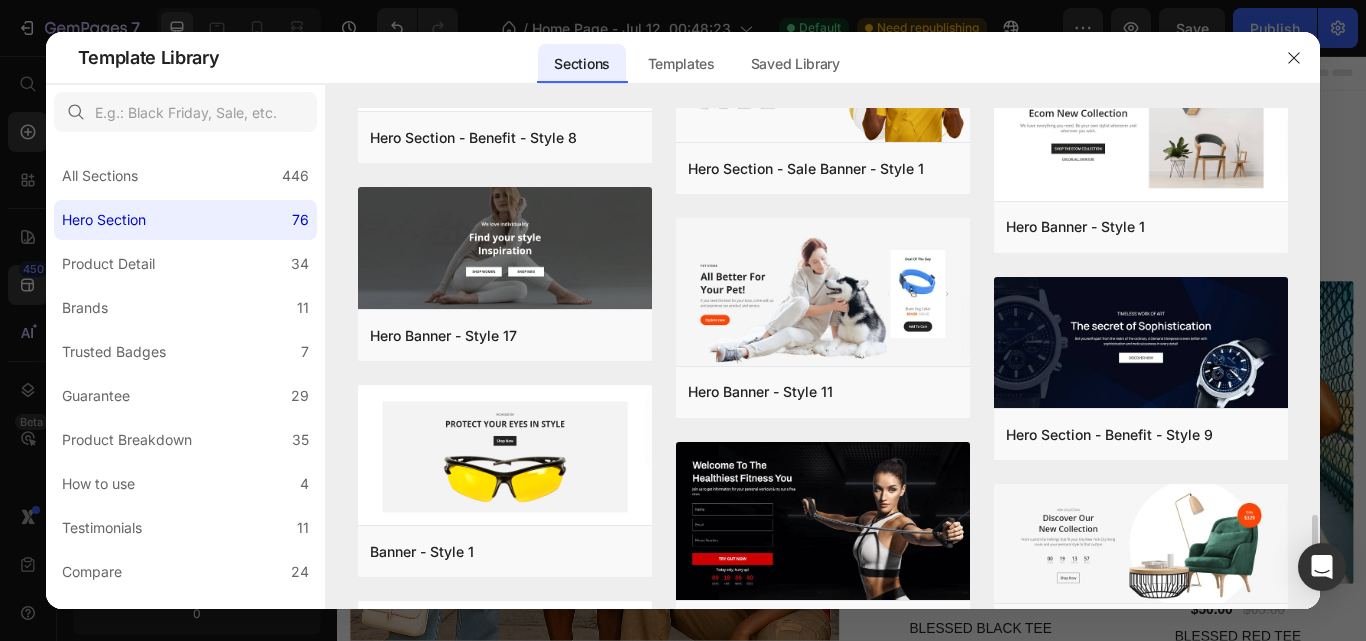 scroll, scrollTop: 3961, scrollLeft: 0, axis: vertical 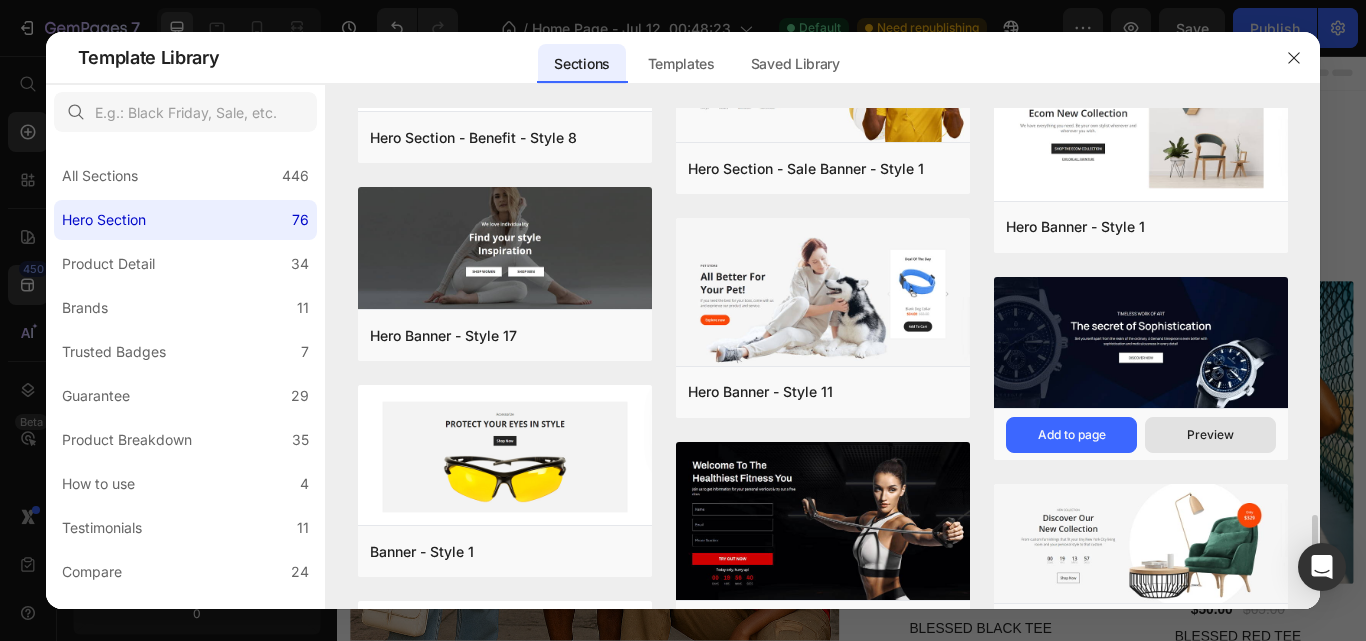 click on "Preview" at bounding box center (1210, 435) 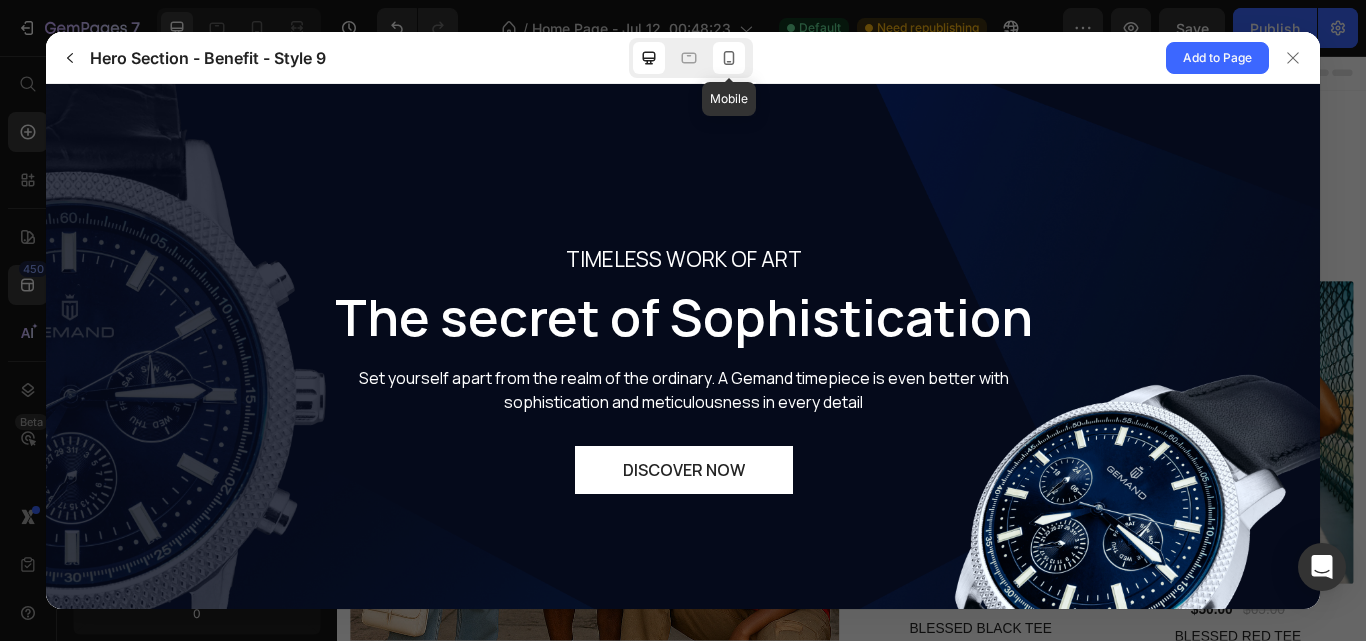 scroll, scrollTop: 0, scrollLeft: 0, axis: both 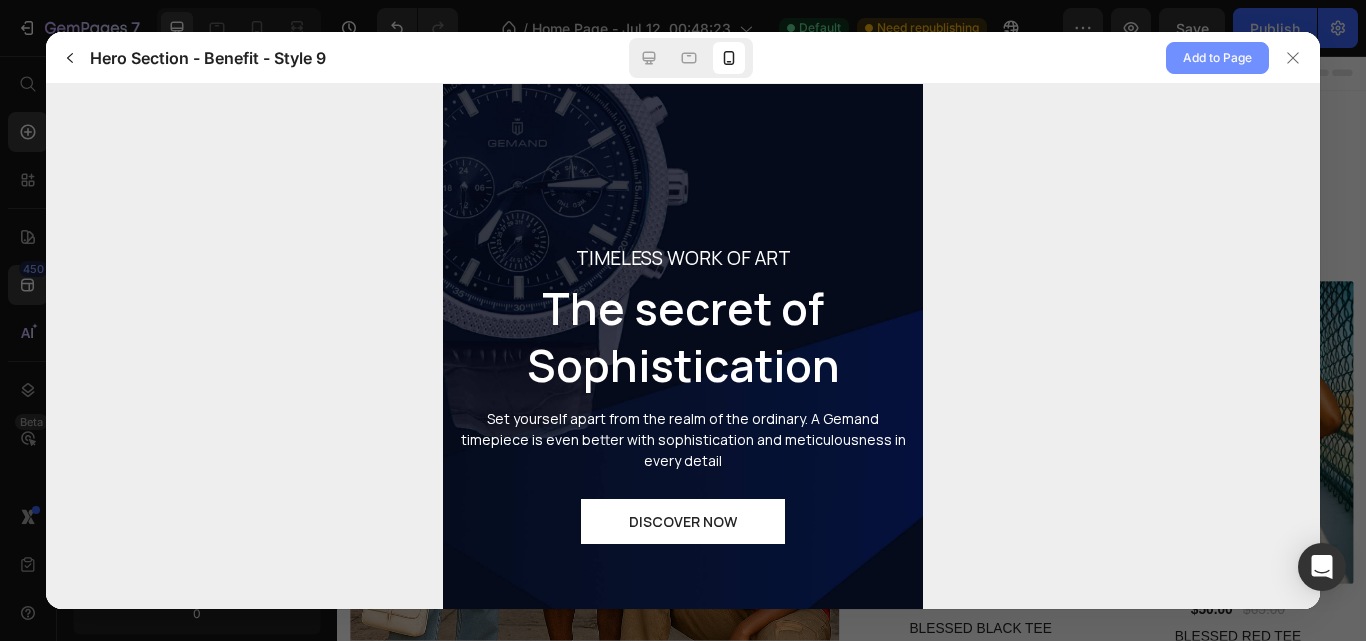 click on "Add to Page" 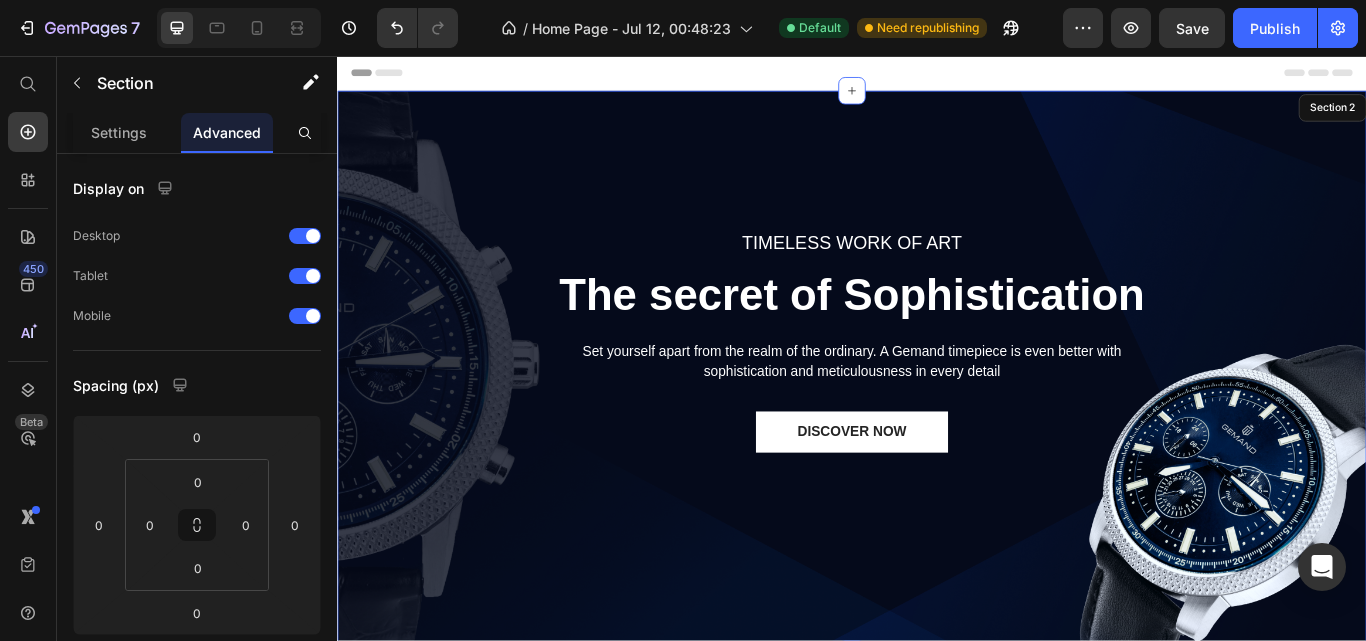 scroll, scrollTop: 41, scrollLeft: 0, axis: vertical 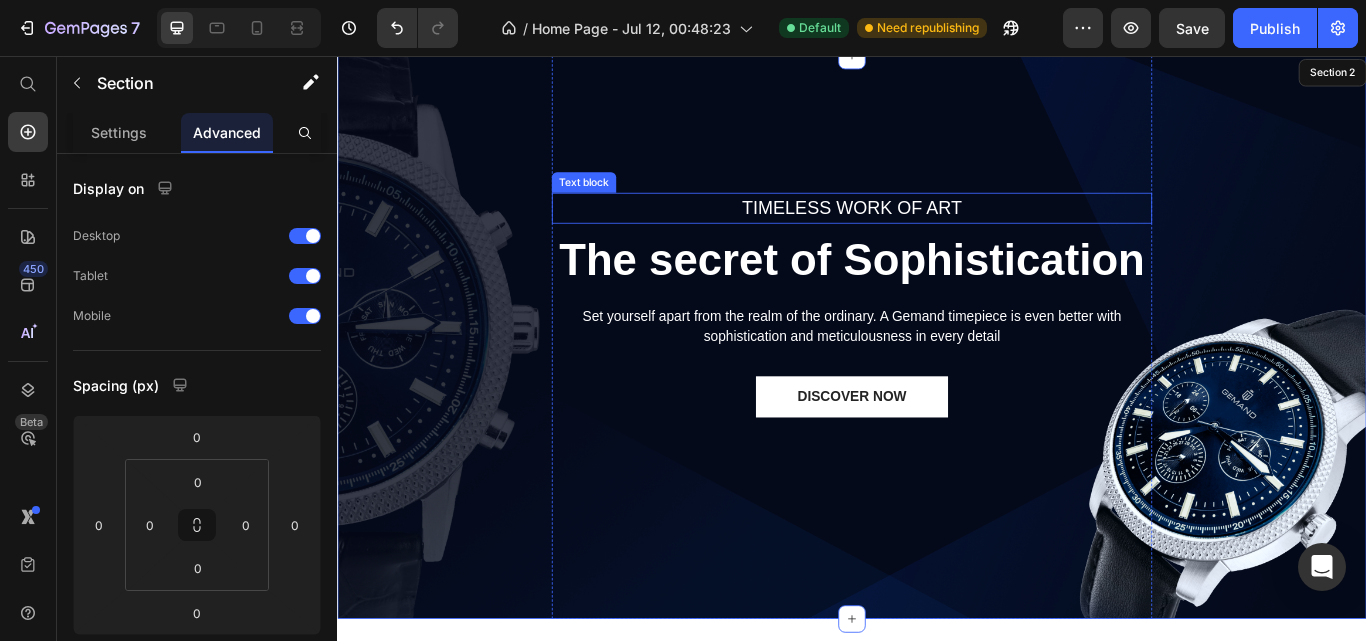 click on "TIMELESS WORK OF ART" at bounding box center (937, 234) 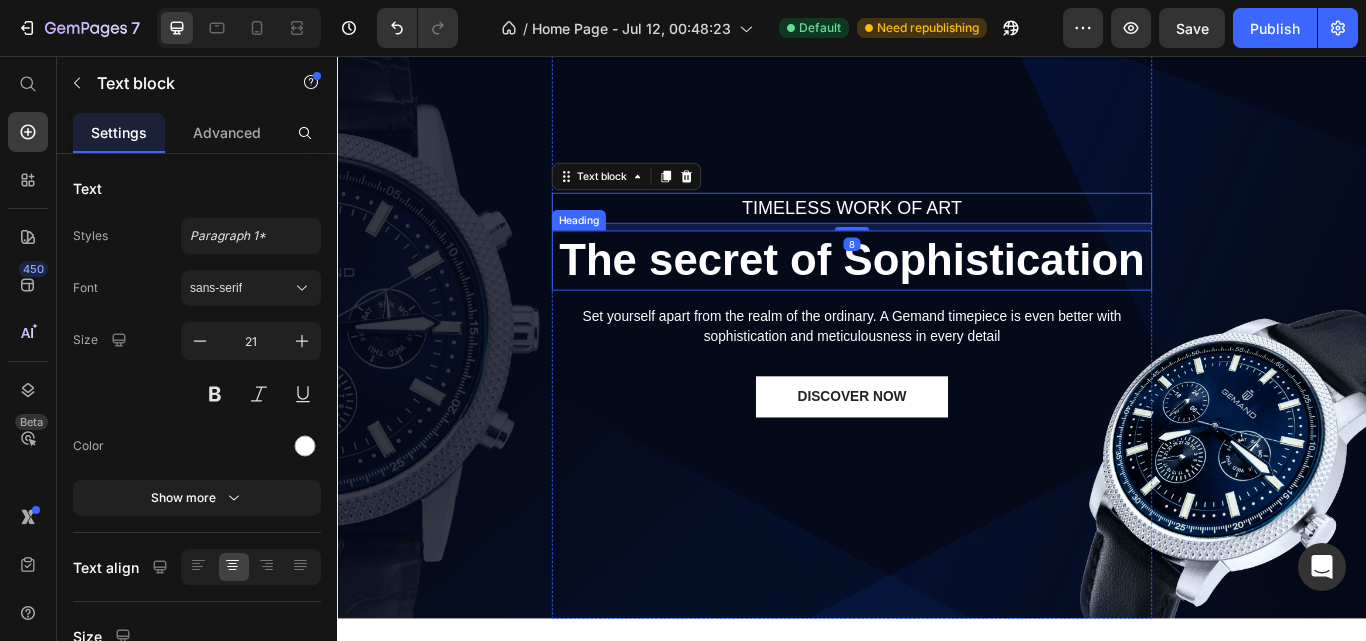 click on "The secret of Sophistication" at bounding box center [937, 295] 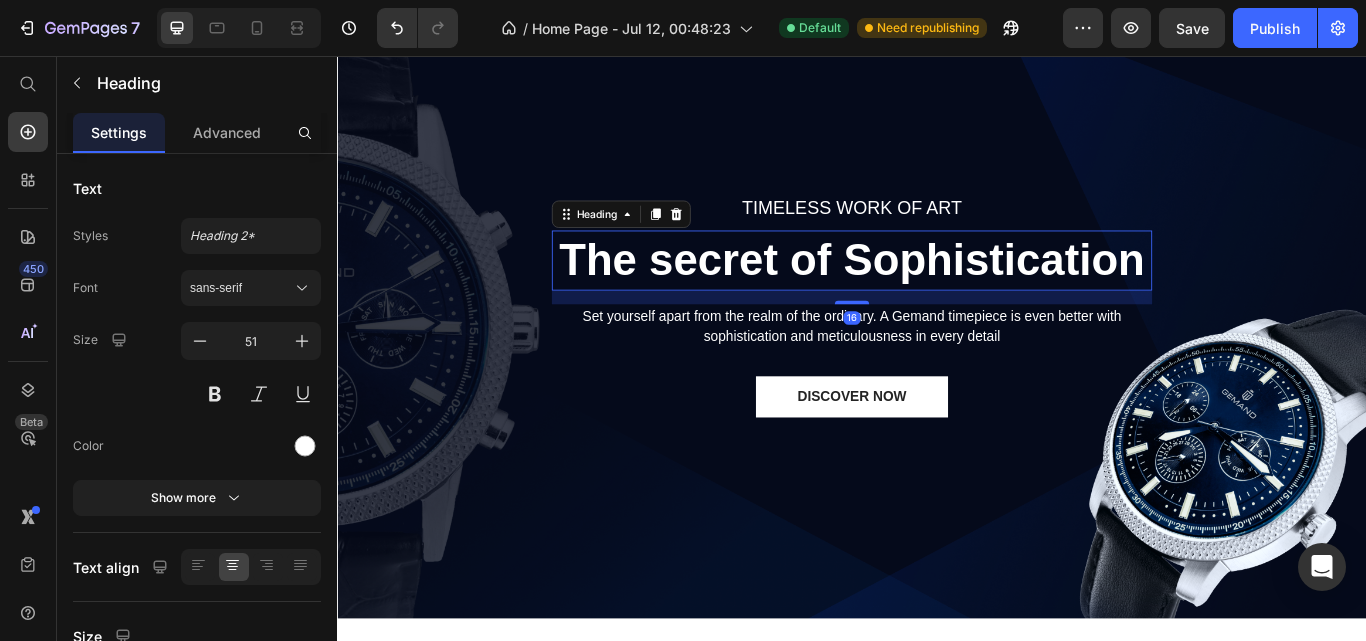 click on "The secret of Sophistication" at bounding box center (937, 295) 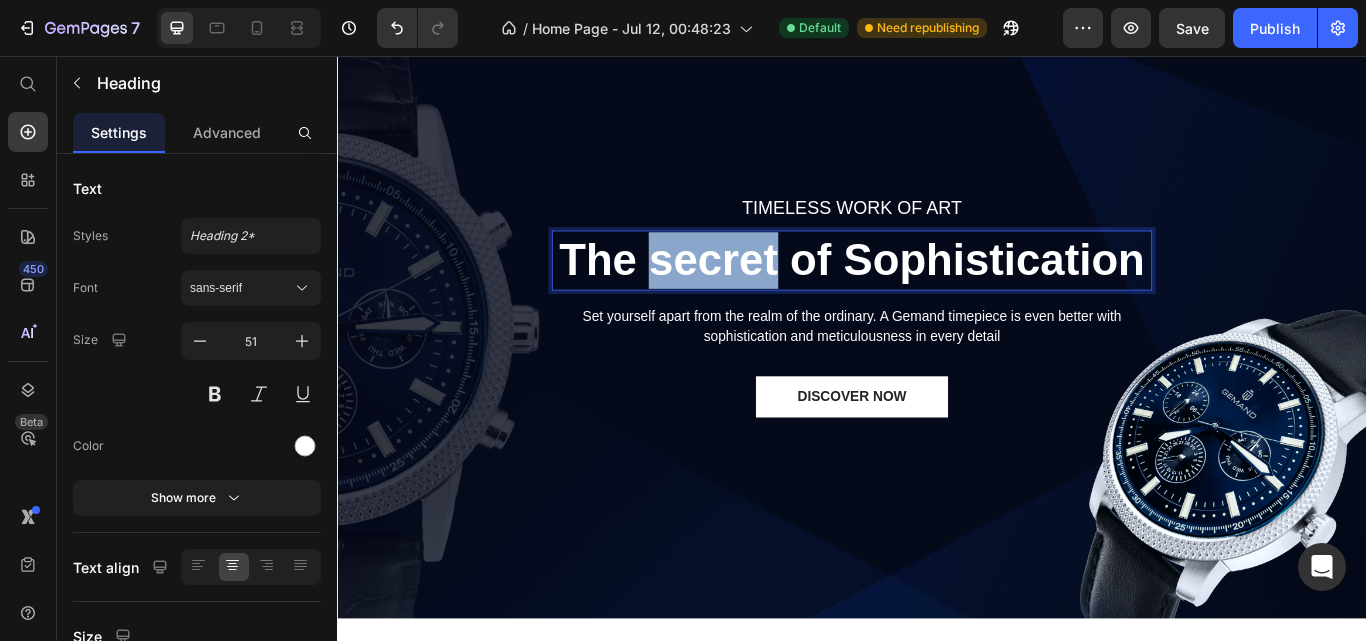 click on "The secret of Sophistication" at bounding box center [937, 295] 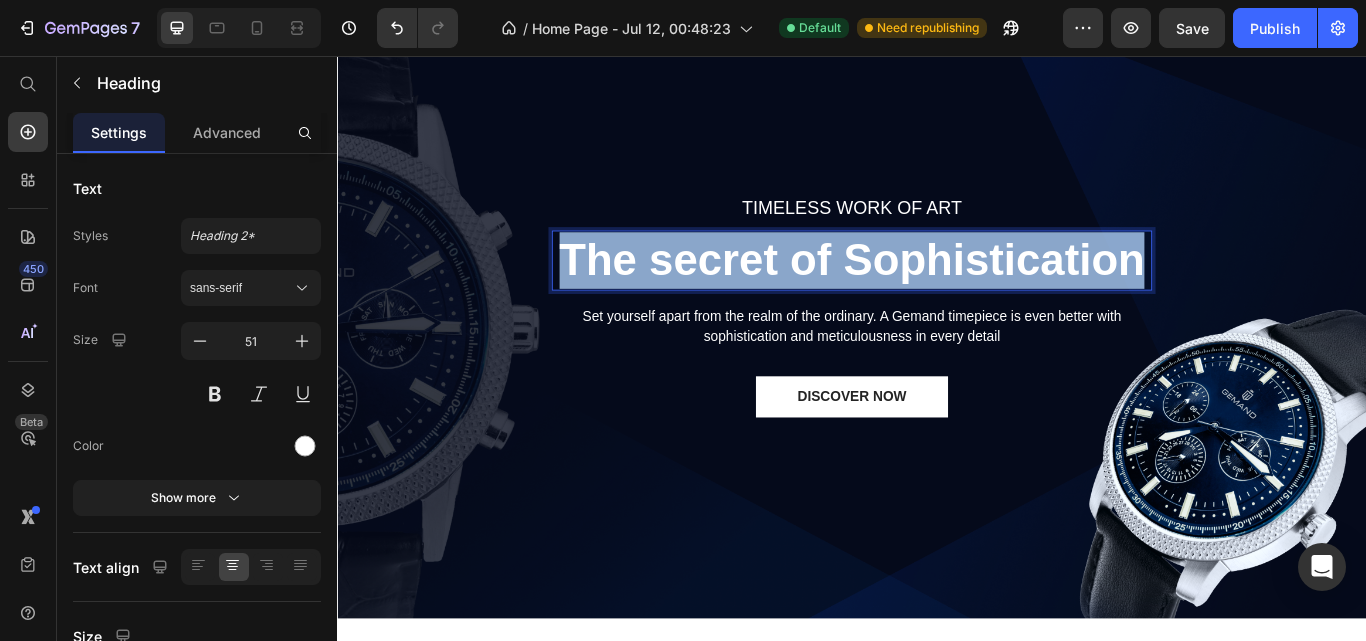 click on "The secret of Sophistication" at bounding box center (937, 295) 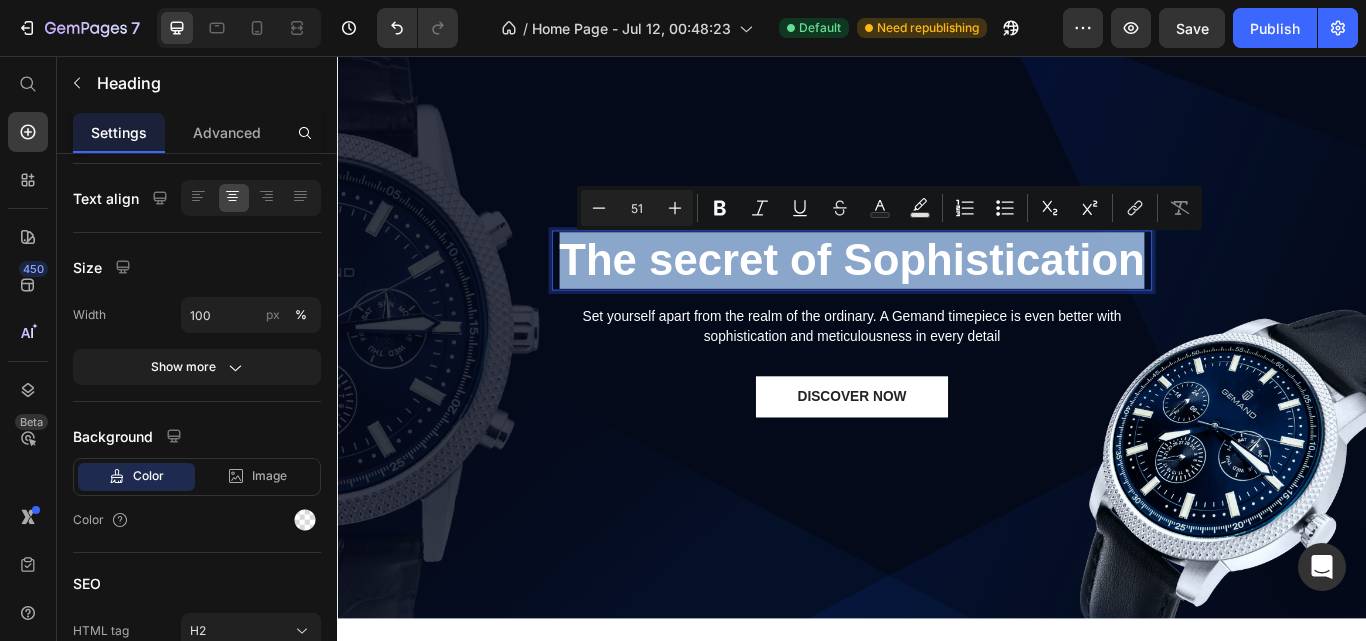 scroll, scrollTop: 0, scrollLeft: 0, axis: both 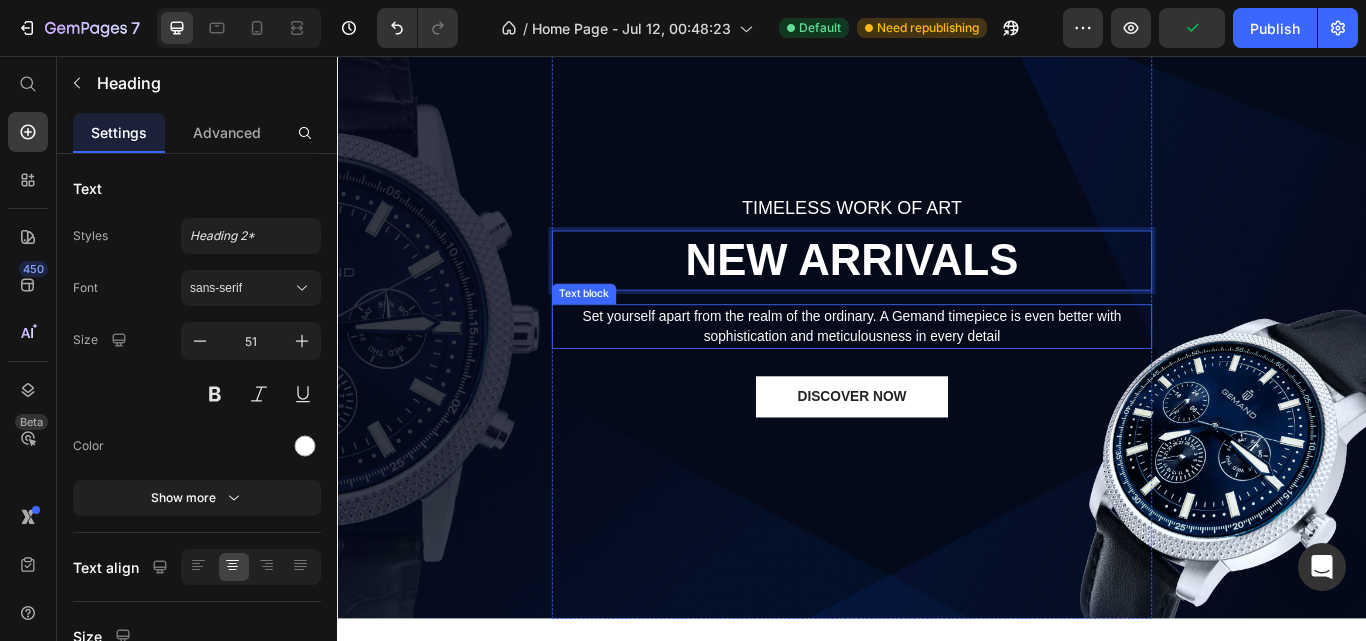 click on "Set yourself apart from the realm of the ordinary. A Gemand timepiece is even better with sophistication and meticulousness in every detail" at bounding box center (937, 372) 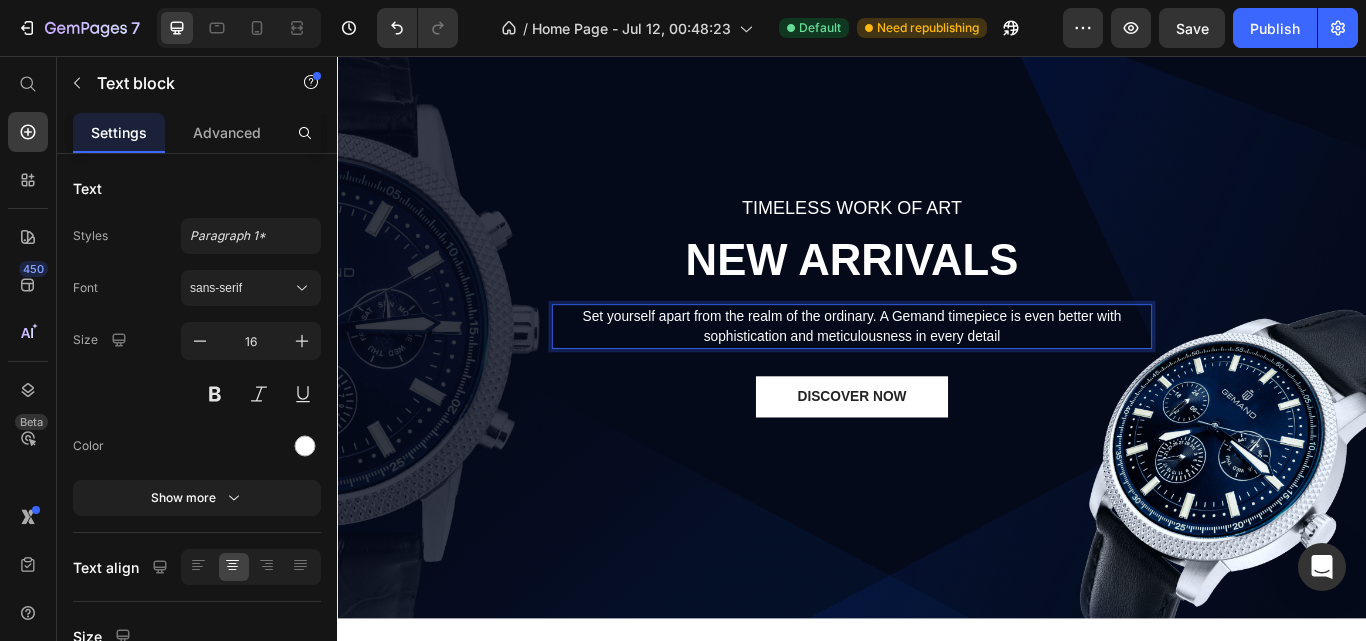 click on "Set yourself apart from the realm of the ordinary. A Gemand timepiece is even better with sophistication and meticulousness in every detail" at bounding box center (937, 372) 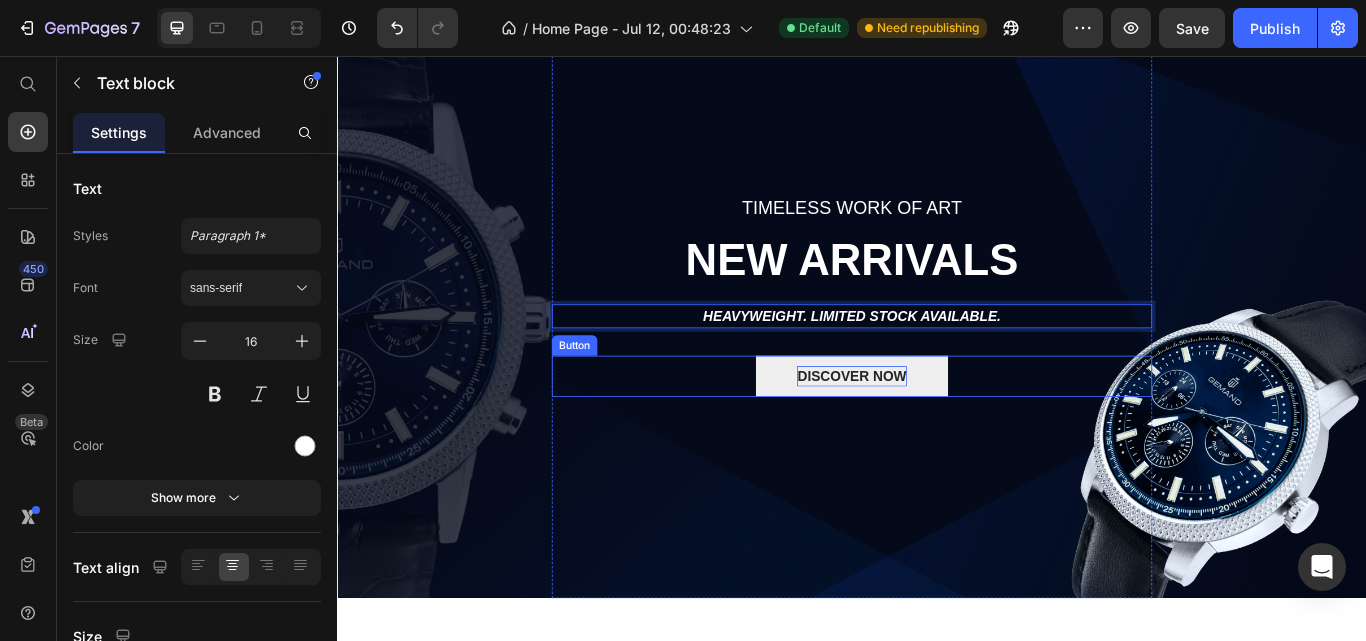 click on "DISCOVER NOW" at bounding box center (936, 430) 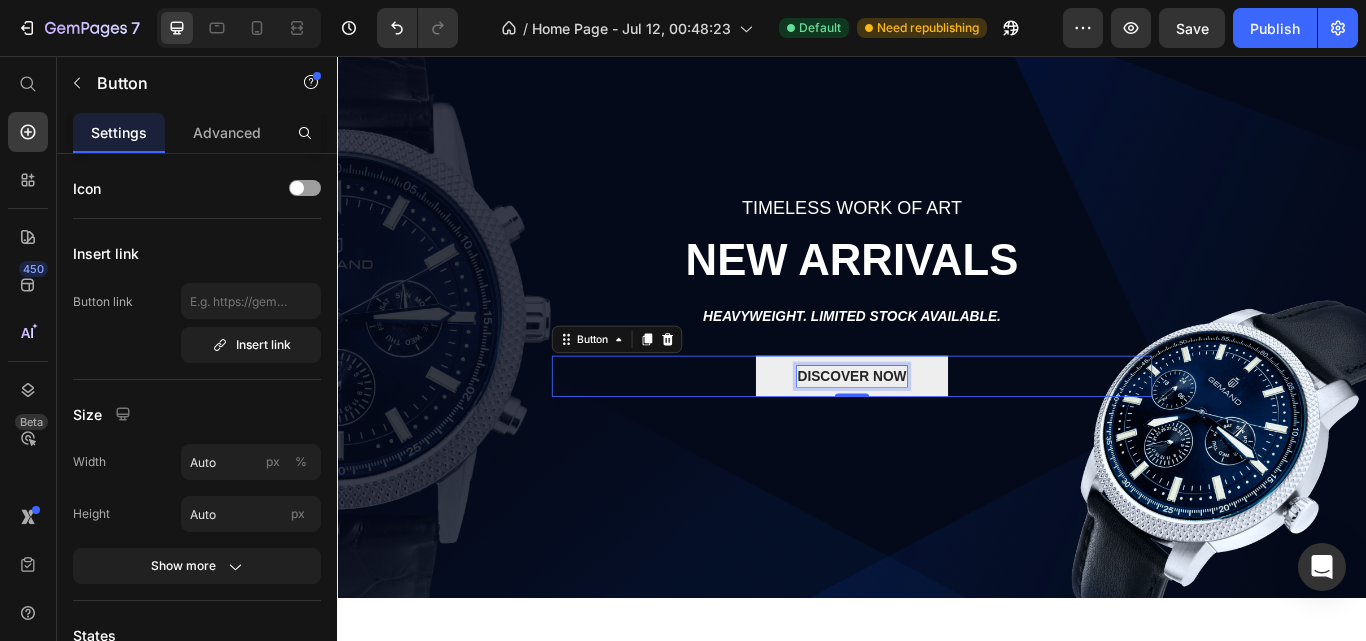 click on "DISCOVER NOW" at bounding box center (936, 430) 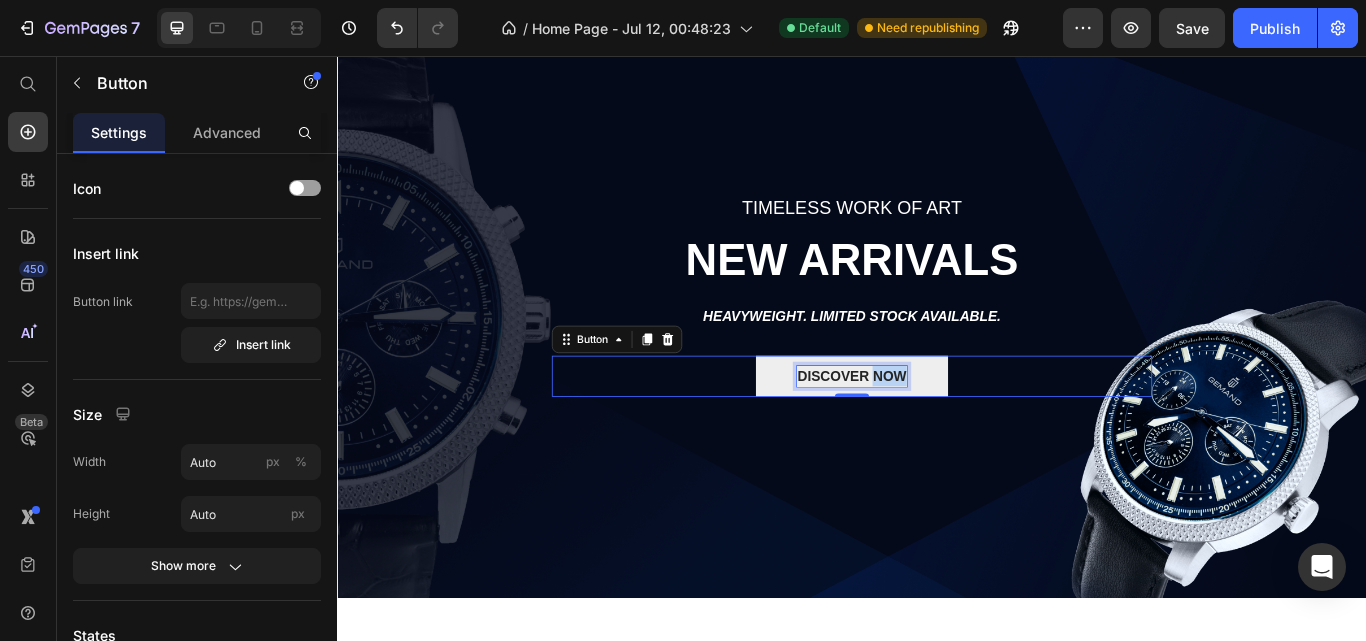 click on "DISCOVER NOW" at bounding box center [936, 430] 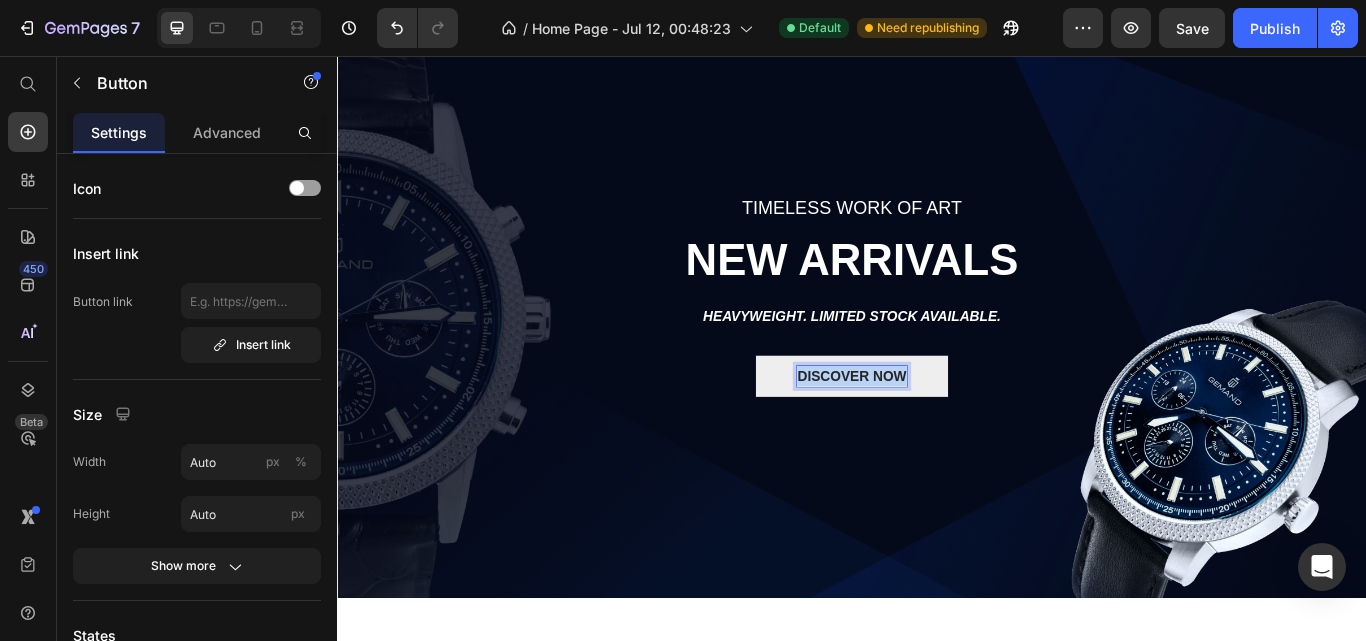 click on "DISCOVER NOW" at bounding box center [936, 430] 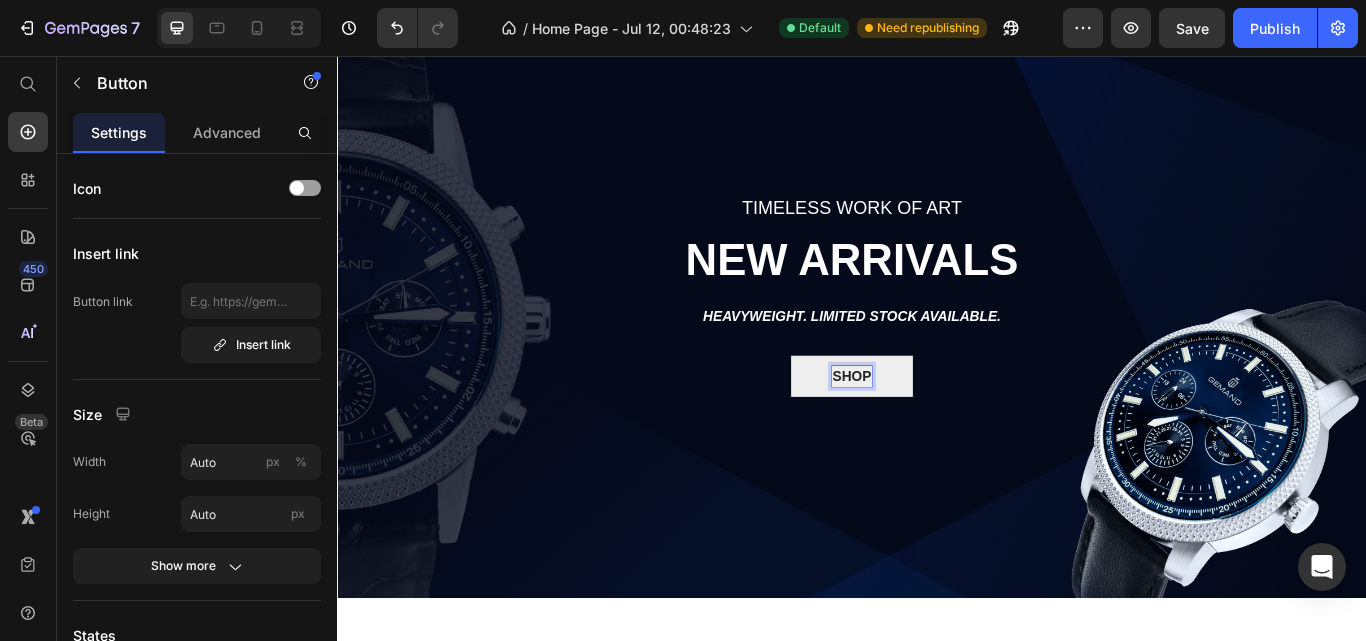 click on "SHOP" at bounding box center [936, 430] 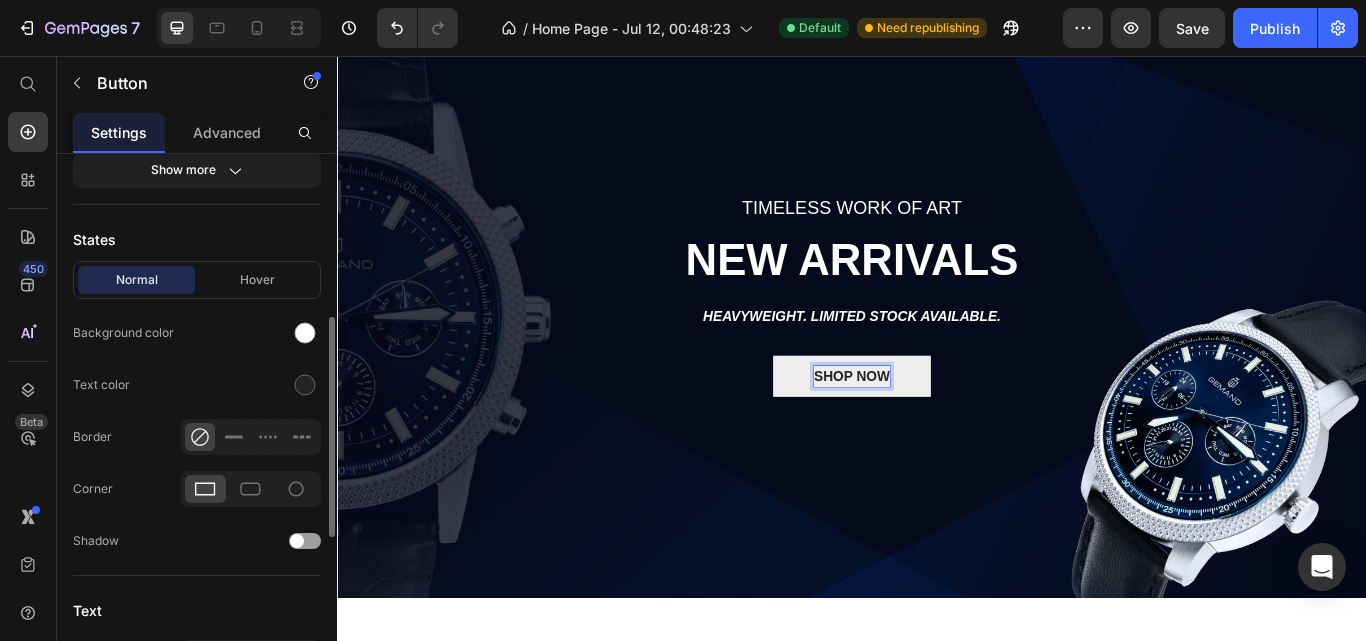 scroll, scrollTop: 398, scrollLeft: 0, axis: vertical 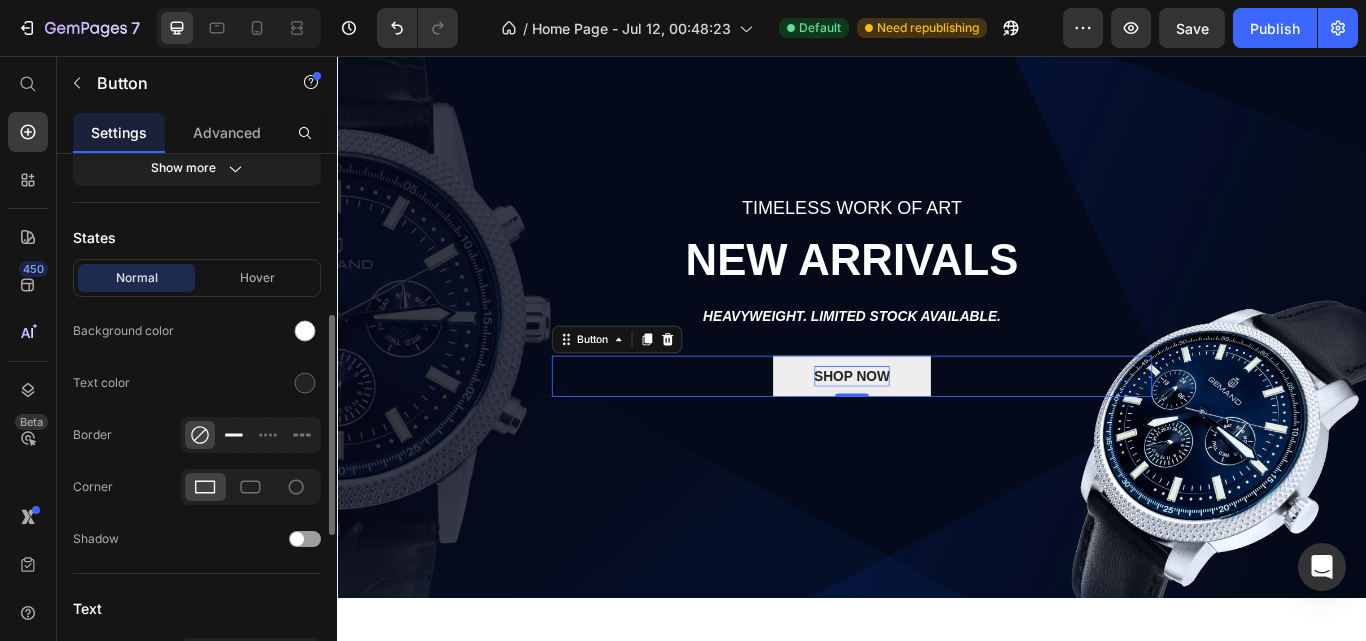 click 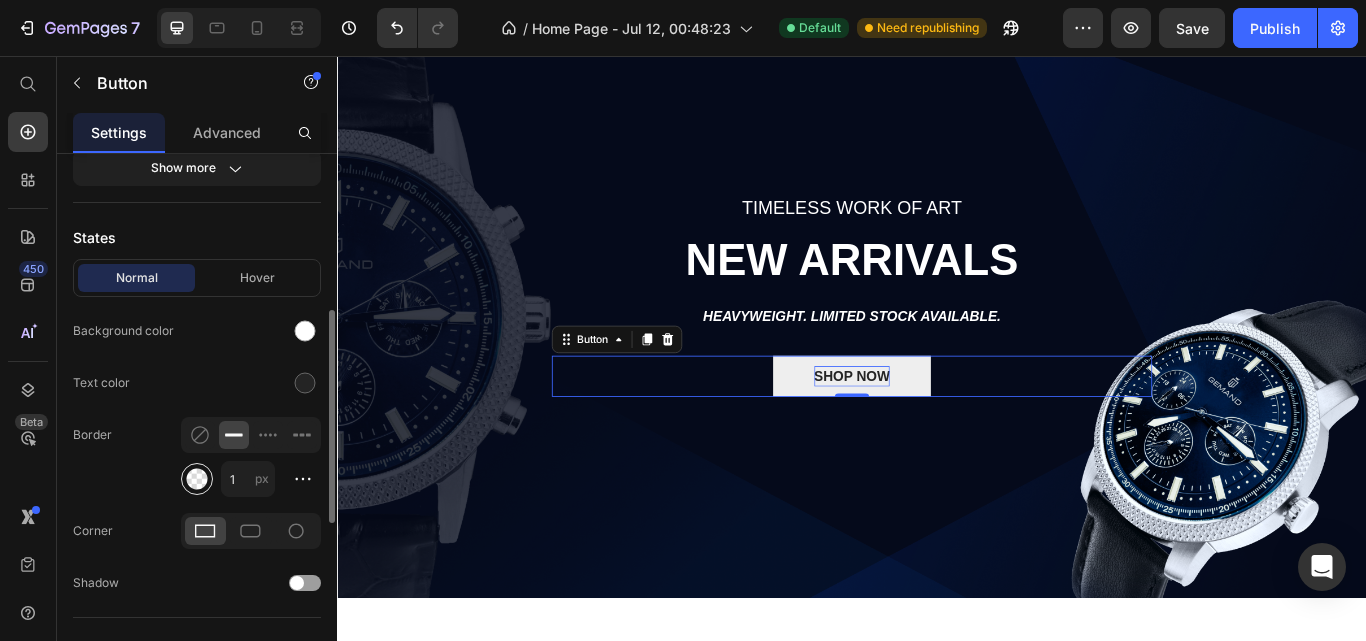 click at bounding box center [197, 479] 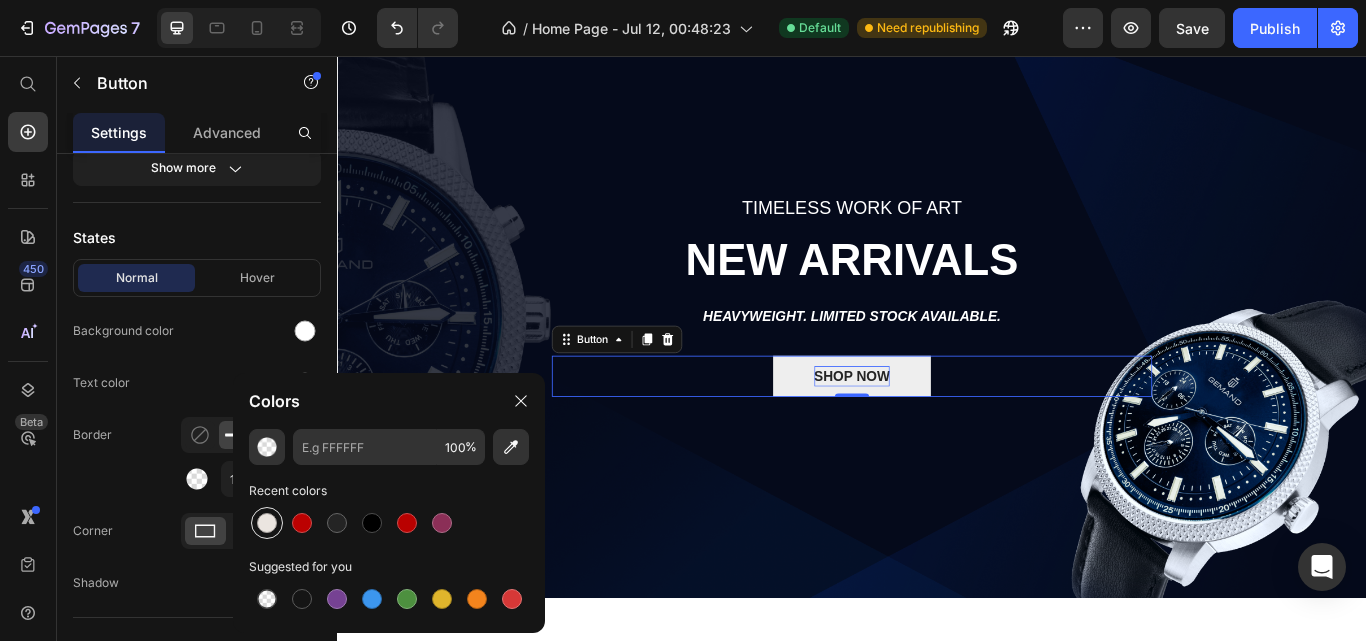 click at bounding box center [267, 523] 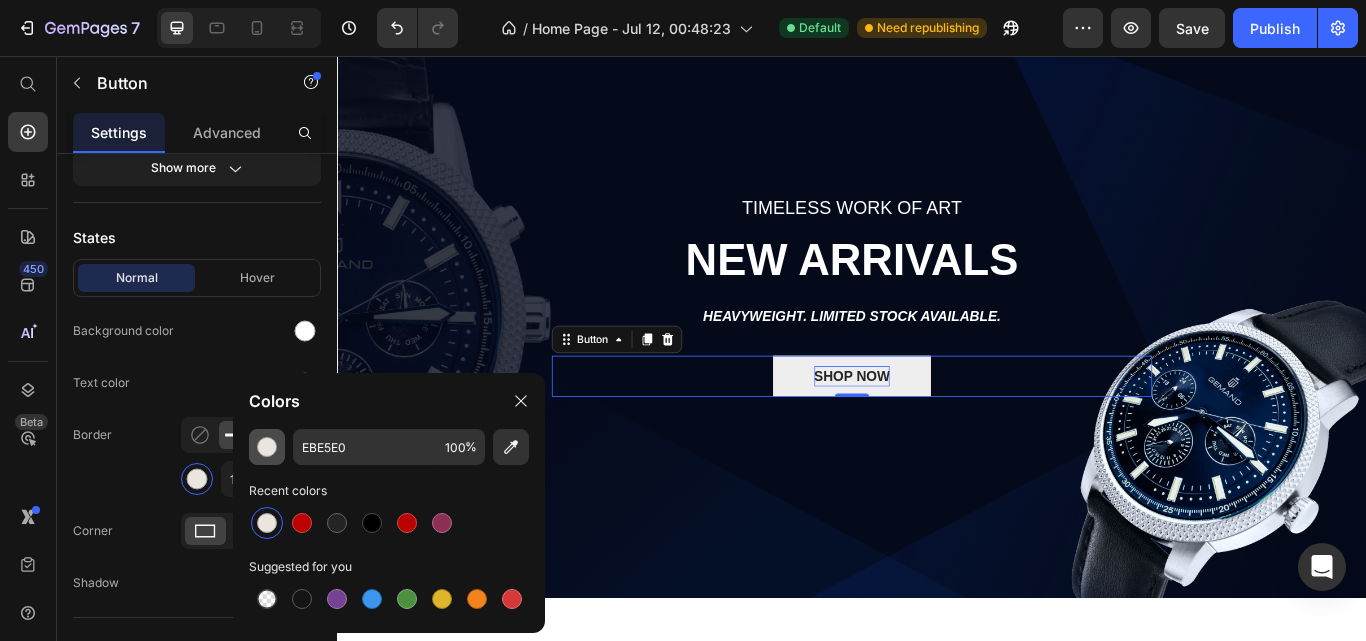 click at bounding box center (267, 447) 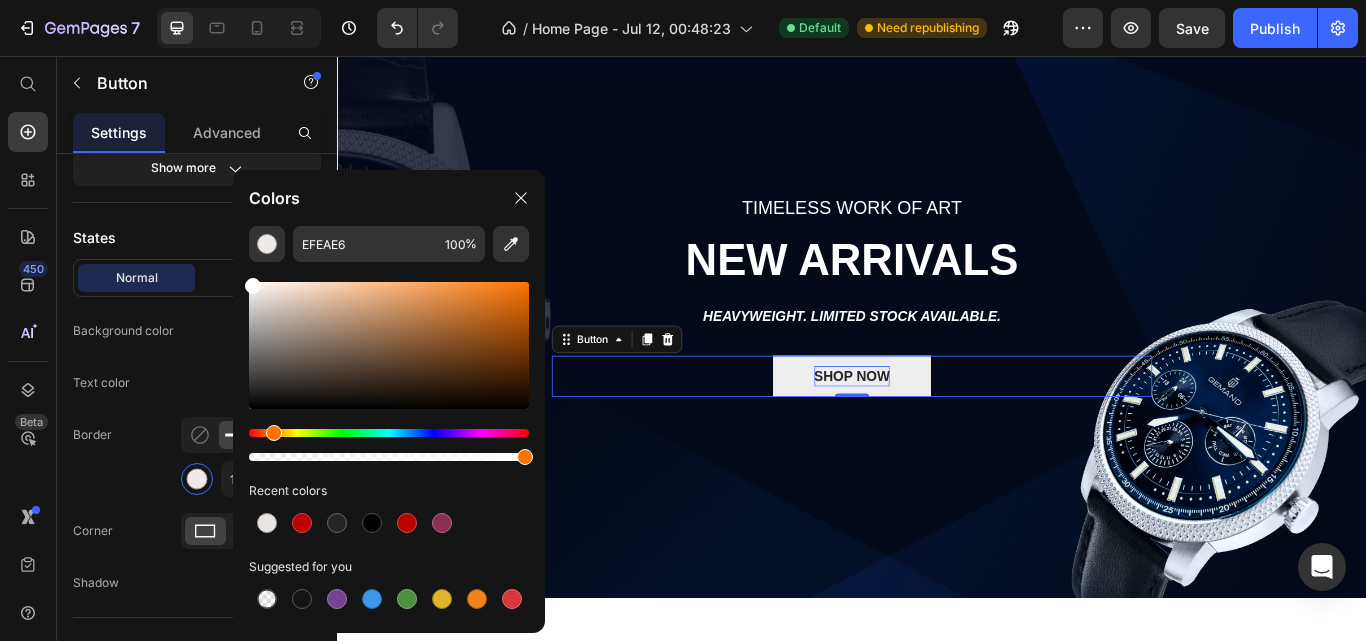 type on "FFFFFF" 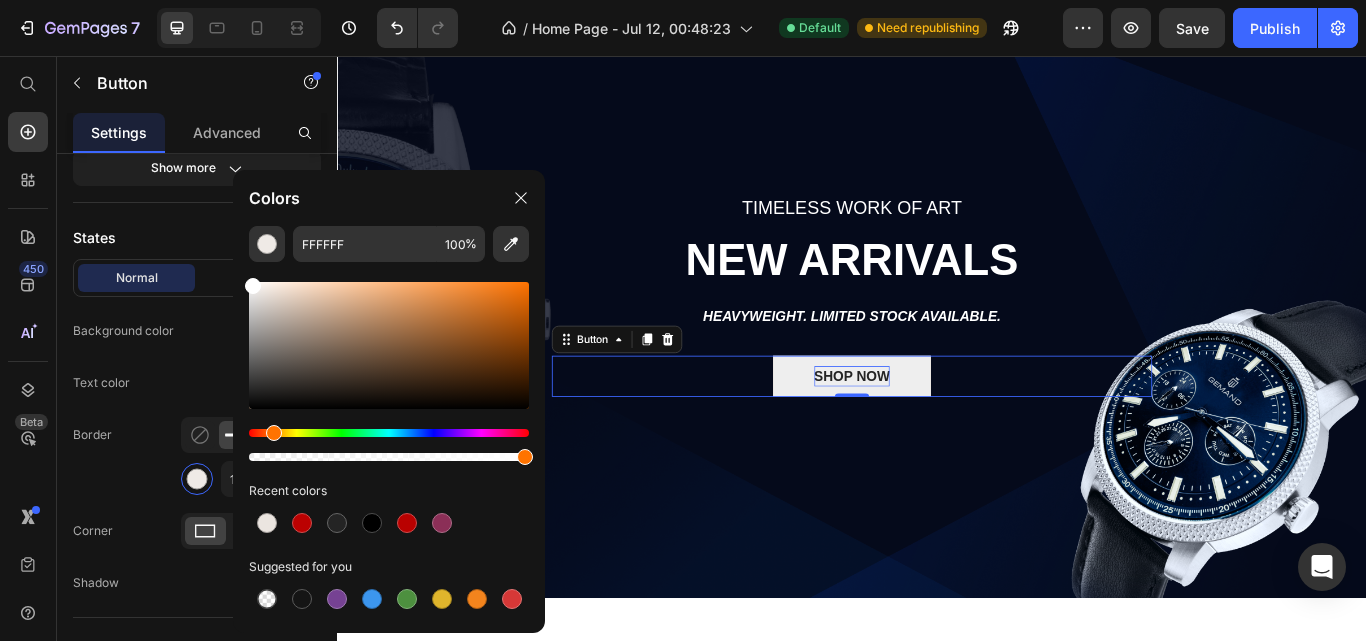 drag, startPoint x: 262, startPoint y: 289, endPoint x: 235, endPoint y: 269, distance: 33.600594 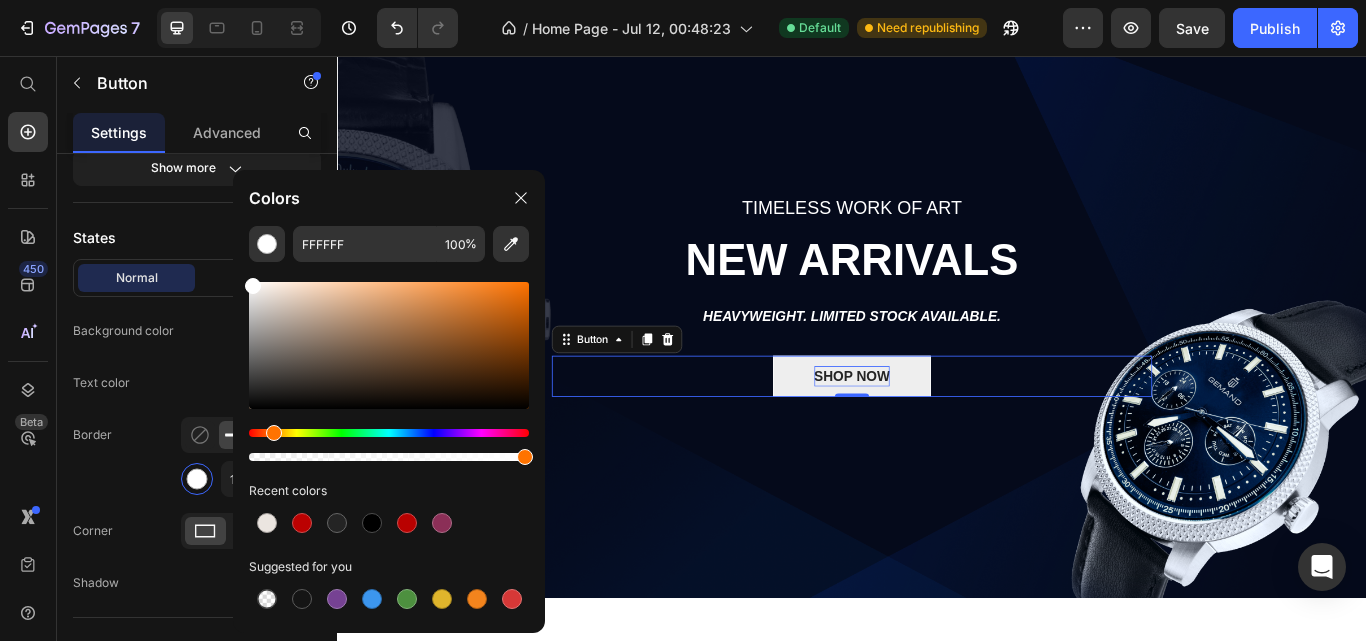 click on "Text color" 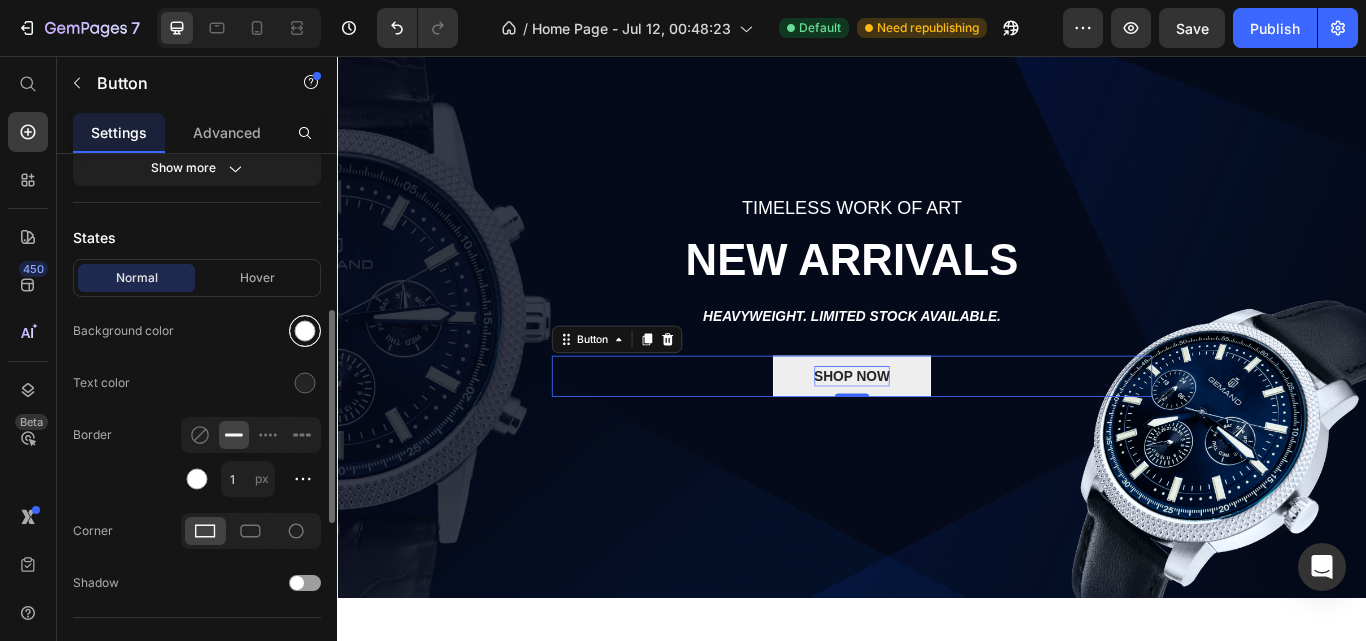 click at bounding box center [305, 331] 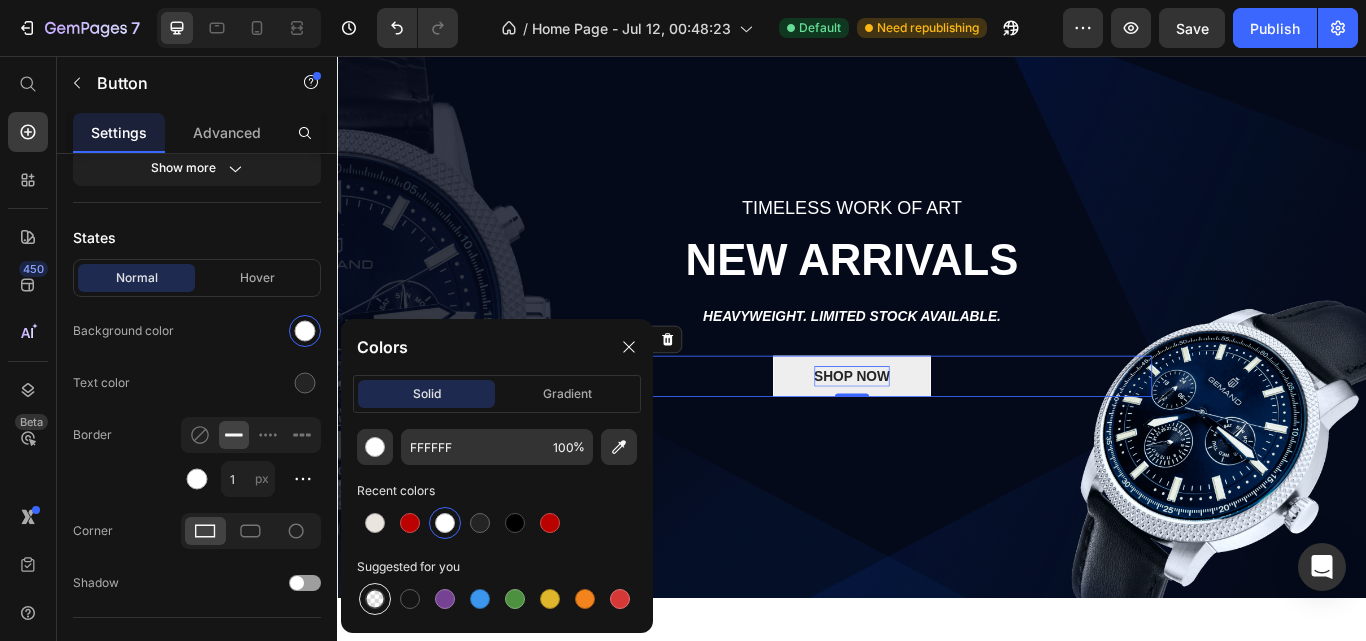 click at bounding box center (375, 599) 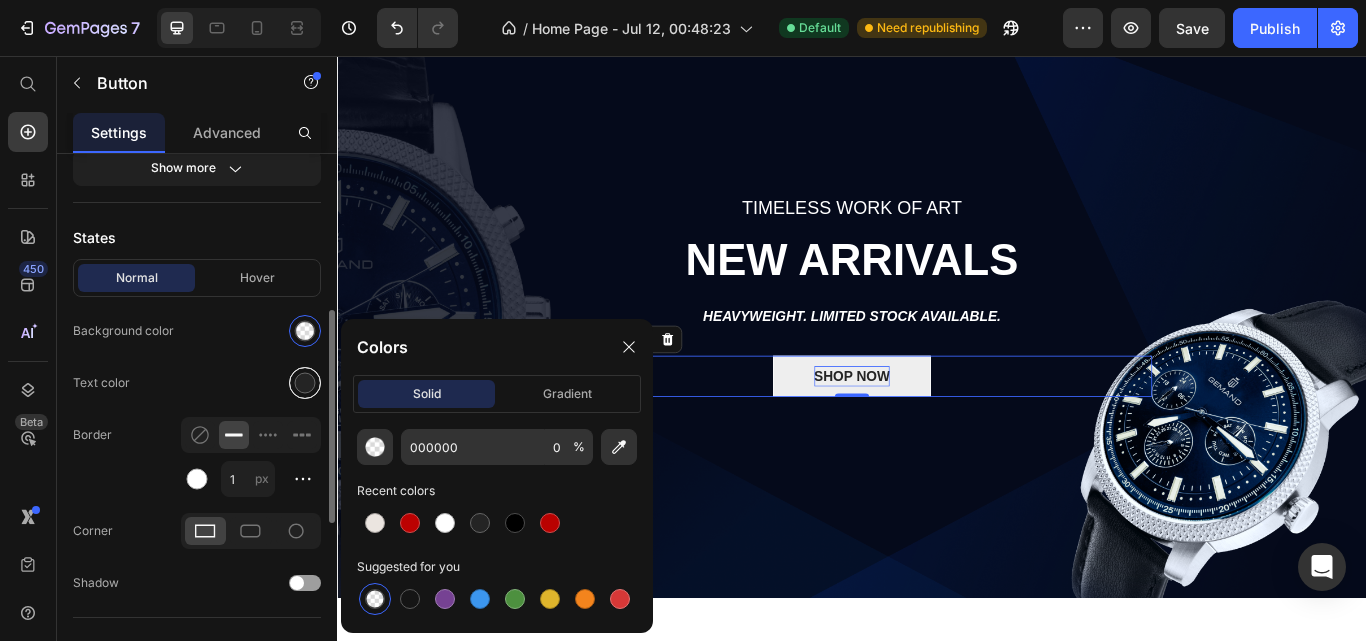 click at bounding box center (305, 383) 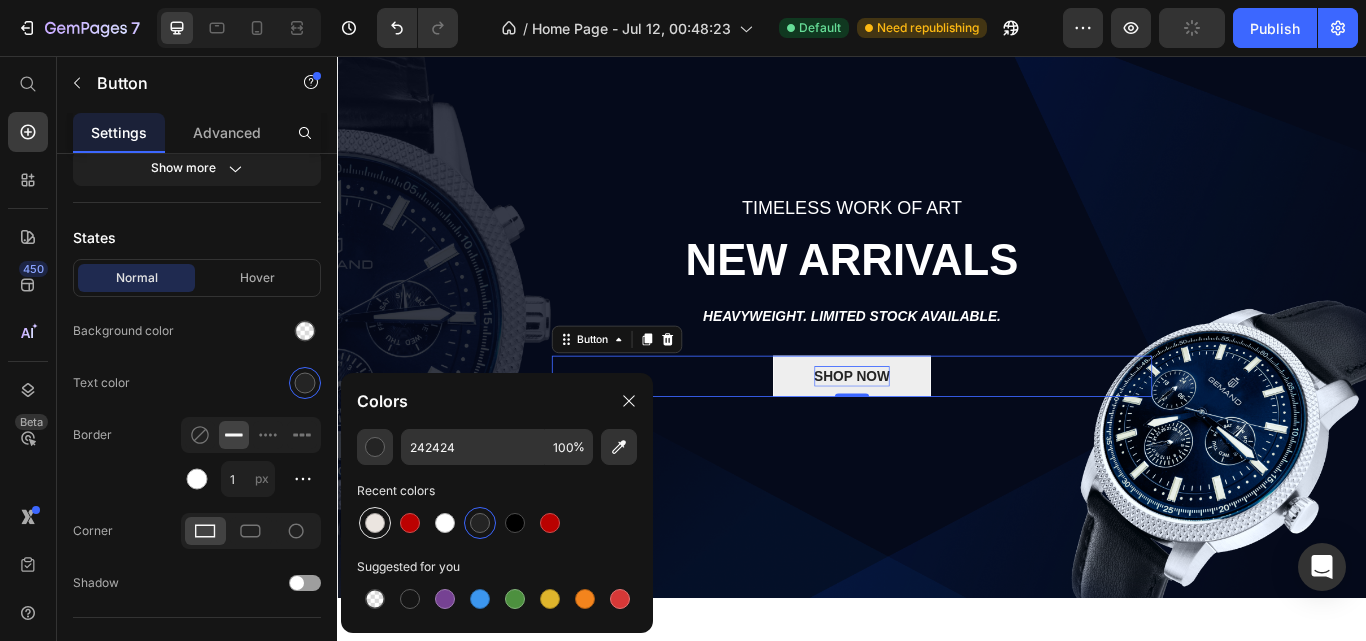 click at bounding box center (375, 523) 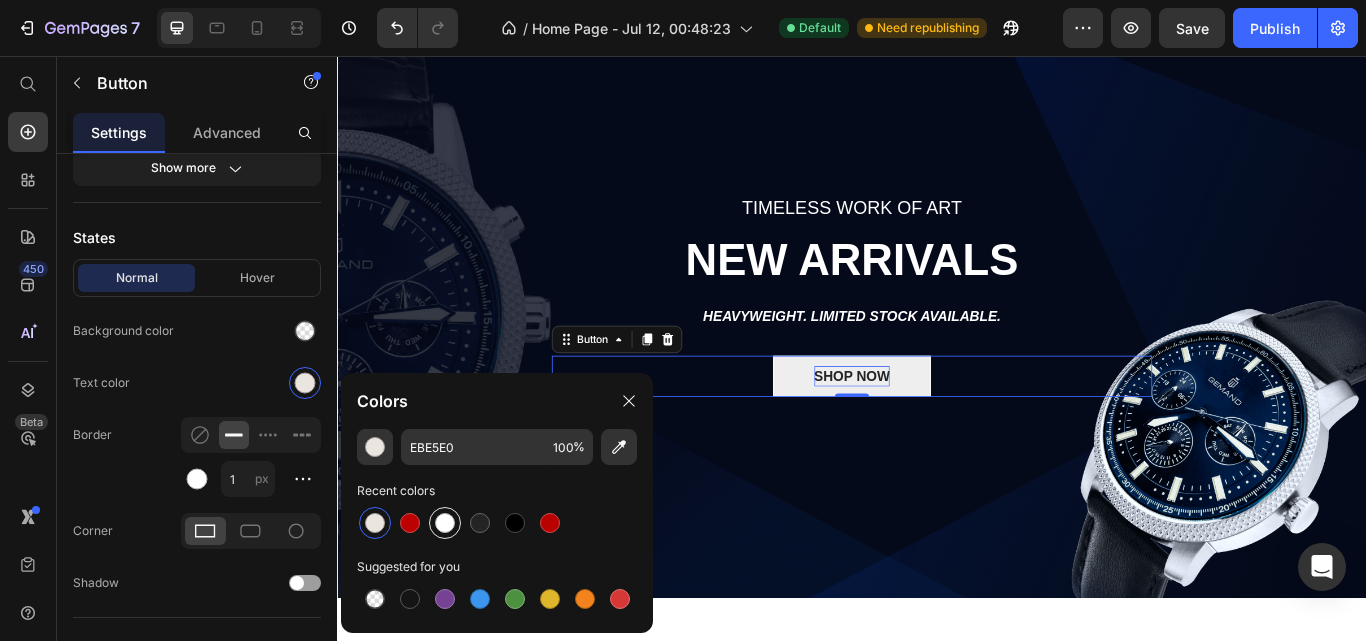 click at bounding box center [445, 523] 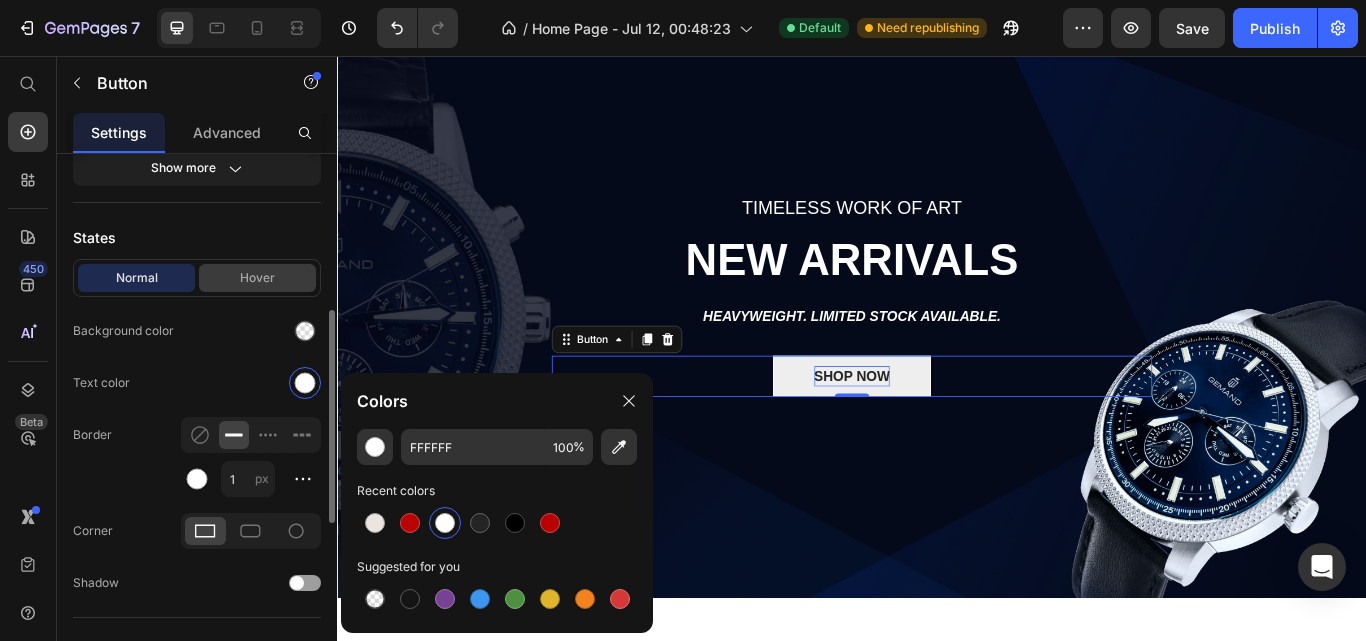 click on "Hover" at bounding box center [257, 278] 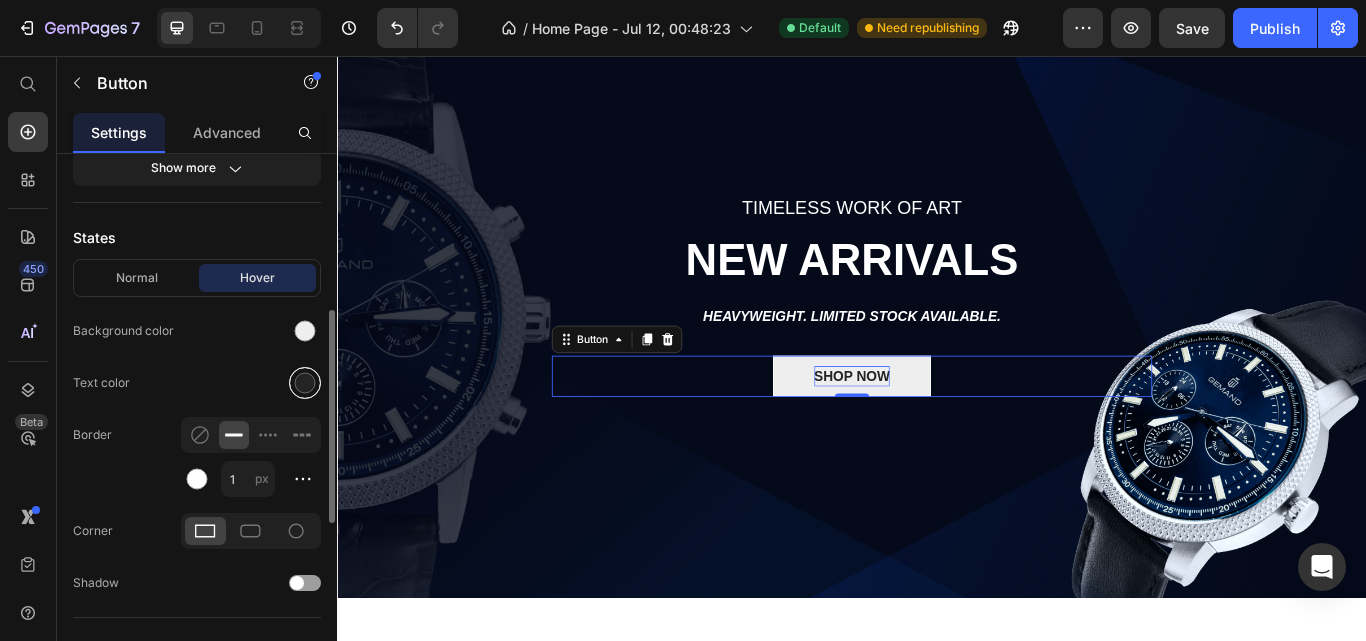 click at bounding box center [305, 383] 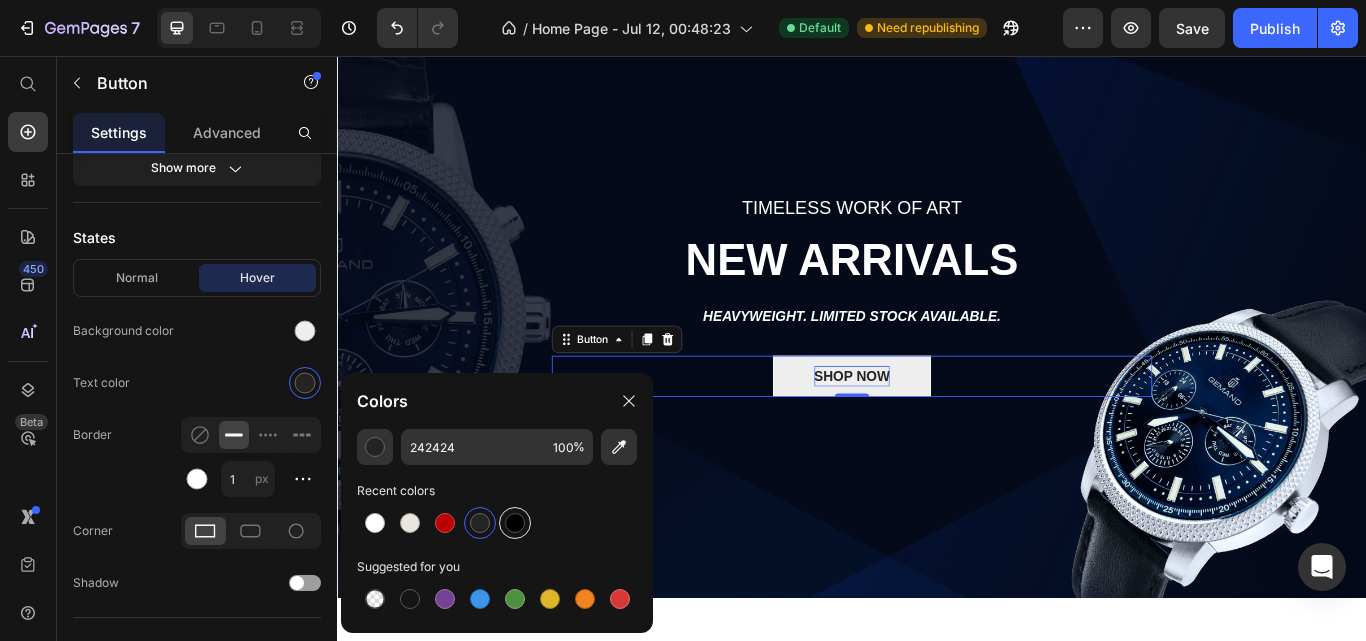click at bounding box center [515, 523] 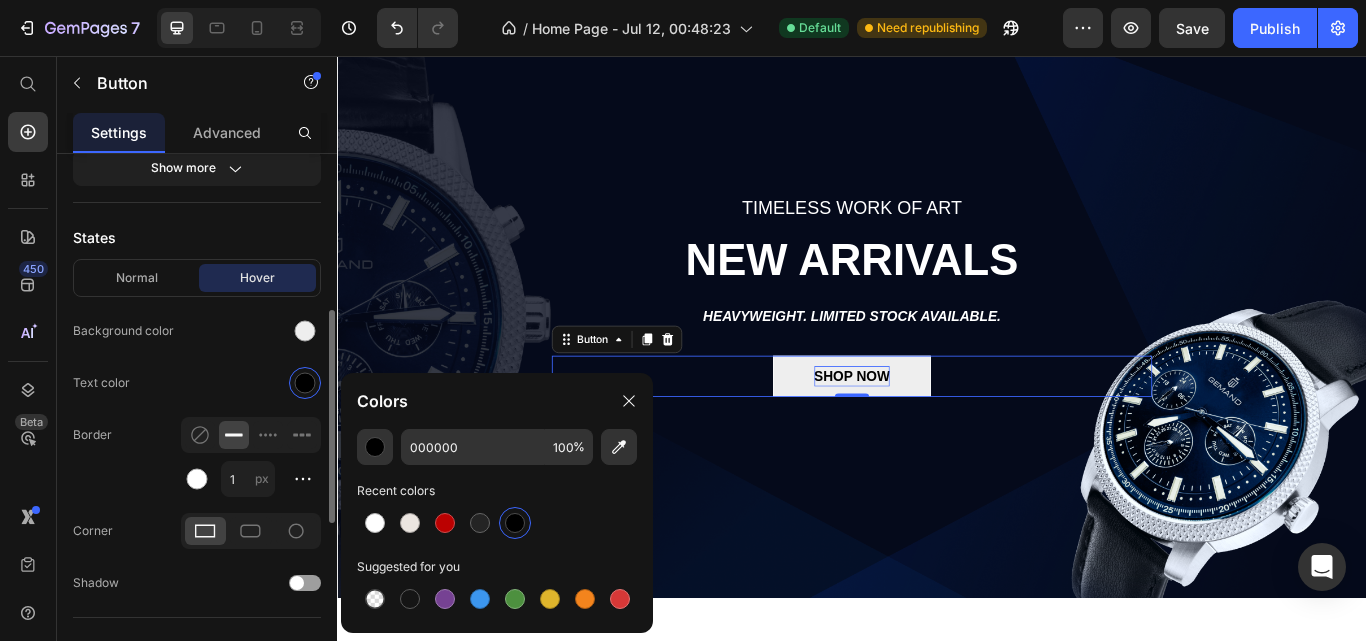 click on "Text color" 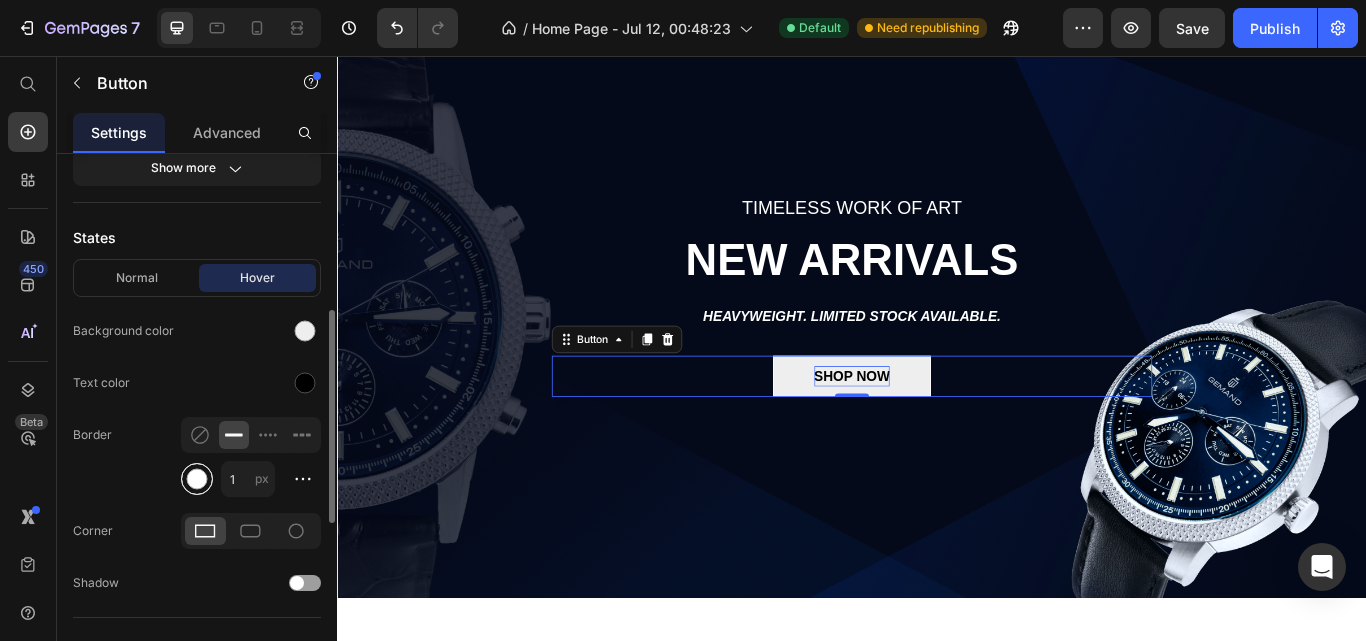 click at bounding box center (197, 479) 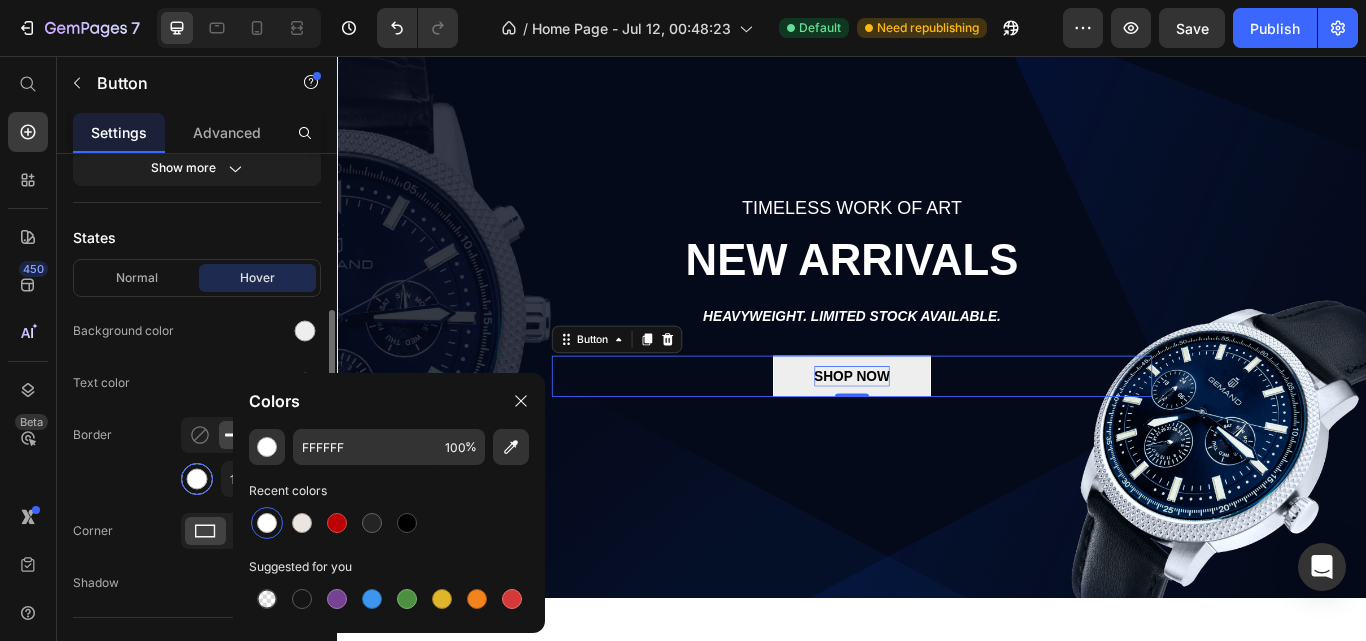 click at bounding box center [197, 479] 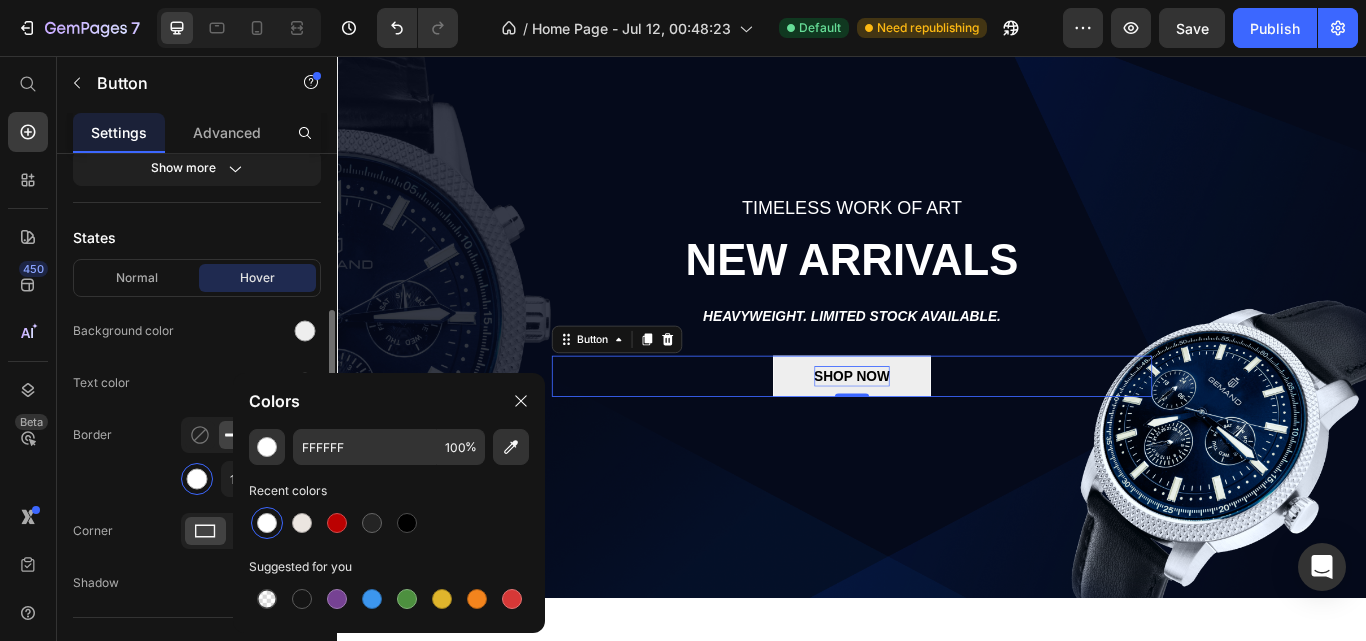 click on "Border 1 px" 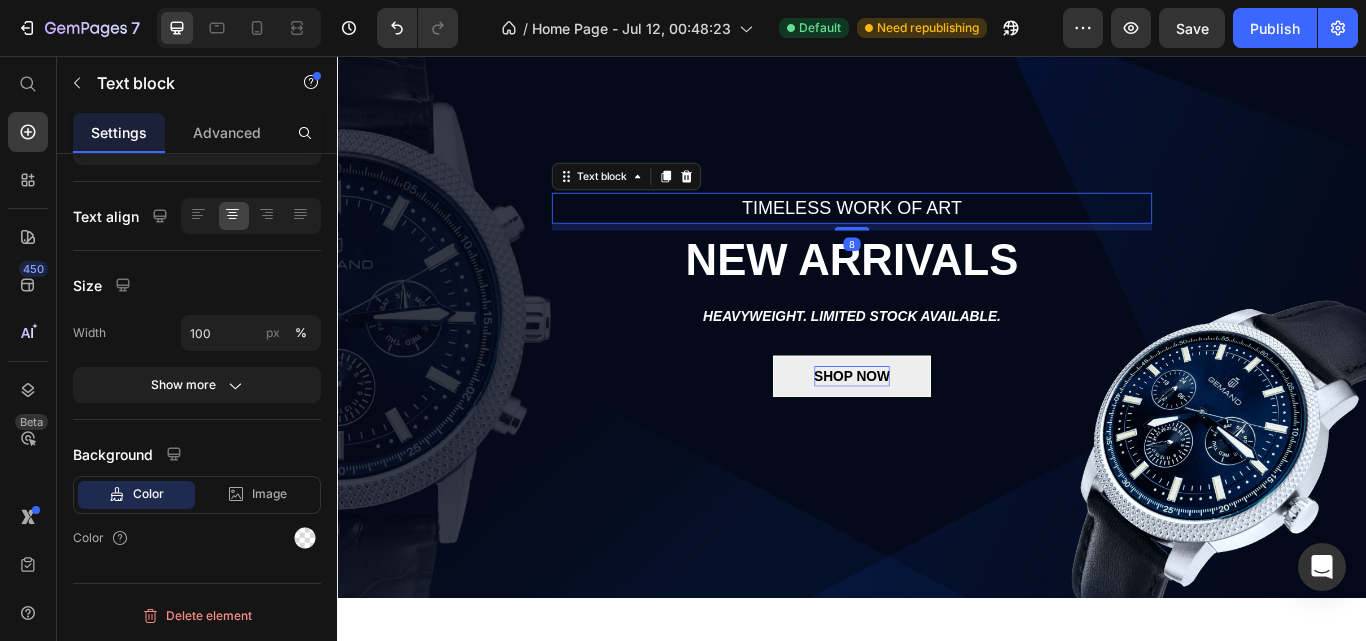scroll, scrollTop: 0, scrollLeft: 0, axis: both 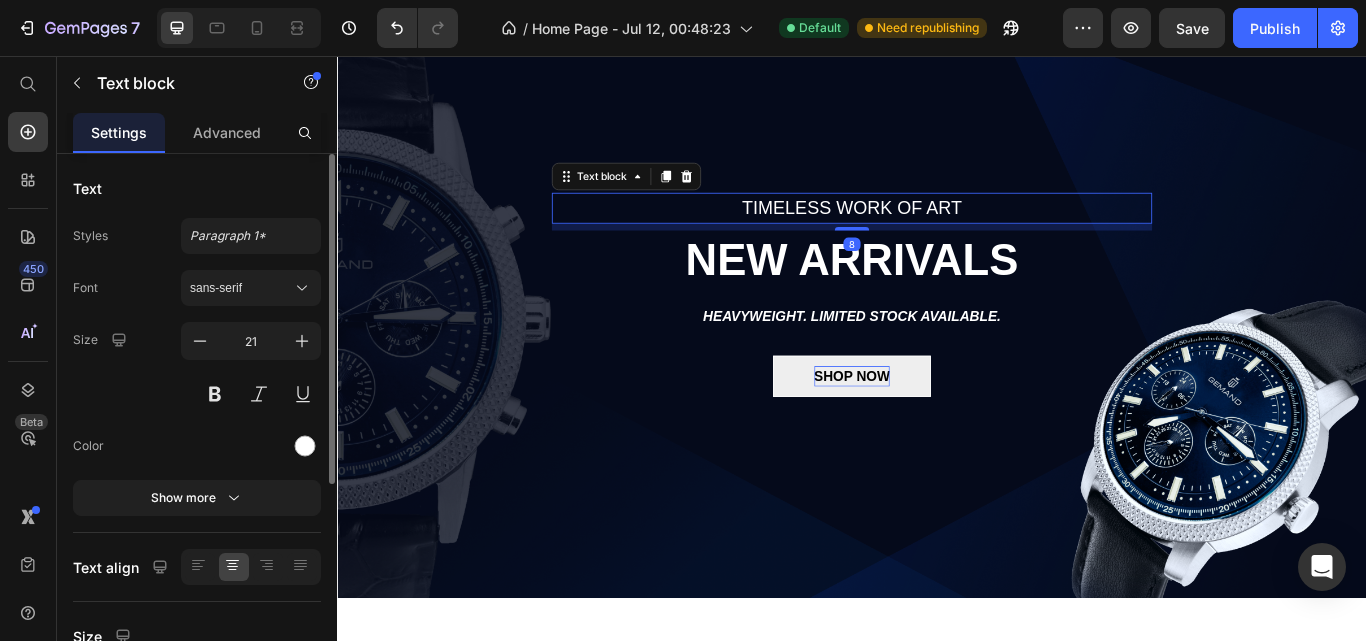 click on "TIMELESS WORK OF ART" at bounding box center (937, 234) 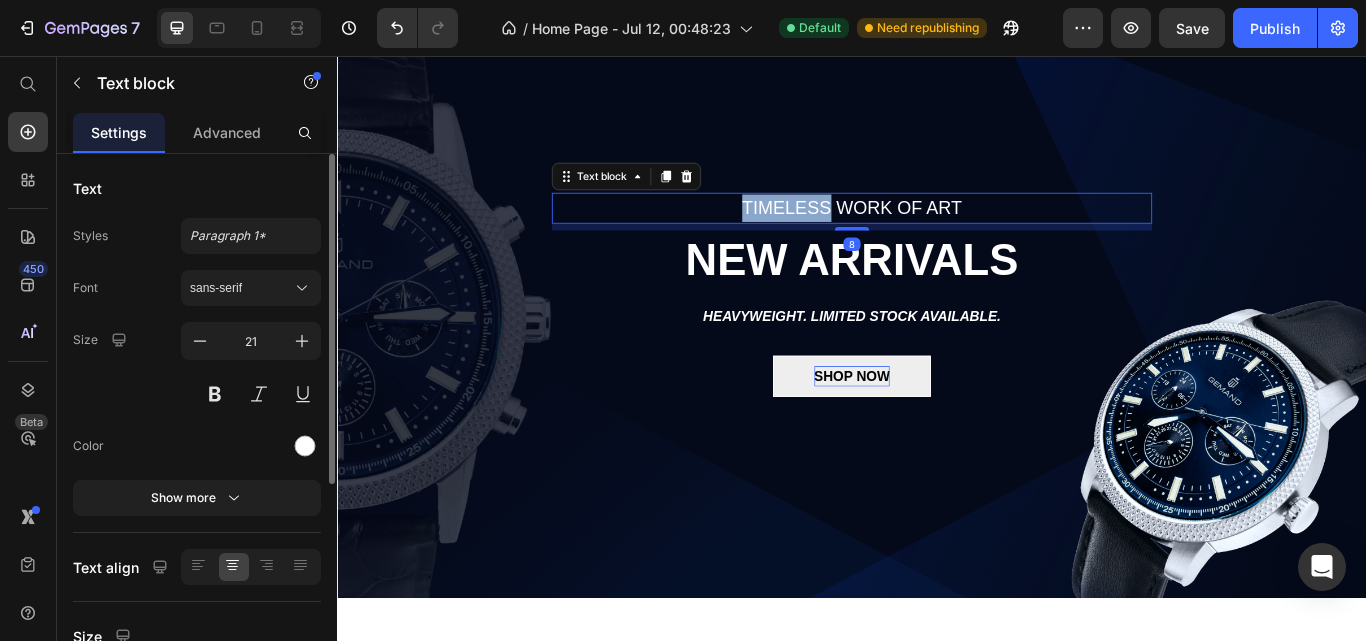 click on "TIMELESS WORK OF ART" at bounding box center [937, 234] 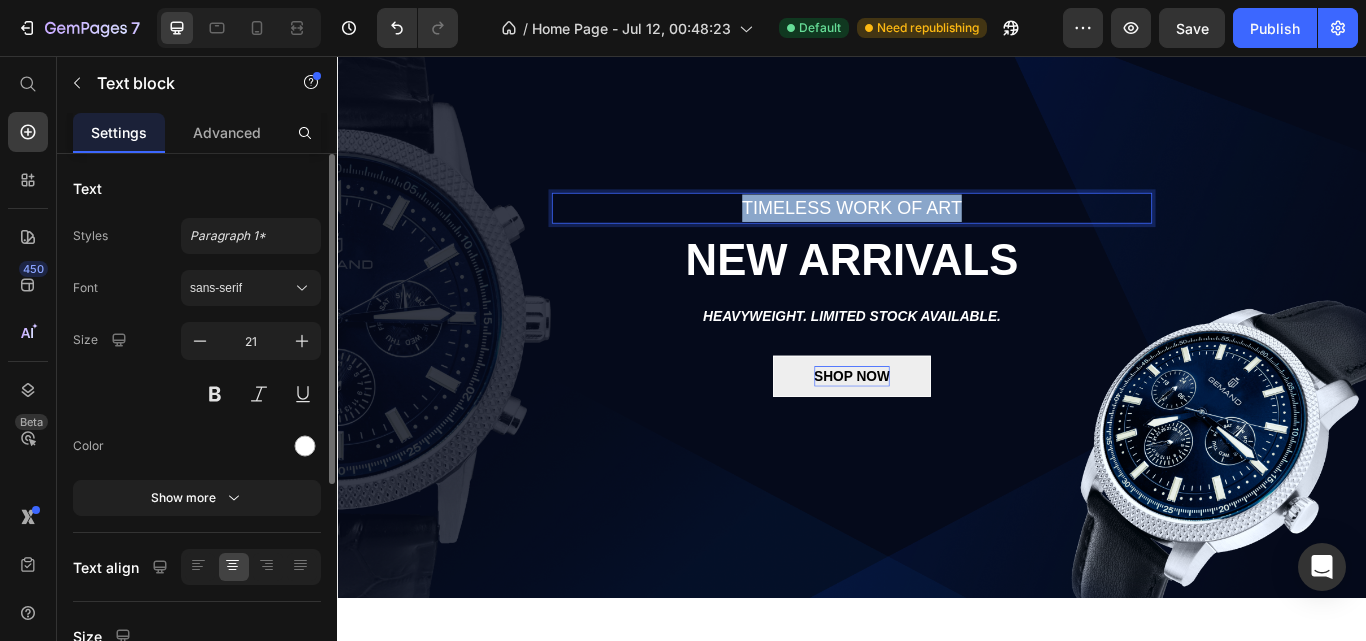 click on "TIMELESS WORK OF ART" at bounding box center (937, 234) 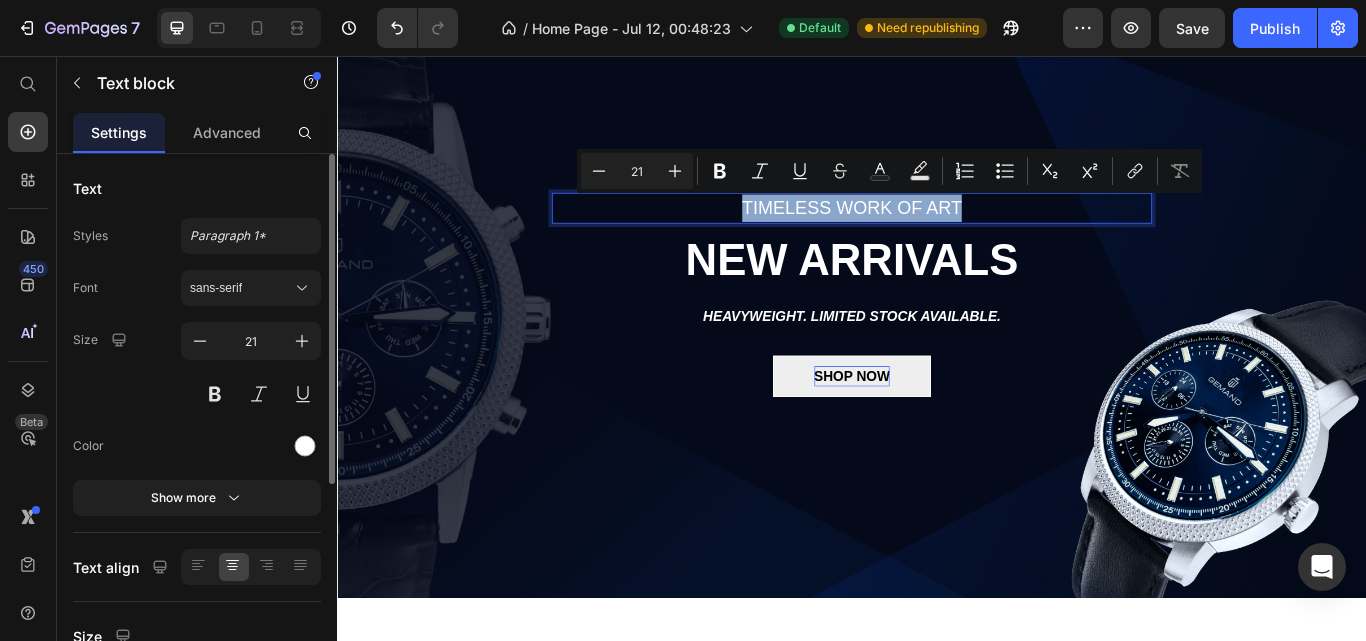 click on "TIMELESS WORK OF ART" at bounding box center (937, 234) 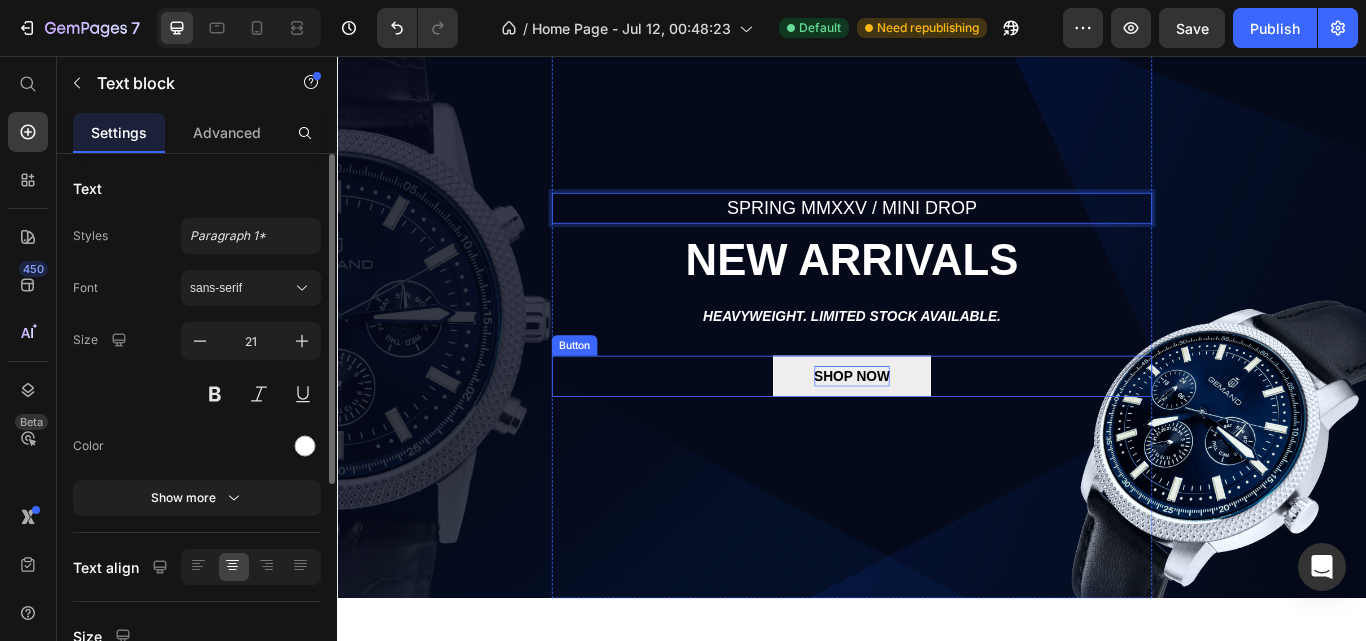 scroll, scrollTop: 0, scrollLeft: 0, axis: both 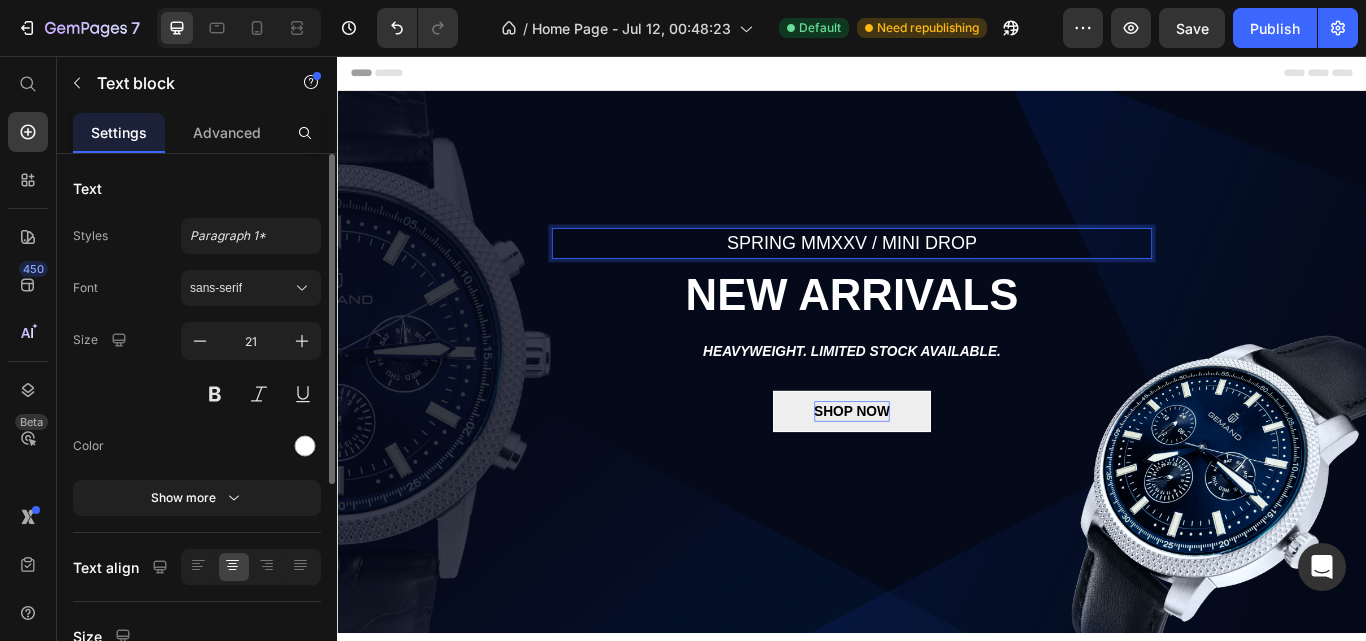 click on "SPRING MMXXV / MINI DROP" at bounding box center [937, 275] 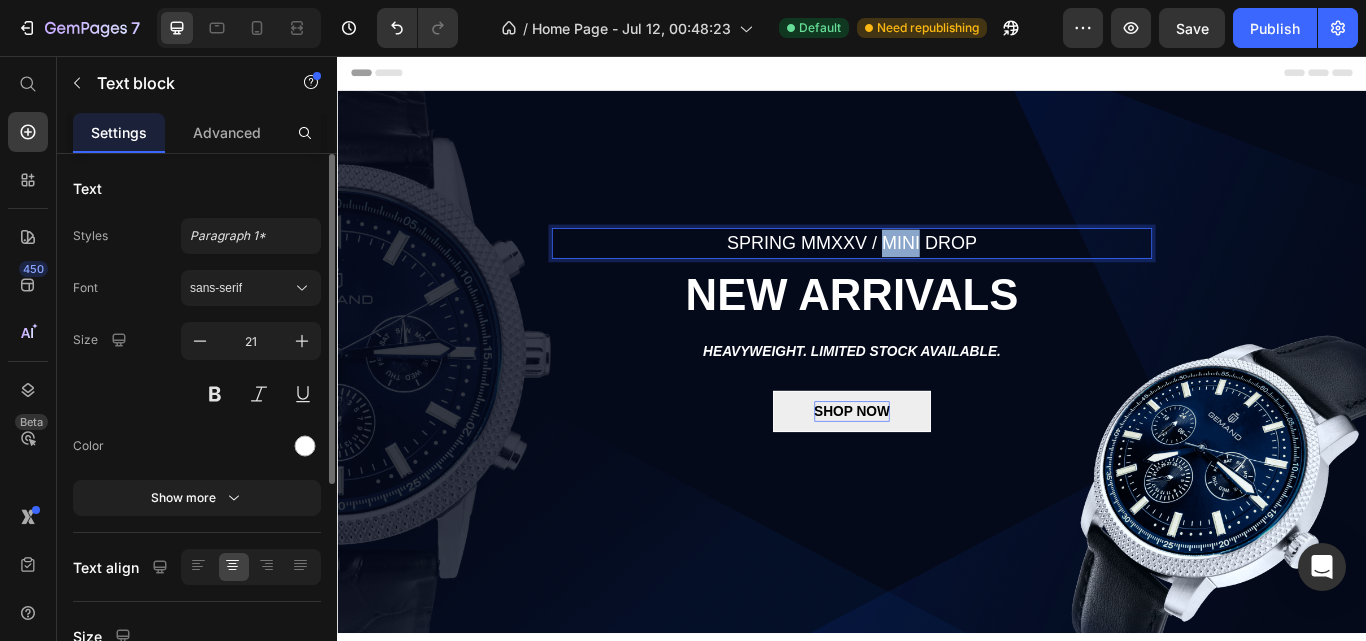 click on "SPRING MMXXV / MINI DROP" at bounding box center (937, 275) 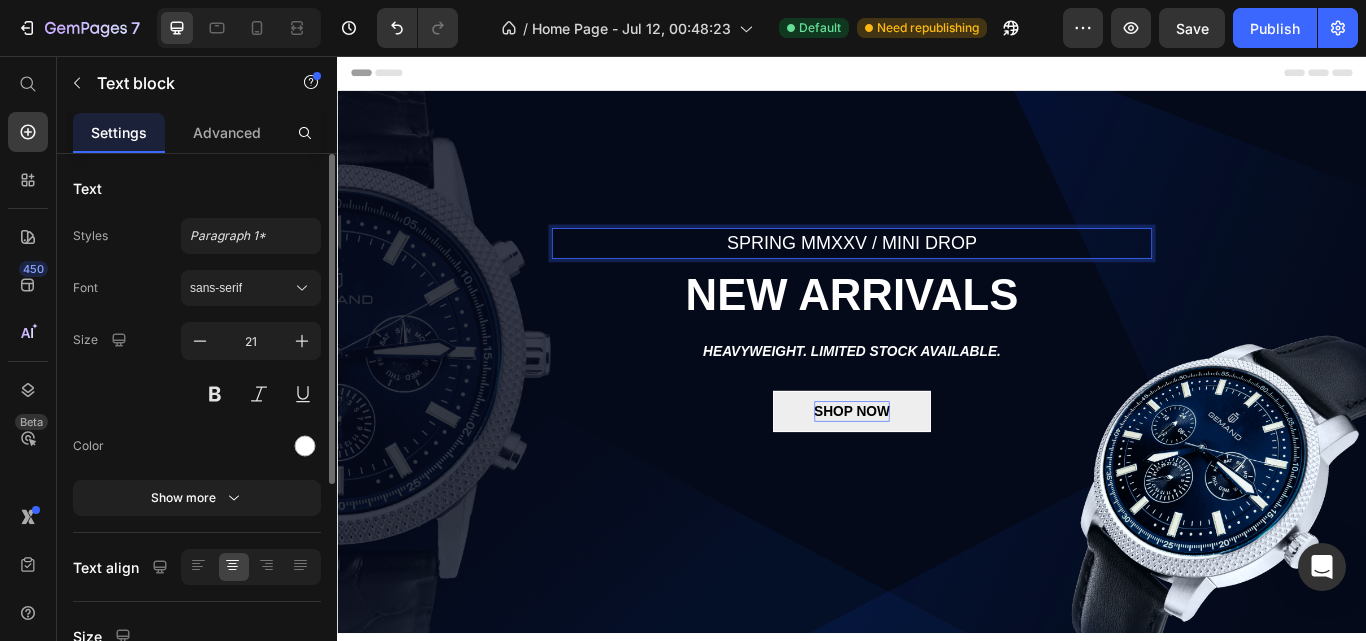 click on "SPRING MMXXV / MINI DROP" at bounding box center (937, 275) 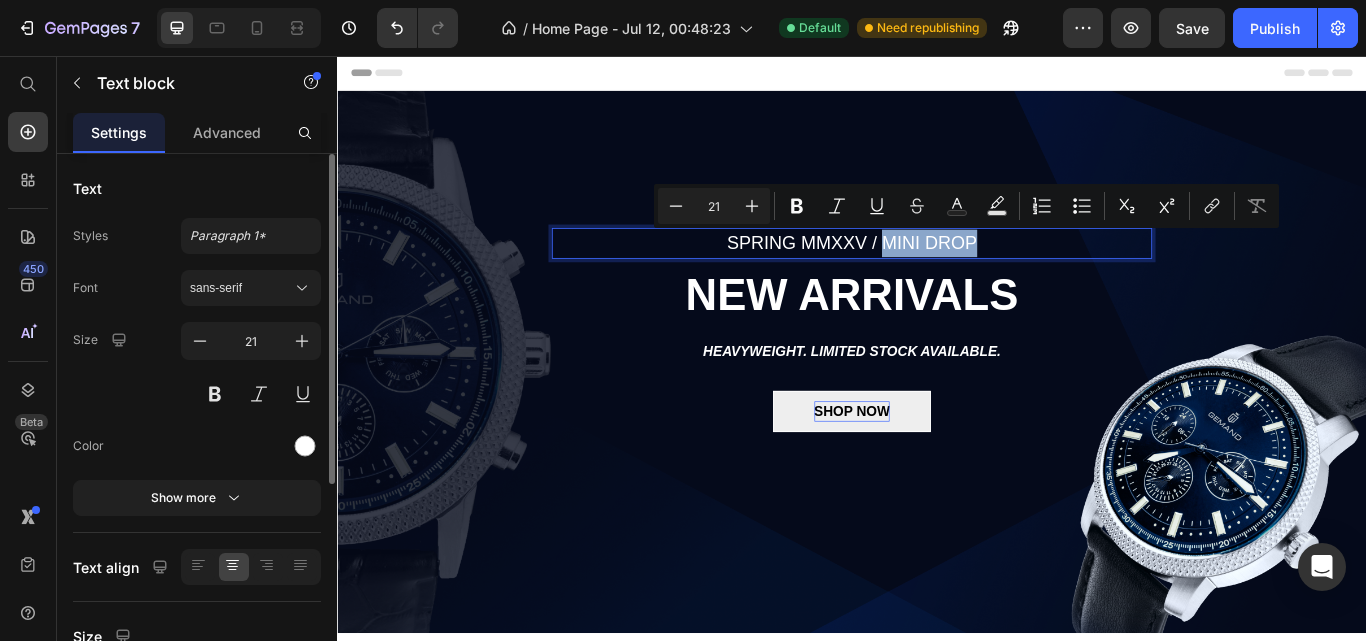 drag, startPoint x: 1057, startPoint y: 282, endPoint x: 999, endPoint y: 275, distance: 58.420887 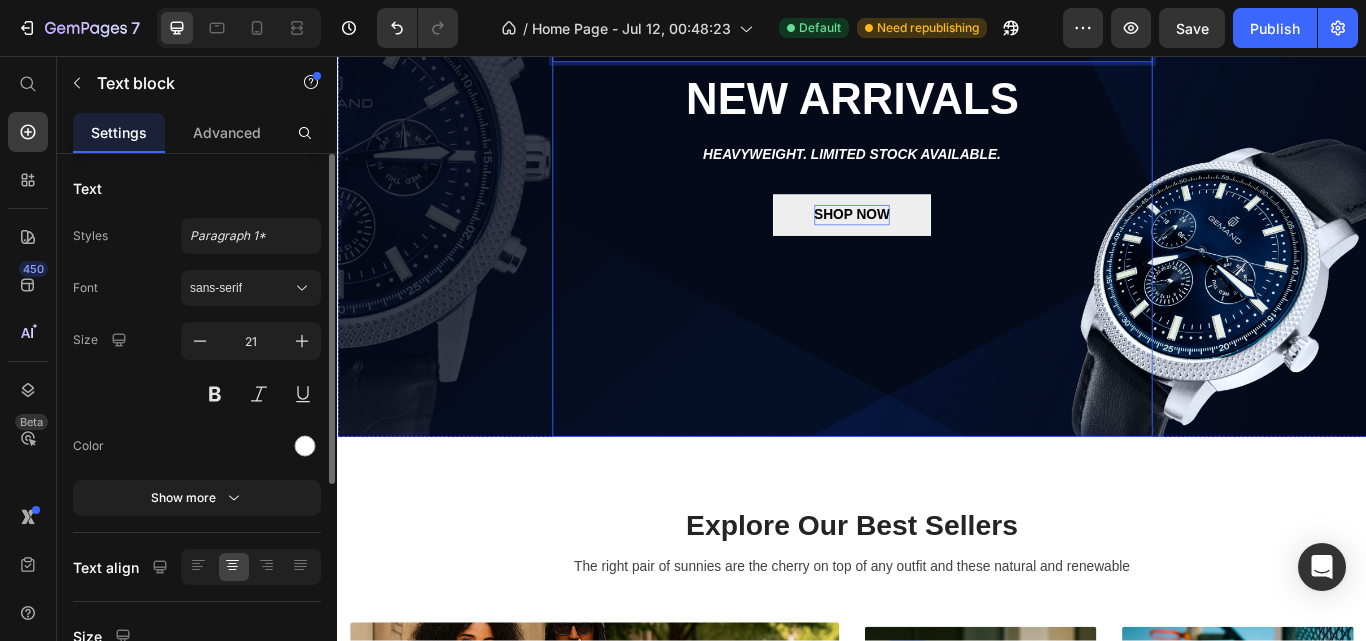 scroll, scrollTop: 0, scrollLeft: 0, axis: both 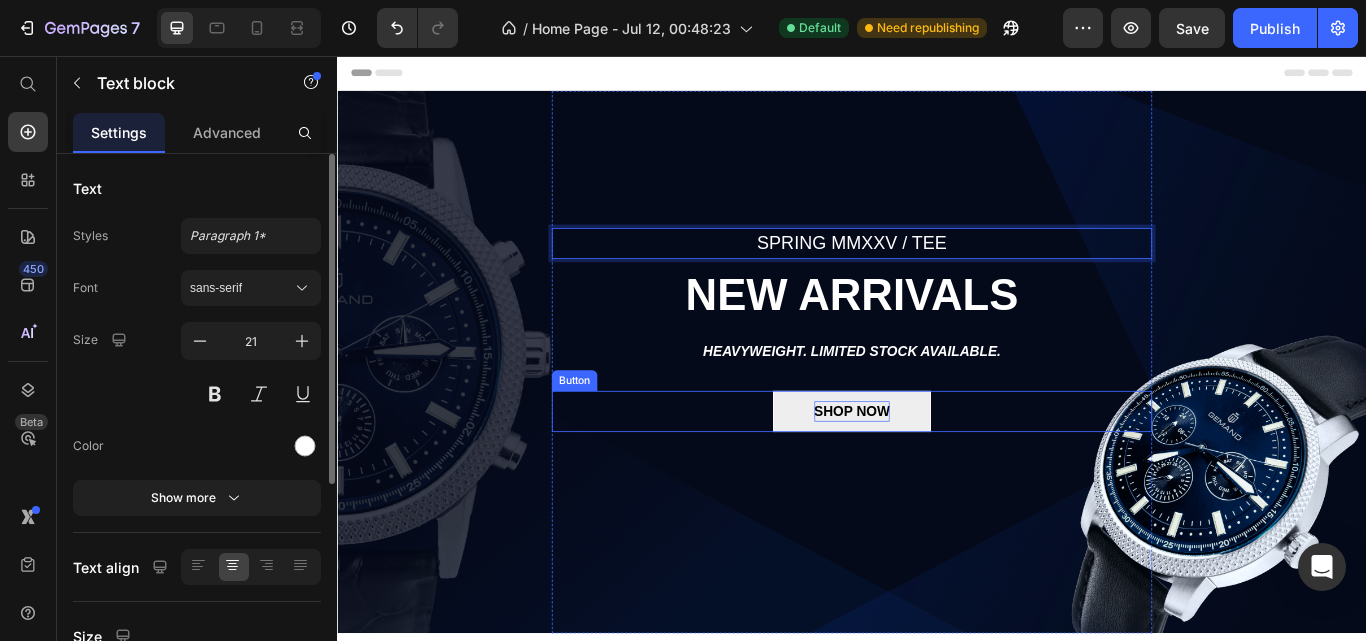 click on "SHOP NOW" at bounding box center [937, 471] 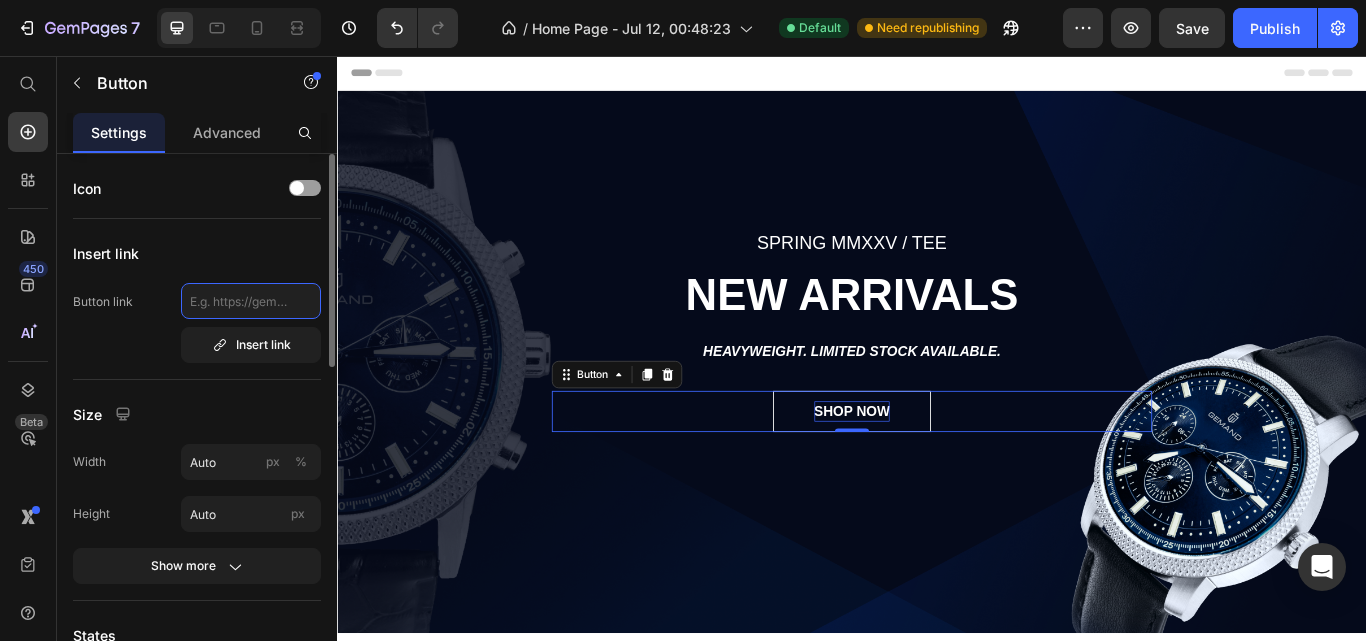 click 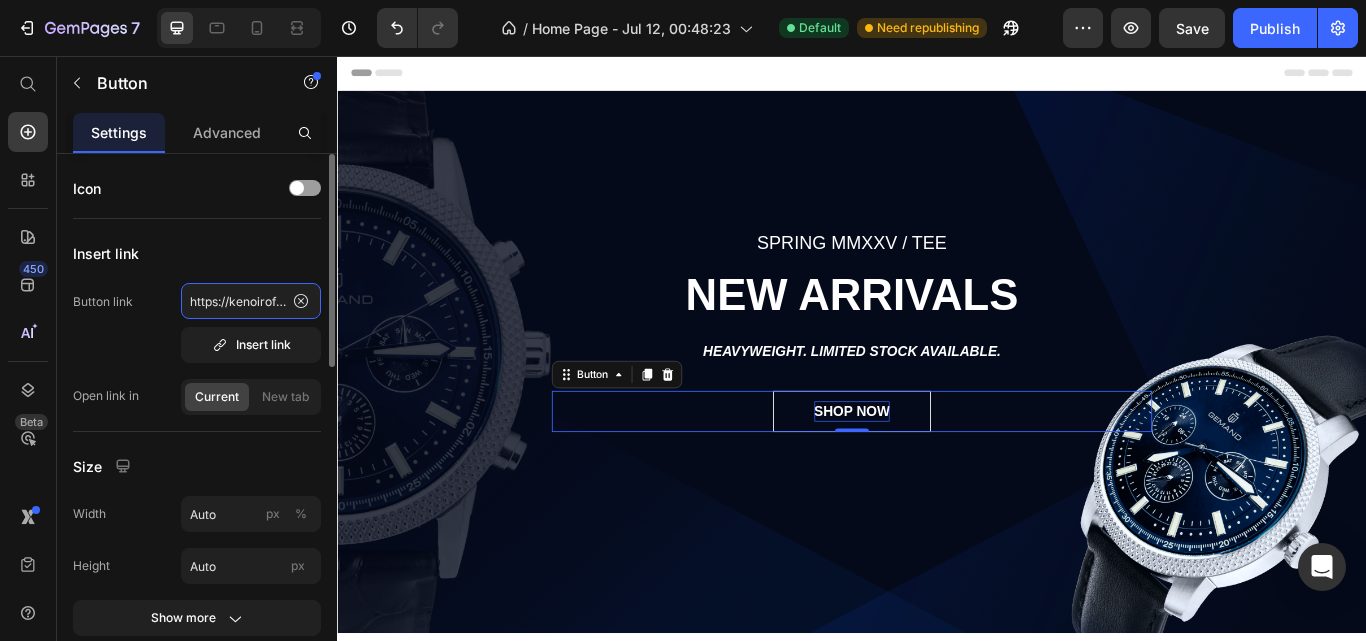 scroll, scrollTop: 0, scrollLeft: 125, axis: horizontal 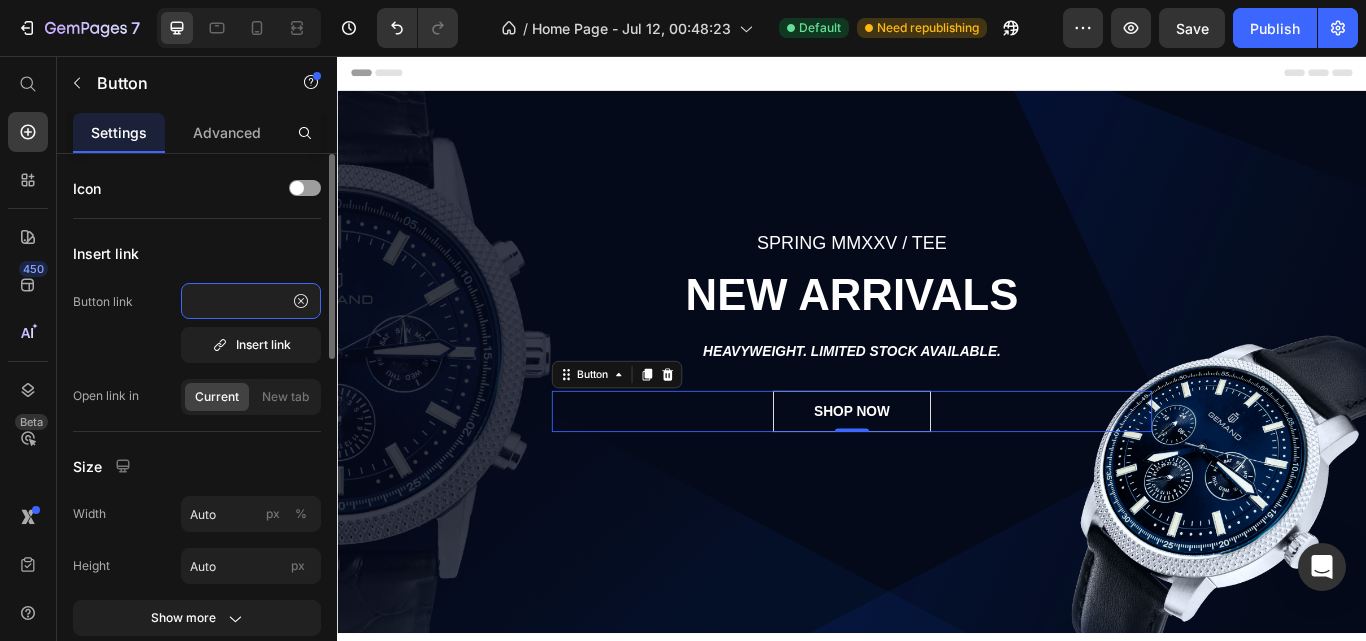 type on "https://kenoirofficial.com/collections/all" 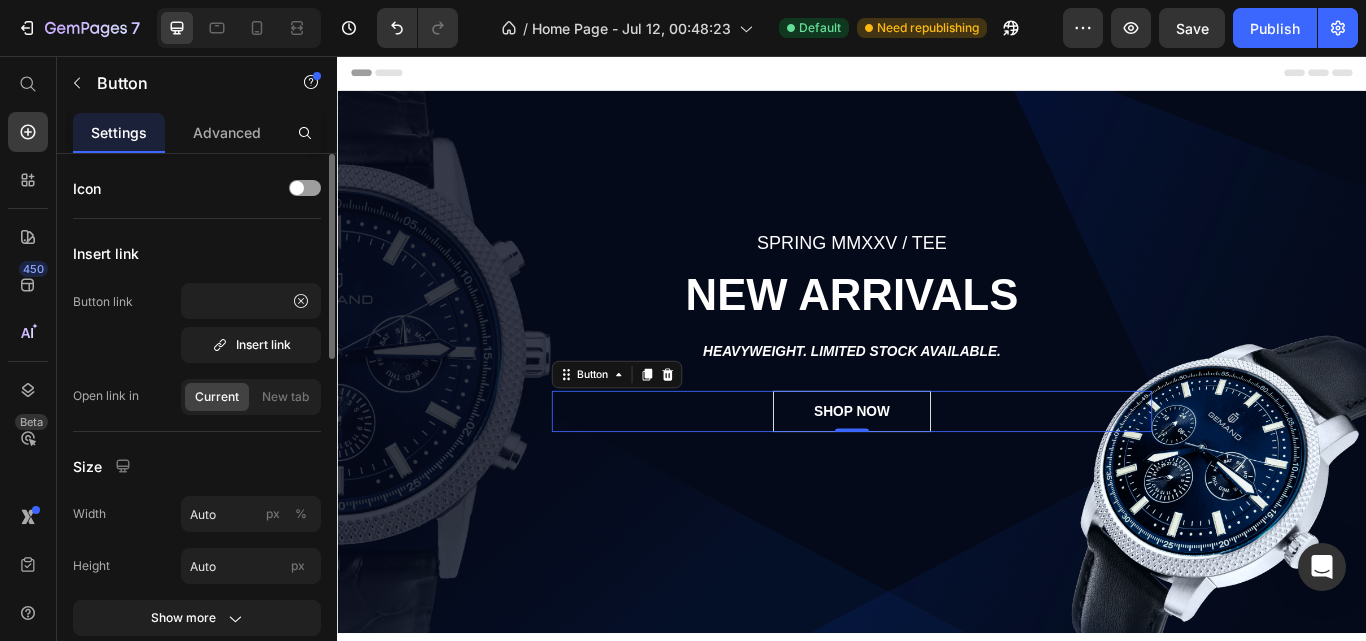 scroll, scrollTop: 0, scrollLeft: 0, axis: both 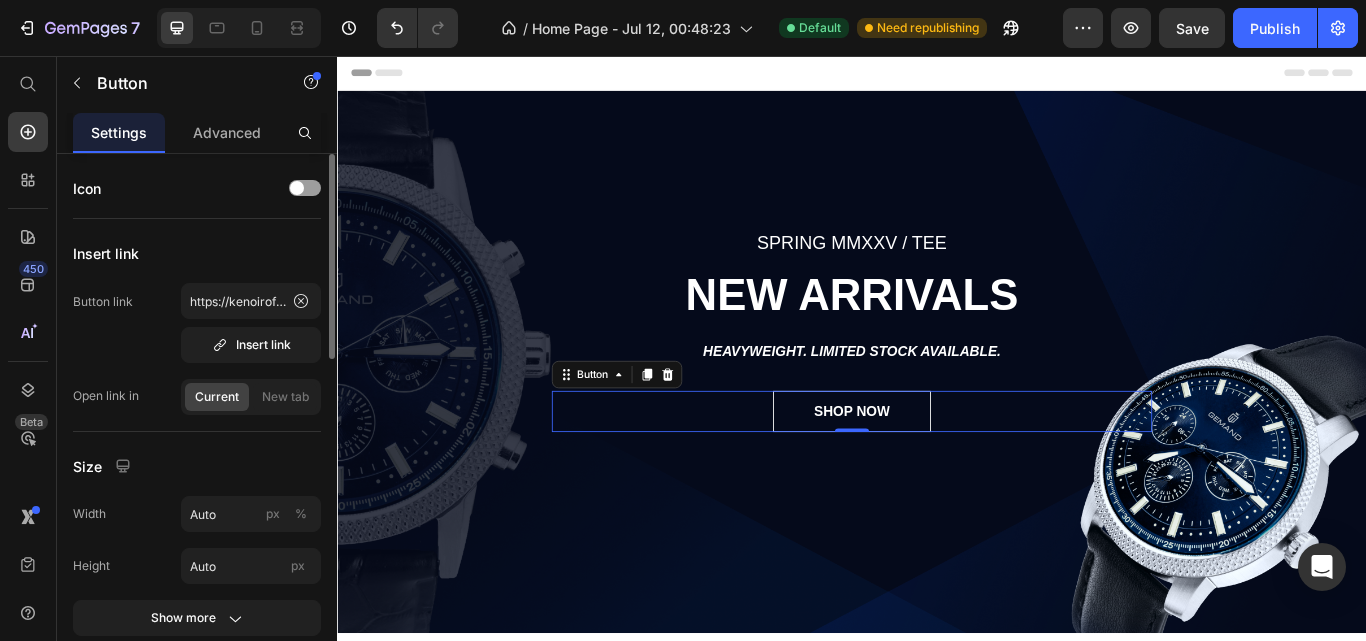 click on "Button link https://kenoirofficial.com/collections/all  Insert link" at bounding box center (197, 323) 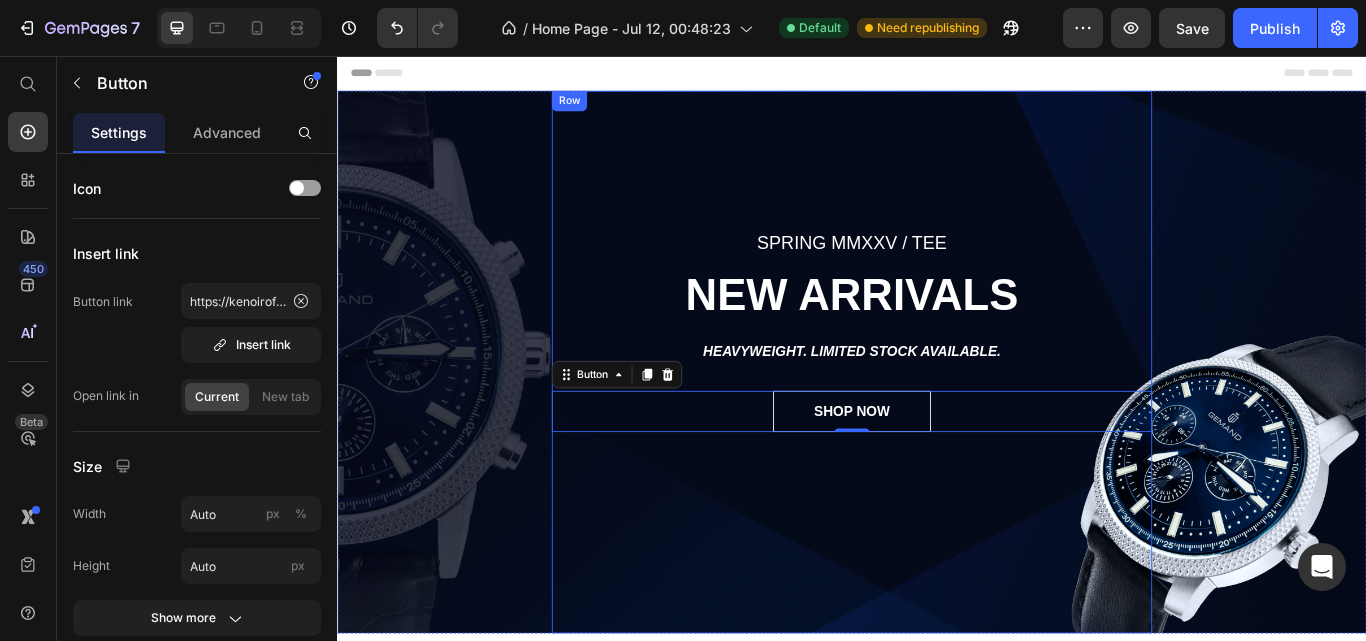 click on "SPRING MMXXV / TEE Text block ⁠⁠⁠⁠⁠⁠⁠ NEW ARRIVALS Heading HEAVYWEIGHT. LIMITED STOCK AVAILABLE. Text block SHOP NOW Button   0 Row" at bounding box center (937, 413) 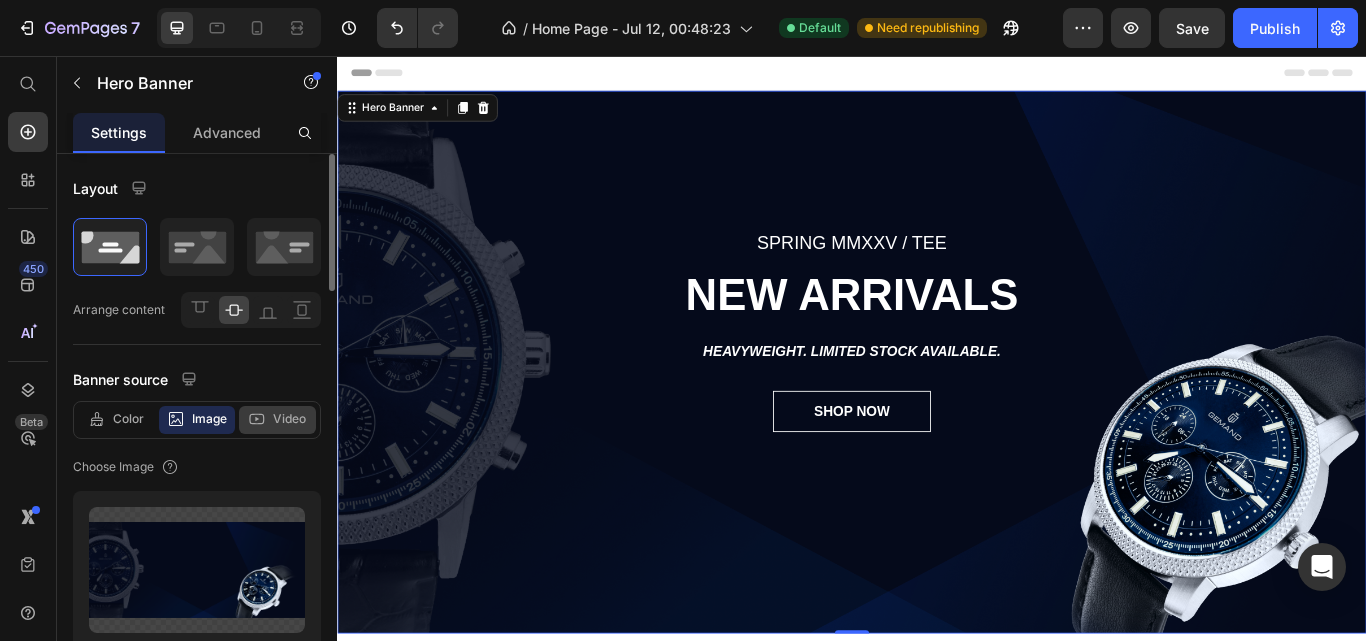 click on "Video" at bounding box center [289, 419] 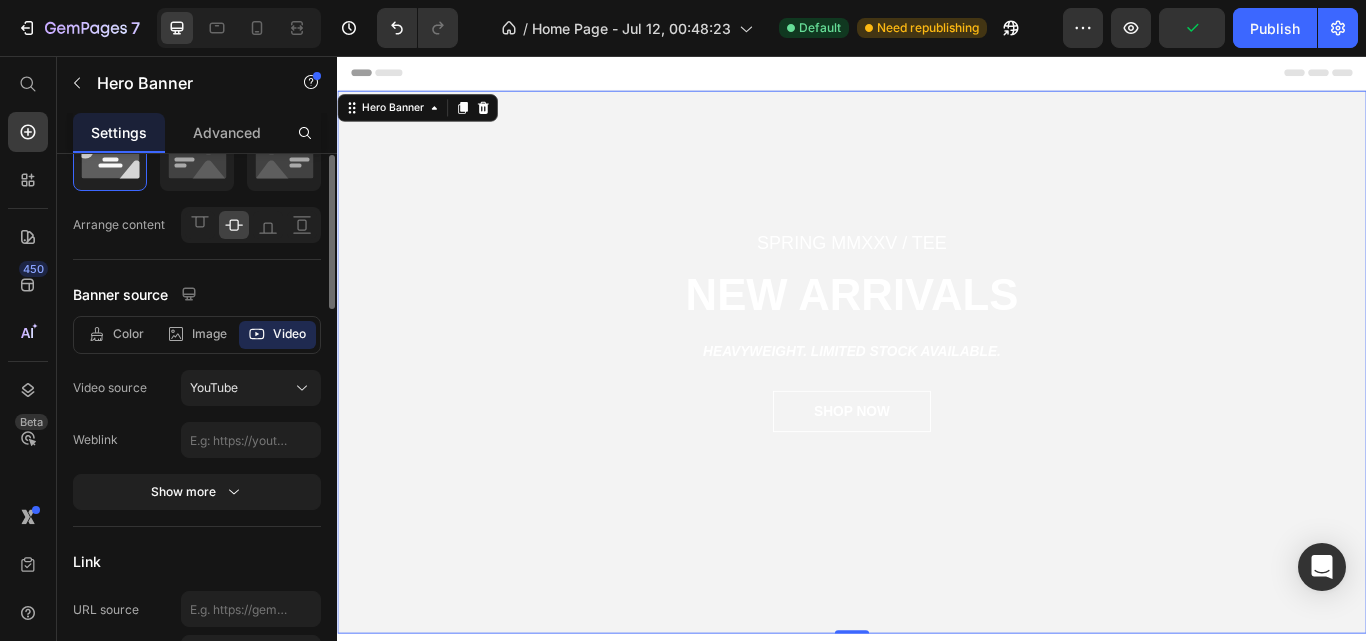 scroll, scrollTop: 87, scrollLeft: 0, axis: vertical 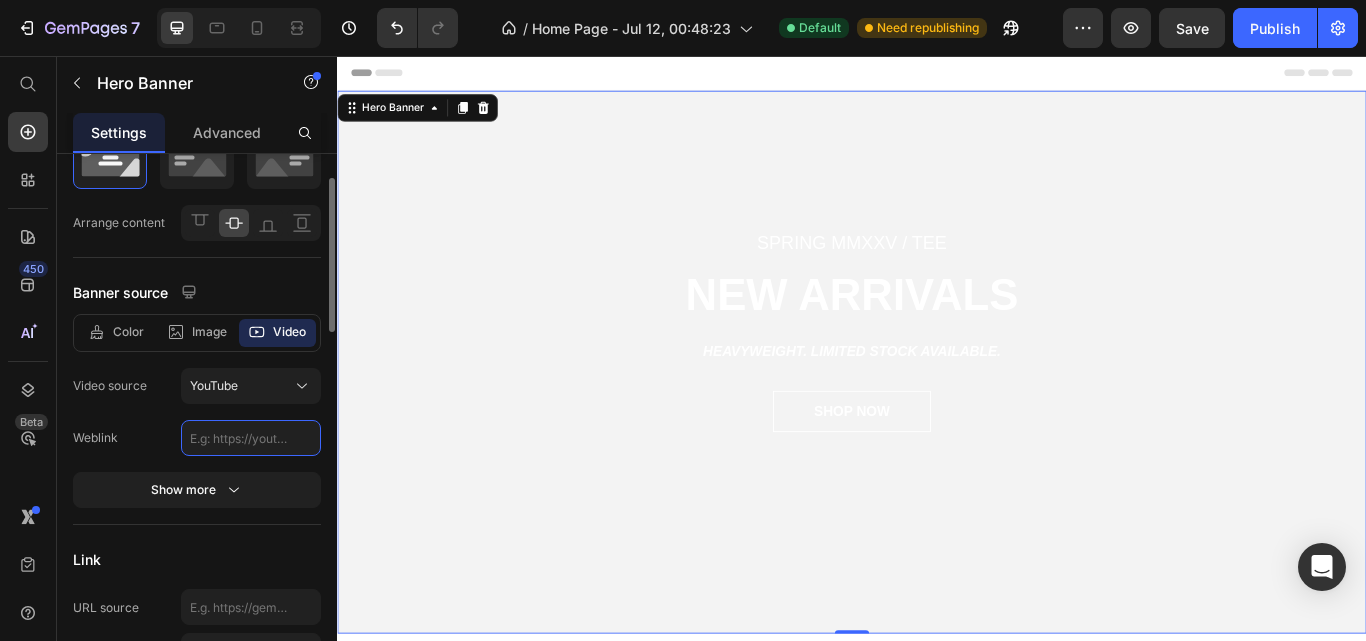 click 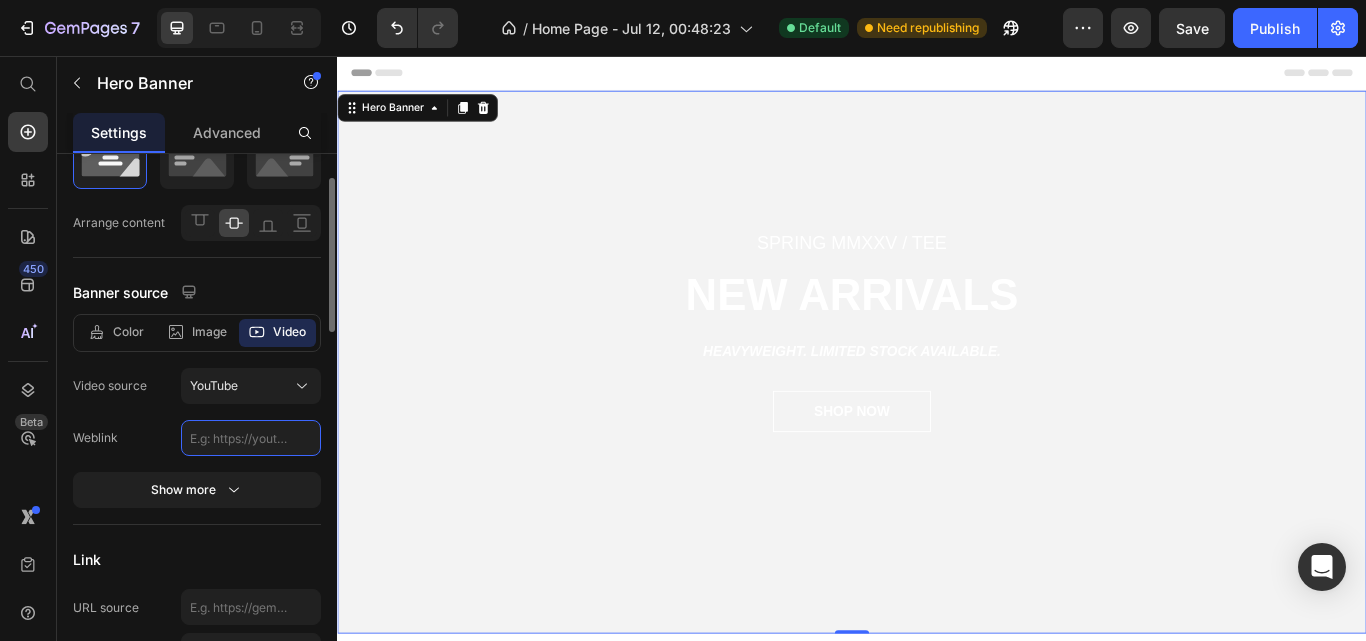 click 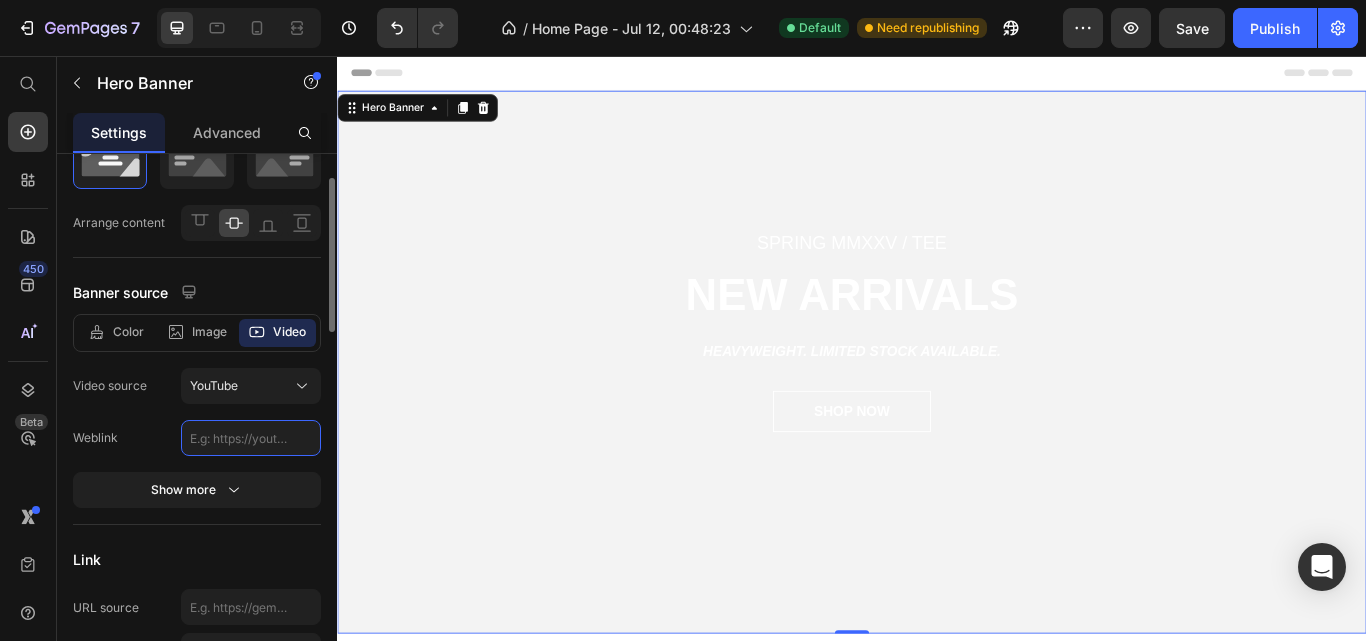 paste on "https://www.youtube.com/watch?v=rYx272cOHnk" 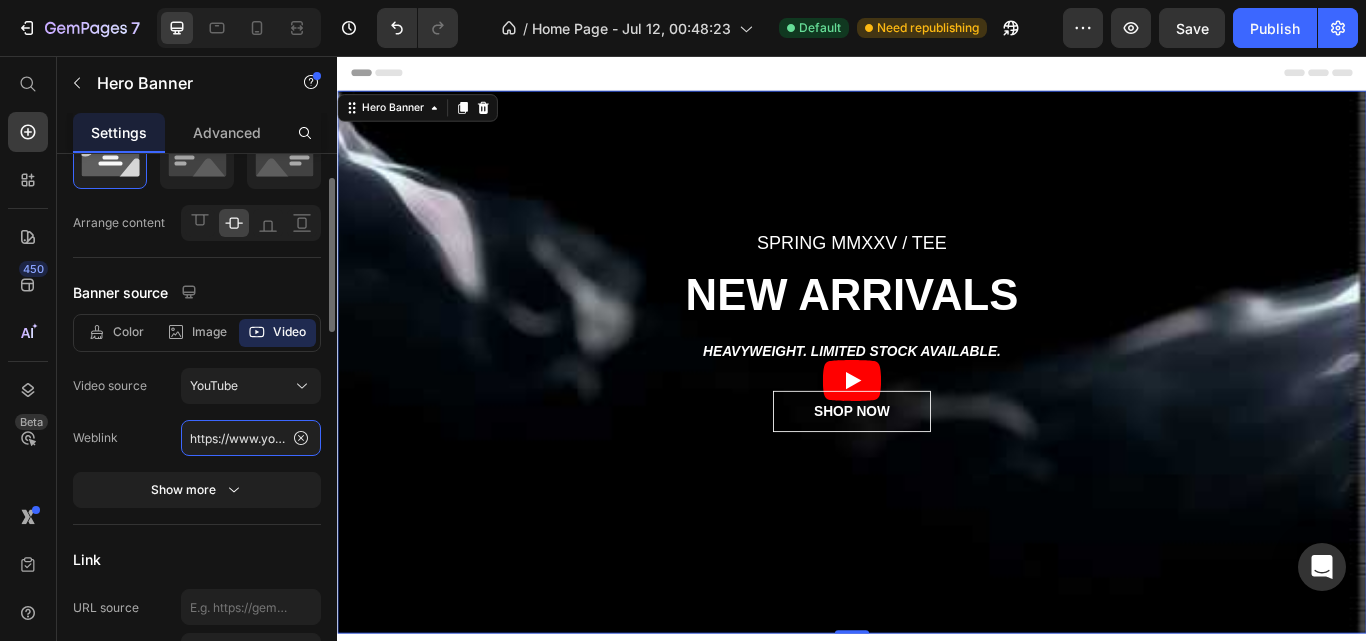 scroll, scrollTop: 0, scrollLeft: 187, axis: horizontal 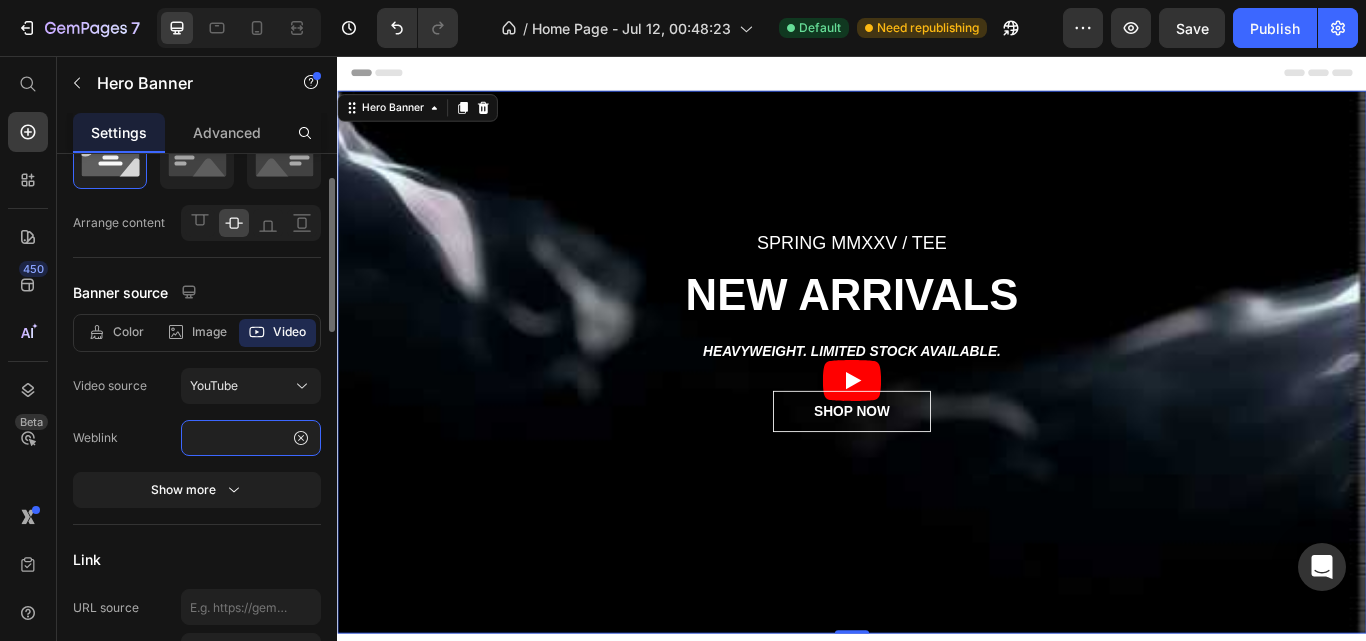 type on "https://www.youtube.com/watch?v=rYx272cOHnk" 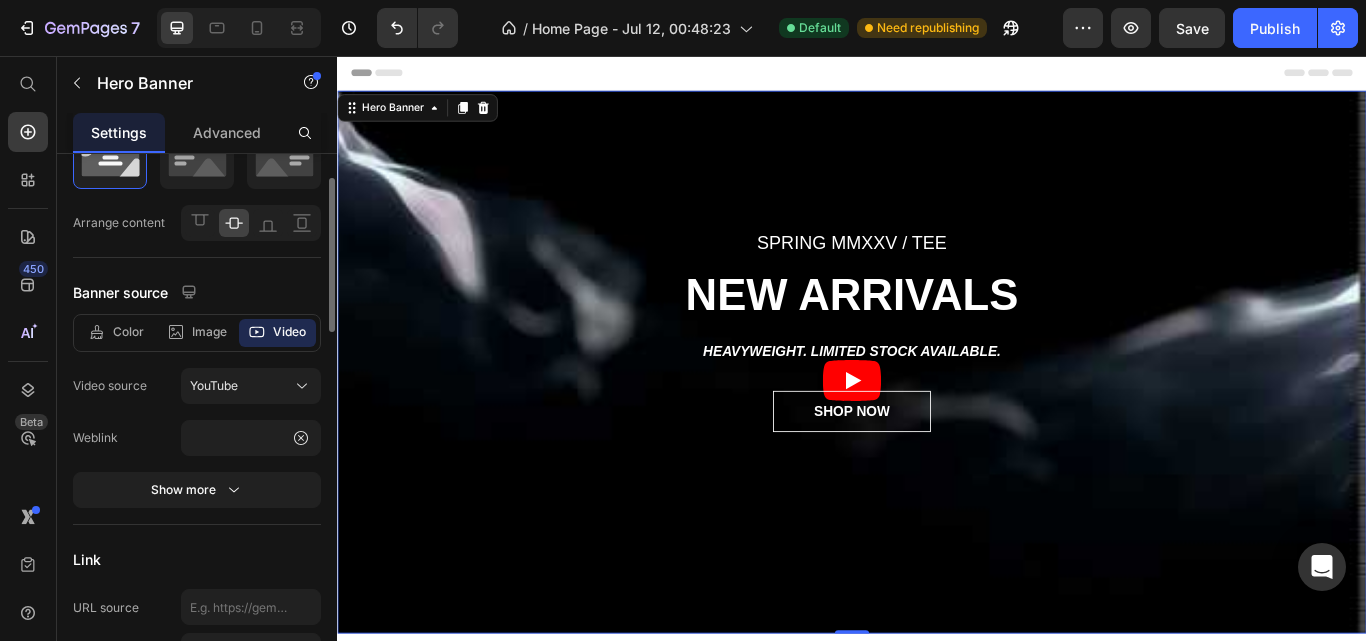 scroll, scrollTop: 0, scrollLeft: 0, axis: both 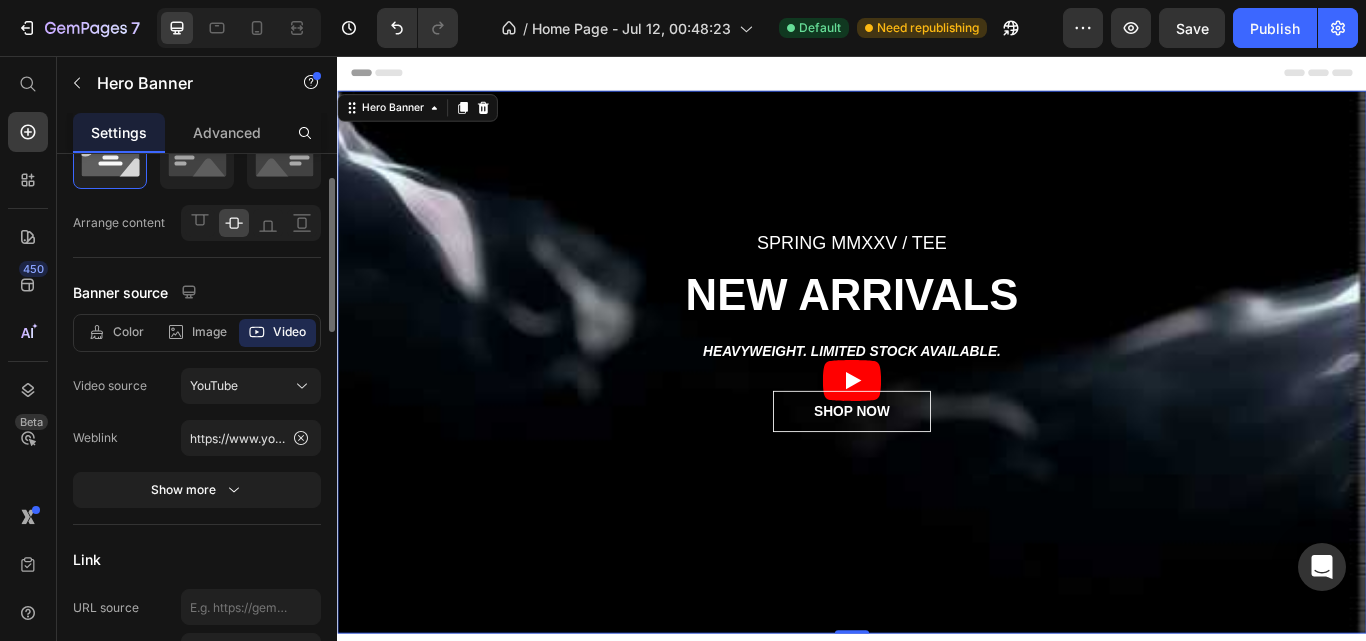 click on "Weblink" at bounding box center (127, 438) 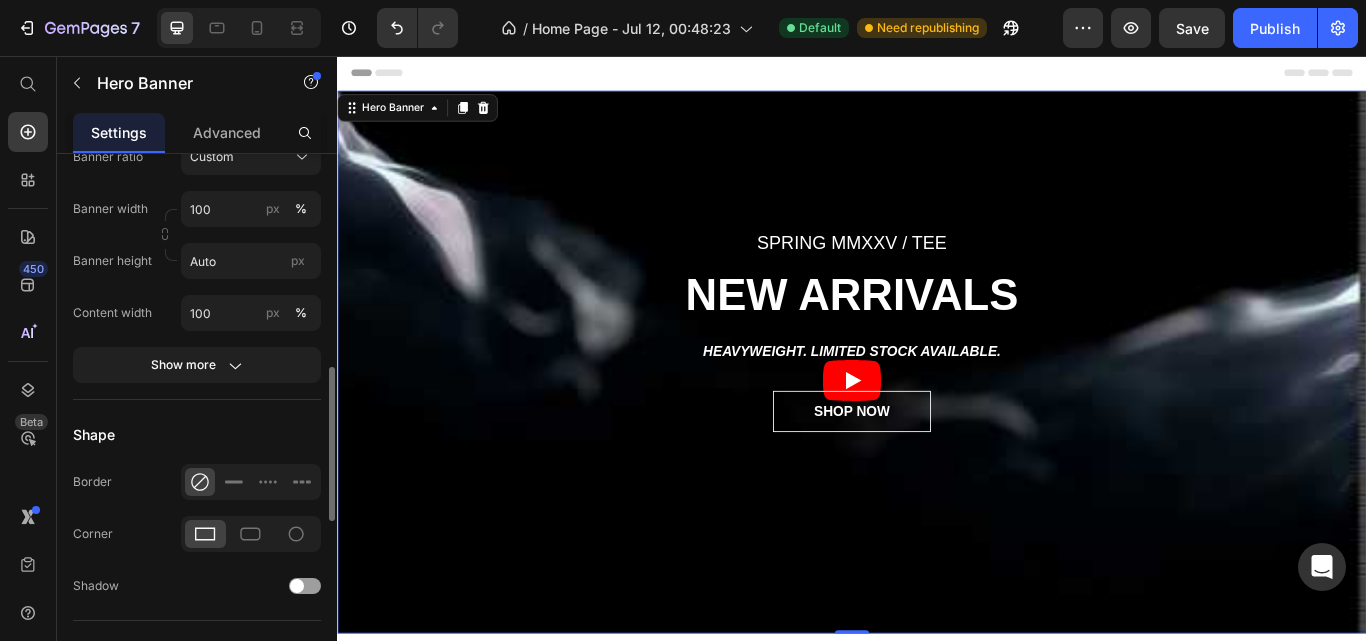 scroll, scrollTop: 790, scrollLeft: 0, axis: vertical 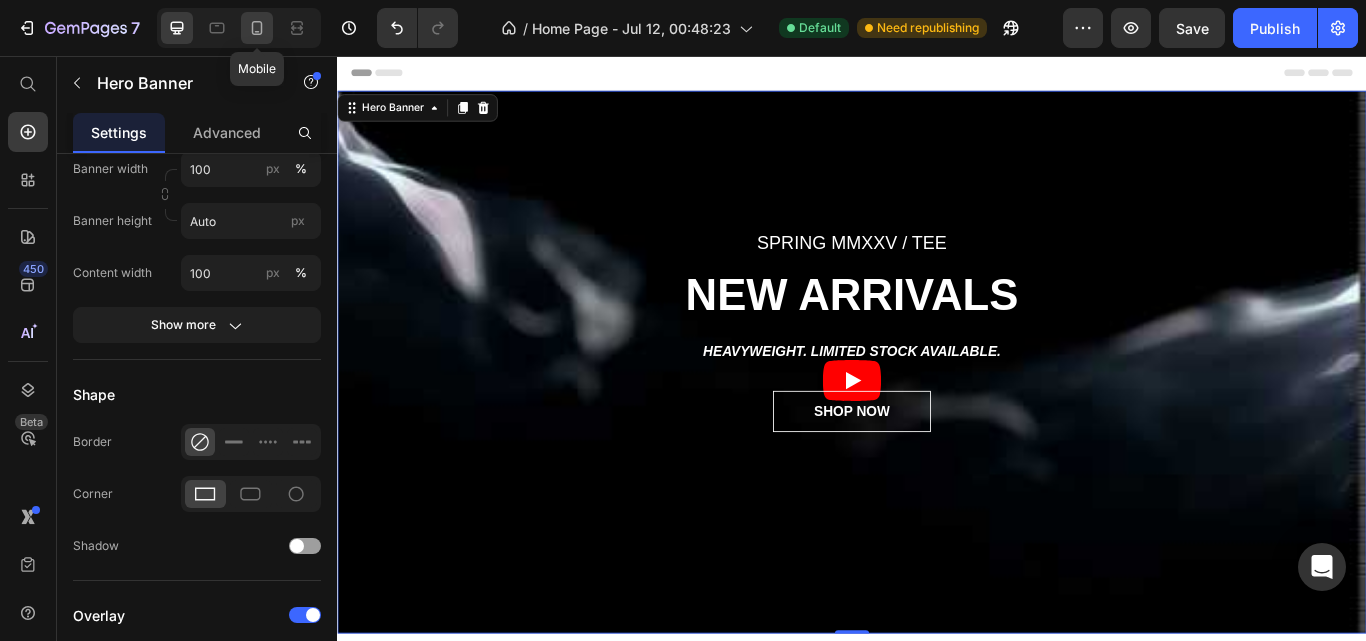 click 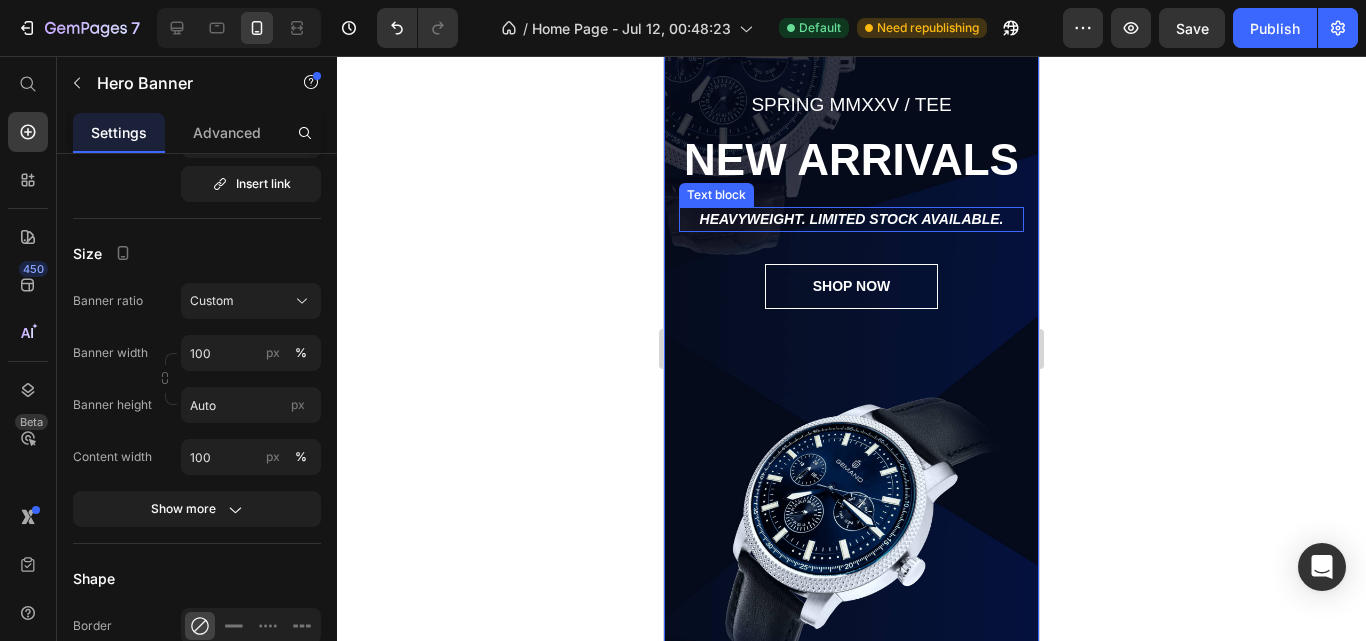 scroll, scrollTop: 1051, scrollLeft: 0, axis: vertical 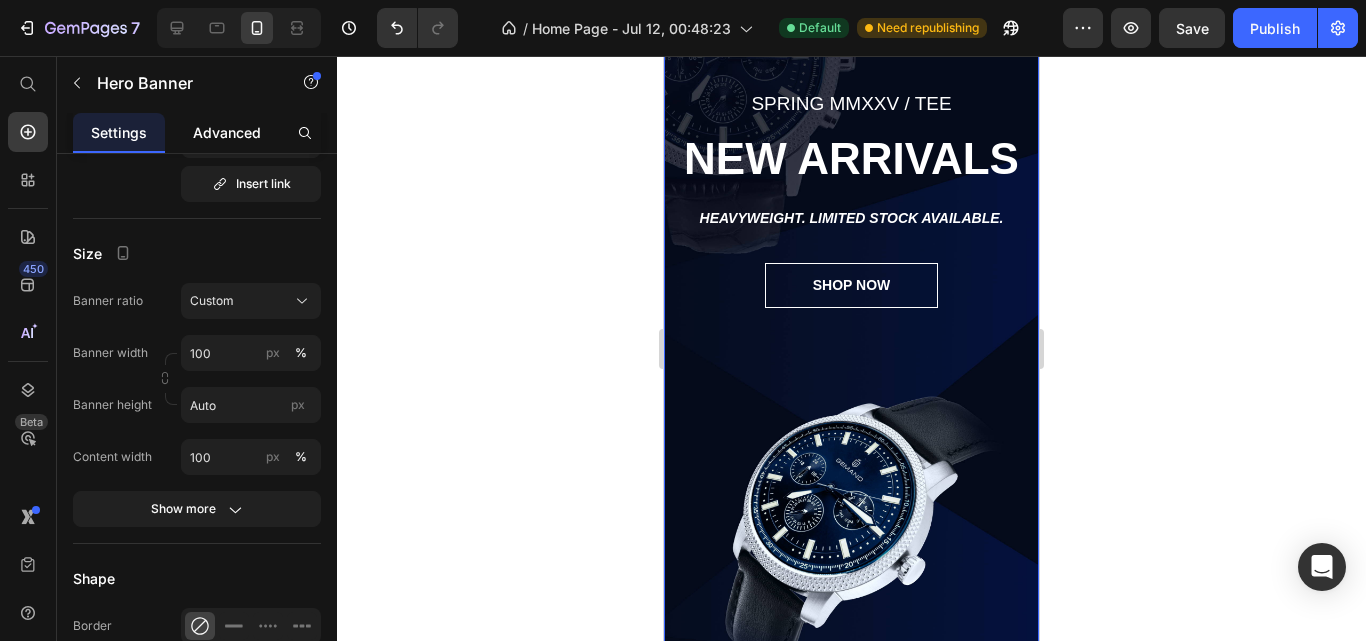 click on "Advanced" at bounding box center [227, 132] 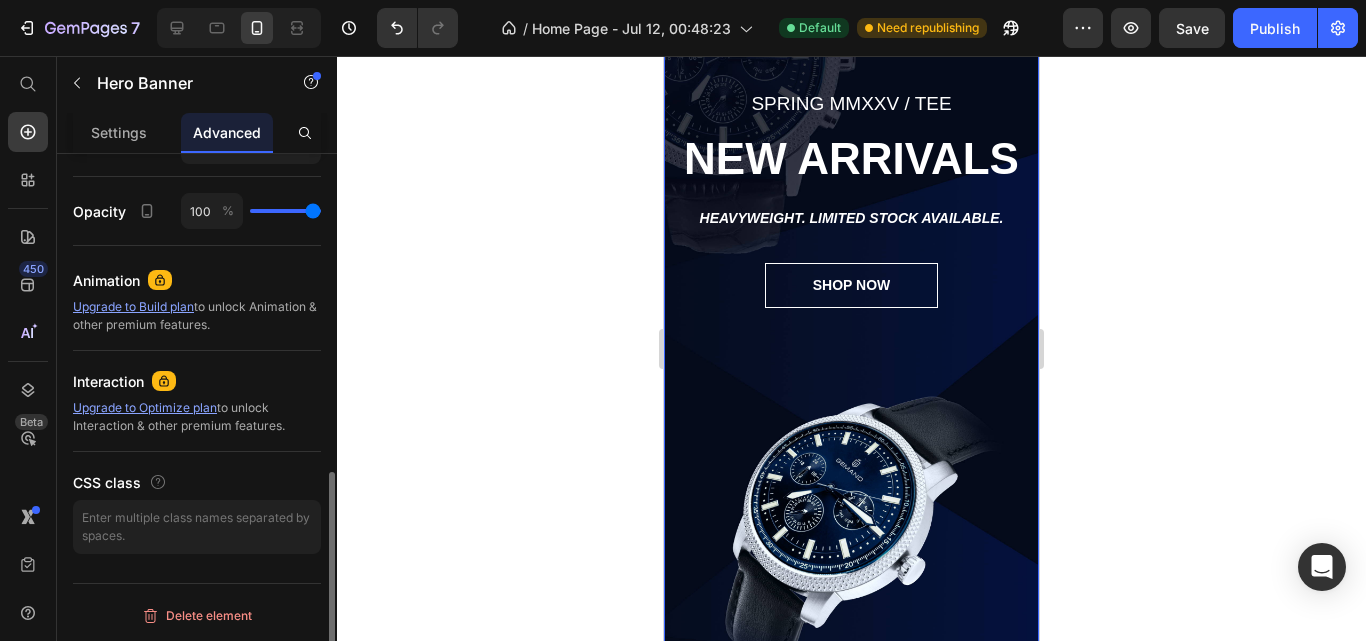 scroll, scrollTop: 0, scrollLeft: 0, axis: both 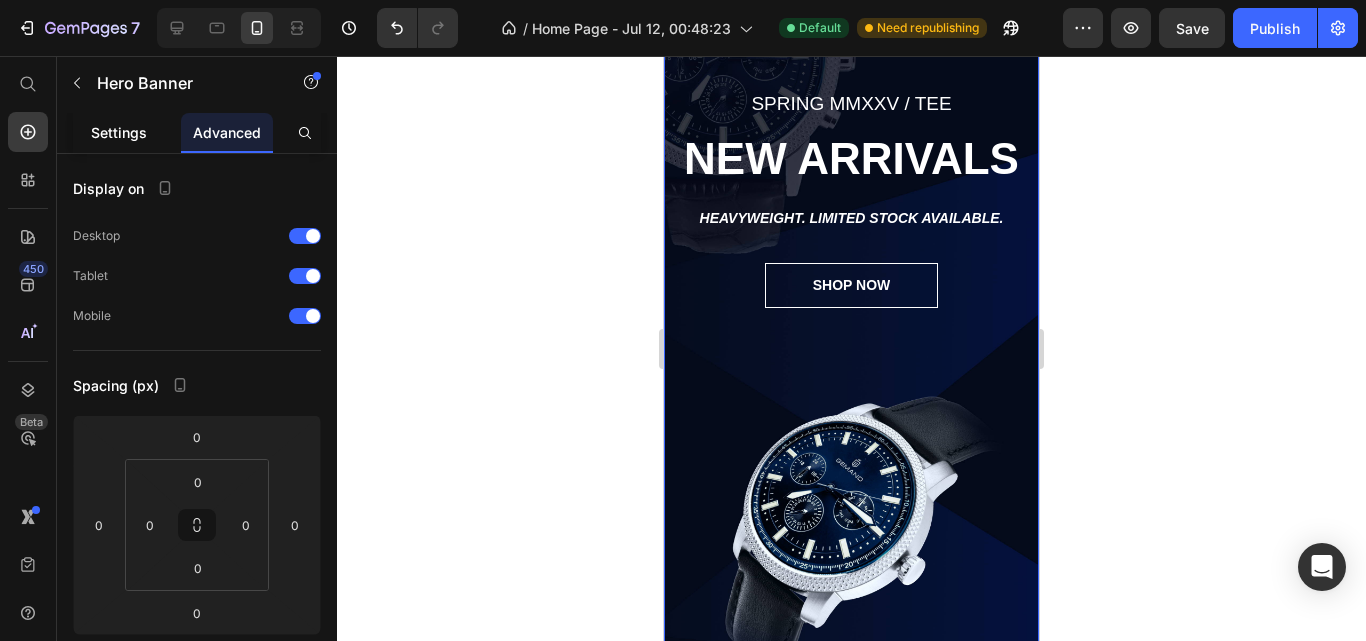 click on "Settings" 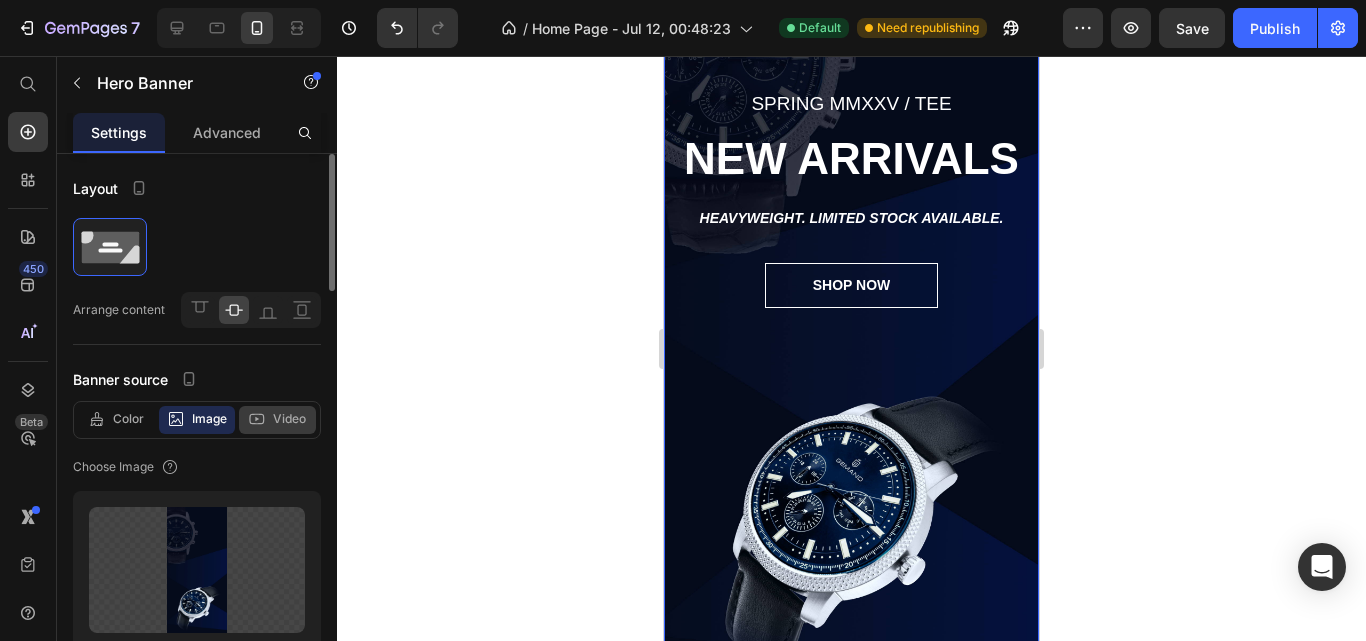 click on "Video" 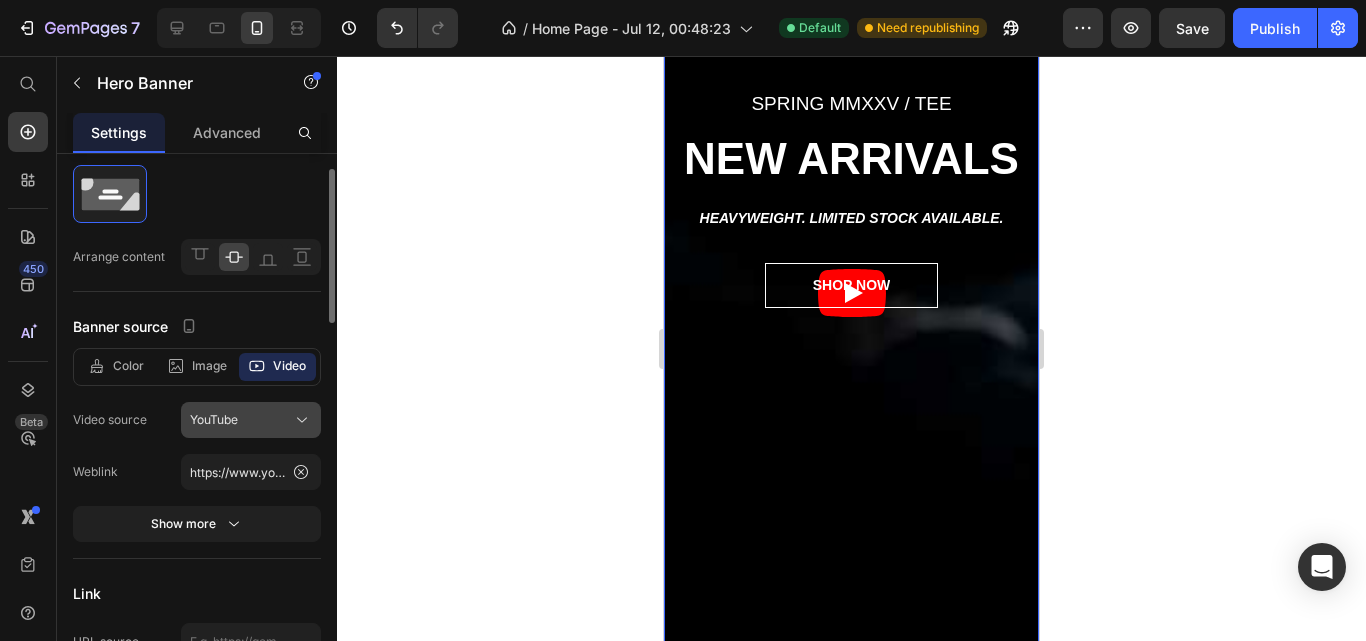 scroll, scrollTop: 55, scrollLeft: 0, axis: vertical 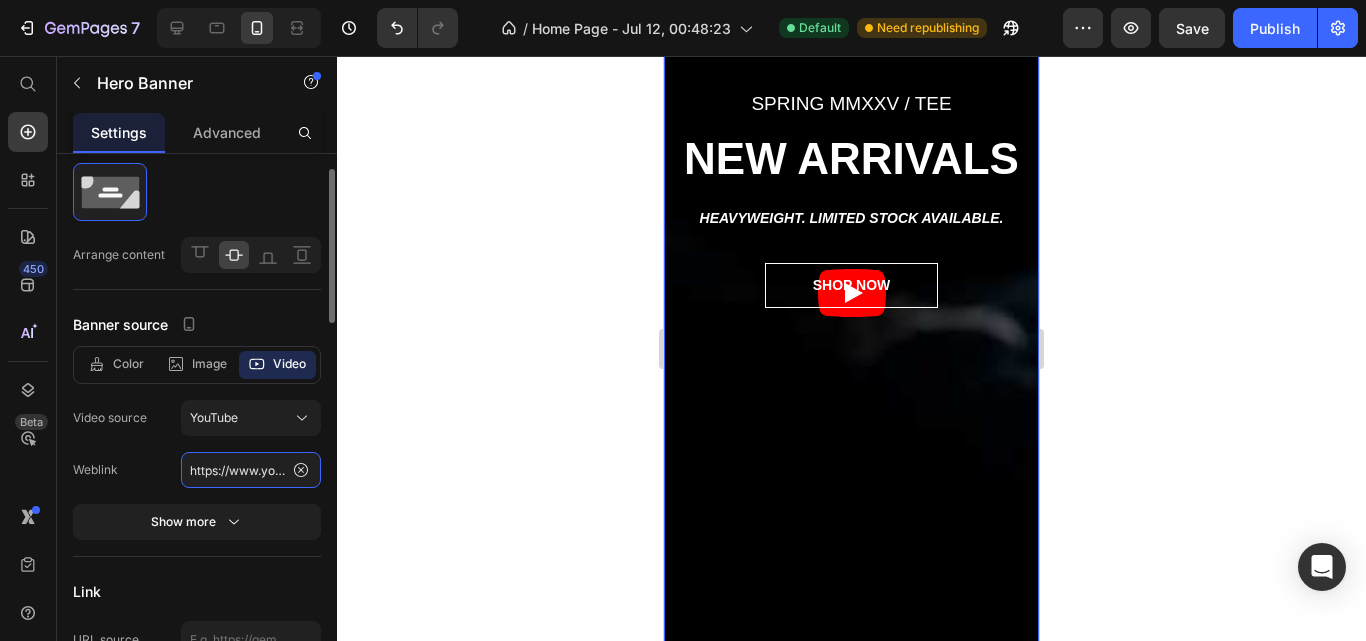 click on "https://www.youtube.com/watch?v=rYx272cOHnk" 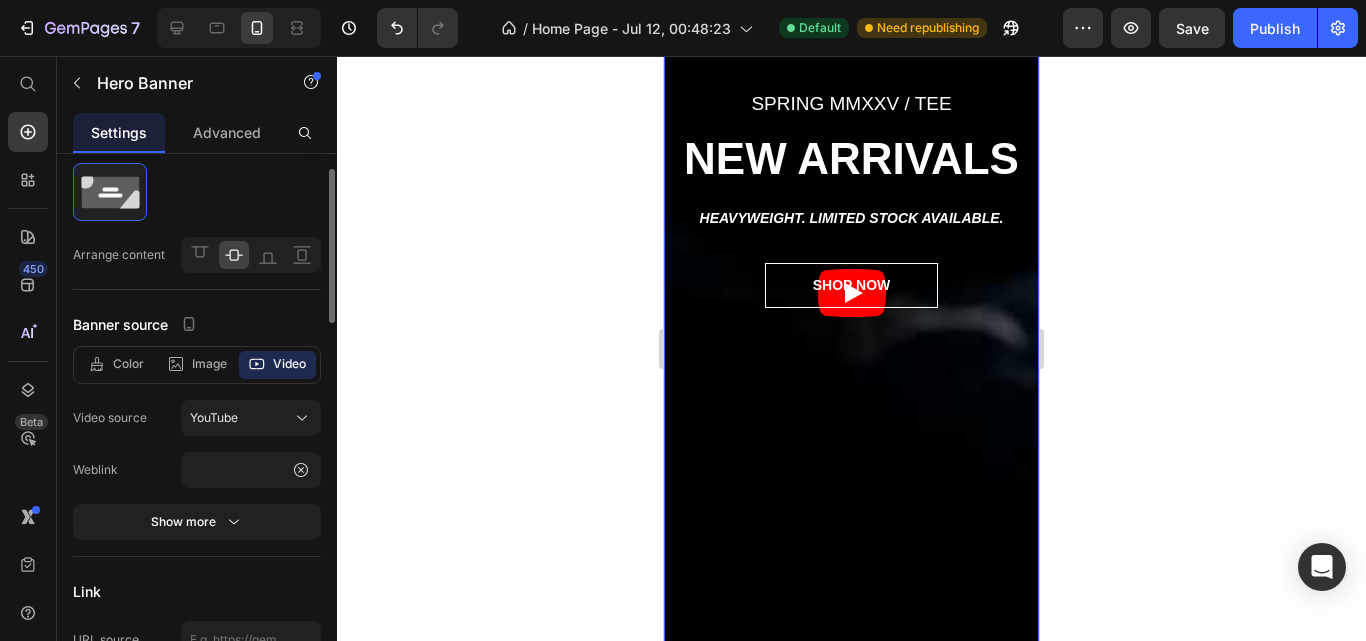 scroll, scrollTop: 0, scrollLeft: 0, axis: both 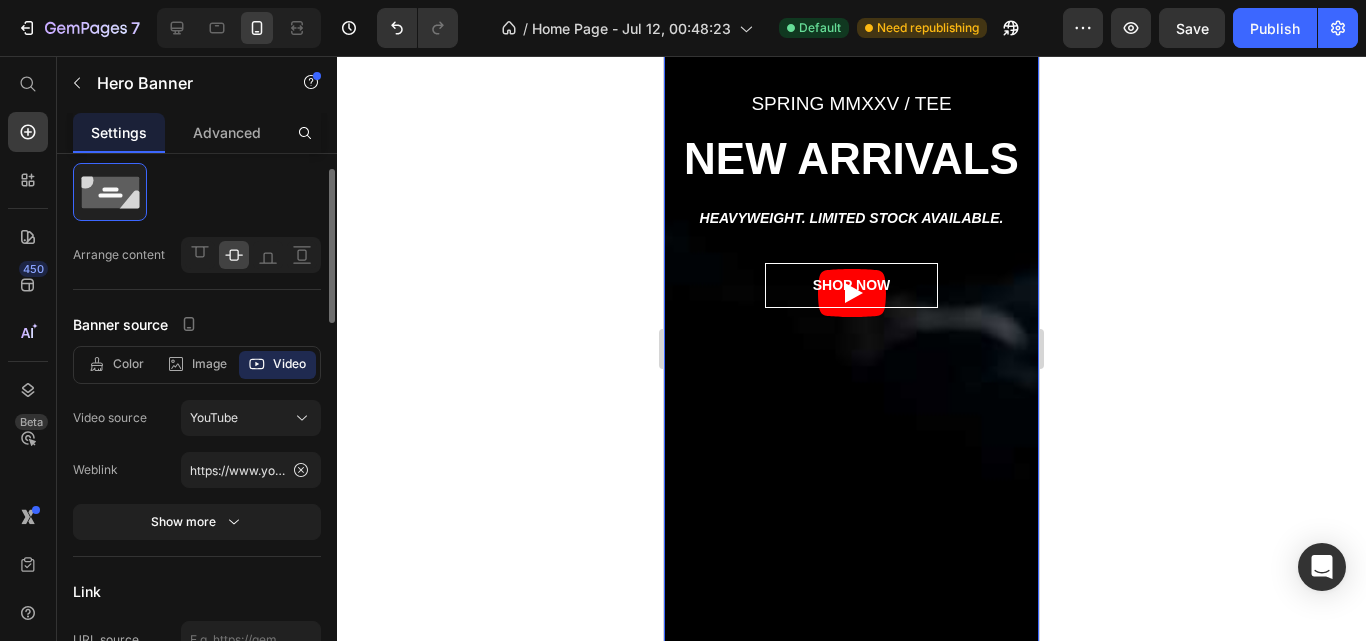 click on "Weblink" at bounding box center [127, 470] 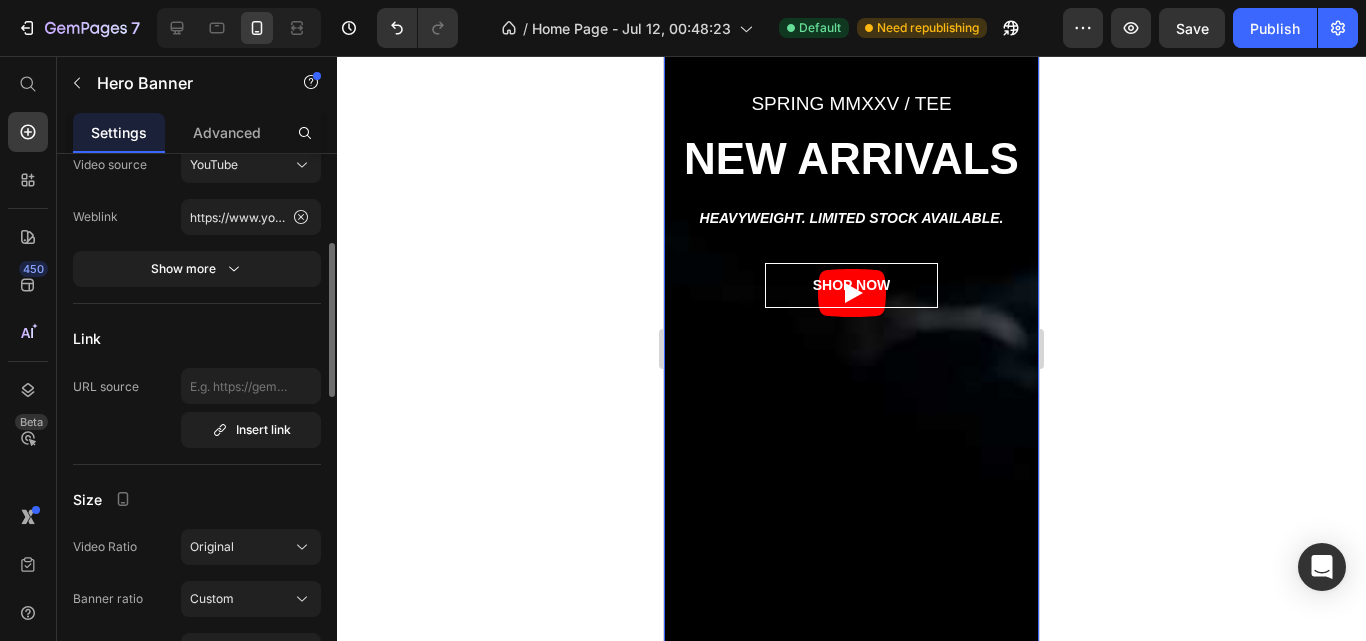 scroll, scrollTop: 308, scrollLeft: 0, axis: vertical 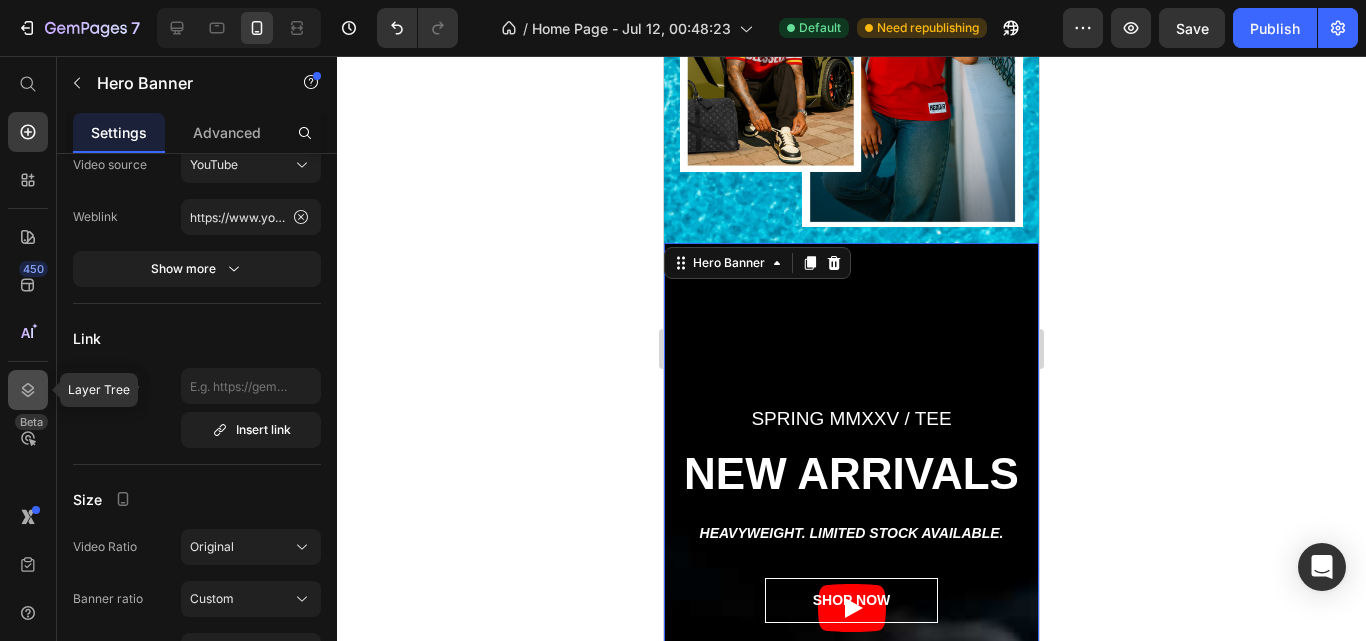 click 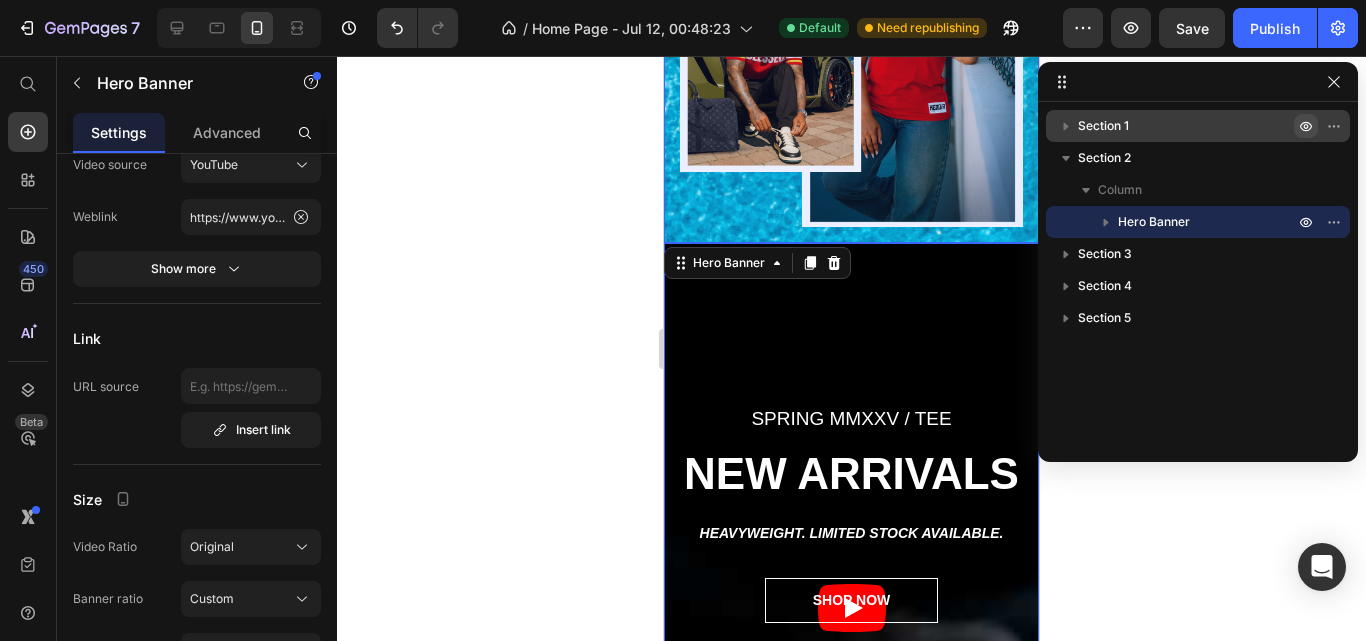 drag, startPoint x: 1304, startPoint y: 126, endPoint x: 272, endPoint y: 109, distance: 1032.14 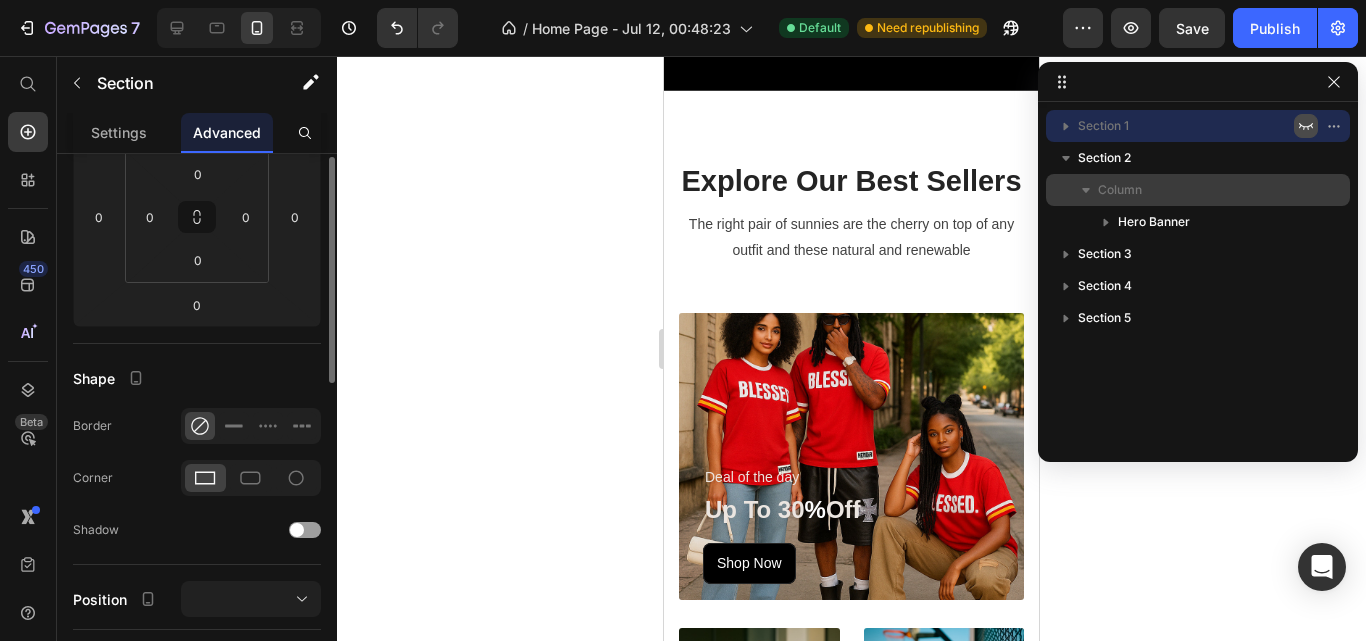 scroll, scrollTop: 0, scrollLeft: 0, axis: both 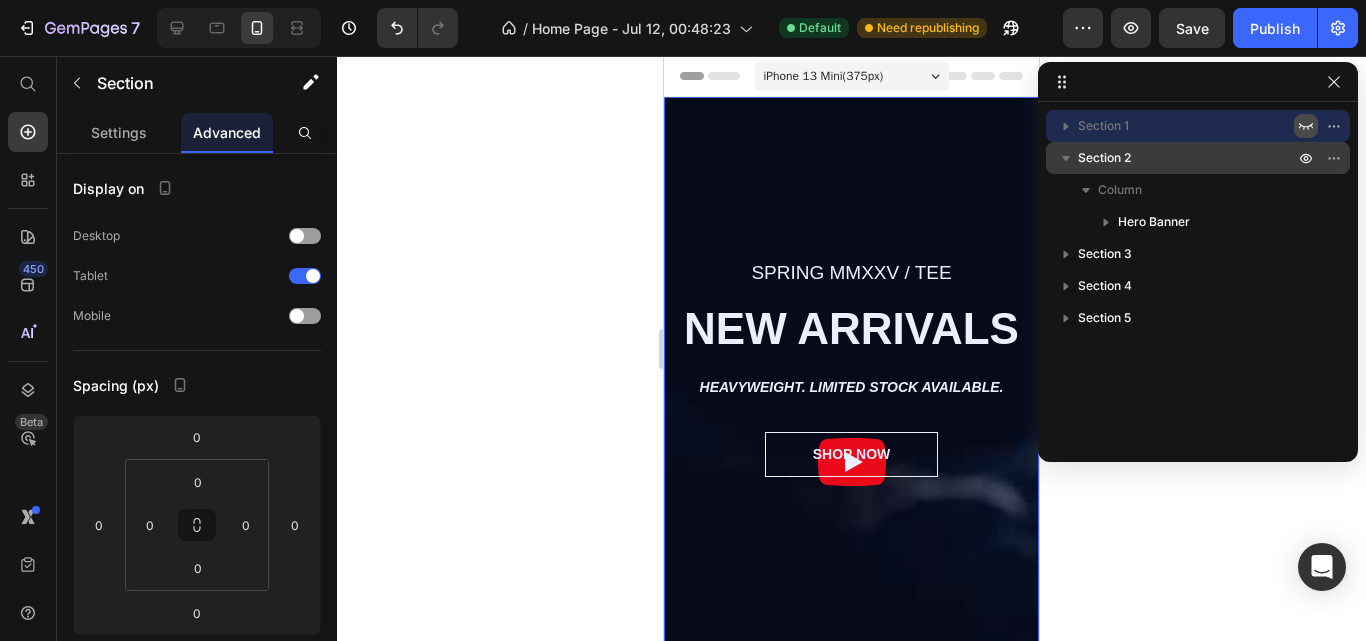 click on "Section 2" at bounding box center (1188, 158) 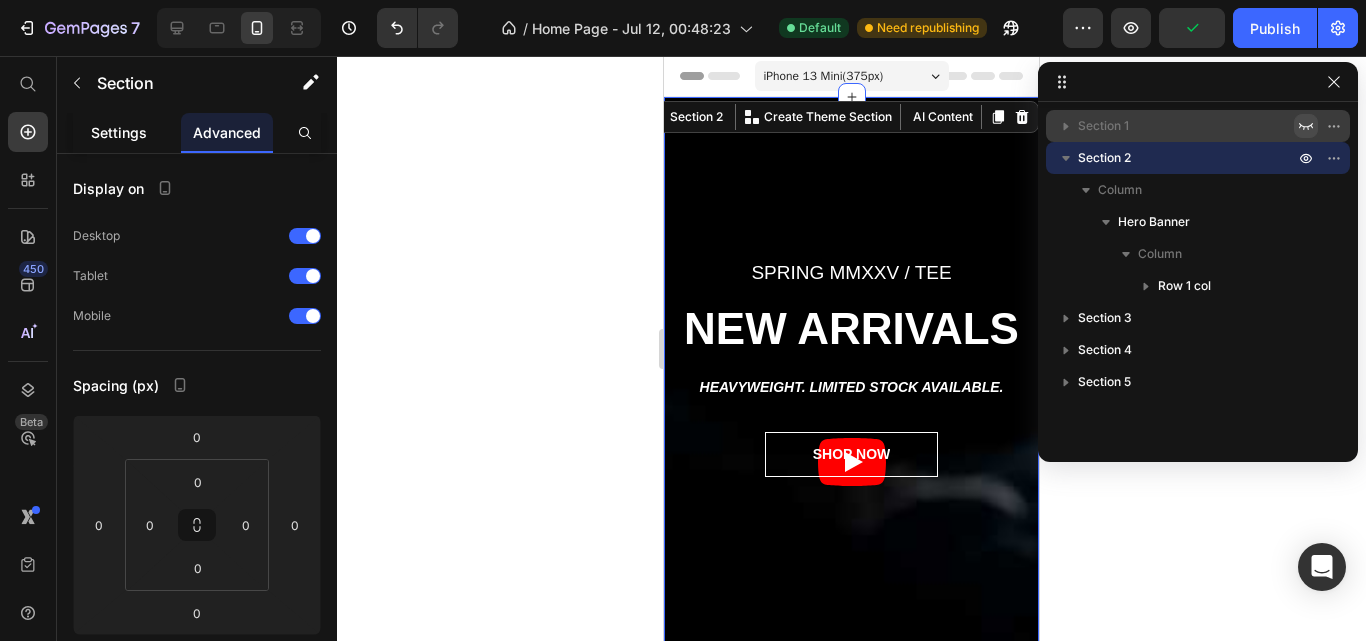 click on "Settings" at bounding box center (119, 132) 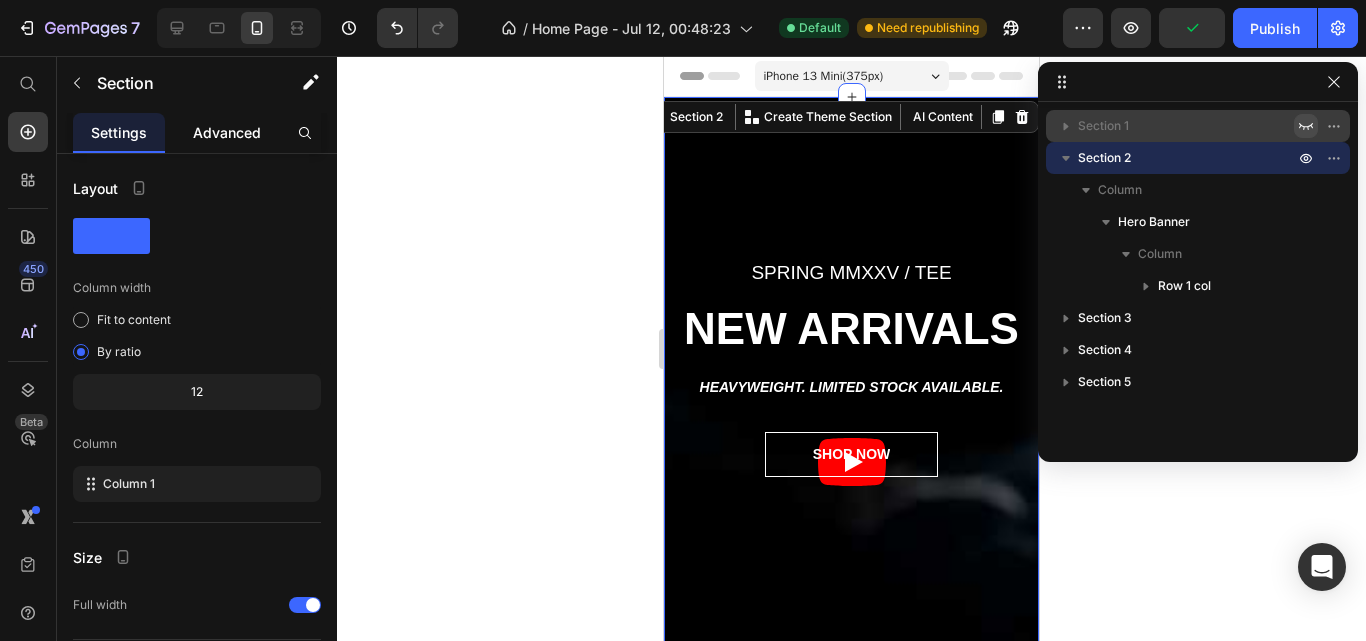 click on "Advanced" at bounding box center [227, 132] 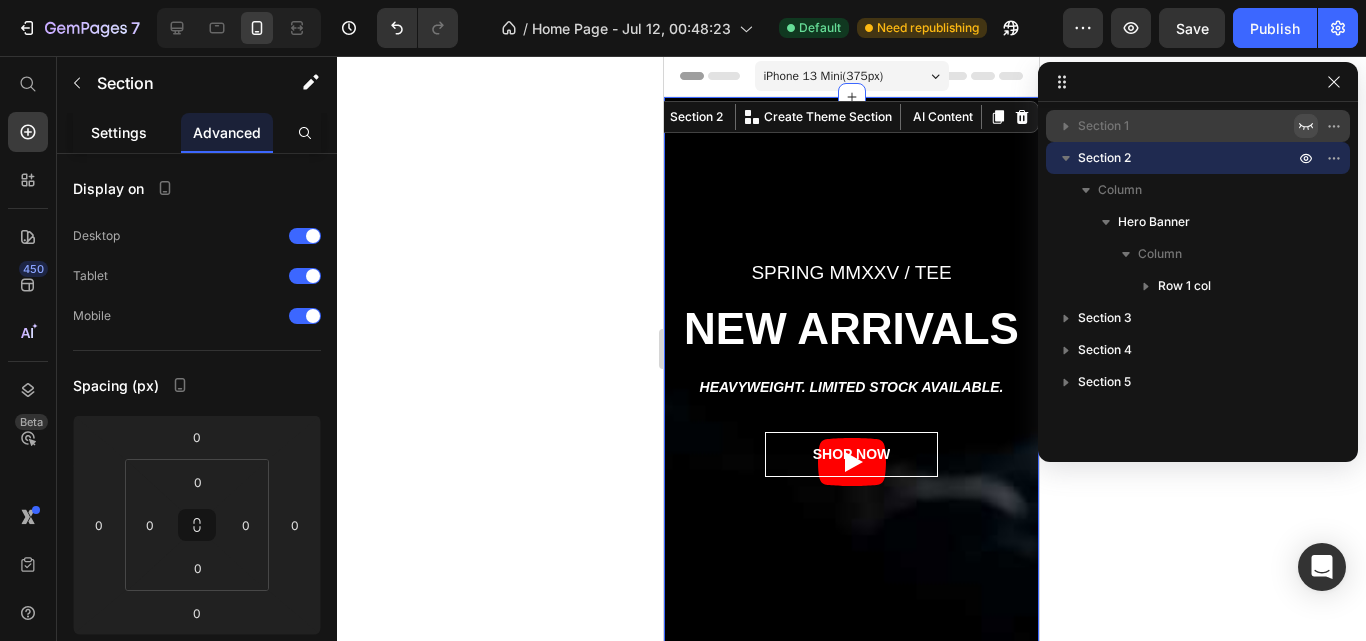 click on "Settings" at bounding box center (119, 132) 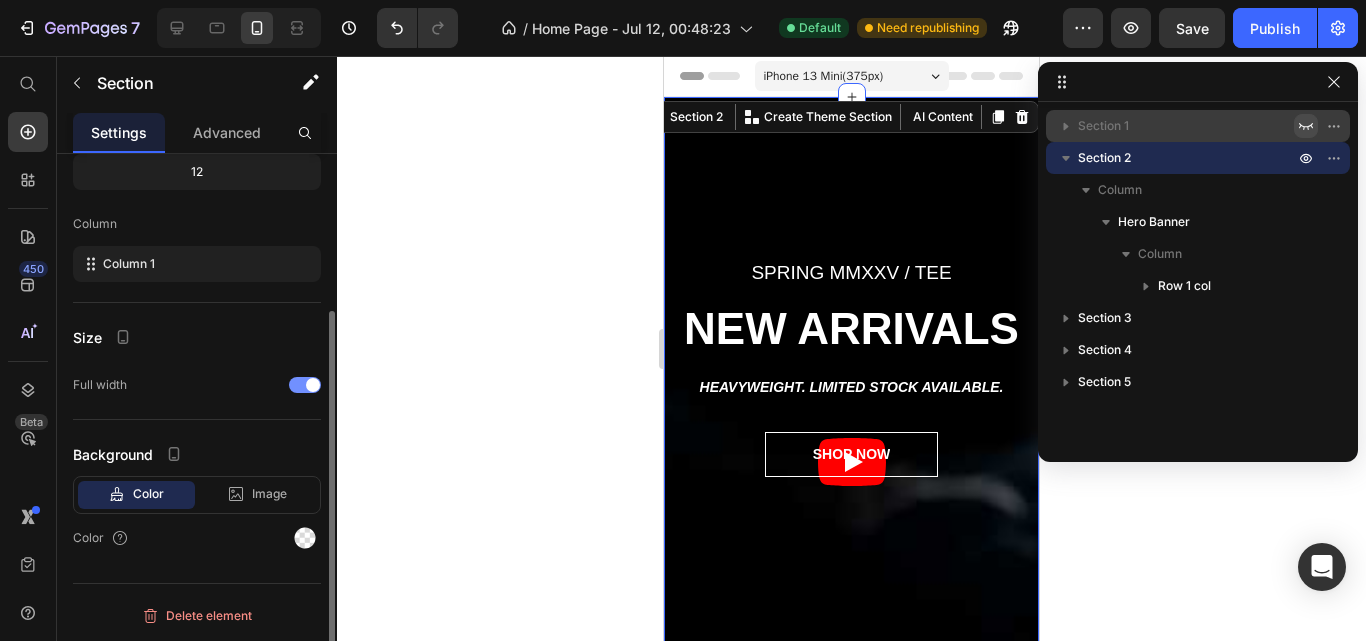scroll, scrollTop: 0, scrollLeft: 0, axis: both 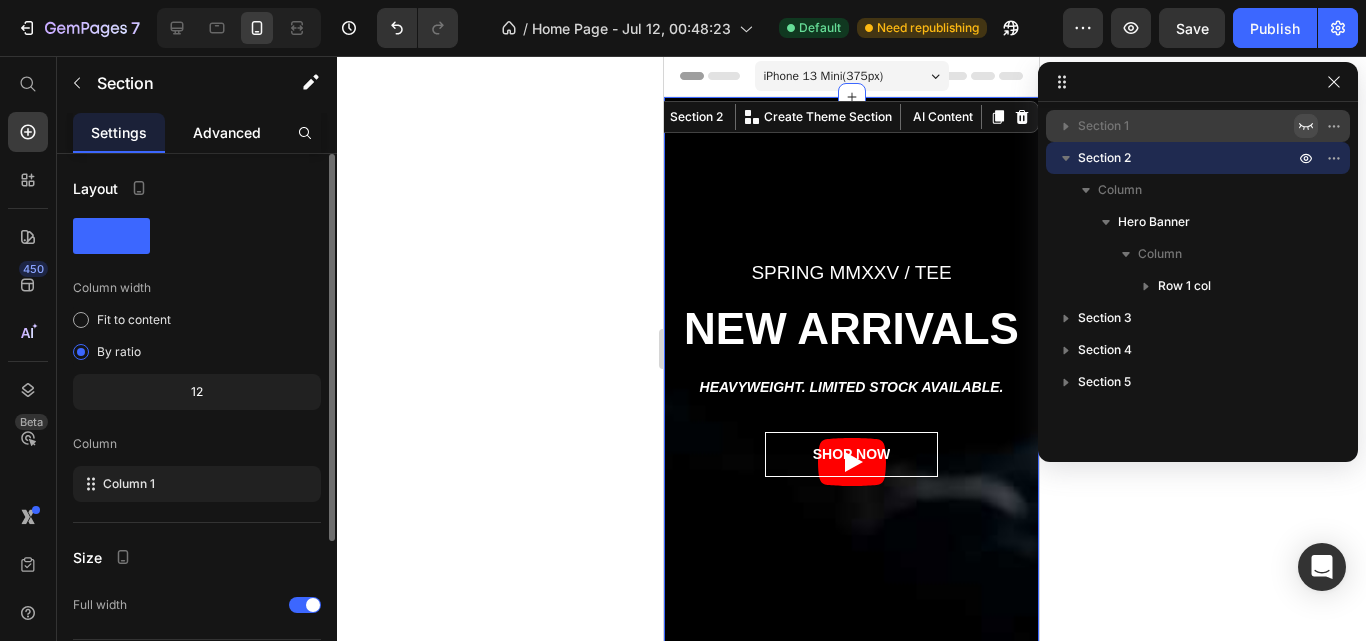 click on "Advanced" at bounding box center [227, 132] 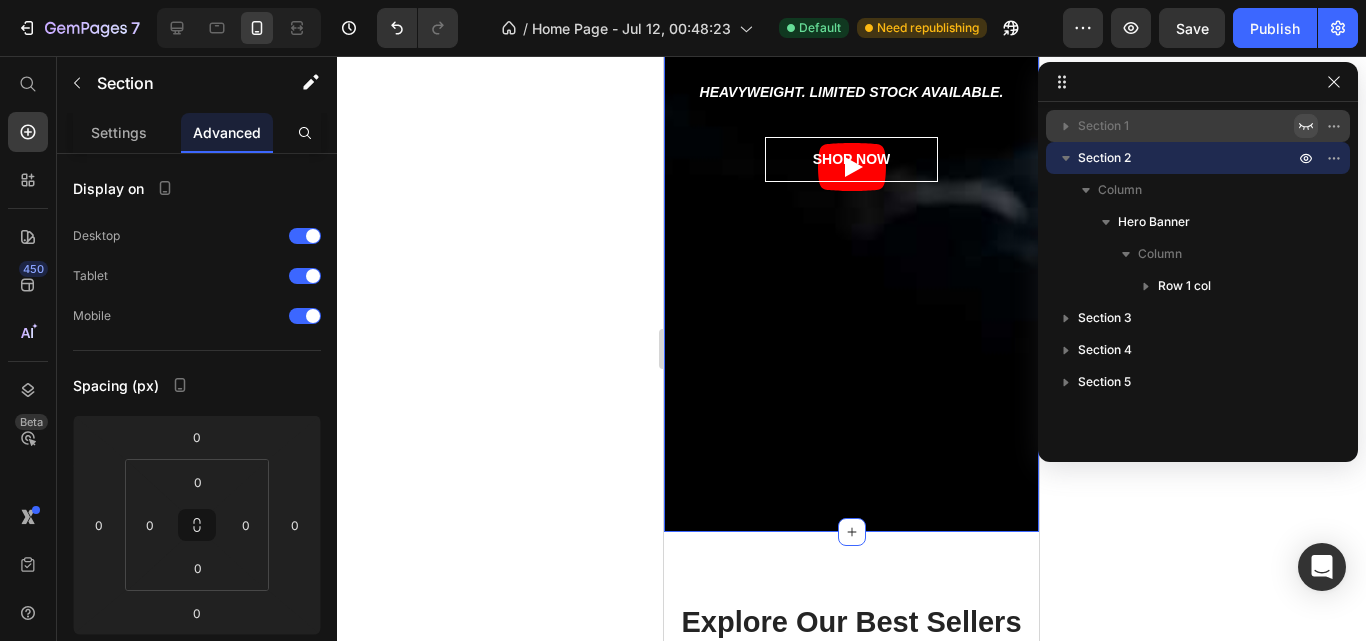 scroll, scrollTop: 296, scrollLeft: 0, axis: vertical 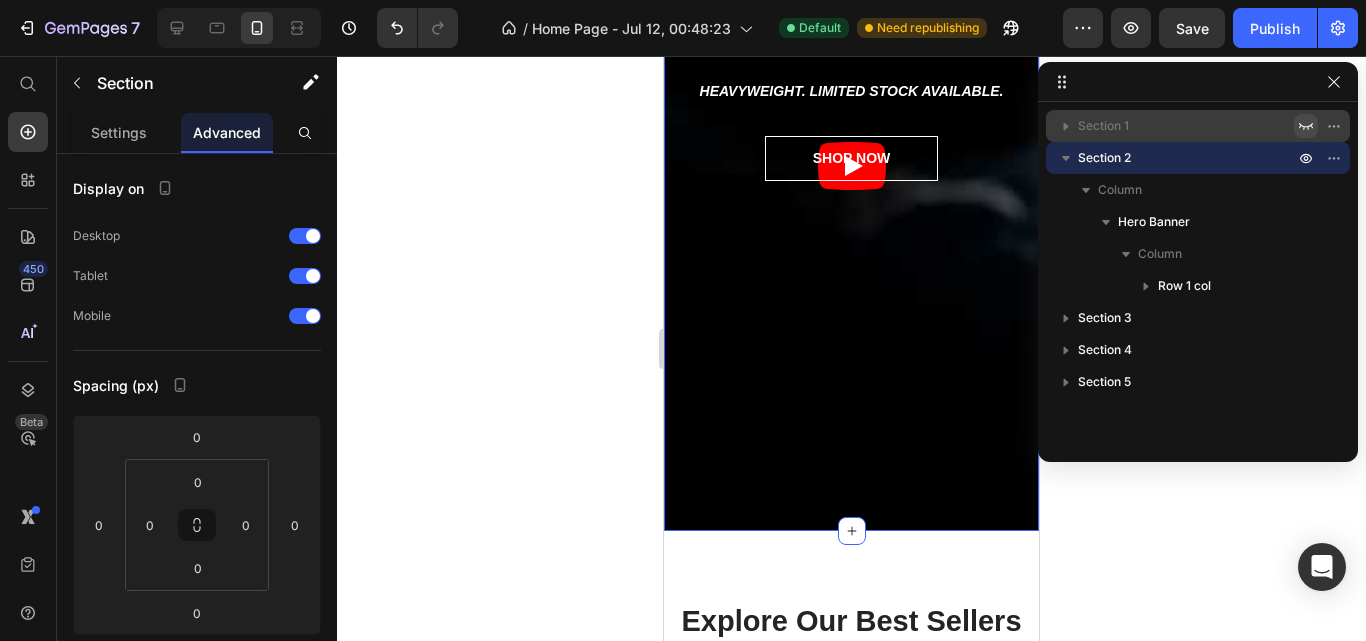 click on "SPRING MMXXV / TEE Text block ⁠⁠⁠⁠⁠⁠⁠ NEW ARRIVALS Heading HEAVYWEIGHT. LIMITED STOCK AVAILABLE. Text block SHOP NOW Button Row" at bounding box center (851, 166) 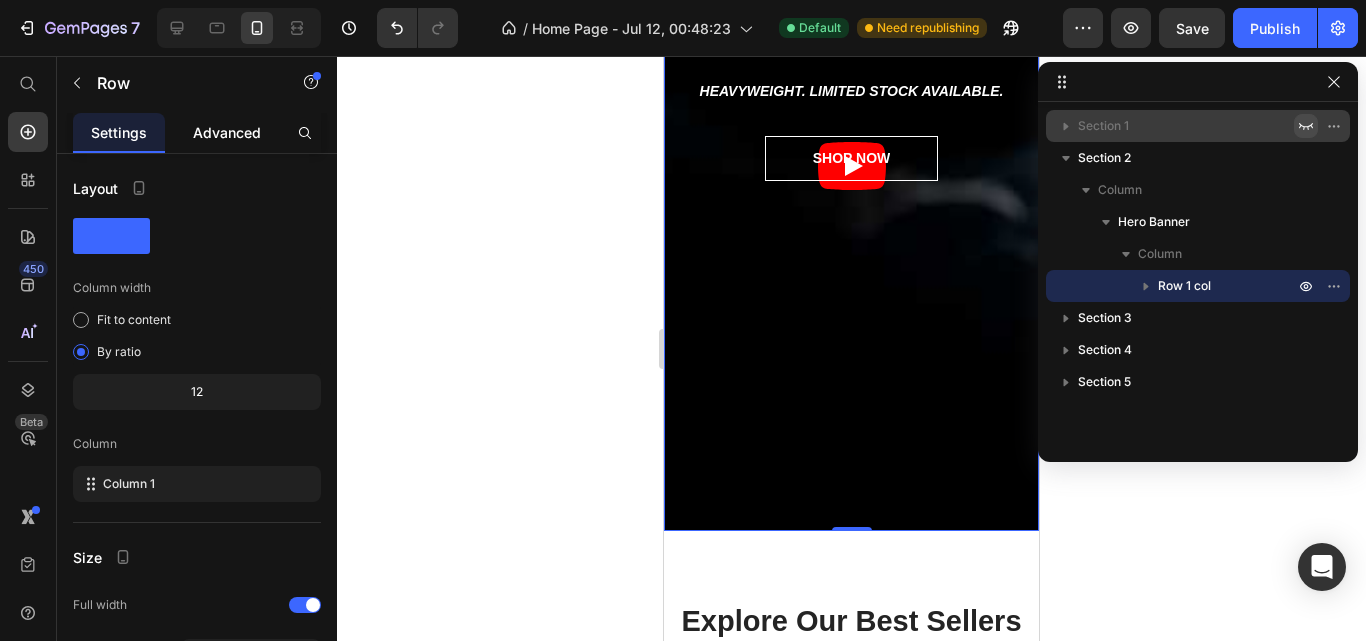 click on "Advanced" at bounding box center (227, 132) 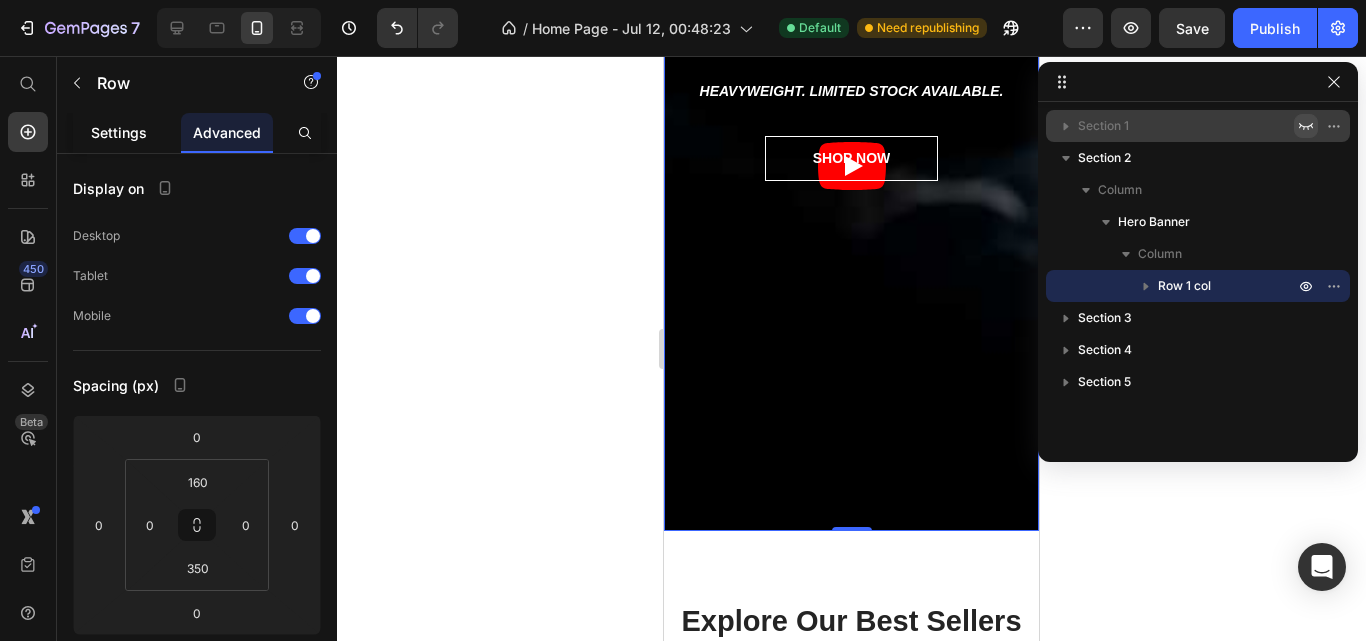 click on "Settings" at bounding box center (119, 132) 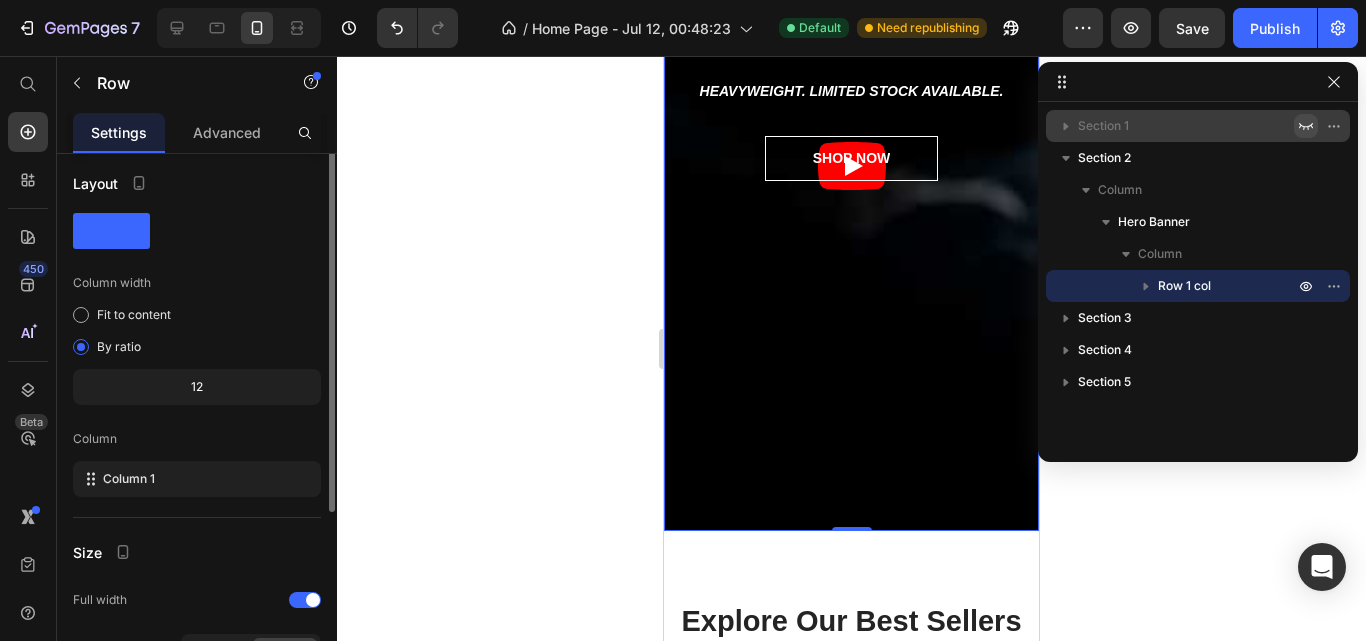 scroll, scrollTop: 0, scrollLeft: 0, axis: both 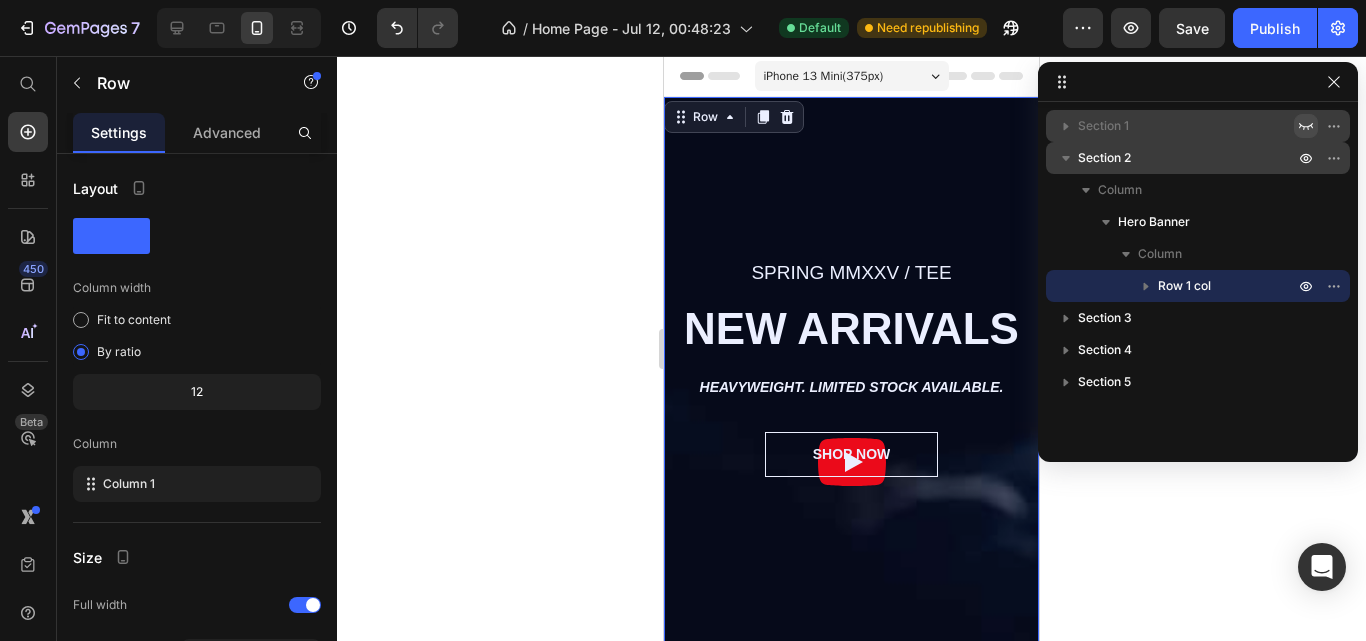 click on "Section 2" at bounding box center [1188, 158] 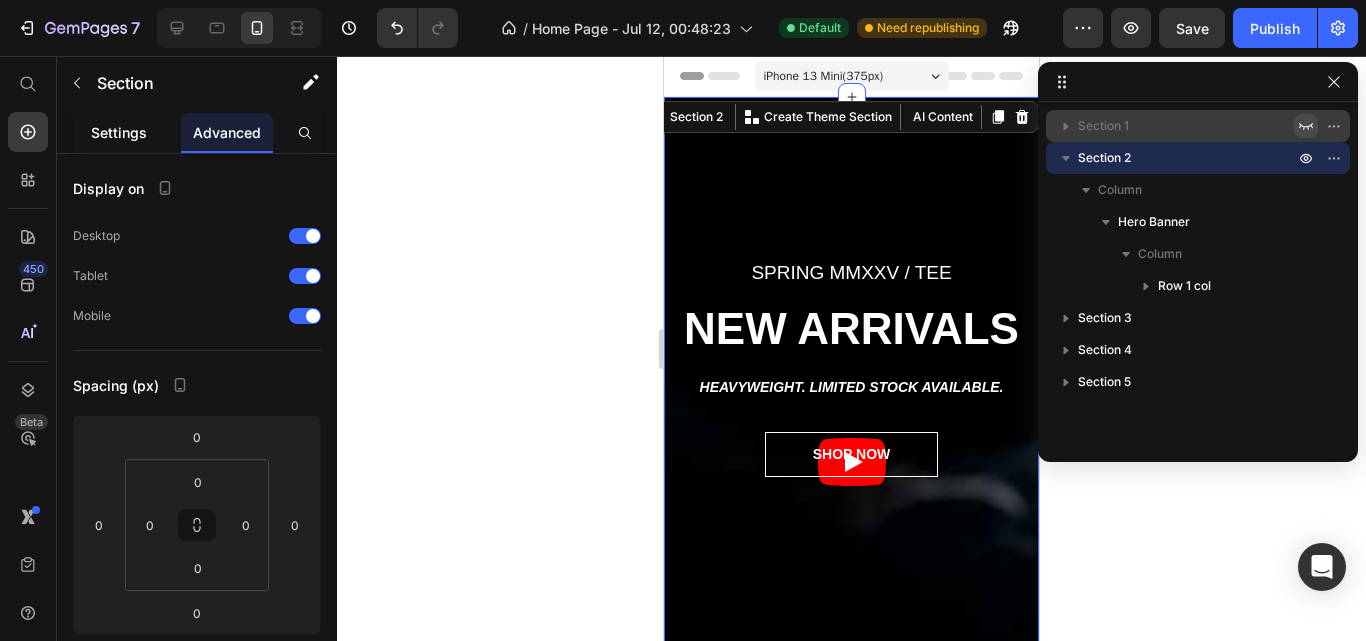 click on "Settings" at bounding box center (119, 132) 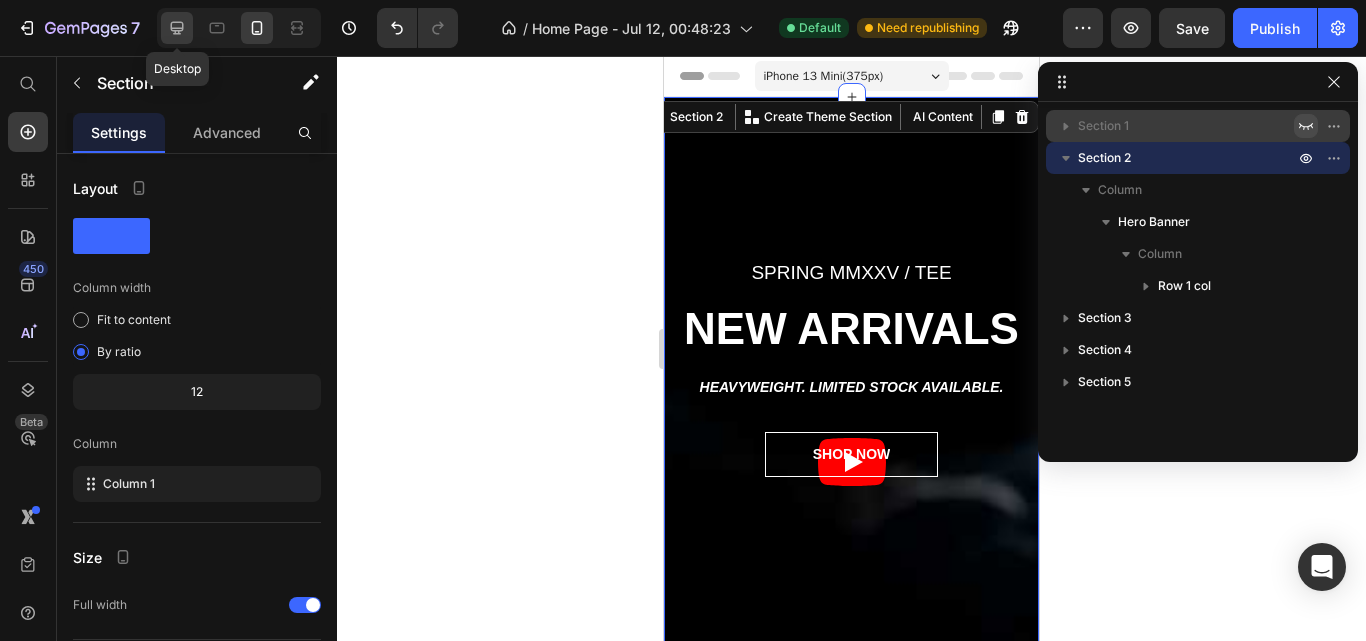 click 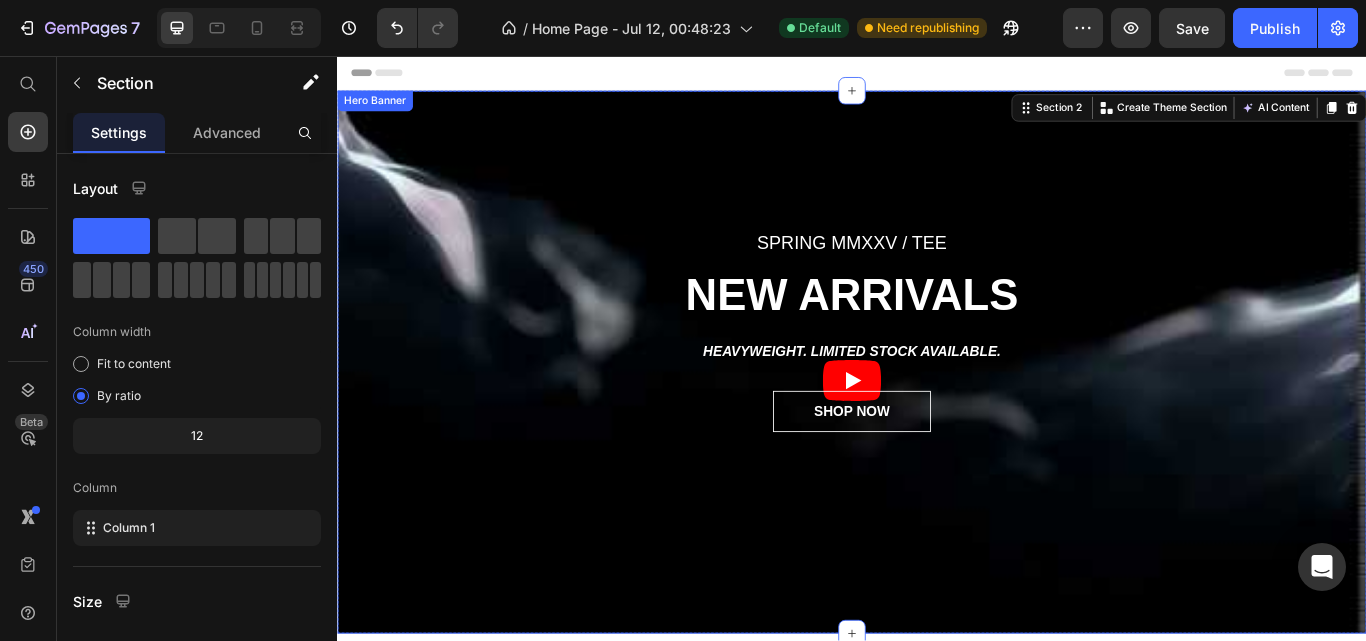 click on "SPRING MMXXV / TEE Text block ⁠⁠⁠⁠⁠⁠⁠ NEW ARRIVALS Heading HEAVYWEIGHT. LIMITED STOCK AVAILABLE. Text block SHOP NOW Button Row" at bounding box center [937, 413] 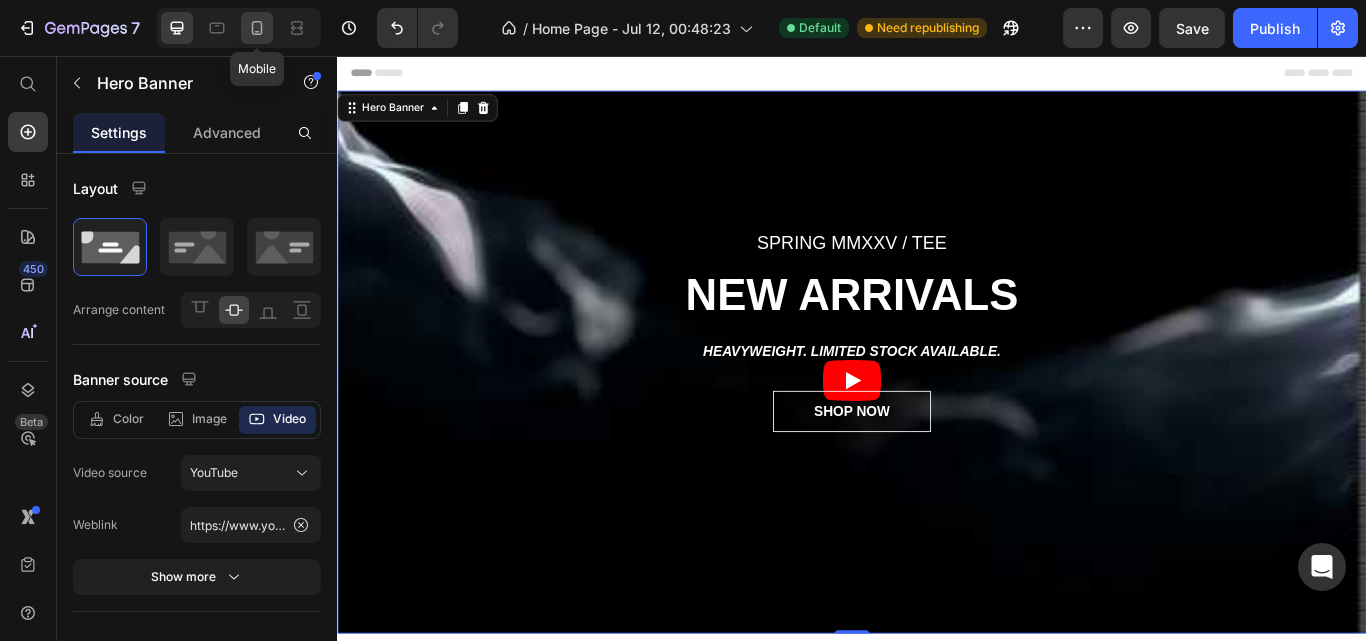 click 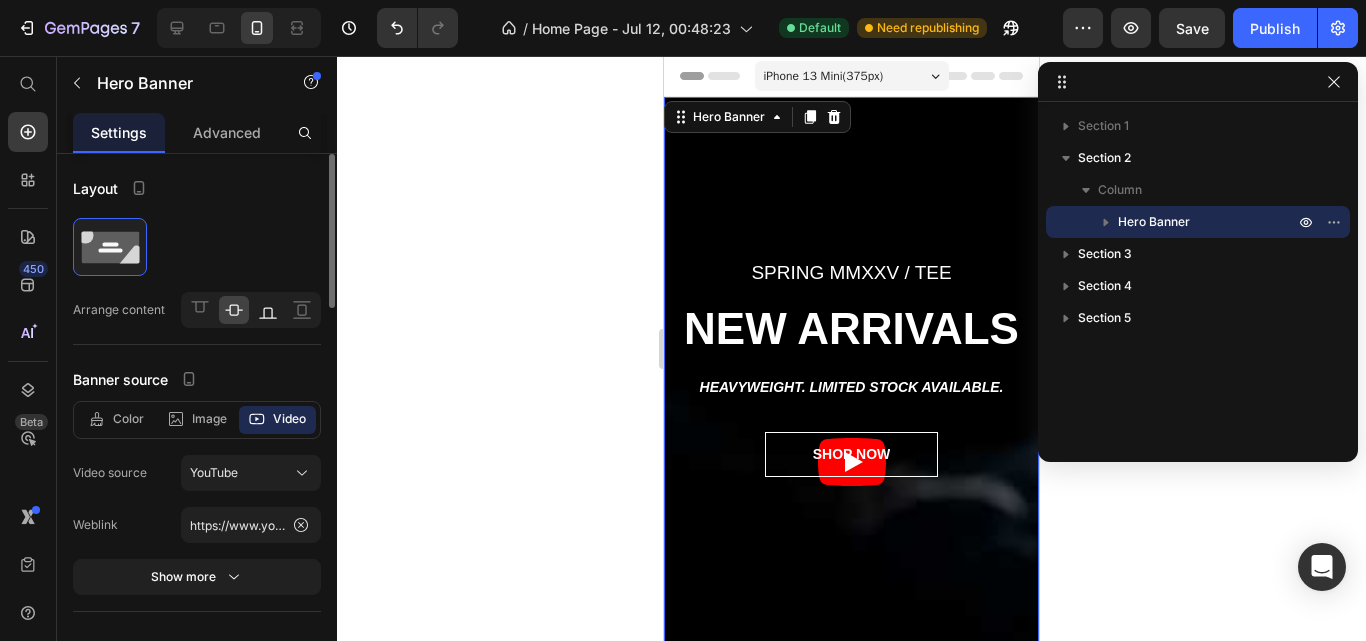click 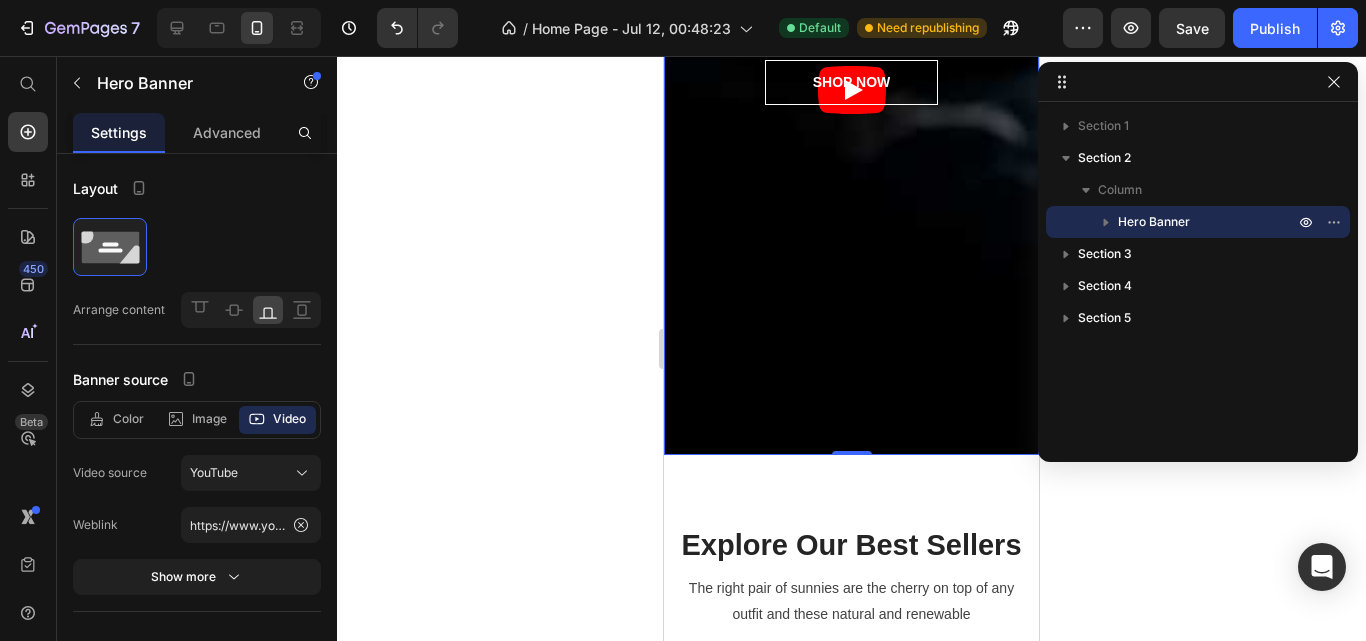 scroll, scrollTop: 0, scrollLeft: 0, axis: both 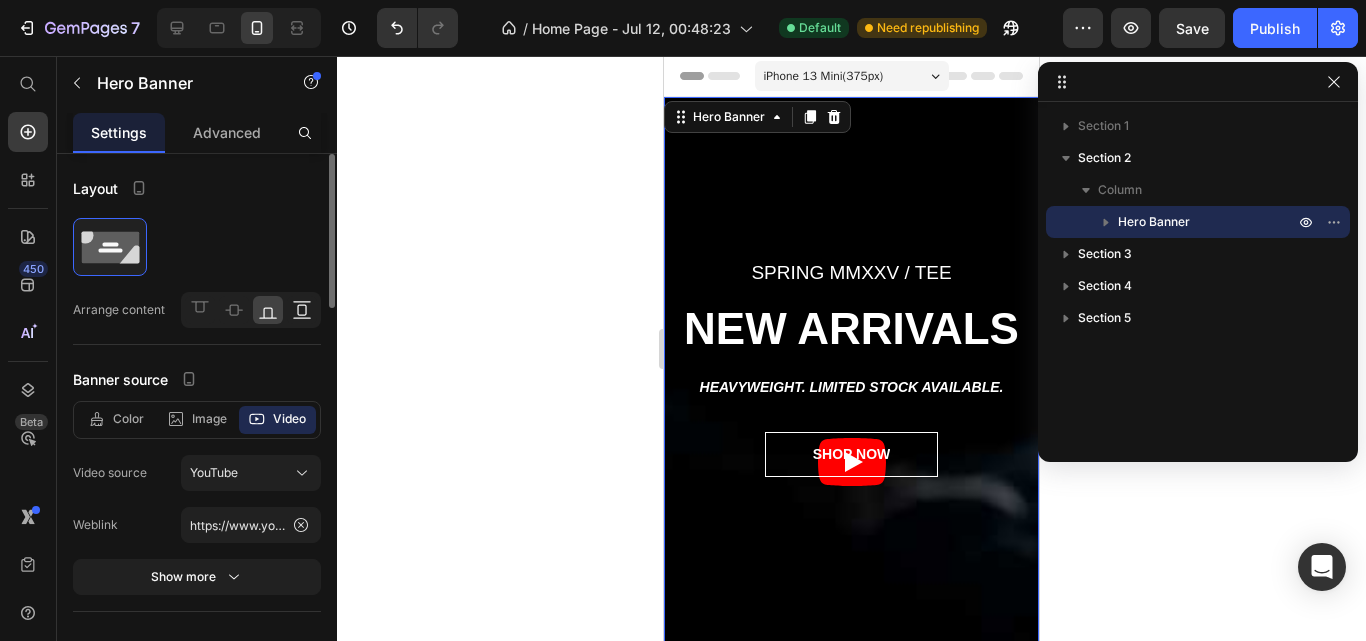 click 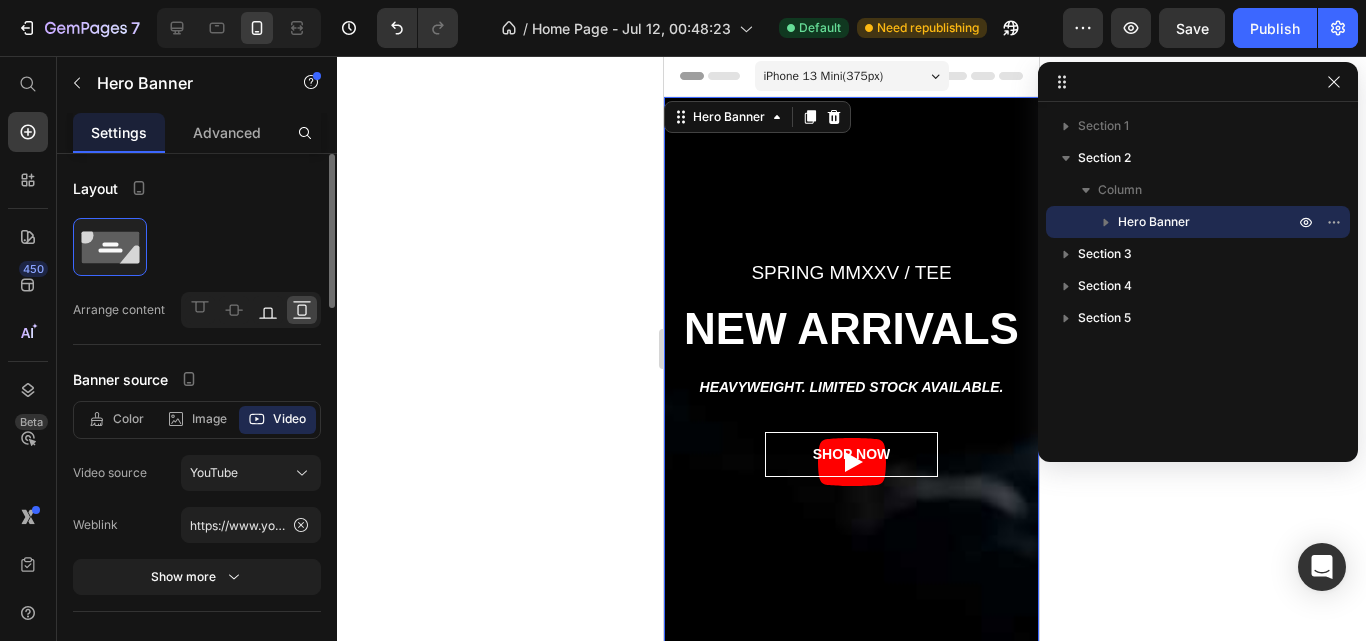 click 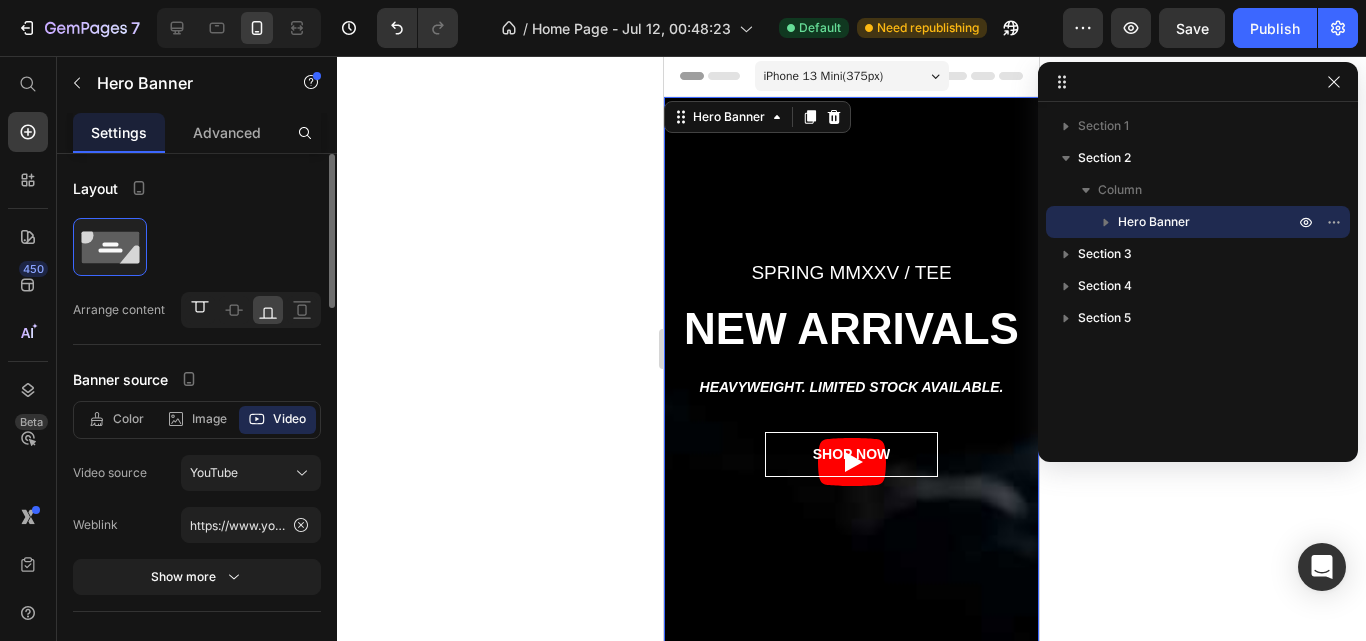 click 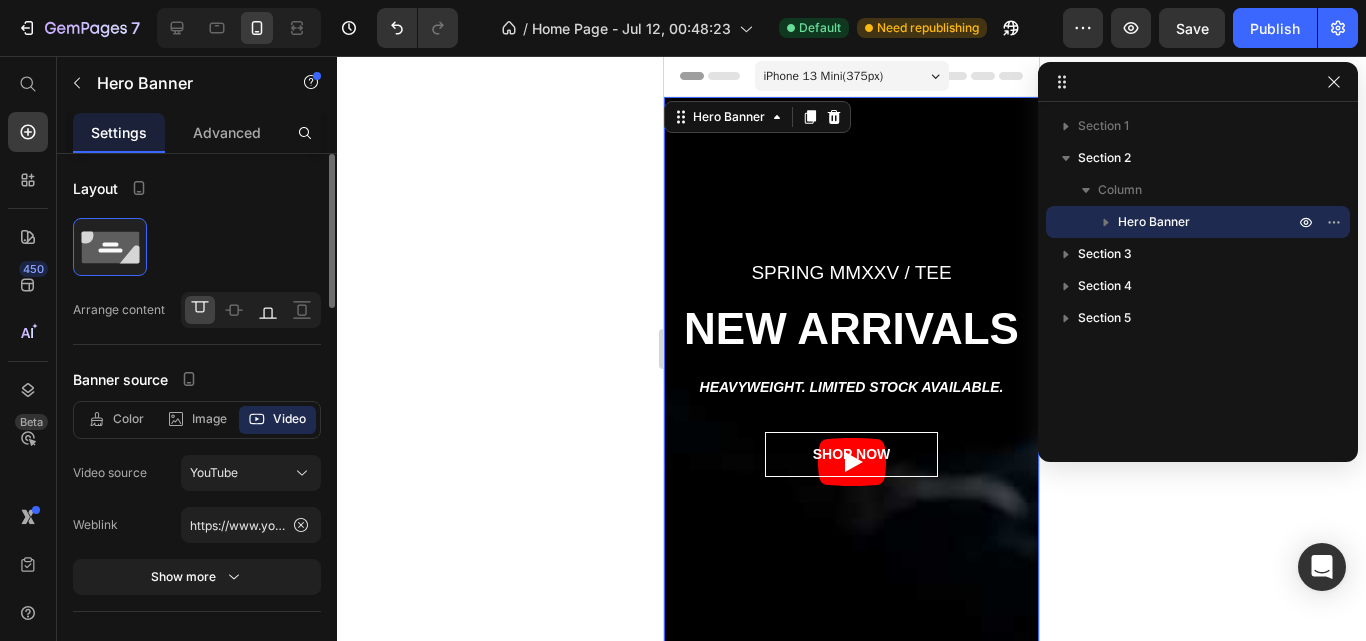 click 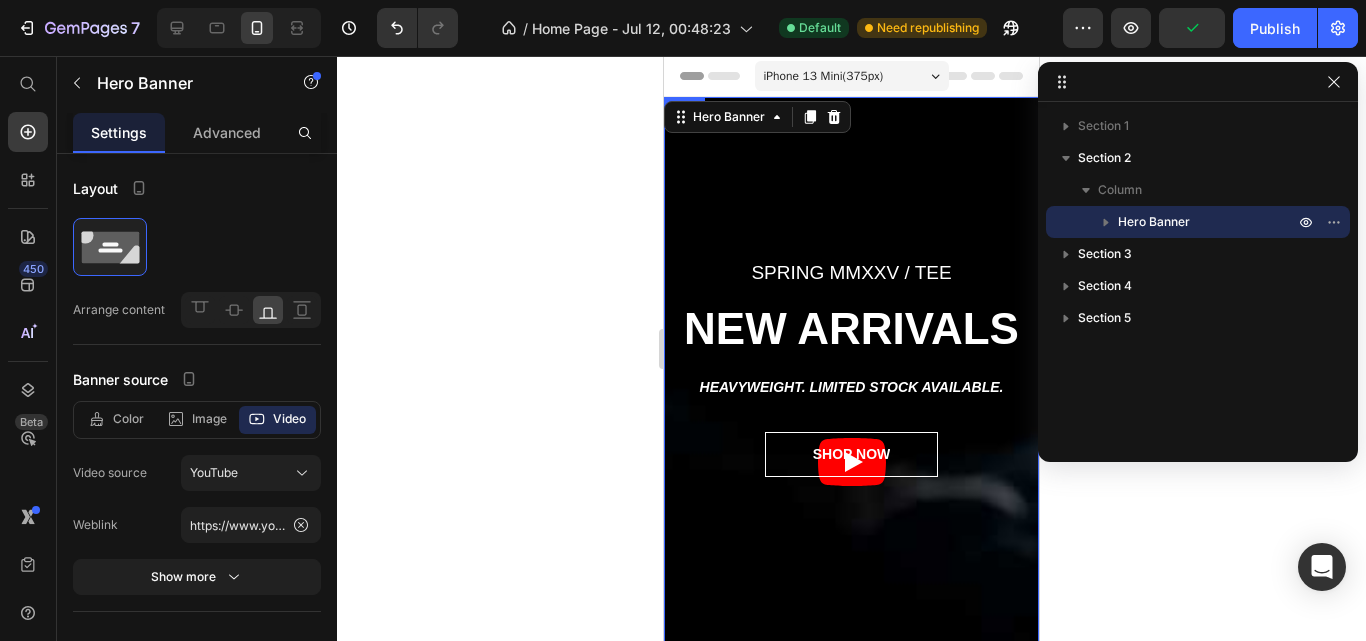 scroll, scrollTop: 336, scrollLeft: 0, axis: vertical 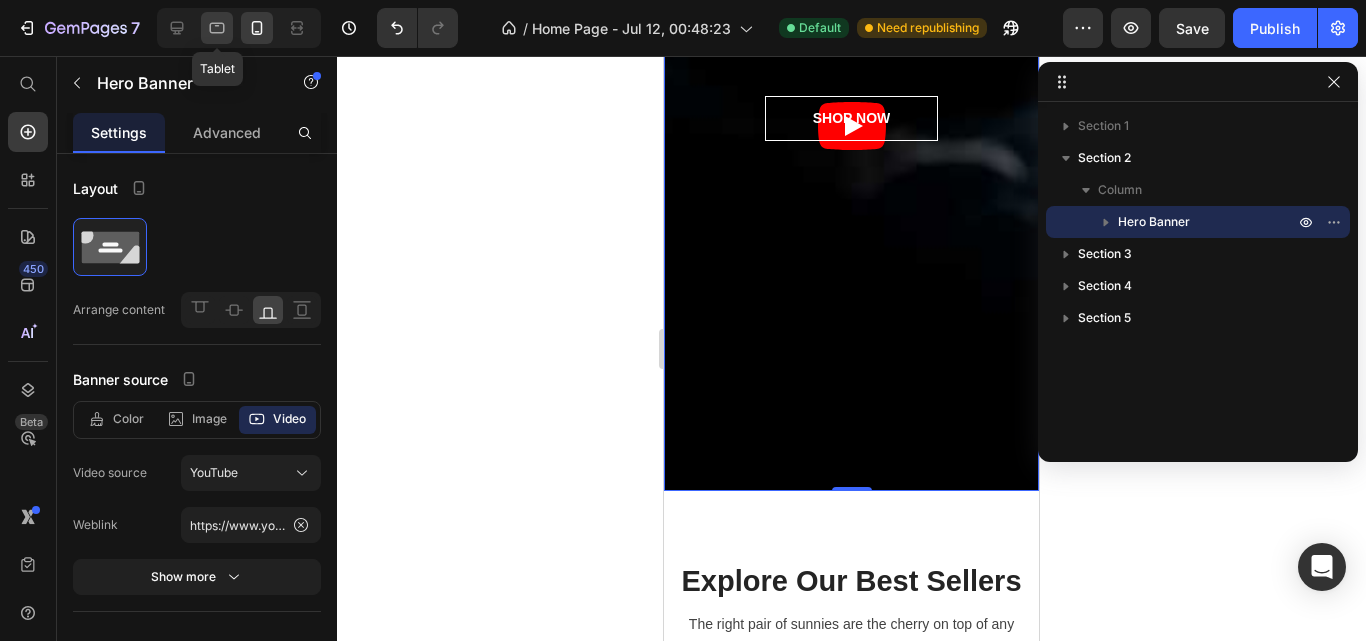 click 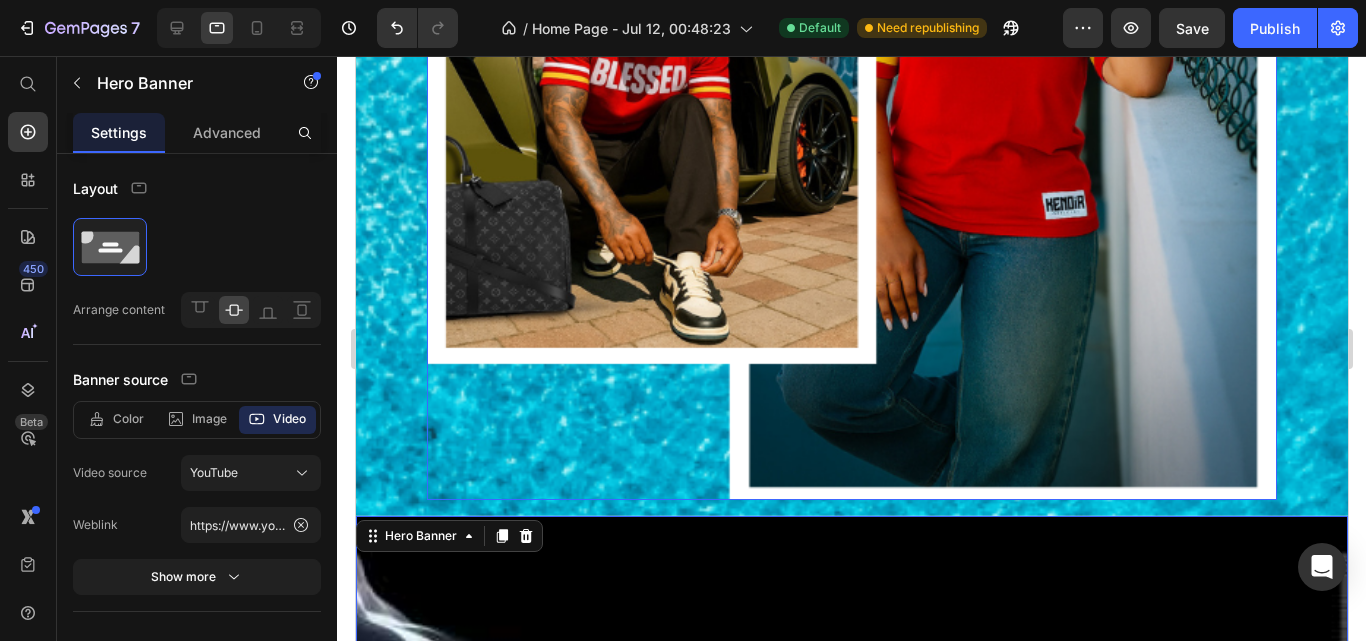 scroll, scrollTop: 1246, scrollLeft: 0, axis: vertical 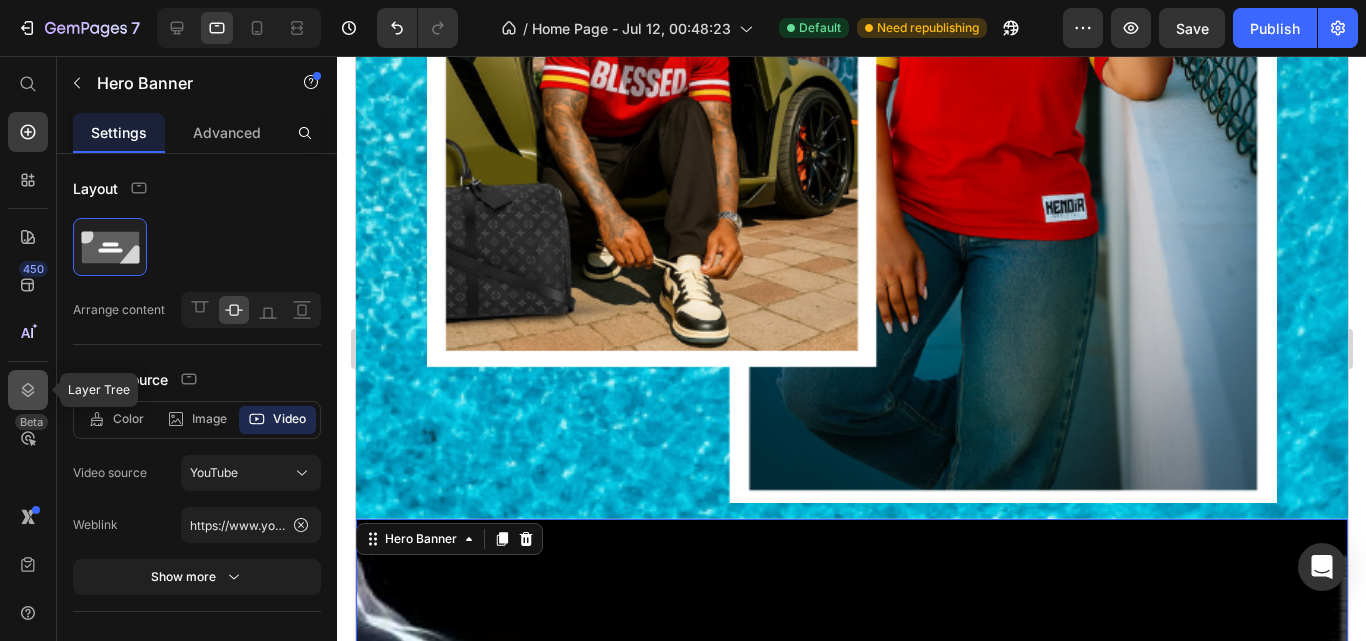 click 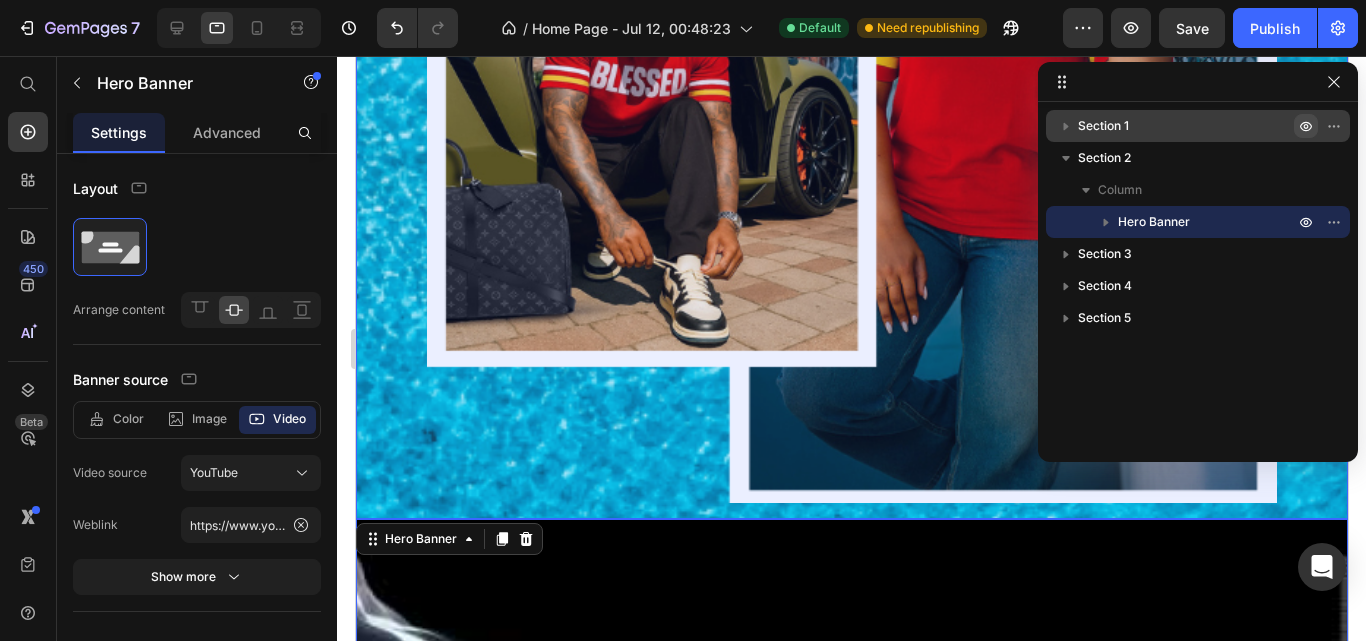 drag, startPoint x: 1305, startPoint y: 121, endPoint x: 503, endPoint y: 54, distance: 804.79376 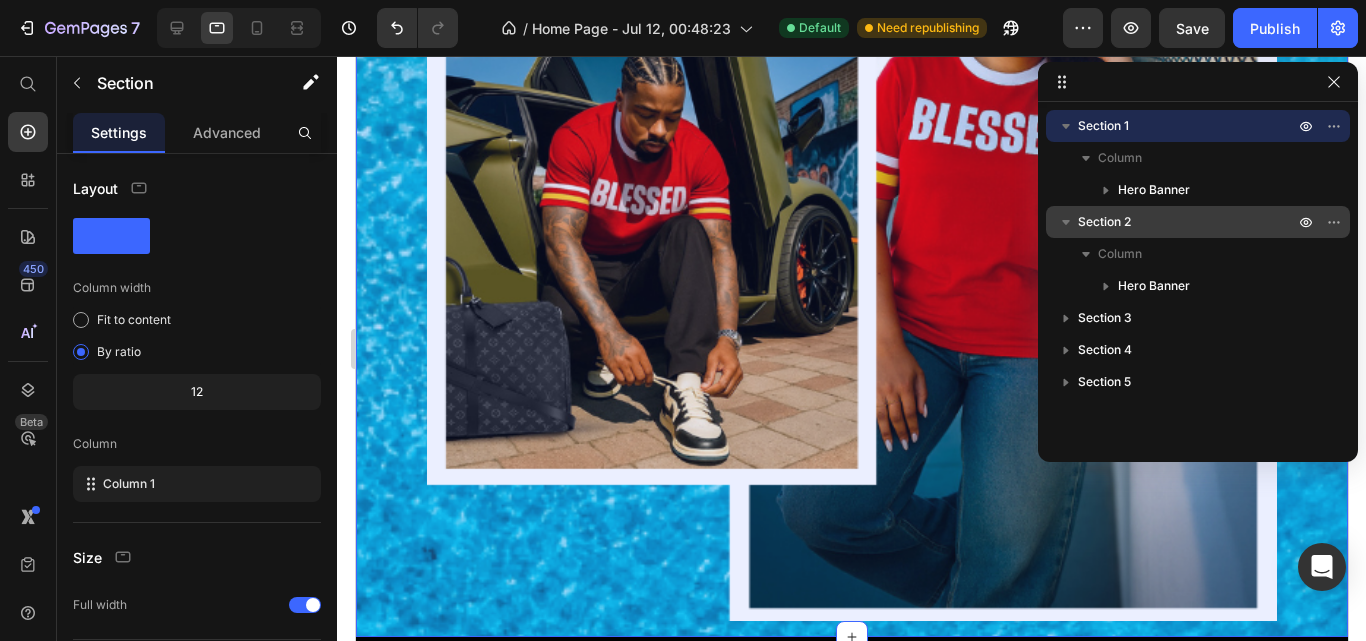 scroll, scrollTop: 1127, scrollLeft: 0, axis: vertical 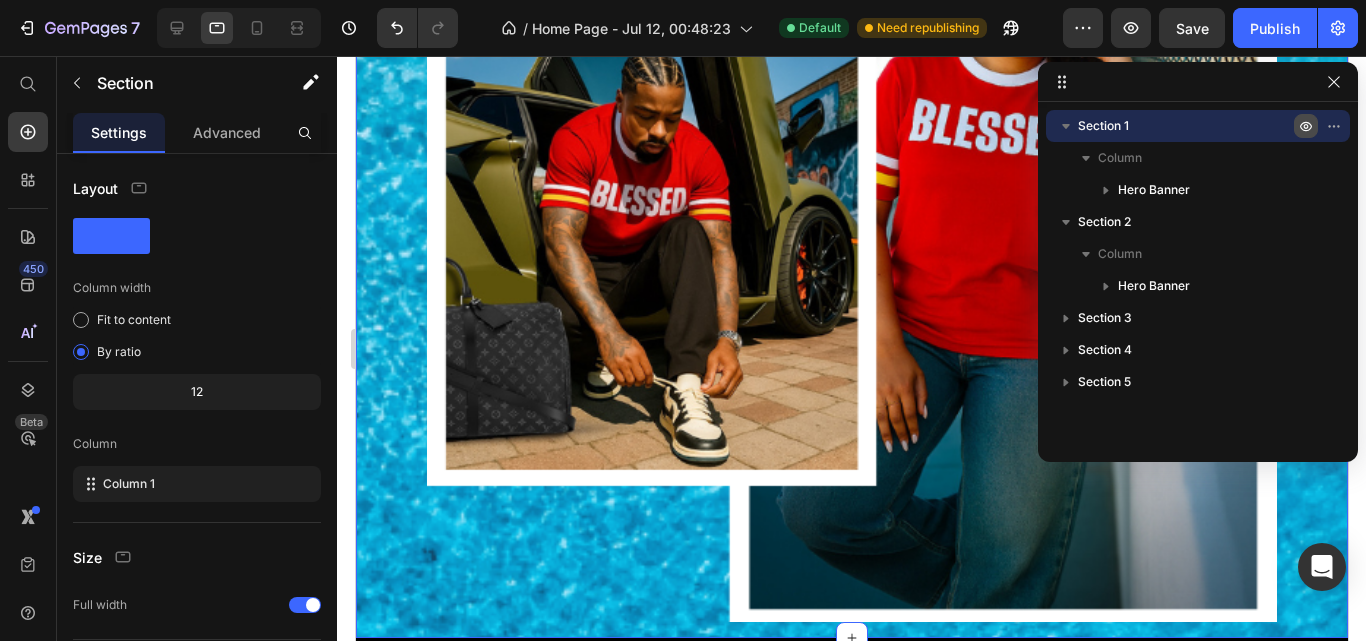 drag, startPoint x: 1308, startPoint y: 129, endPoint x: 506, endPoint y: 50, distance: 805.88153 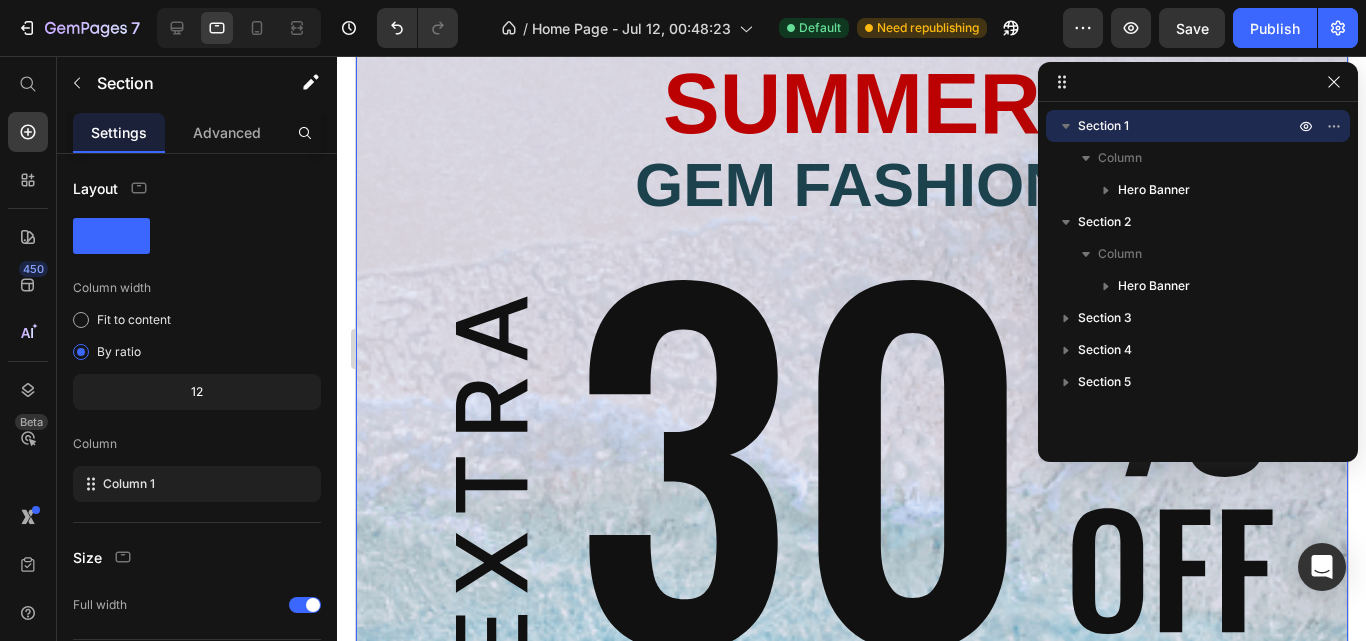 scroll, scrollTop: 0, scrollLeft: 0, axis: both 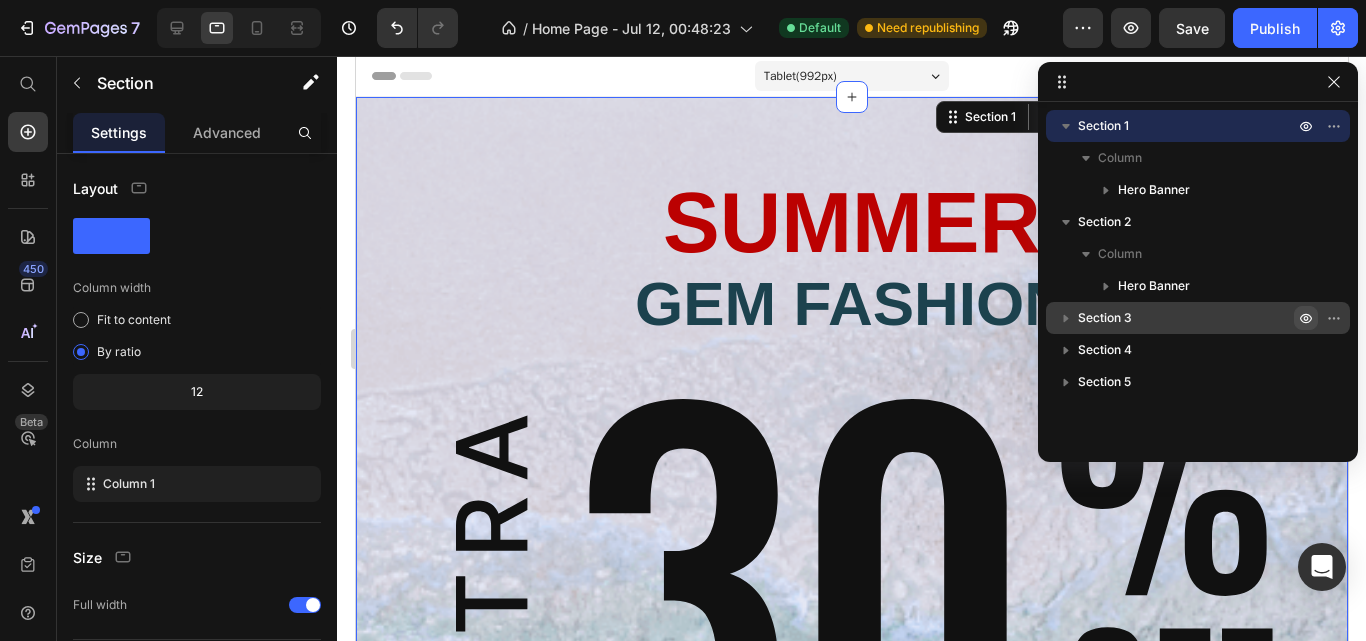 click 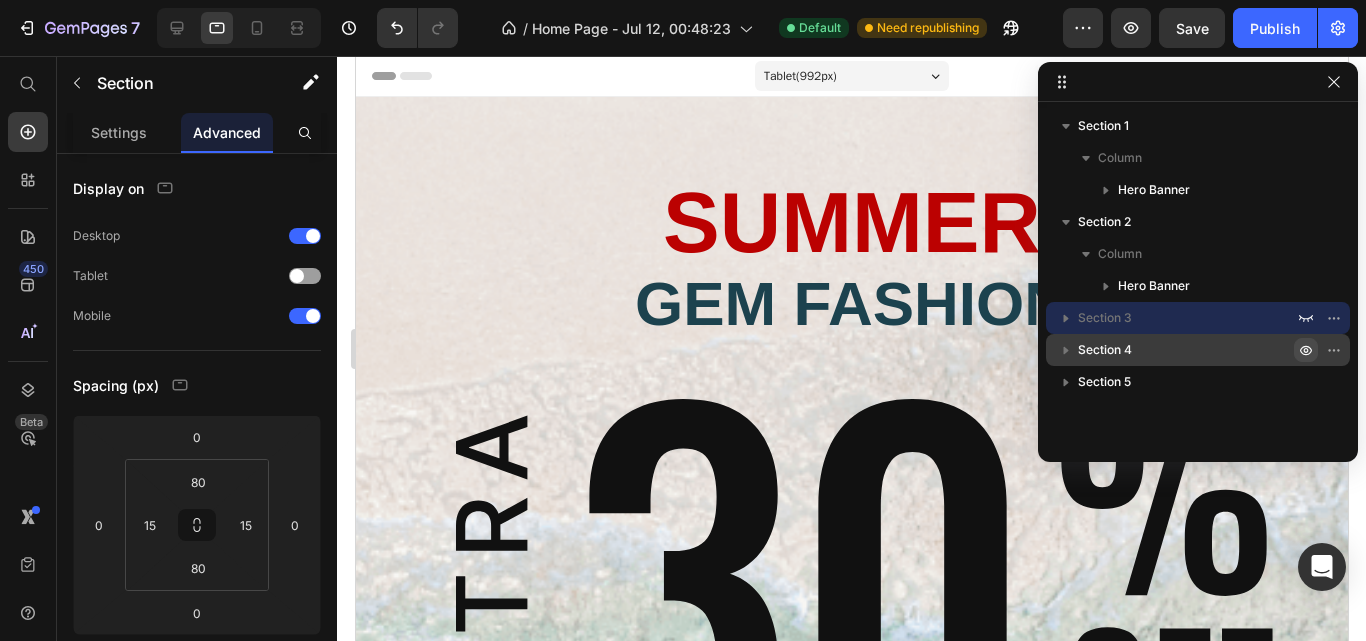 click 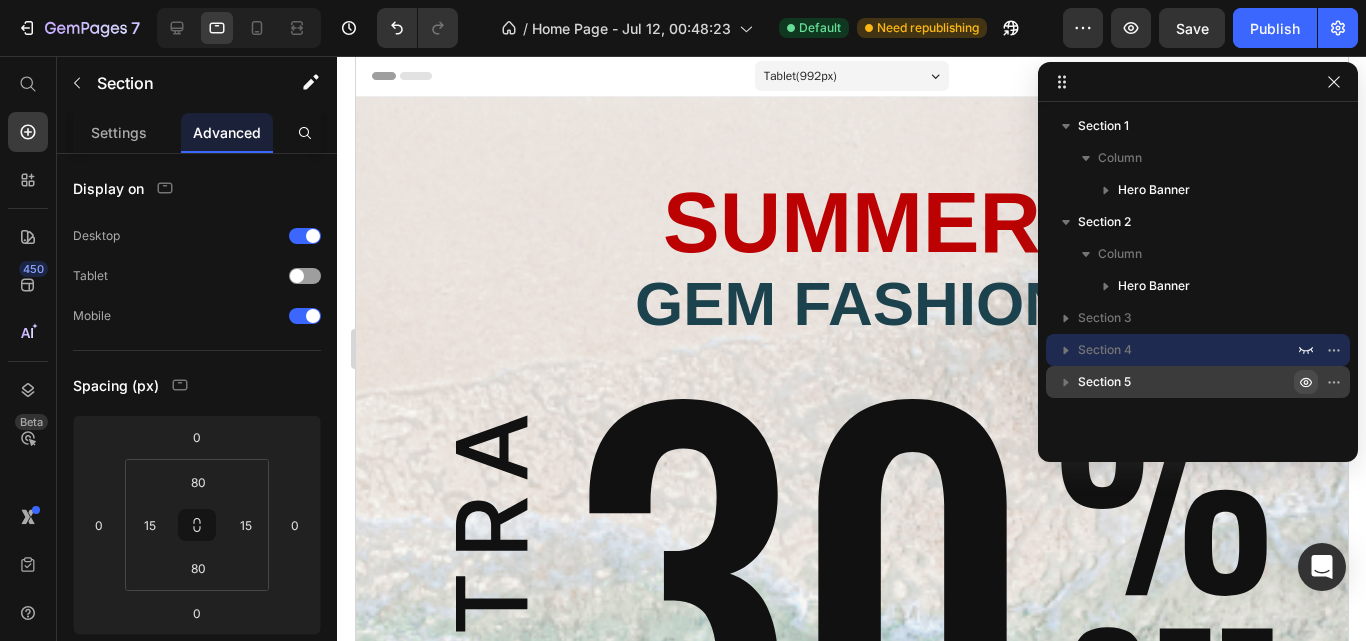 click 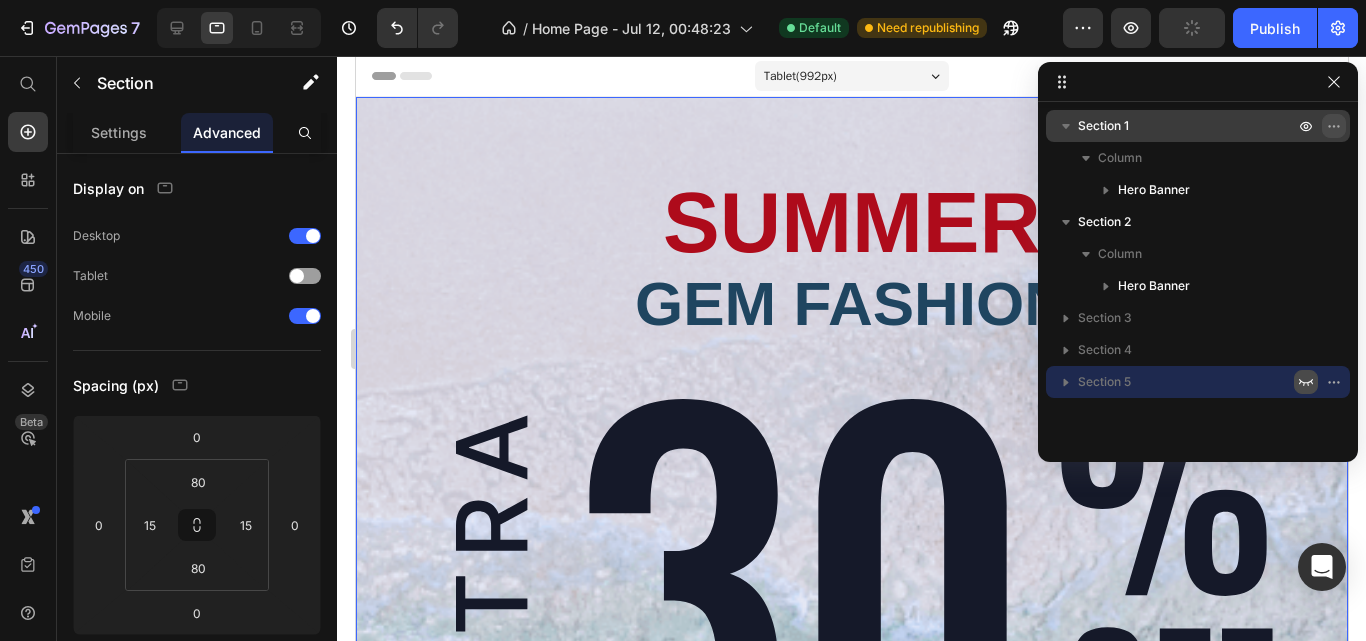 click 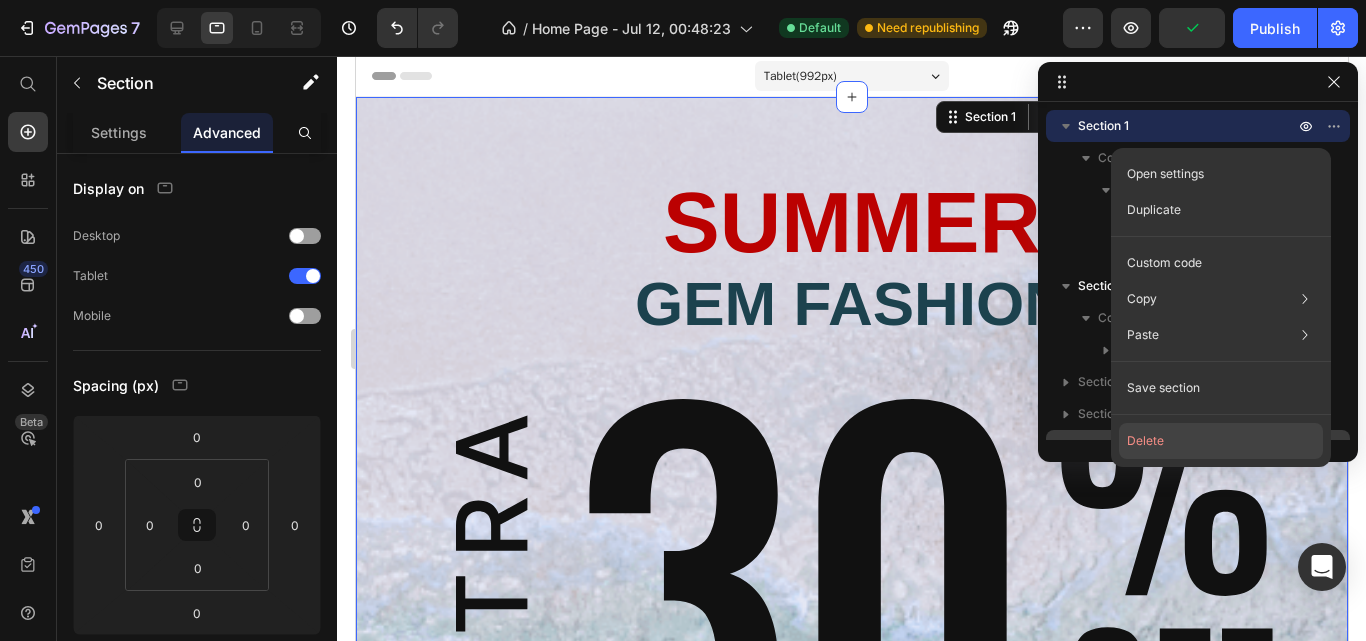 click on "Delete" 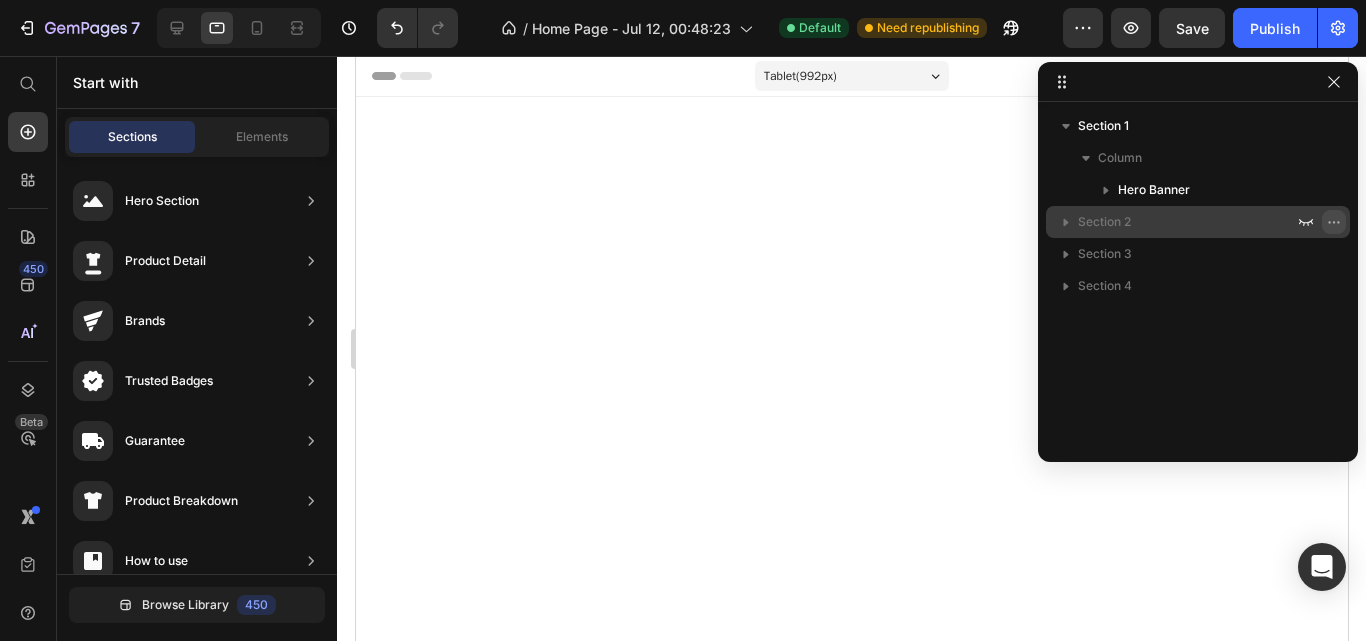 click 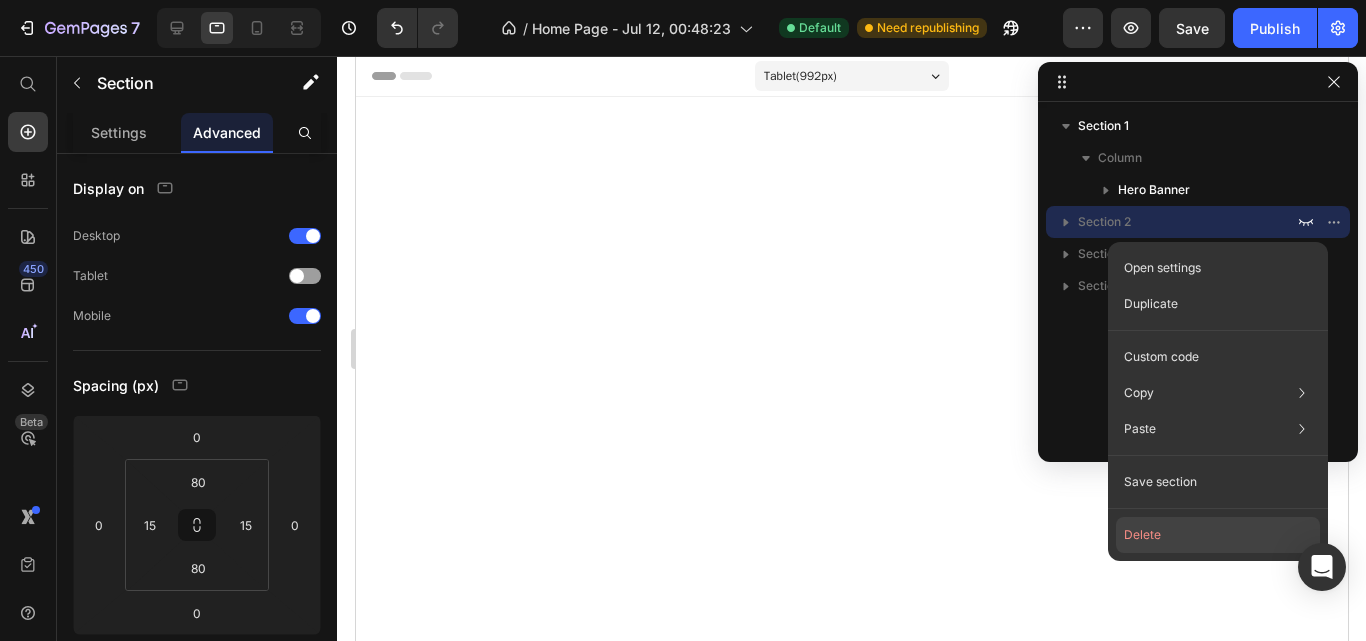 click on "Delete" 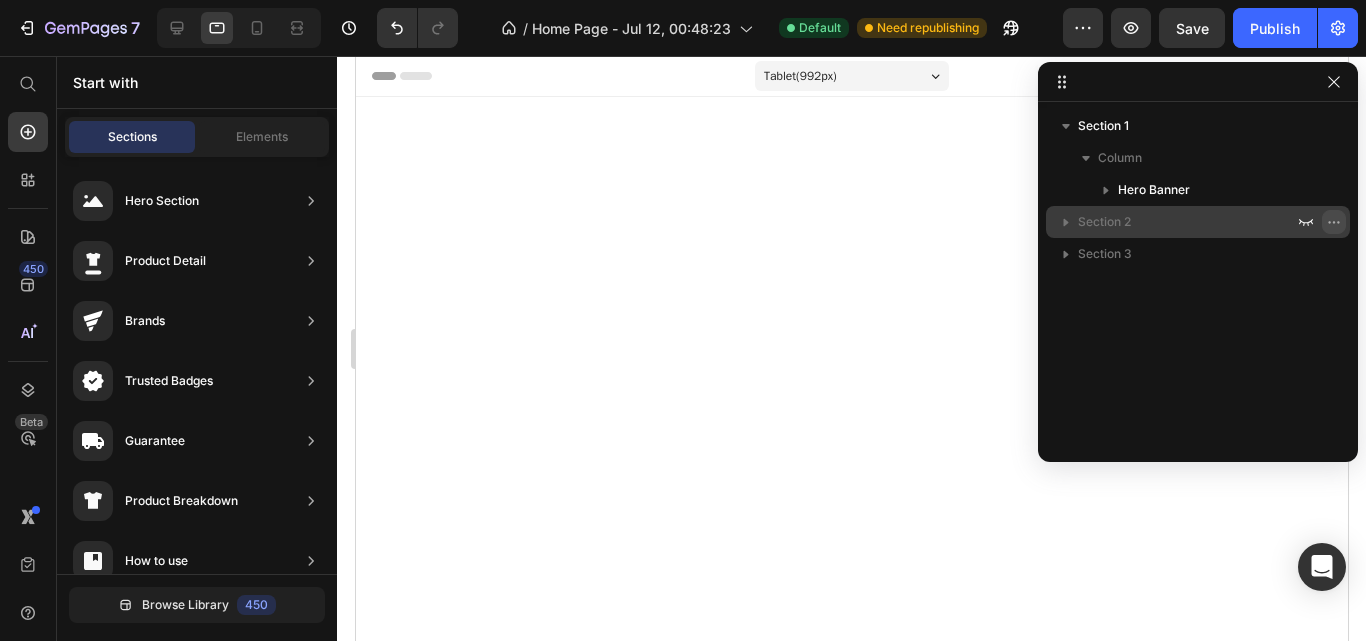 click 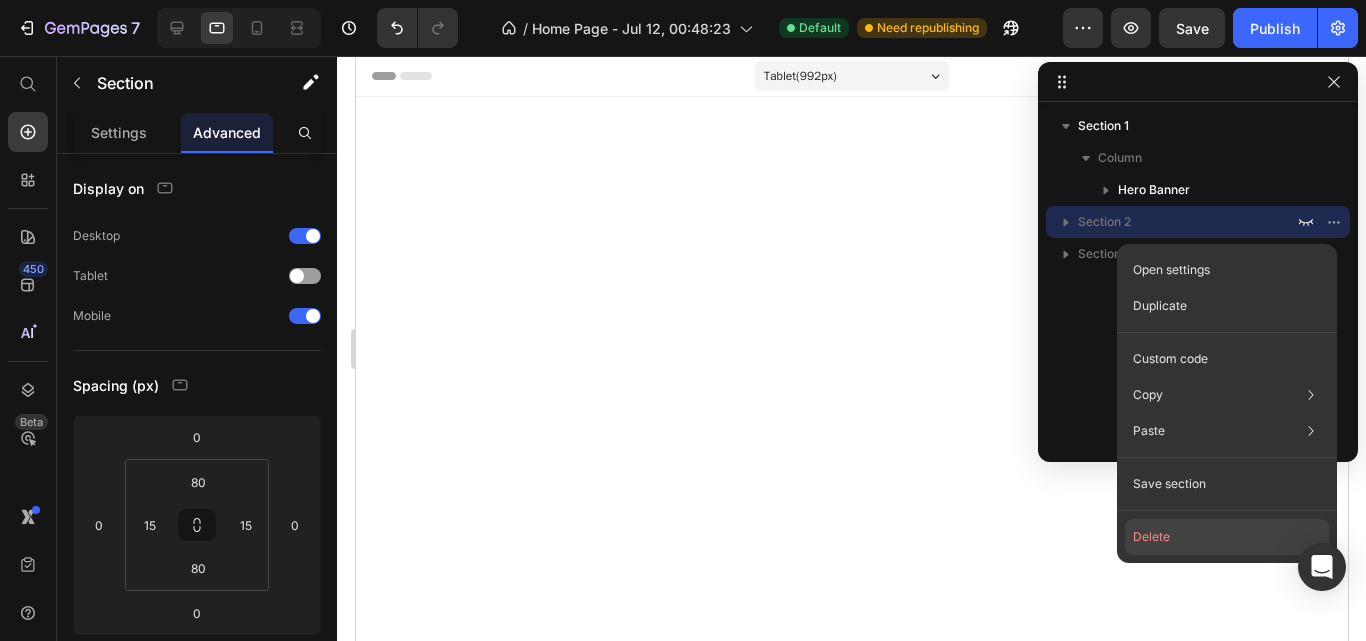 click on "Delete" 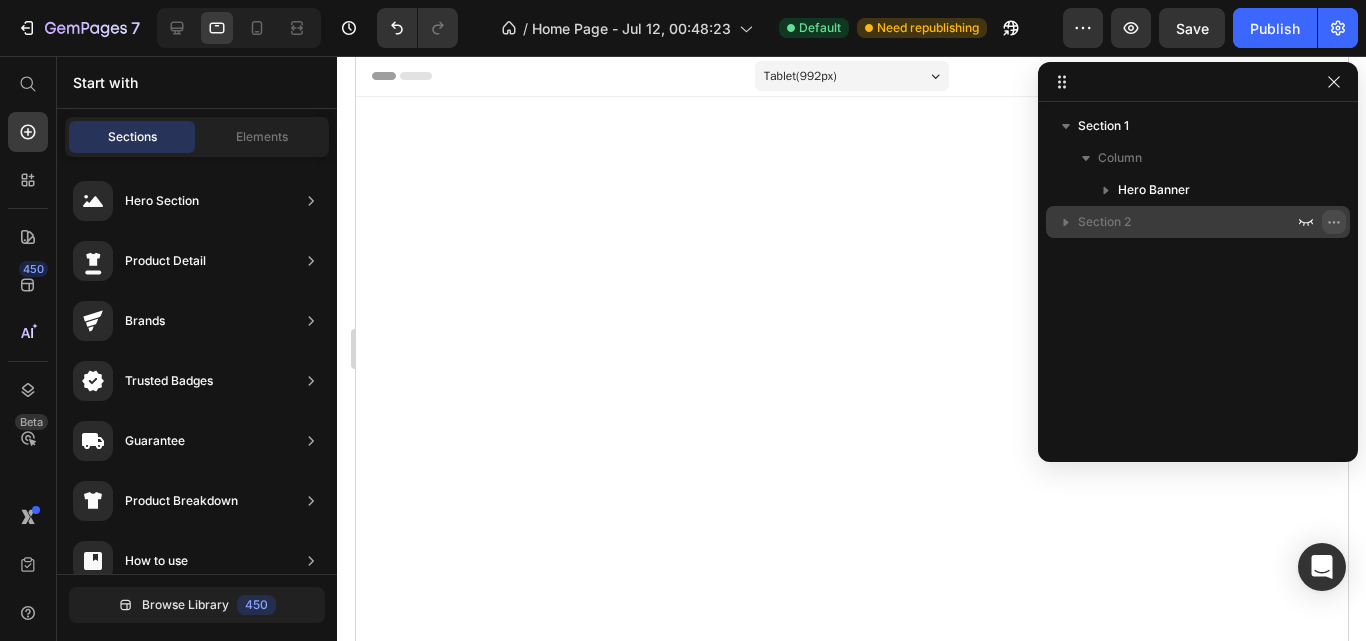 click 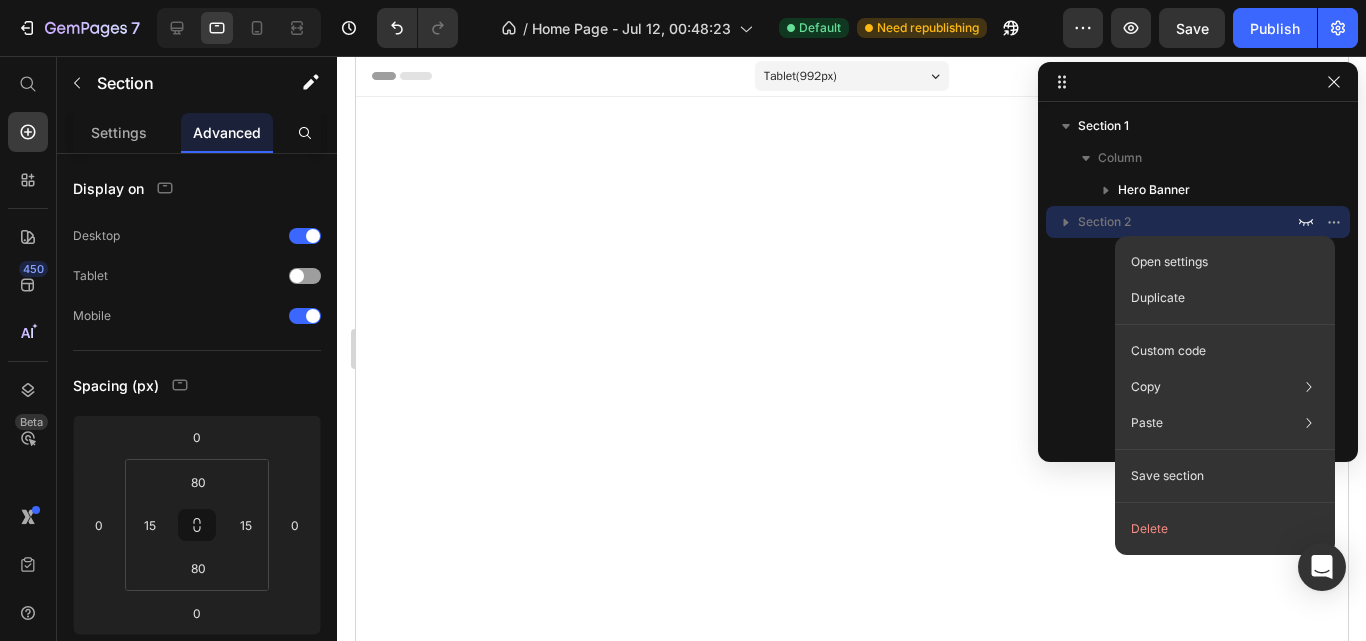 click on "Open settings Duplicate Custom code Copy Copy section  Ctrl + C Copy style  Copy class  .g8uqZdspKE Paste Paste element  Ctrl + V Paste style  Ctrl + Shift + V  Please allow access tp clipboard to paste content from other pages  Allow Access Save section  Delete" at bounding box center [1225, 395] 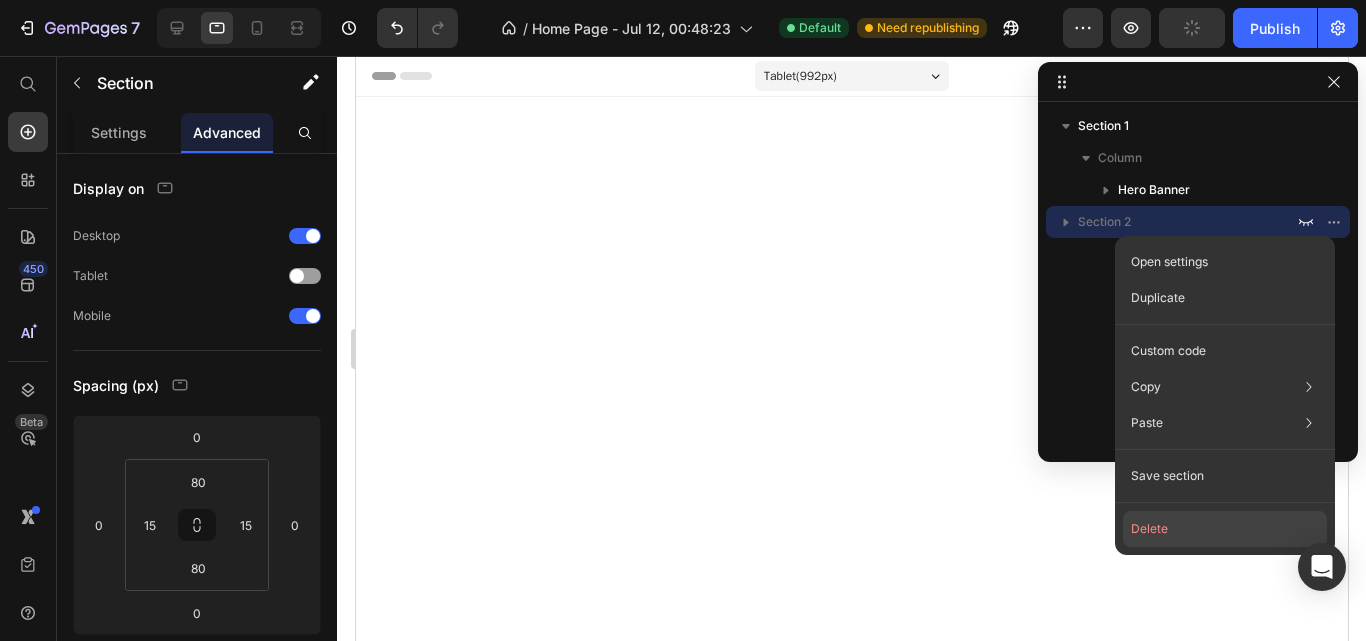 click on "Delete" 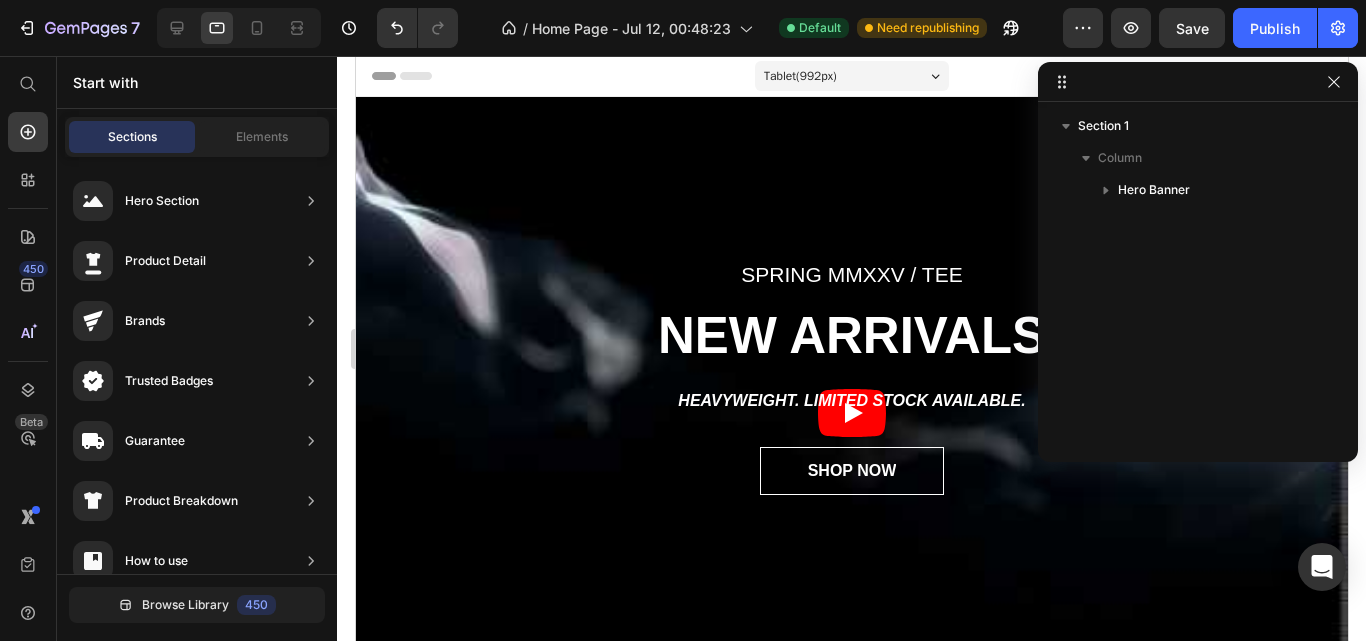 scroll, scrollTop: 76, scrollLeft: 0, axis: vertical 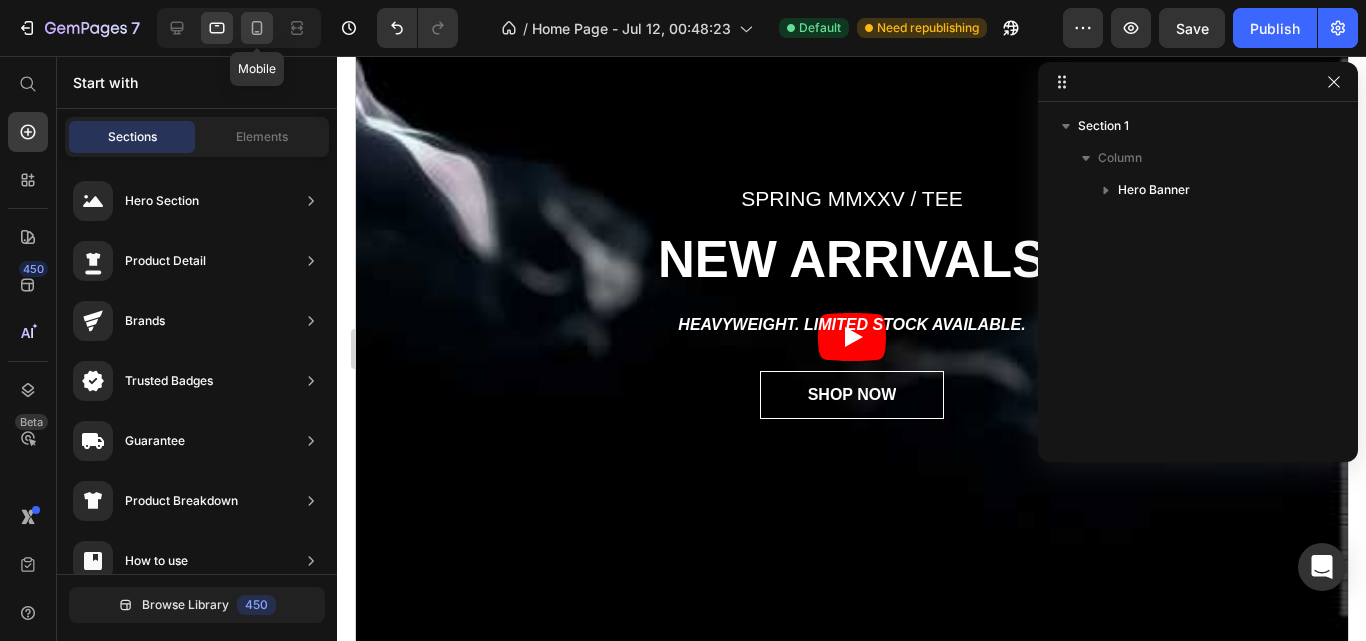 click 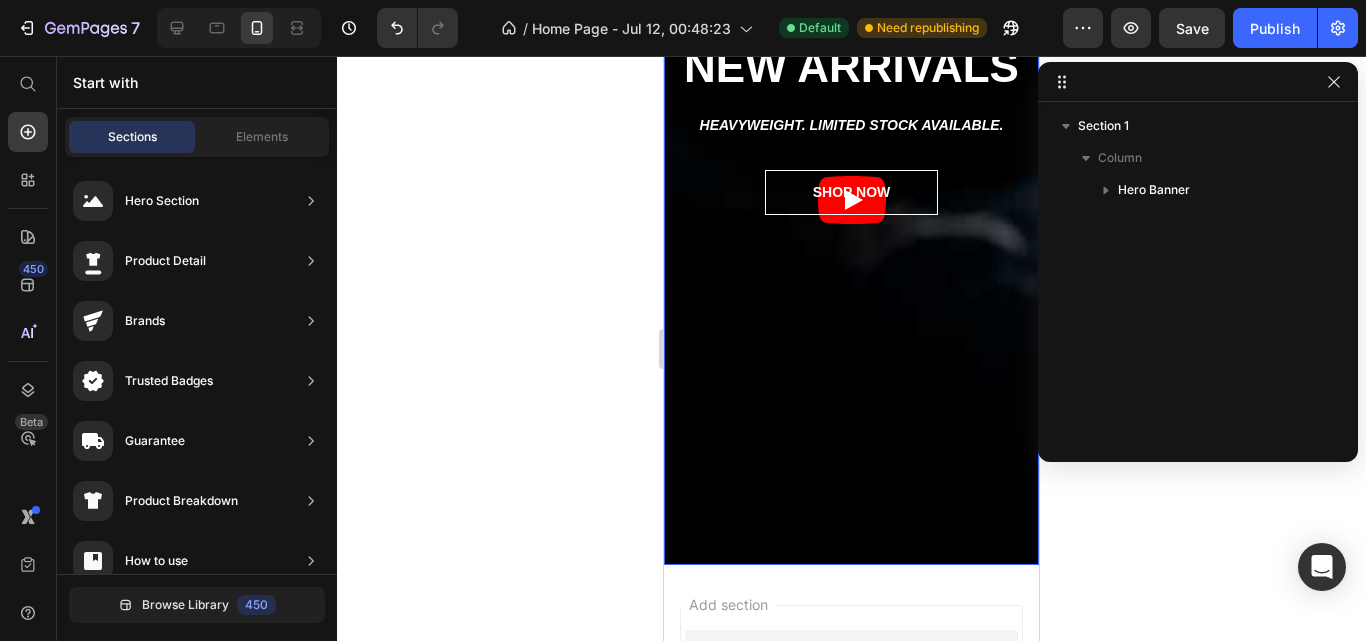 scroll, scrollTop: 0, scrollLeft: 0, axis: both 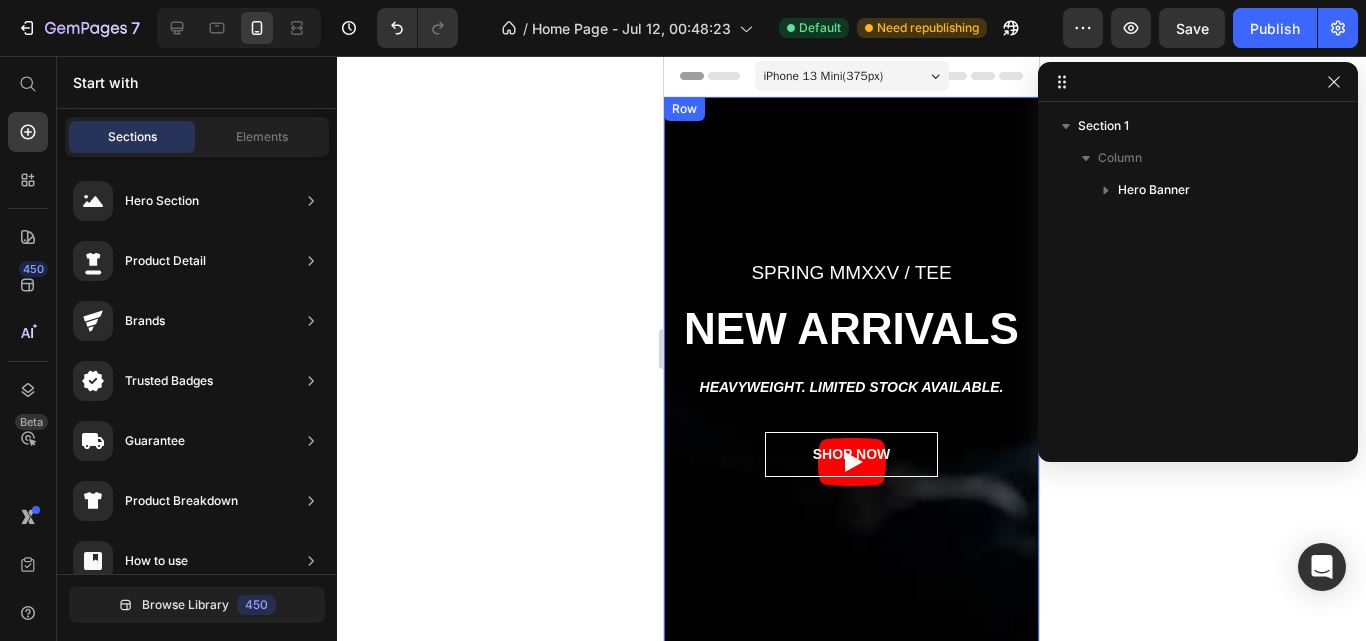 click on "SPRING MMXXV / TEE Text block NEW ARRIVALS Heading HEAVYWEIGHT. LIMITED STOCK AVAILABLE. Text block SHOP NOW Button Row" at bounding box center [851, 462] 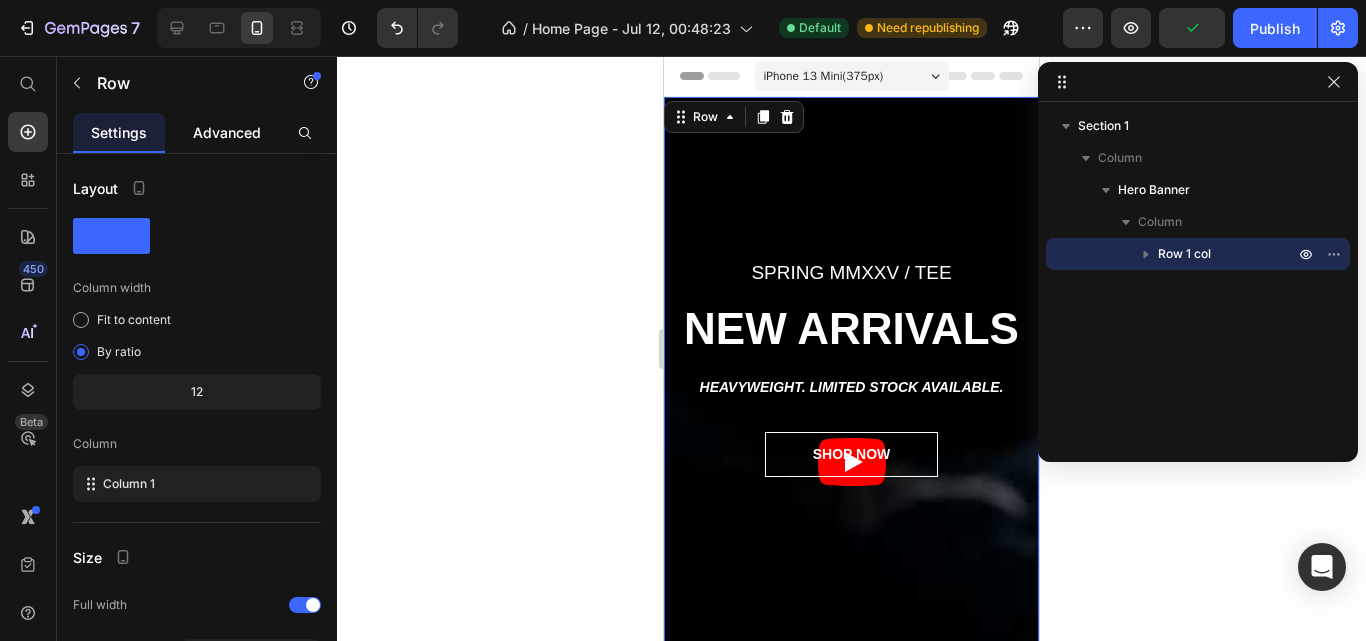 click on "Advanced" at bounding box center (227, 132) 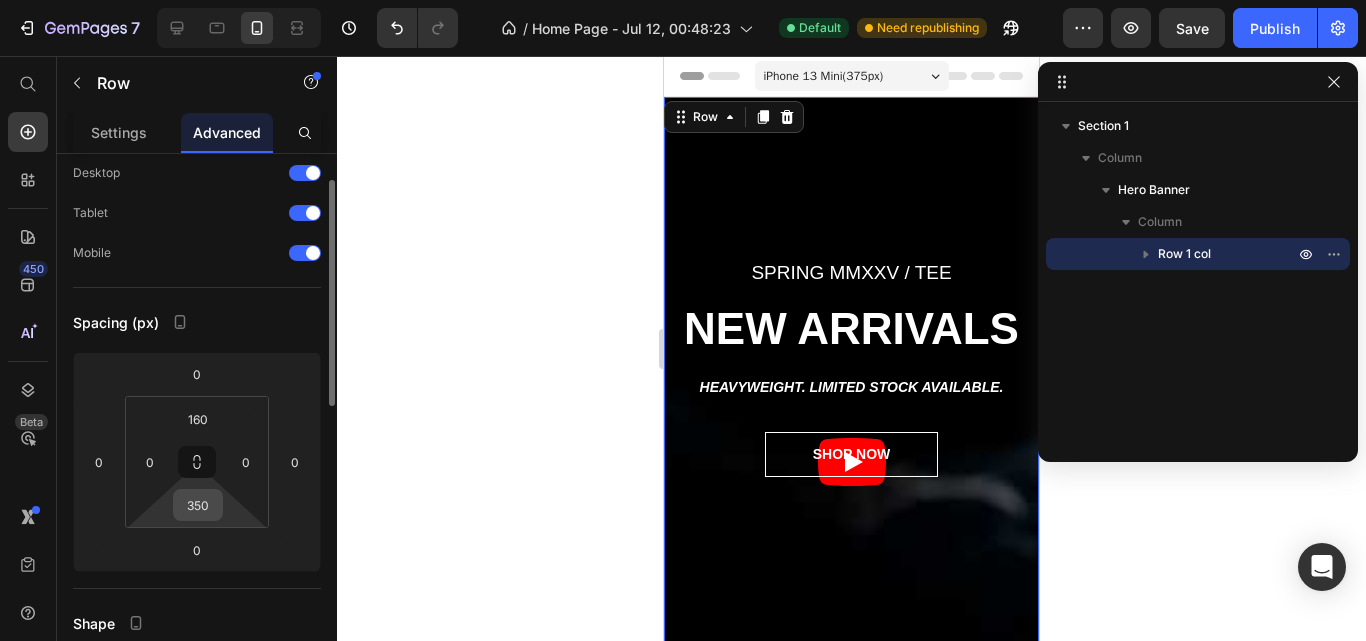 scroll, scrollTop: 92, scrollLeft: 0, axis: vertical 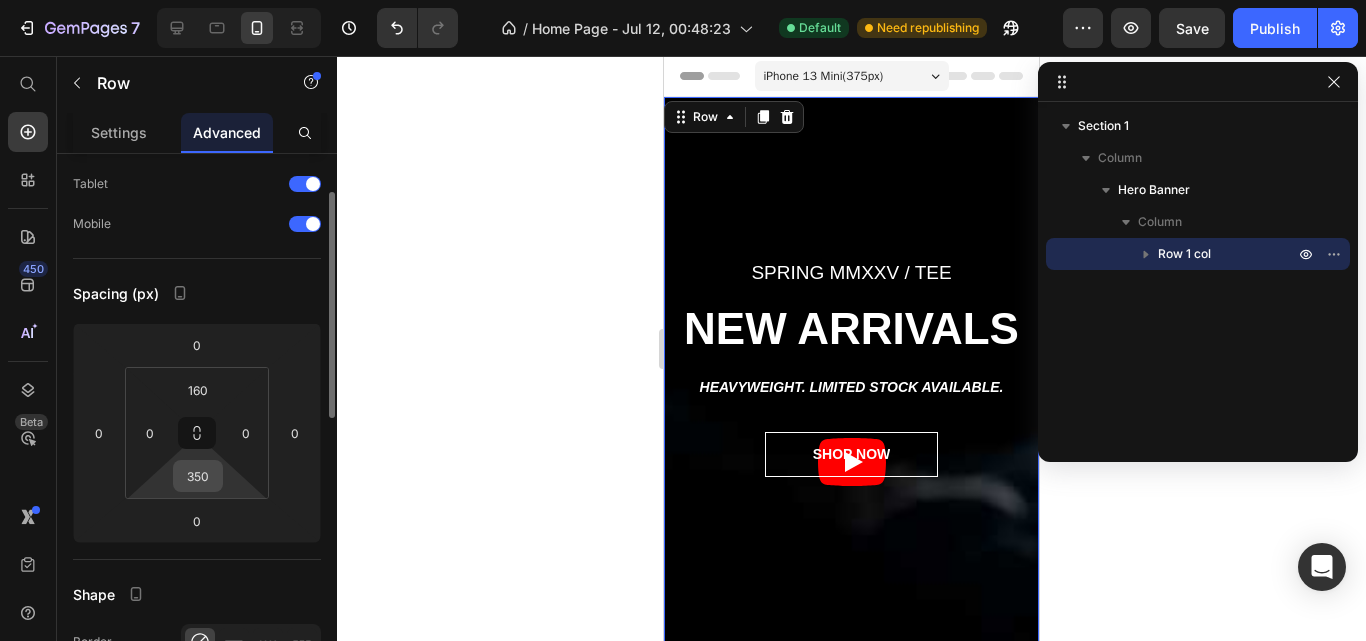 click on "350" at bounding box center (198, 476) 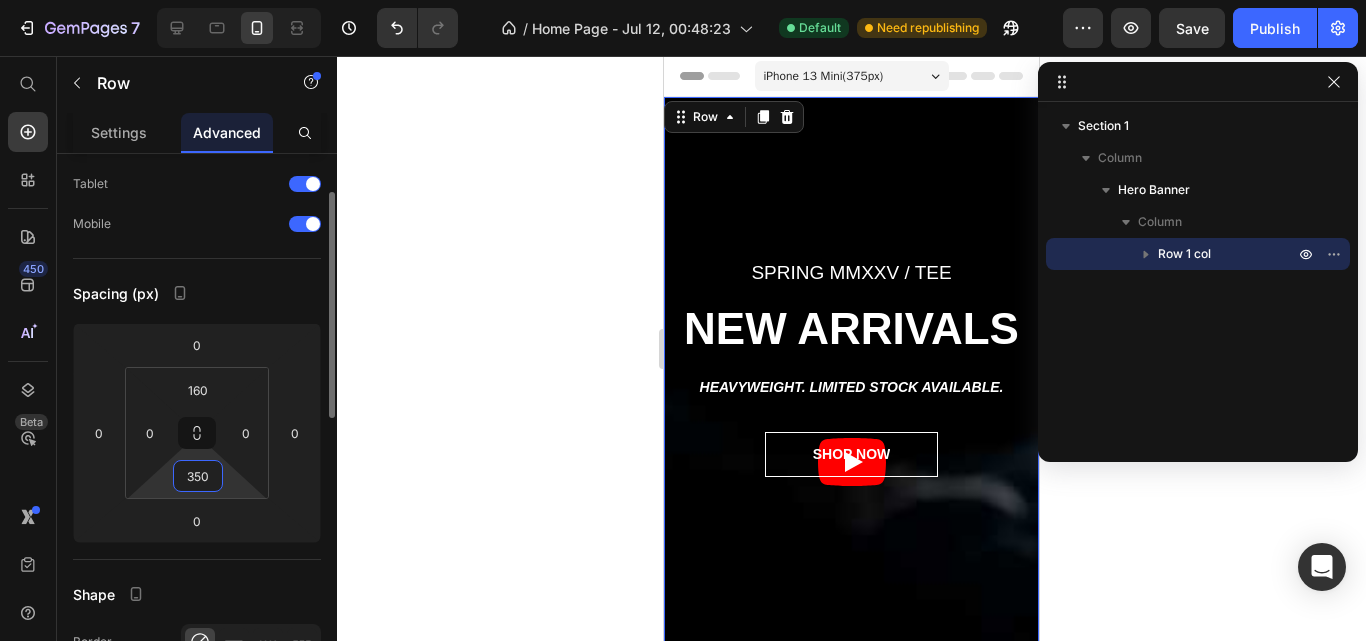click on "350" at bounding box center [198, 476] 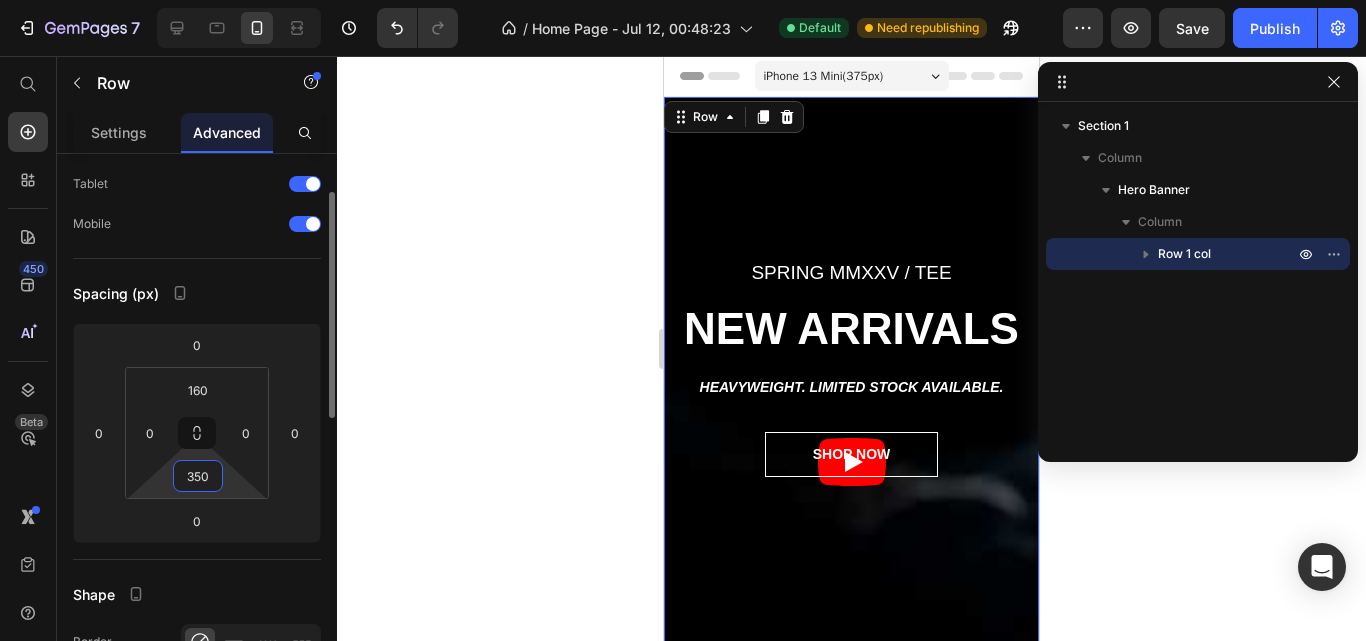 click on "350" at bounding box center (198, 476) 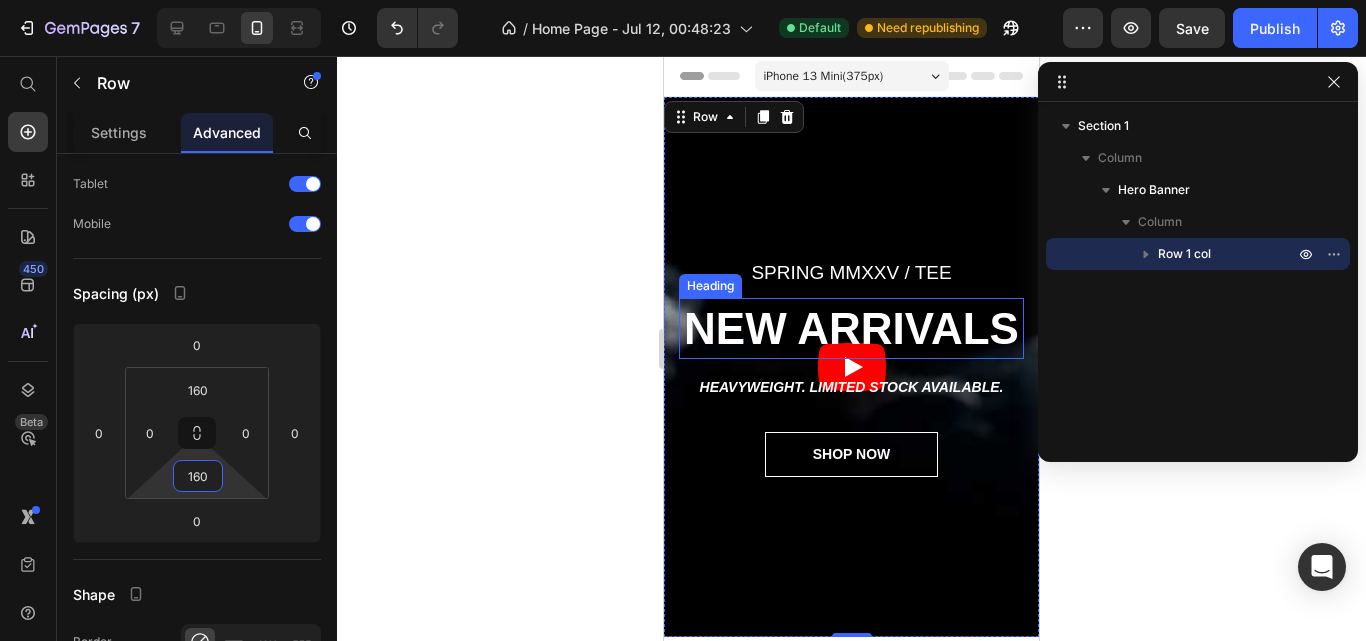 scroll, scrollTop: 1, scrollLeft: 0, axis: vertical 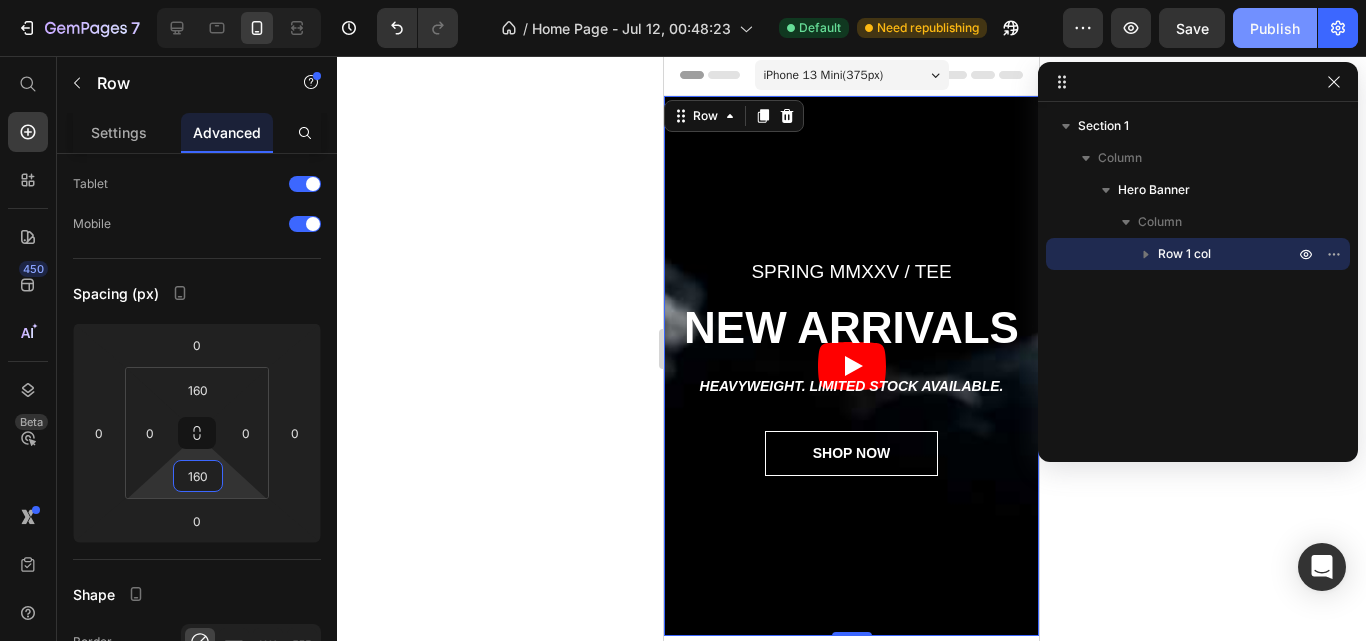 type on "160" 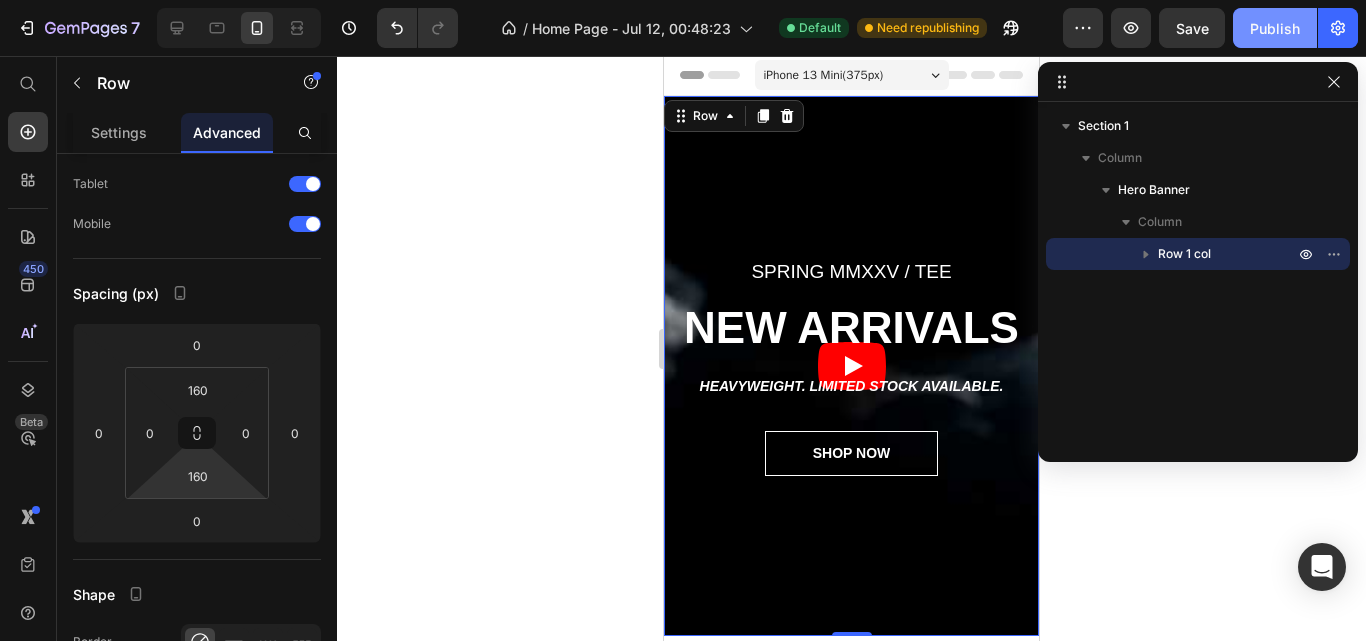 click on "Publish" 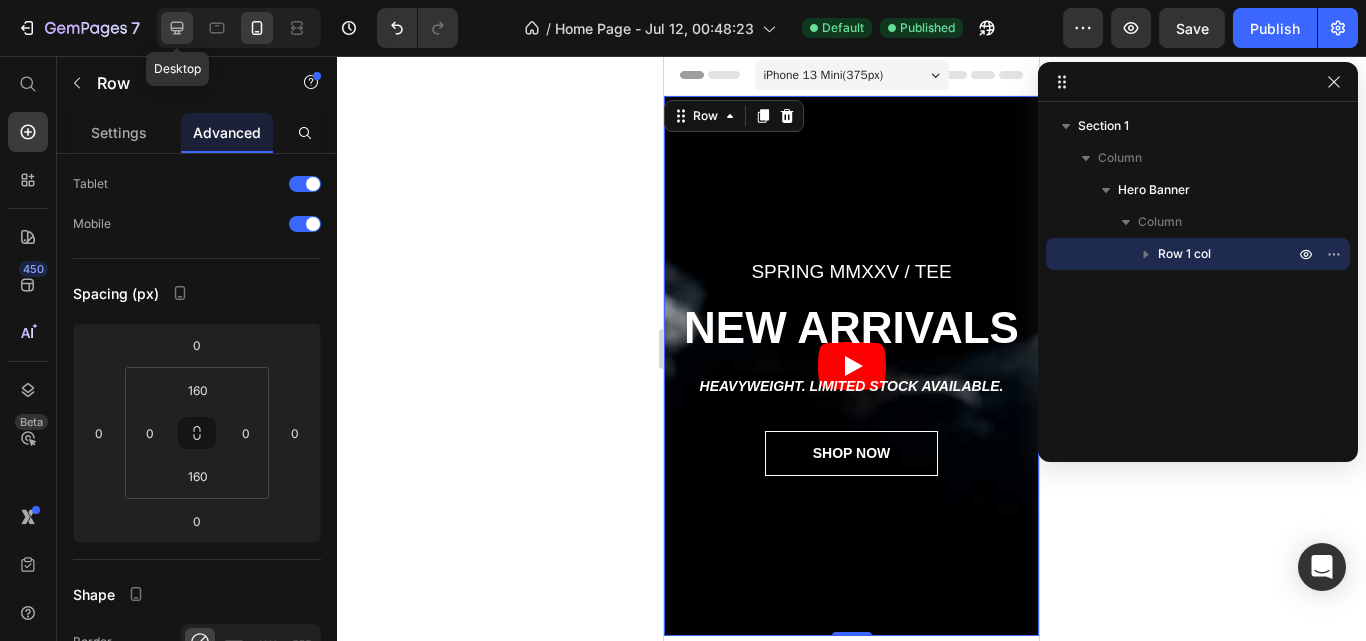 click 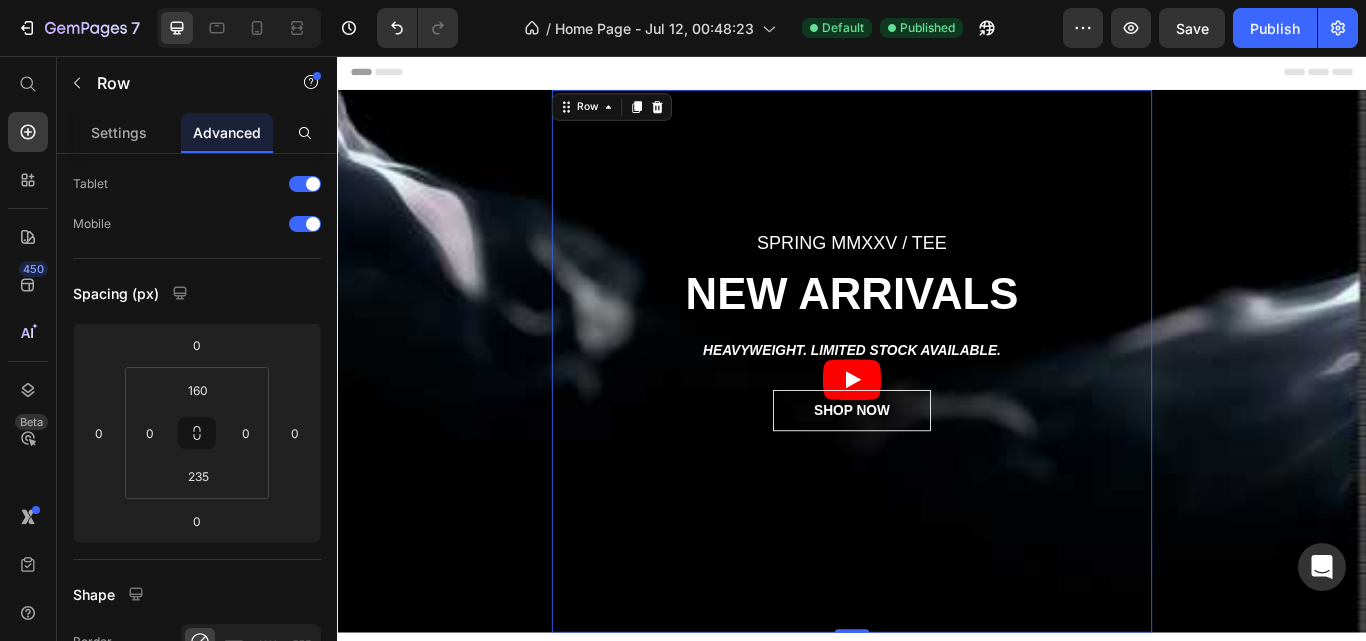 scroll, scrollTop: 0, scrollLeft: 0, axis: both 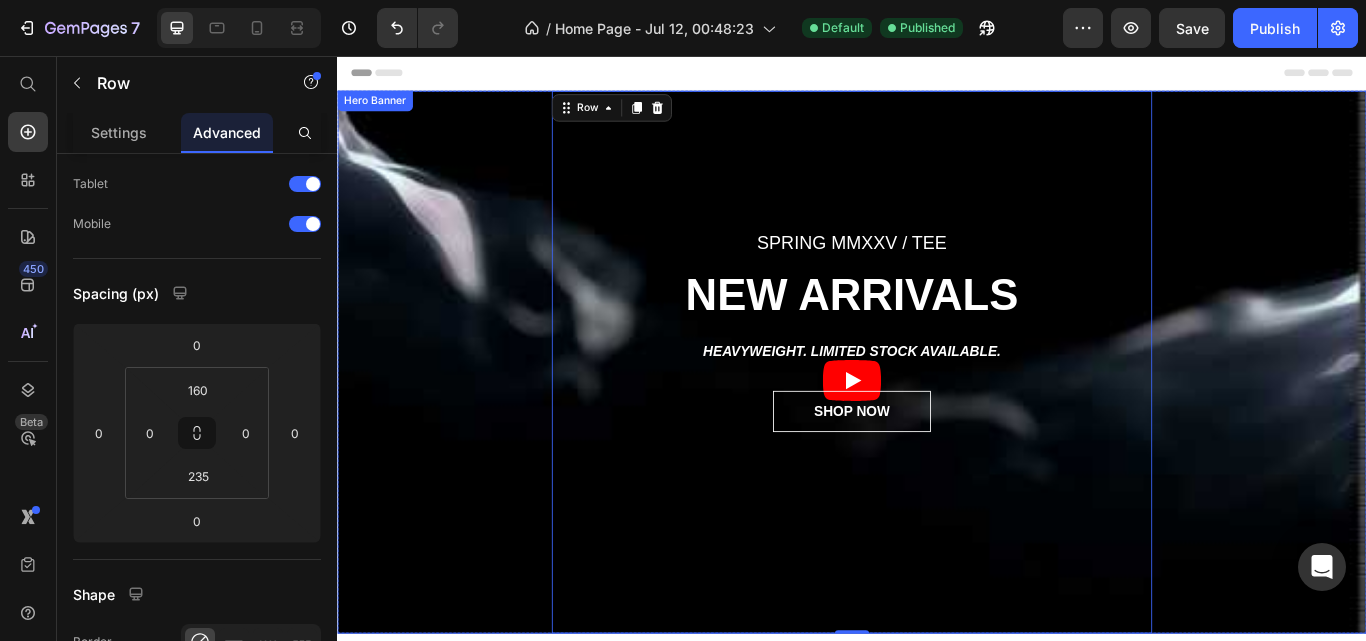 click on "SPRING MMXXV / TEE Text block NEW ARRIVALS Heading HEAVYWEIGHT. LIMITED STOCK AVAILABLE. Text block SHOP NOW Button Row   0" at bounding box center [937, 413] 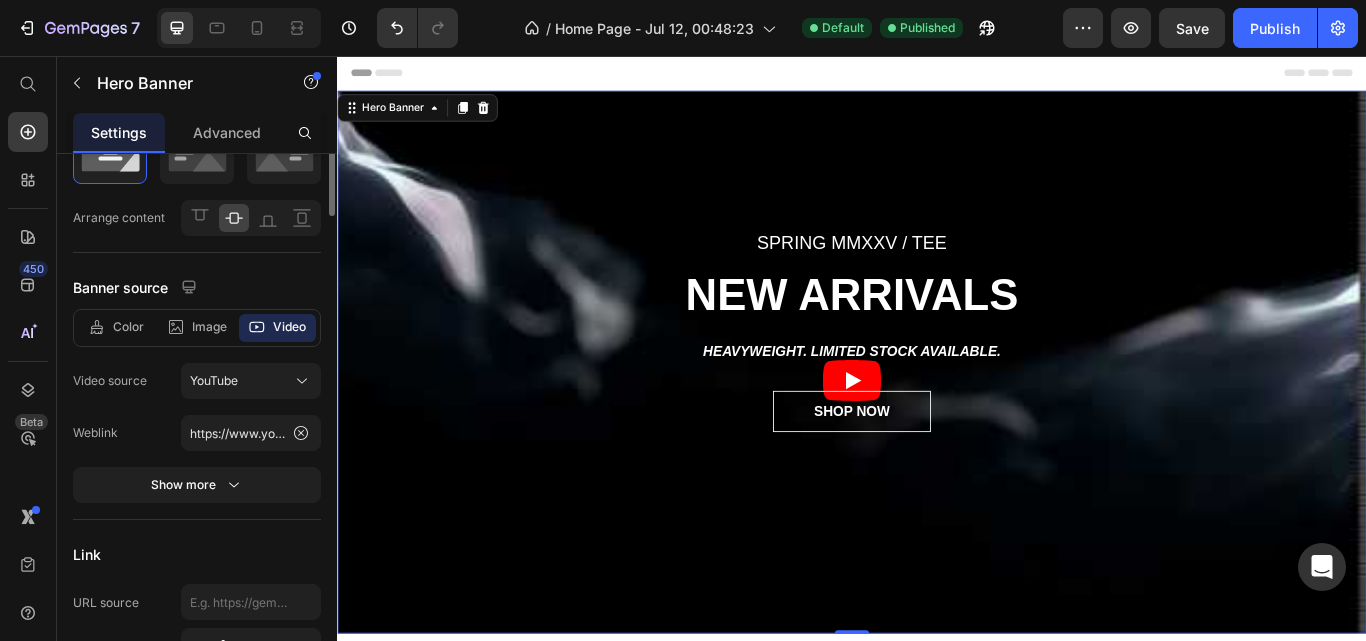 scroll, scrollTop: 0, scrollLeft: 0, axis: both 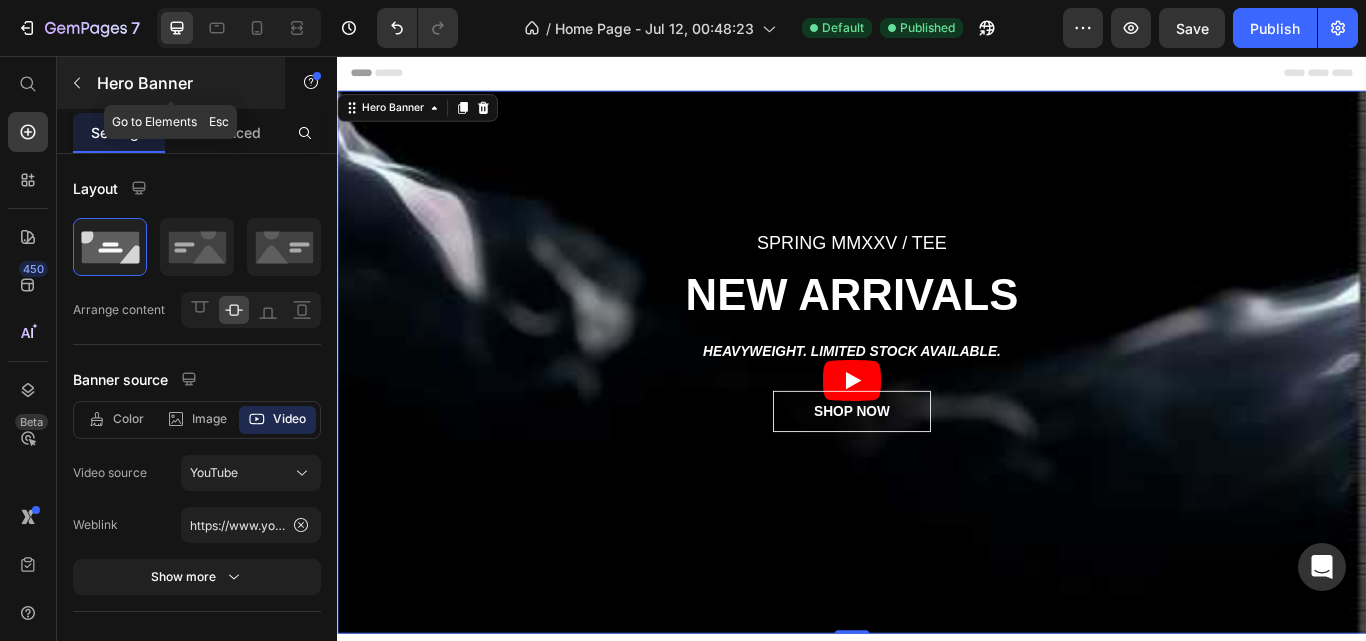 click 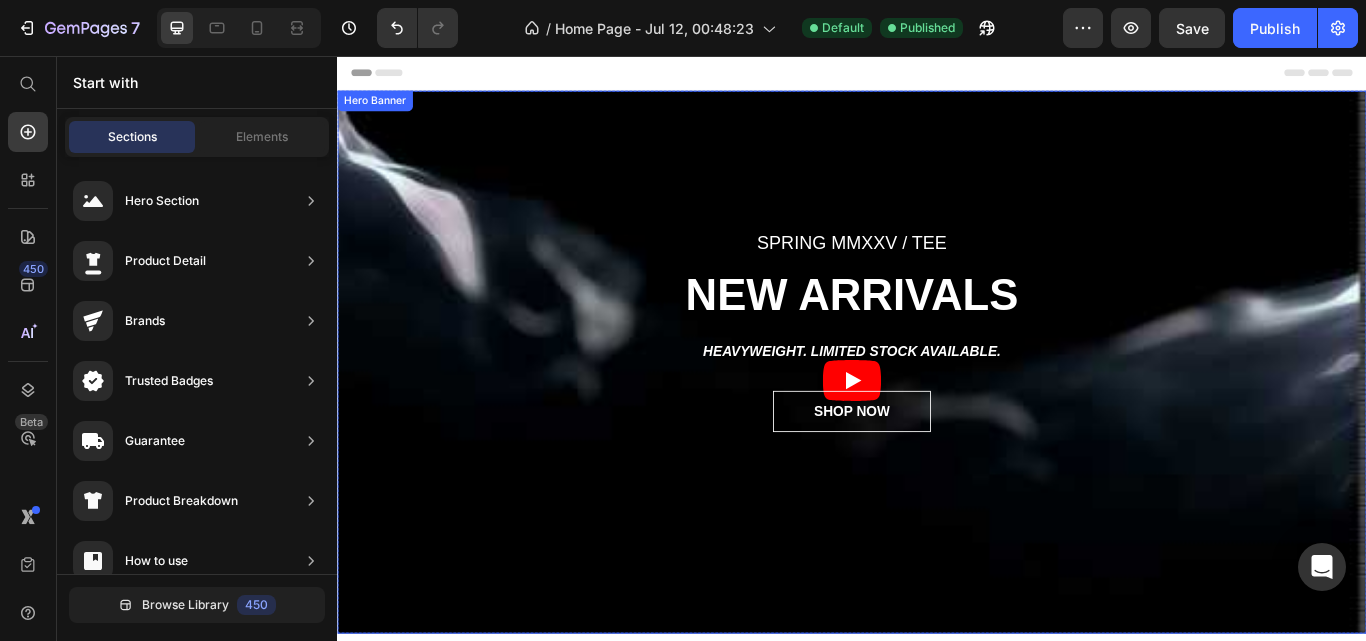 click on "SPRING MMXXV / TEE Text block NEW ARRIVALS Heading HEAVYWEIGHT. LIMITED STOCK AVAILABLE. Text block SHOP NOW Button Row" at bounding box center [937, 413] 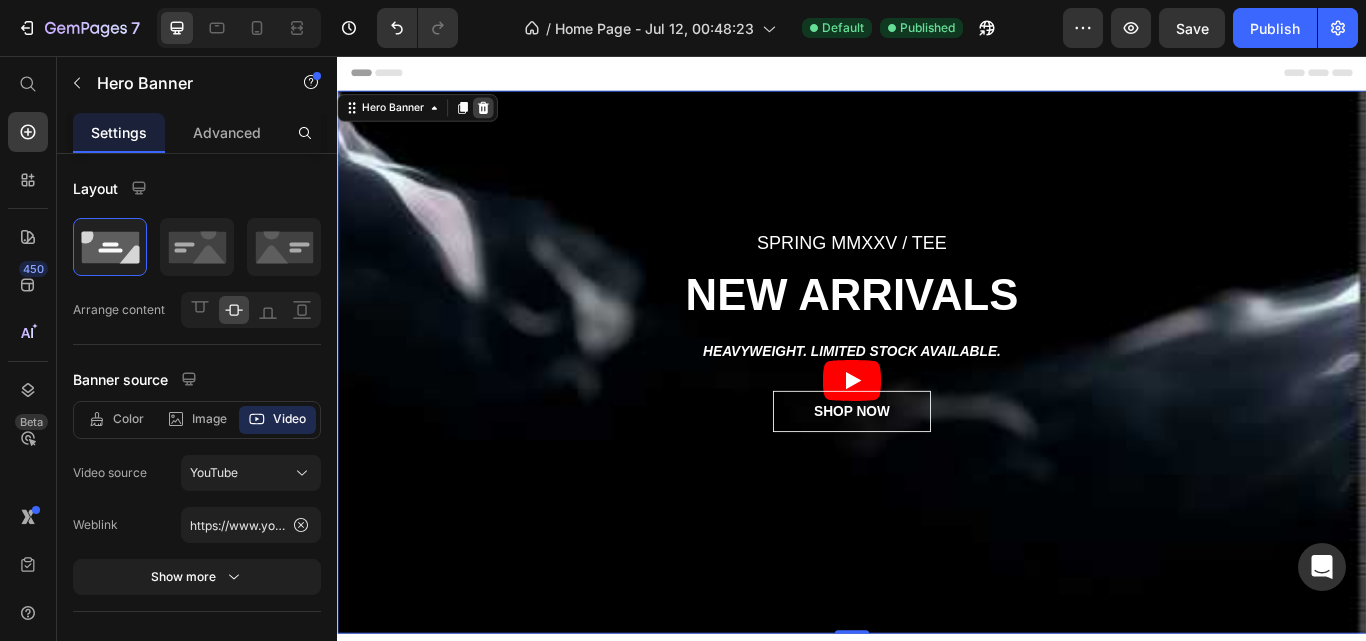 click at bounding box center [507, 117] 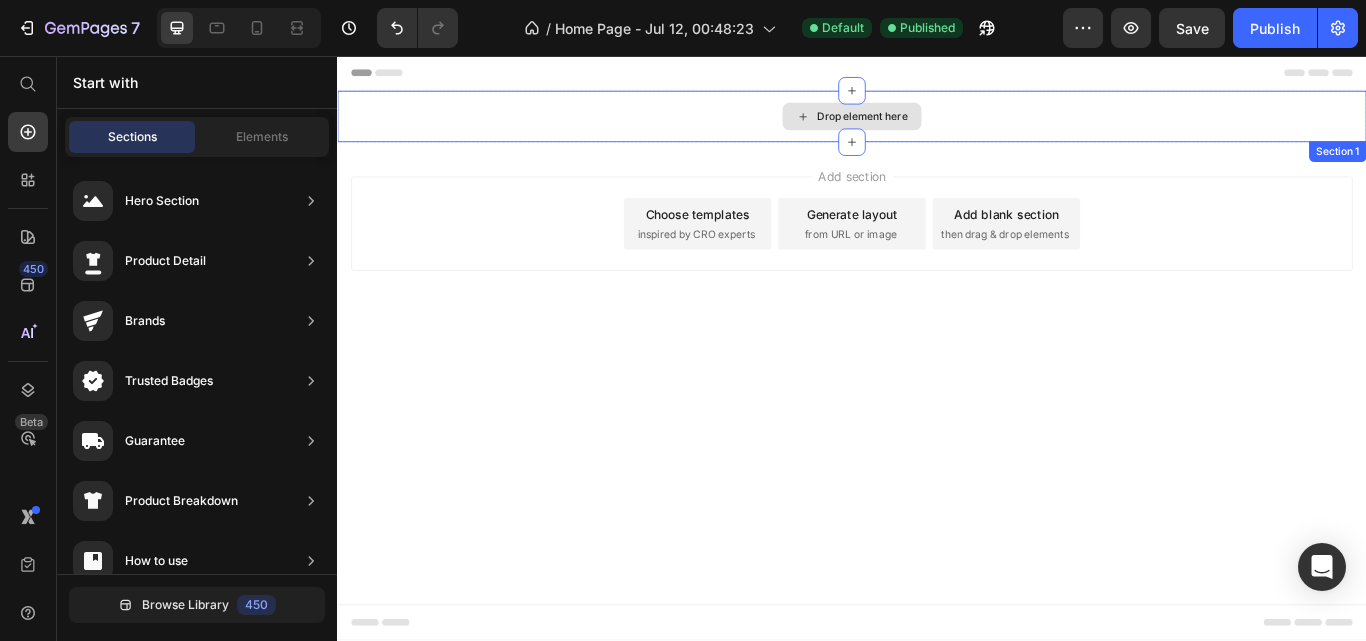 click on "Drop element here" at bounding box center [937, 127] 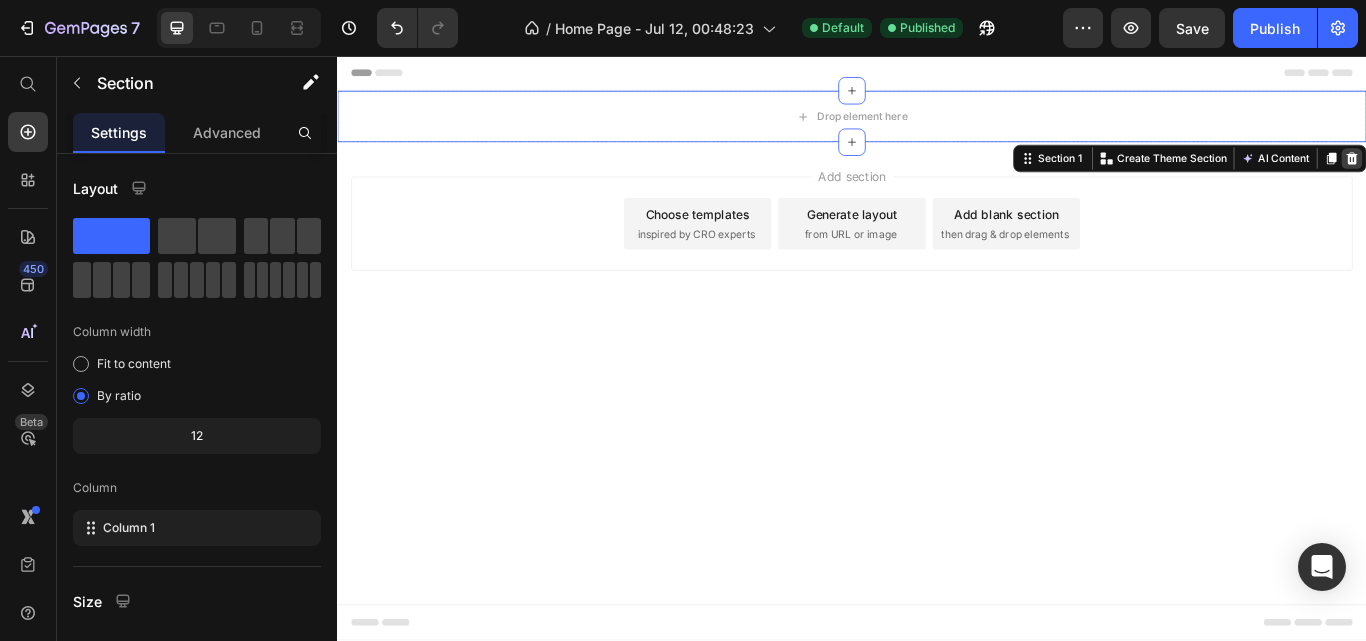 click 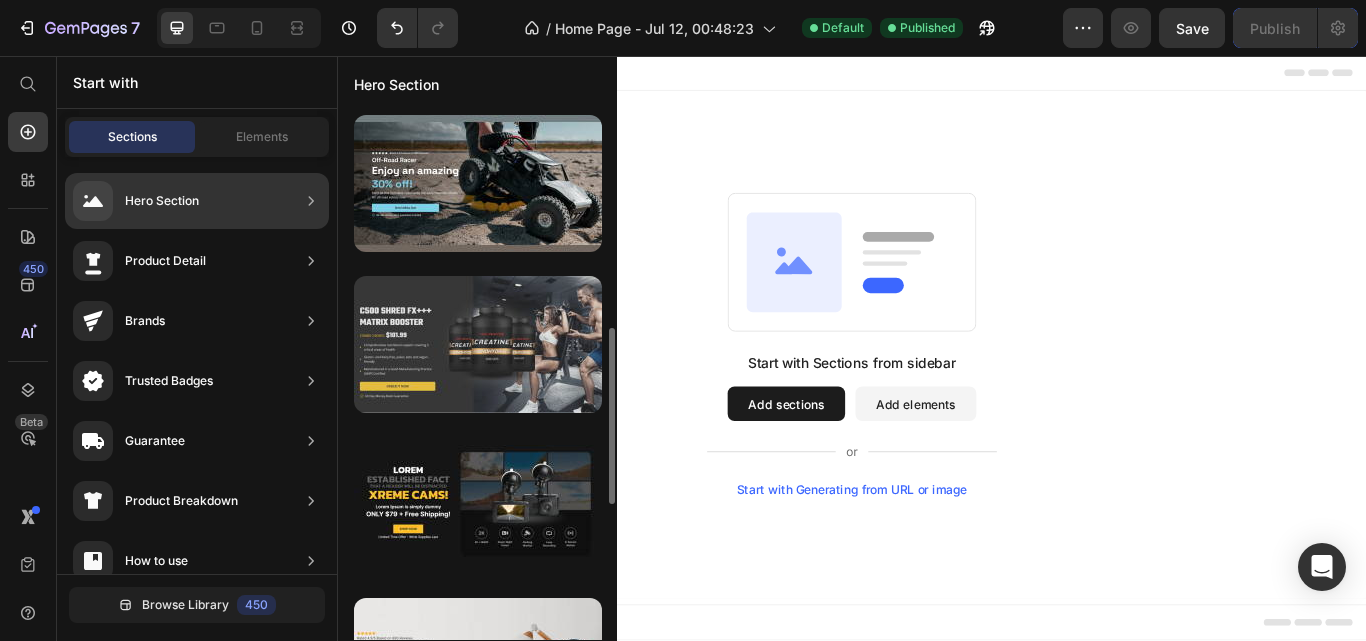 scroll, scrollTop: 176, scrollLeft: 0, axis: vertical 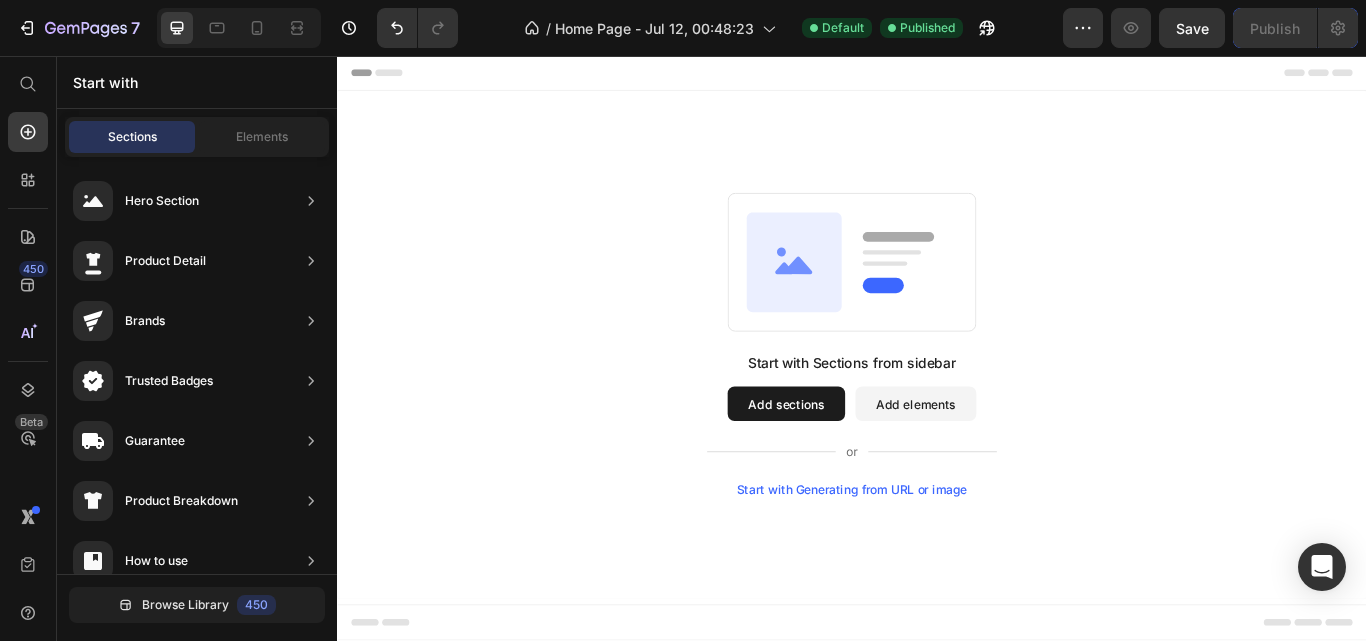click on "Add sections" at bounding box center (860, 462) 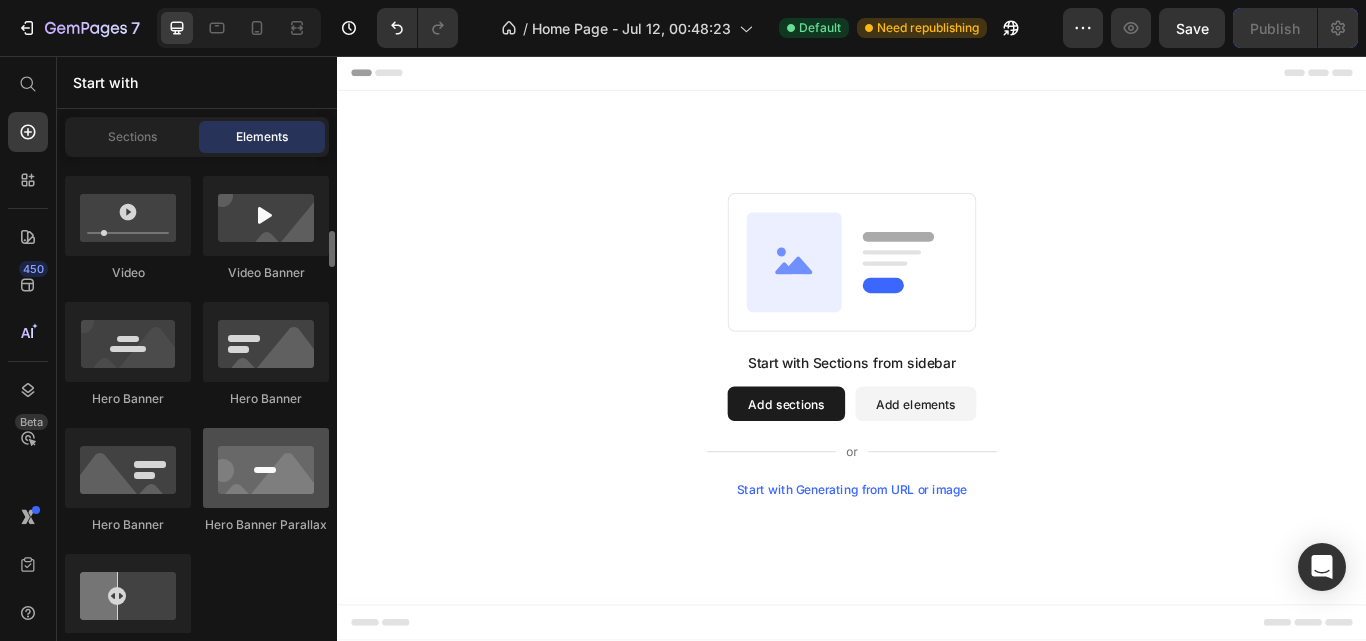 scroll, scrollTop: 901, scrollLeft: 0, axis: vertical 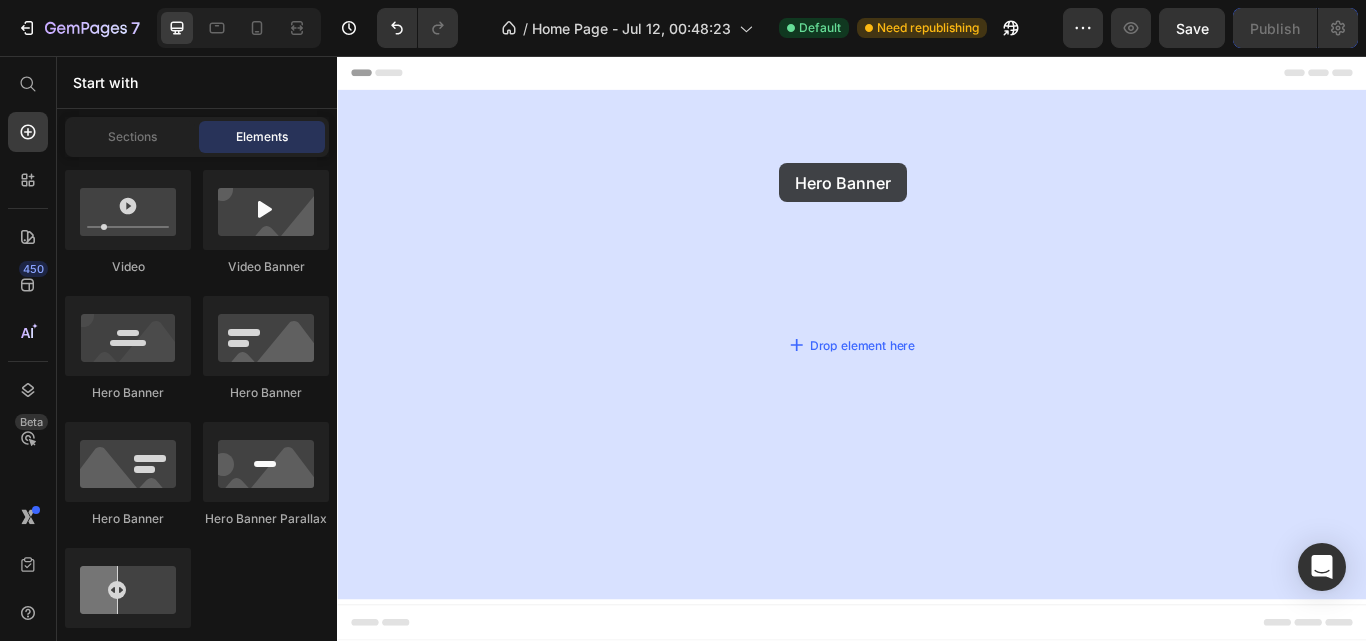 drag, startPoint x: 463, startPoint y: 401, endPoint x: 853, endPoint y: 181, distance: 447.77228 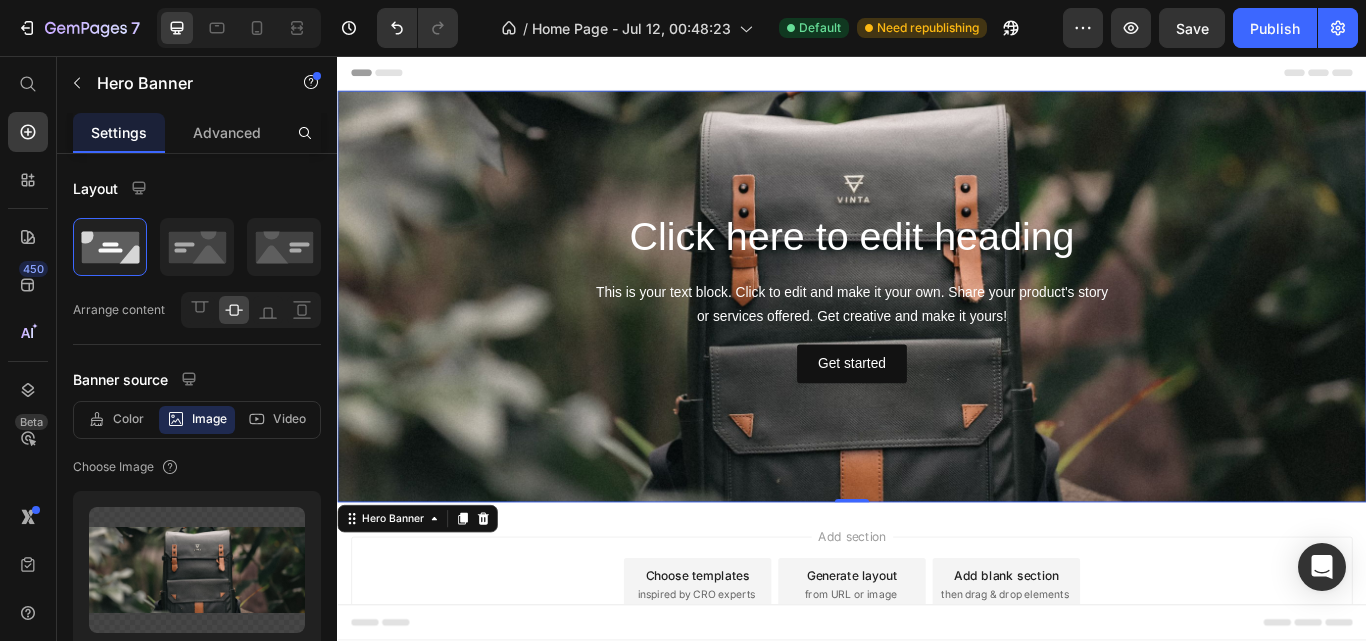click at bounding box center [937, 337] 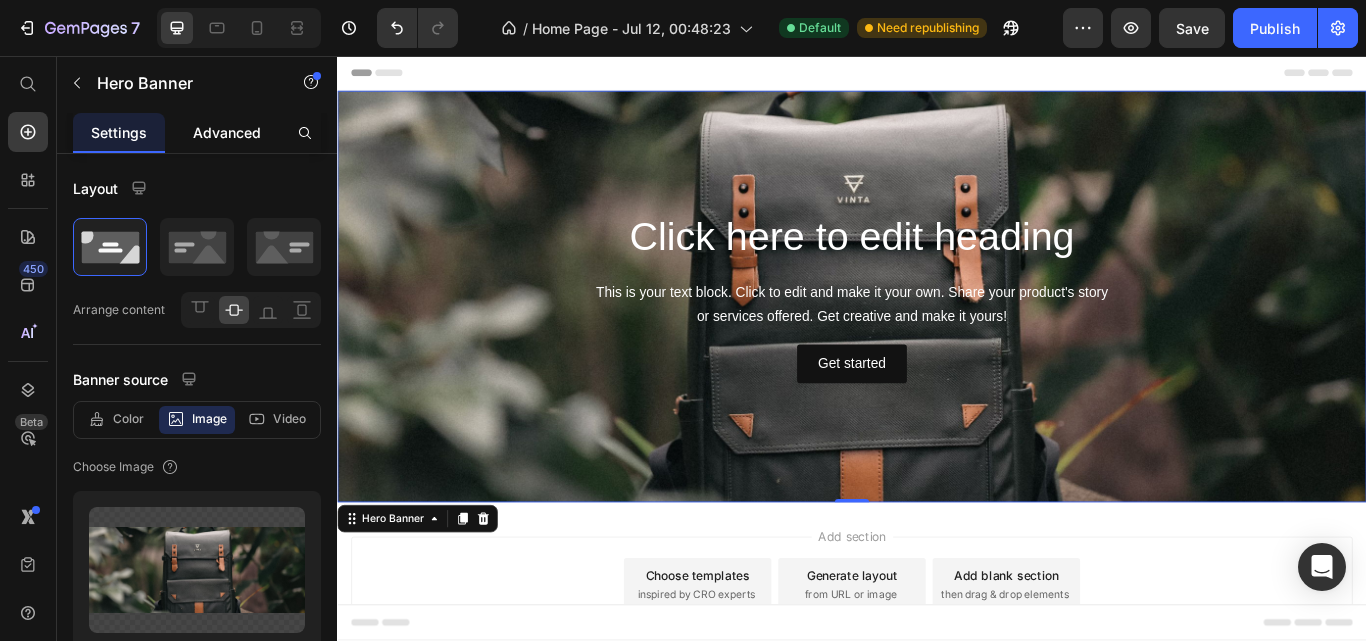 click on "Advanced" at bounding box center (227, 132) 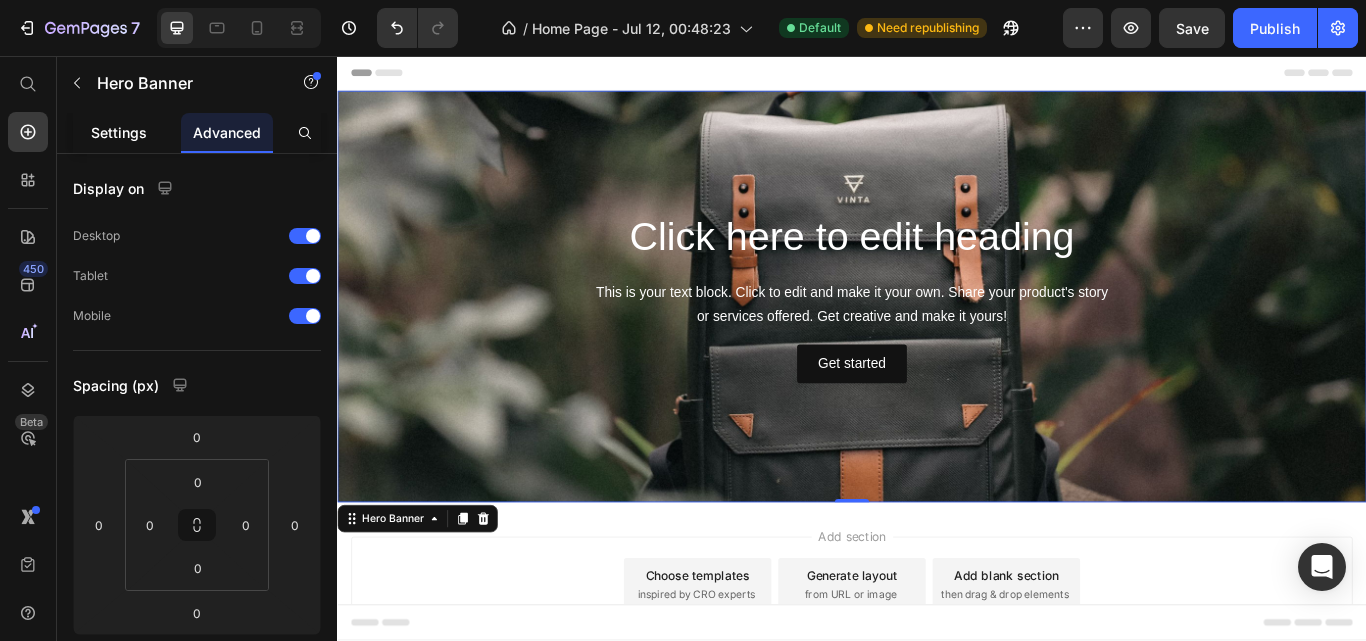 click on "Settings" at bounding box center (119, 132) 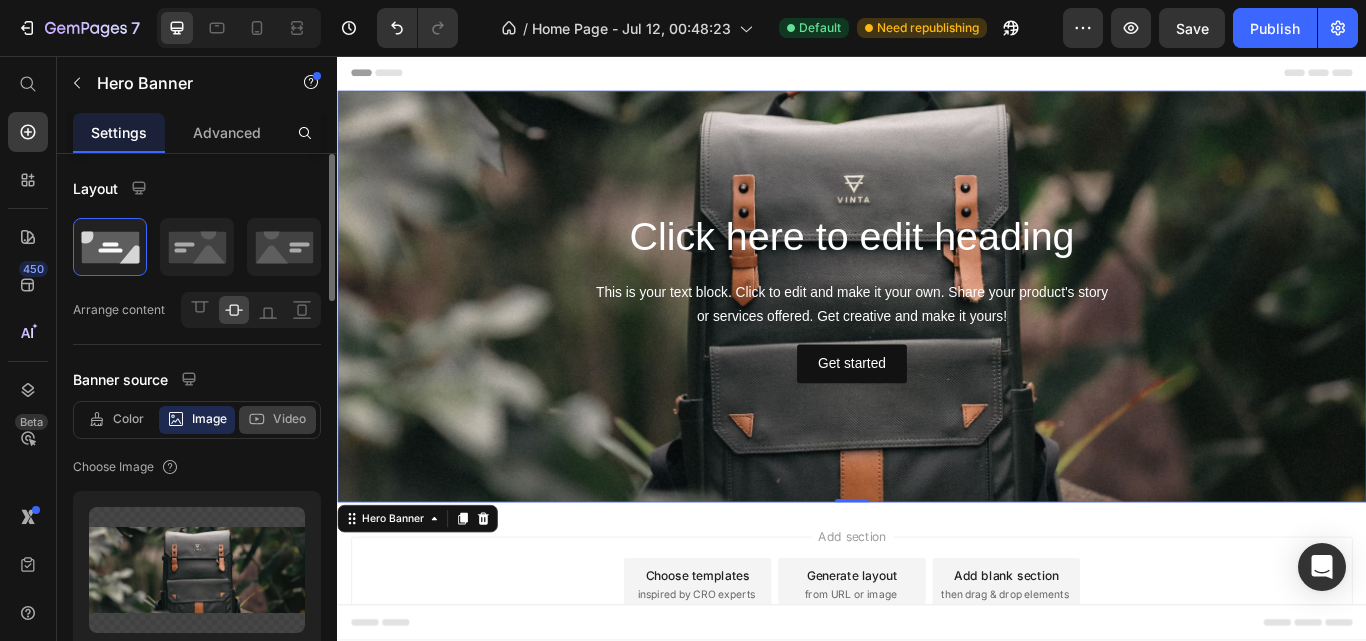 click 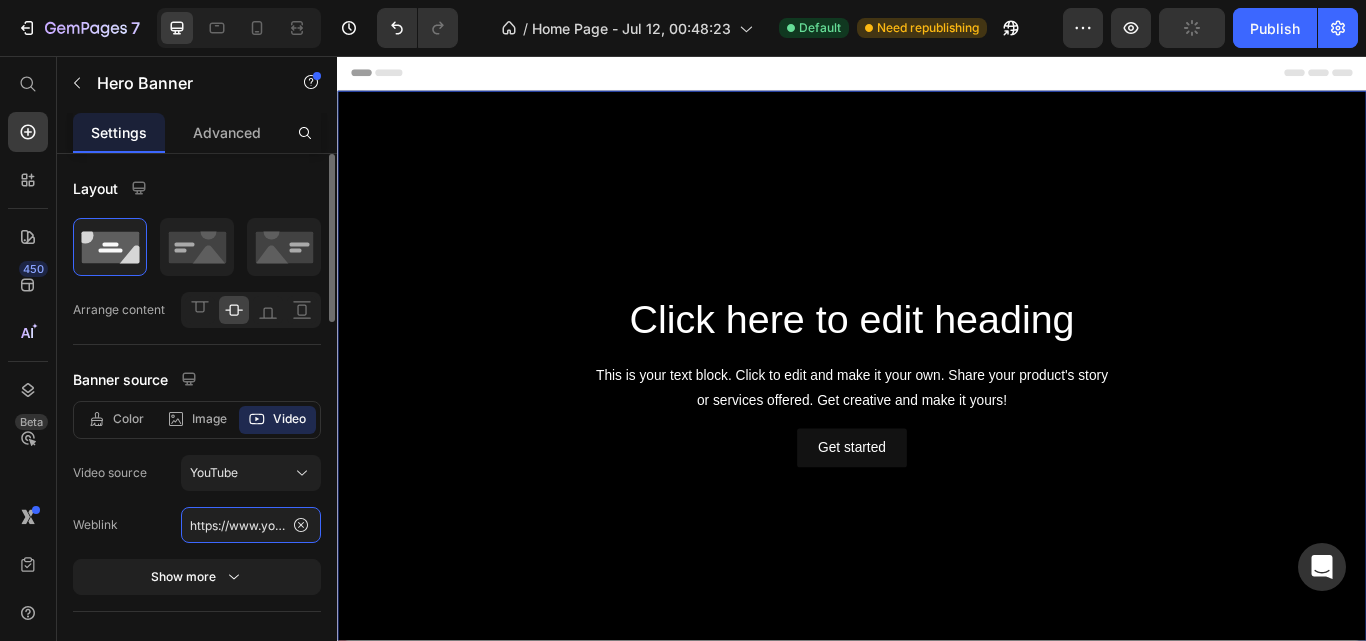 click on "https://www.youtube.com/watch?v=cyzh48XRS4M" 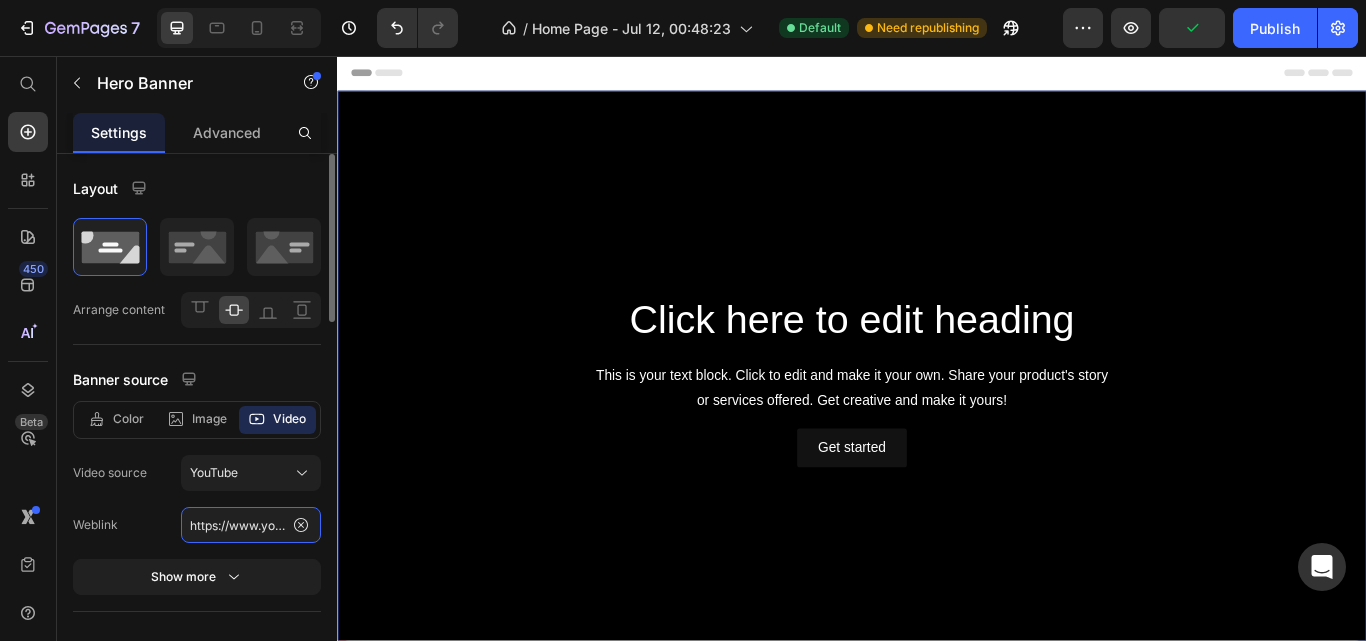 paste on "rYx272cOHnk" 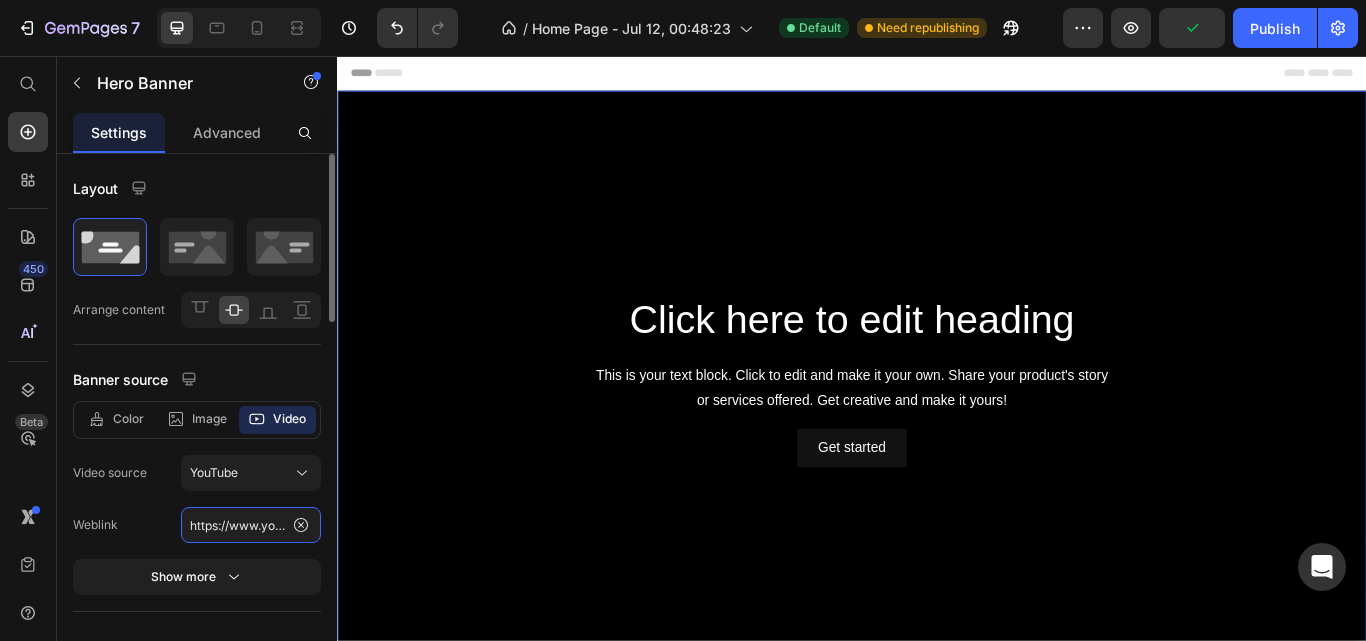 scroll, scrollTop: 0, scrollLeft: 187, axis: horizontal 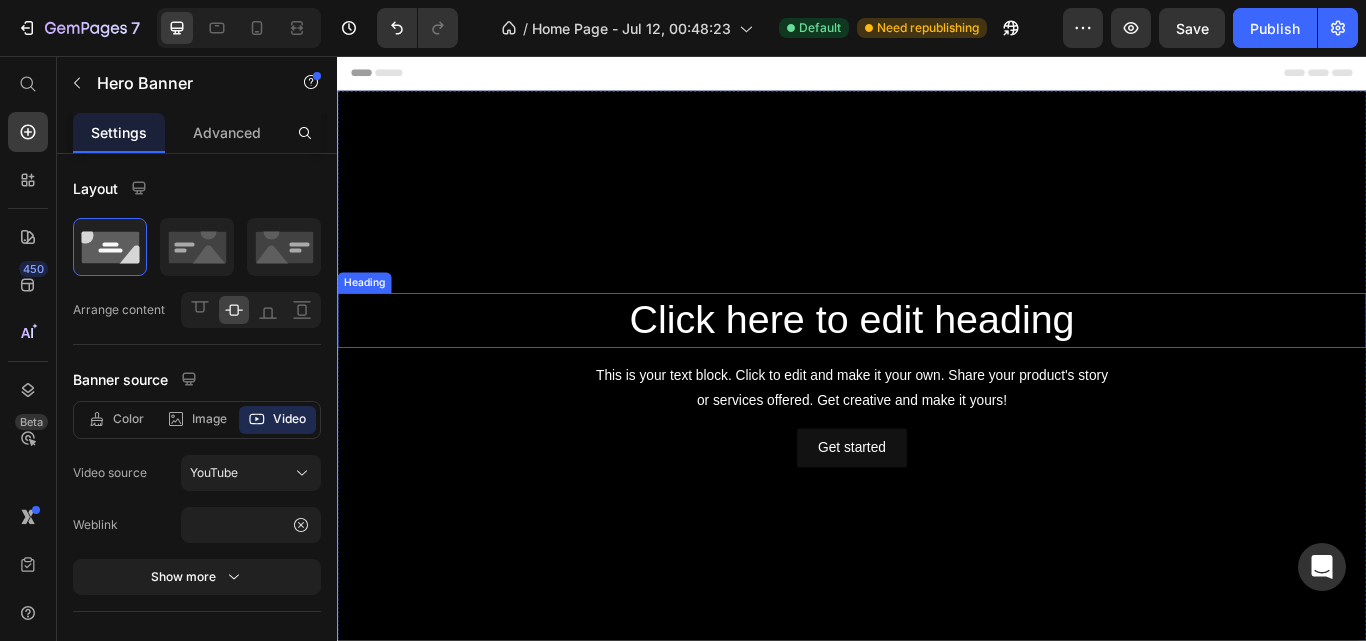 click on "Click here to edit heading" at bounding box center (937, 365) 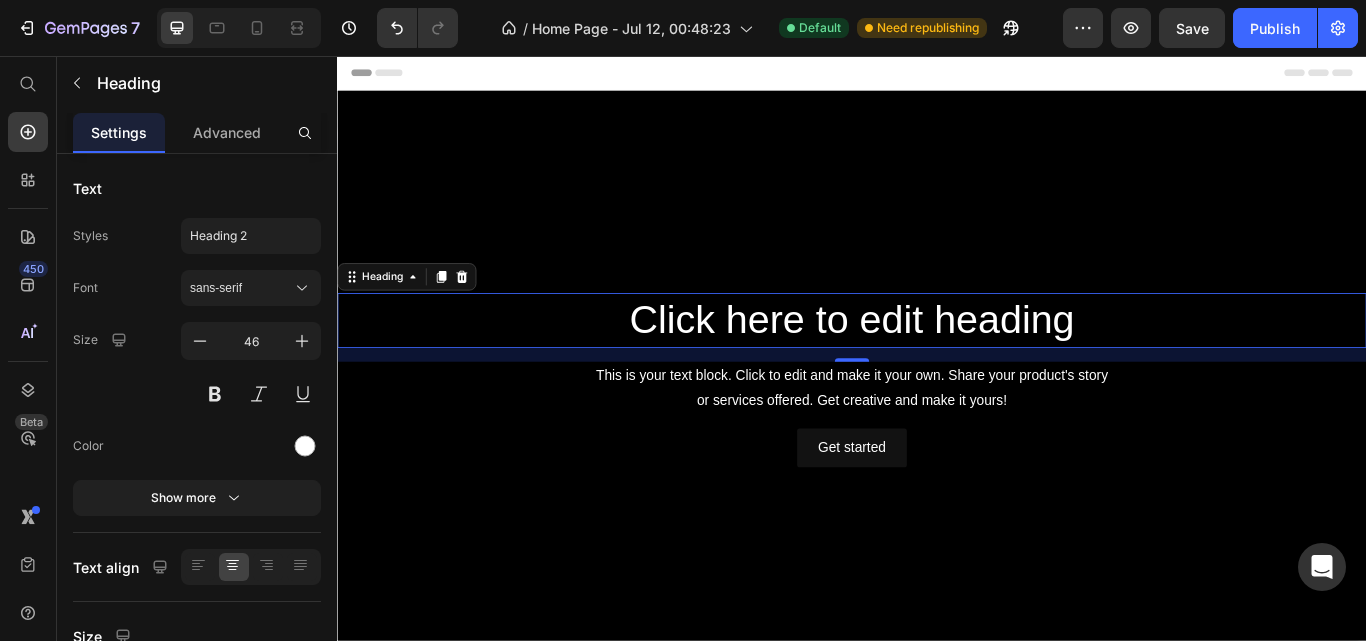 click on "Click here to edit heading" at bounding box center (937, 365) 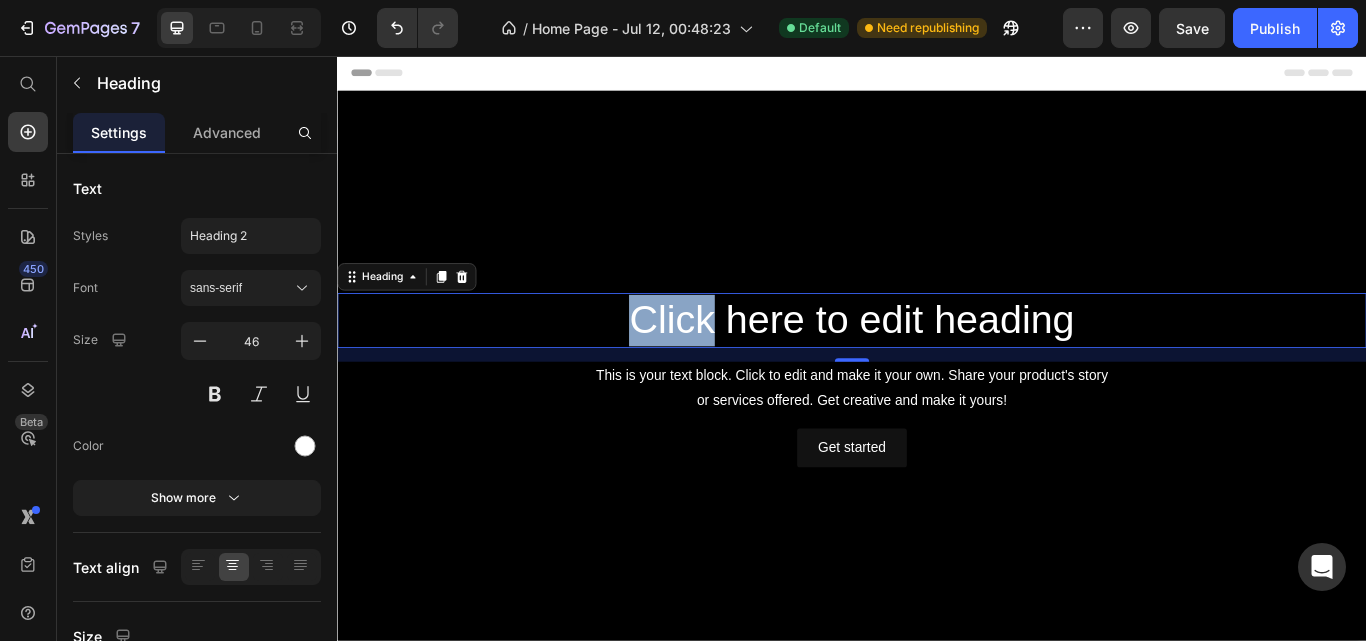 click on "Click here to edit heading" at bounding box center (937, 365) 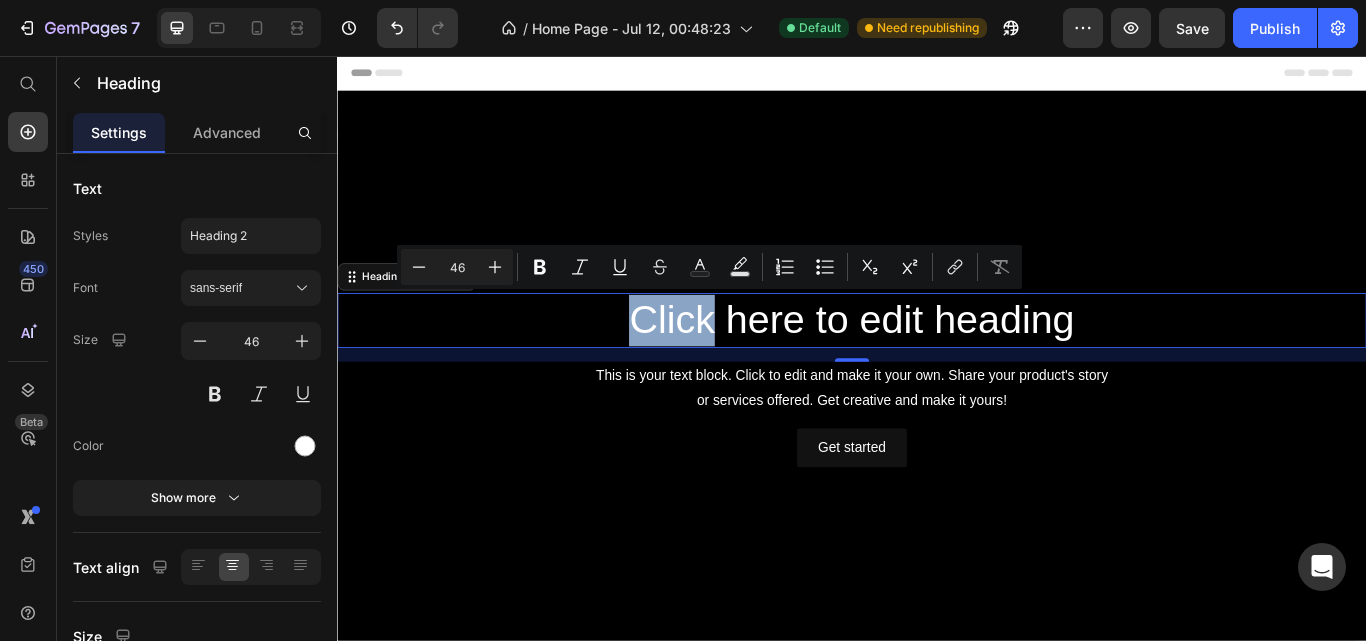click on "Click here to edit heading" at bounding box center [937, 365] 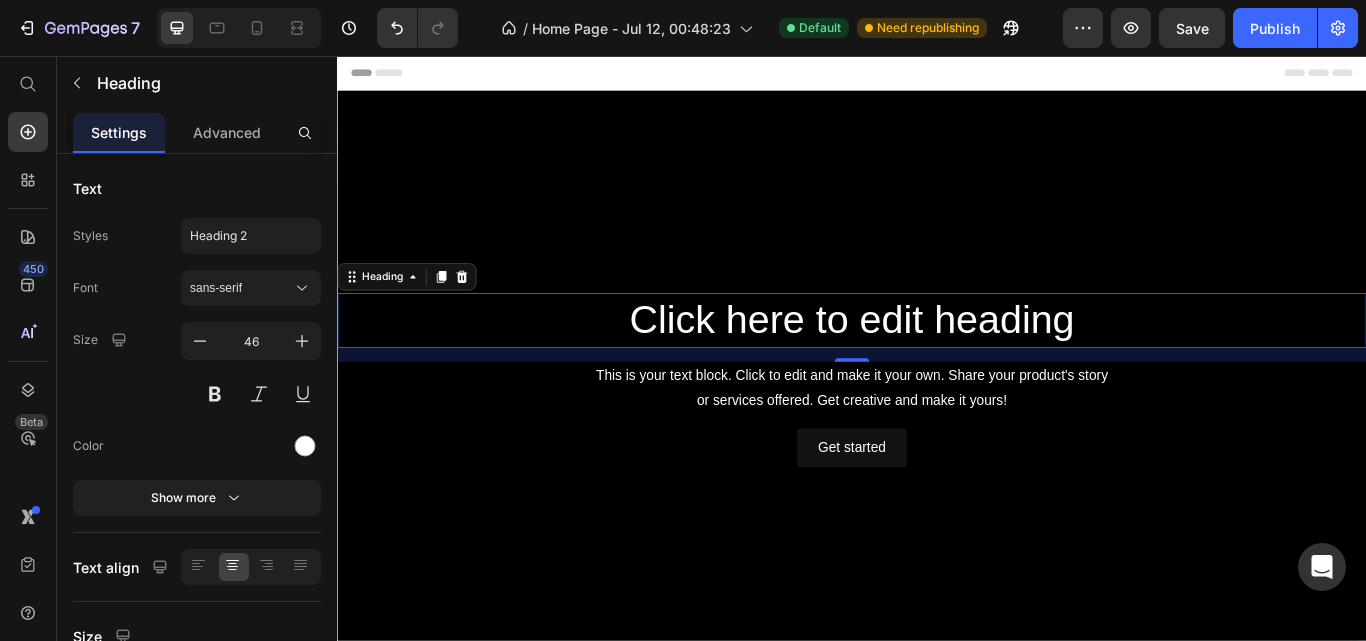 click on "Click here to edit heading" at bounding box center [937, 365] 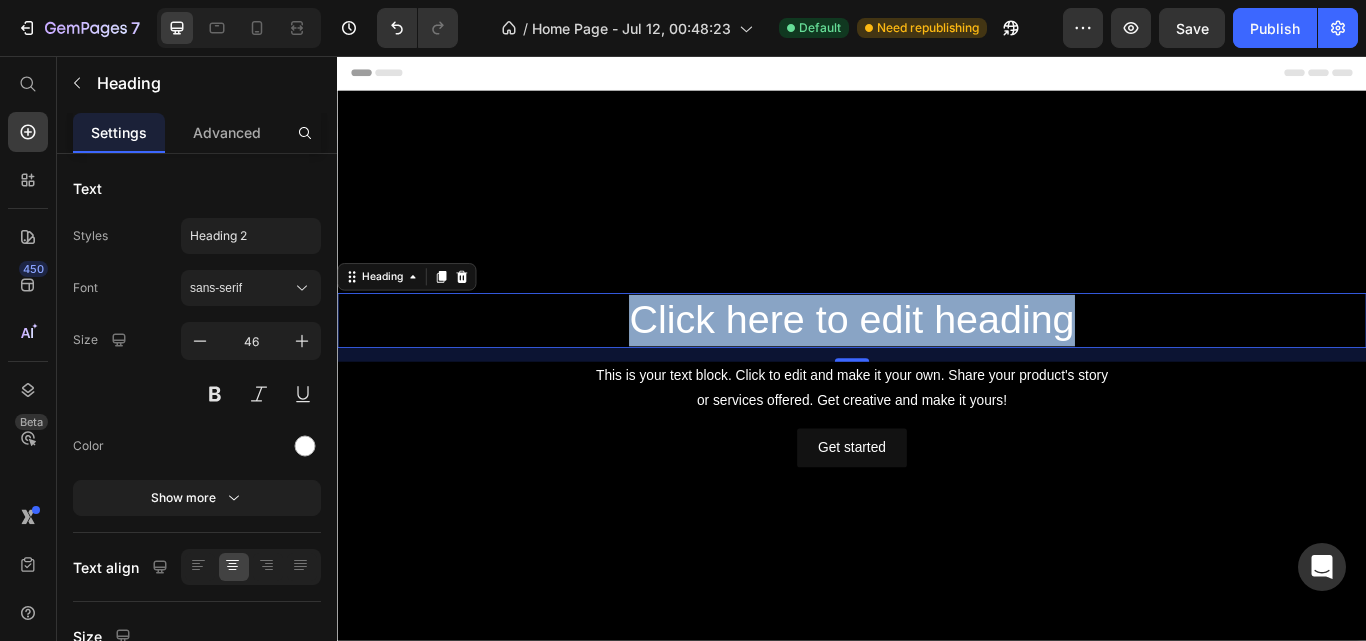 click on "Click here to edit heading" at bounding box center [937, 365] 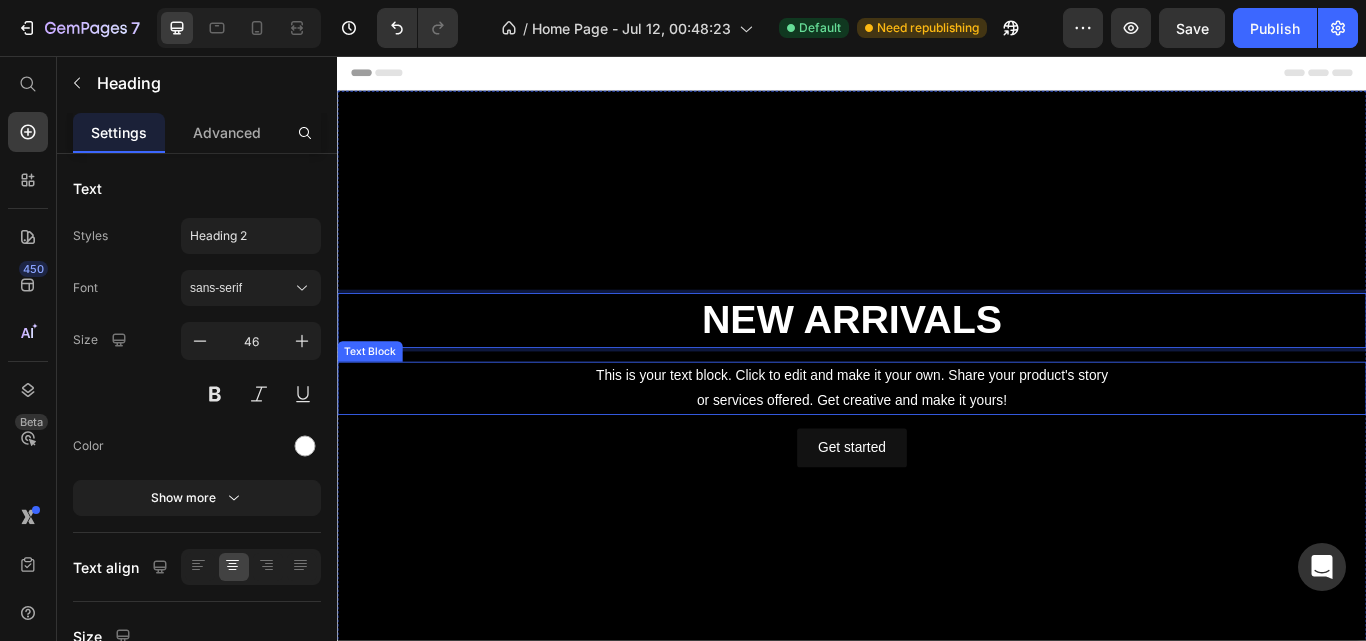 click on "This is your text block. Click to edit and make it your own. Share your product's story                   or services offered. Get creative and make it yours!" at bounding box center [937, 444] 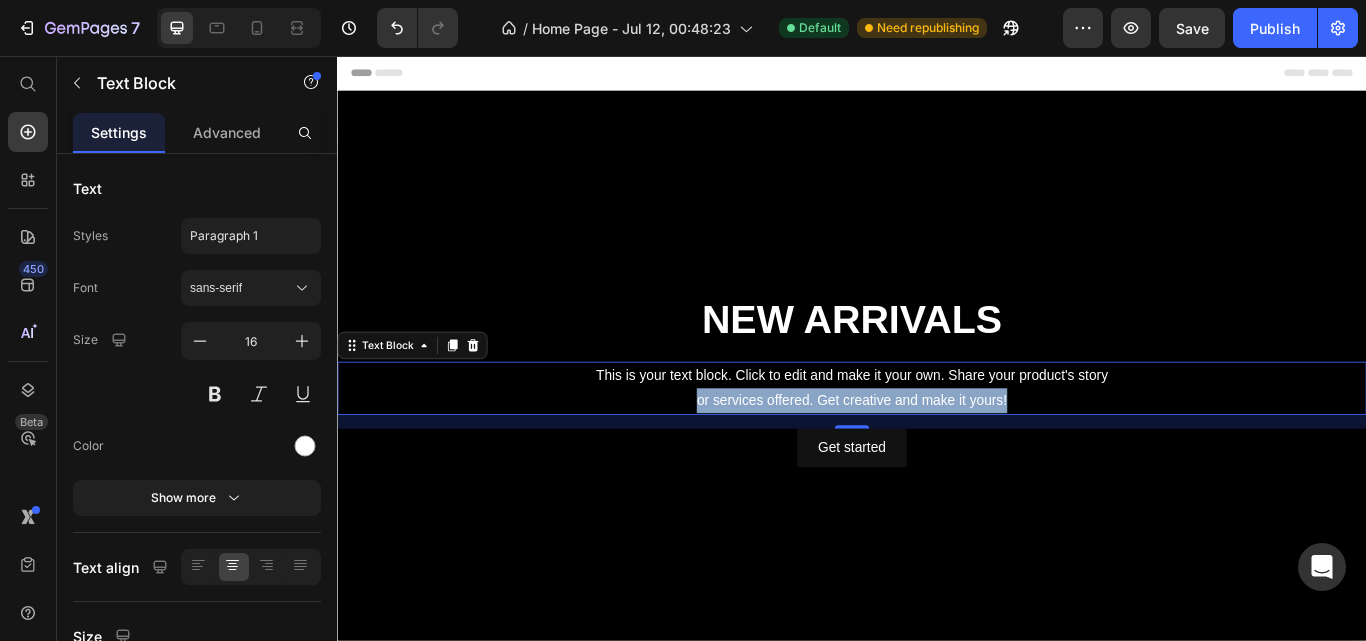 click on "This is your text block. Click to edit and make it your own. Share your product's story or services offered. Get creative and make it yours!" at bounding box center (937, 444) 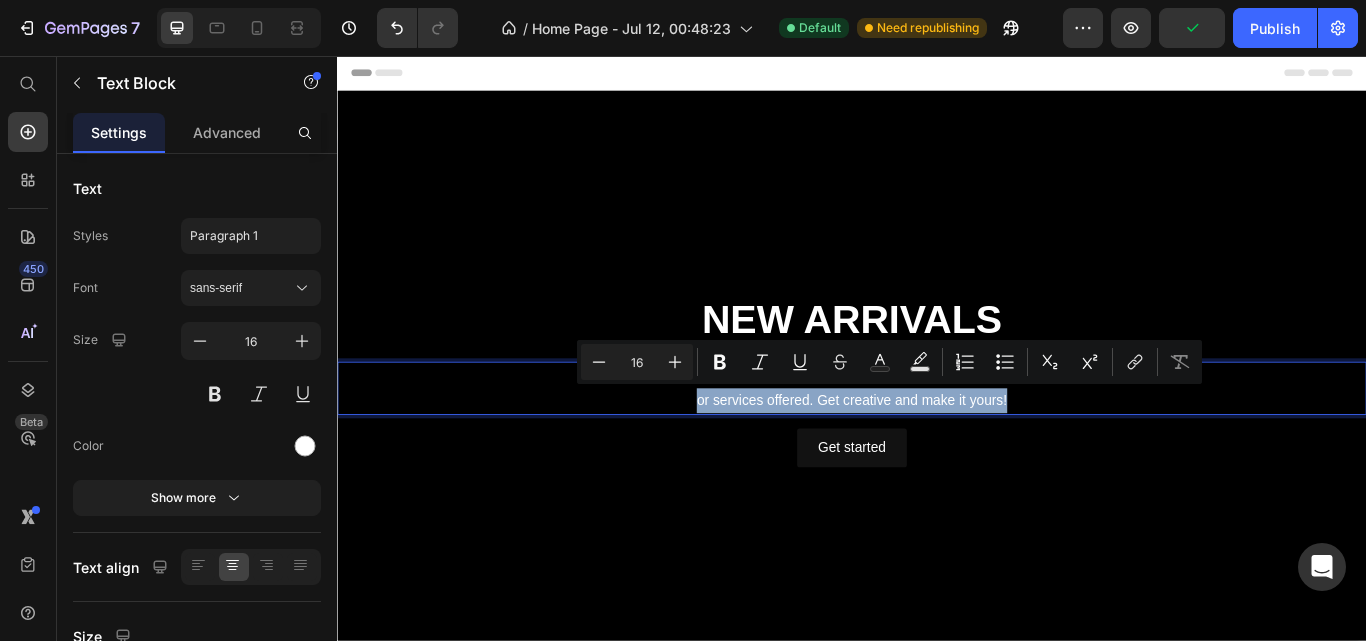 click on "This is your text block. Click to edit and make it your own. Share your product's story or services offered. Get creative and make it yours!" at bounding box center [937, 444] 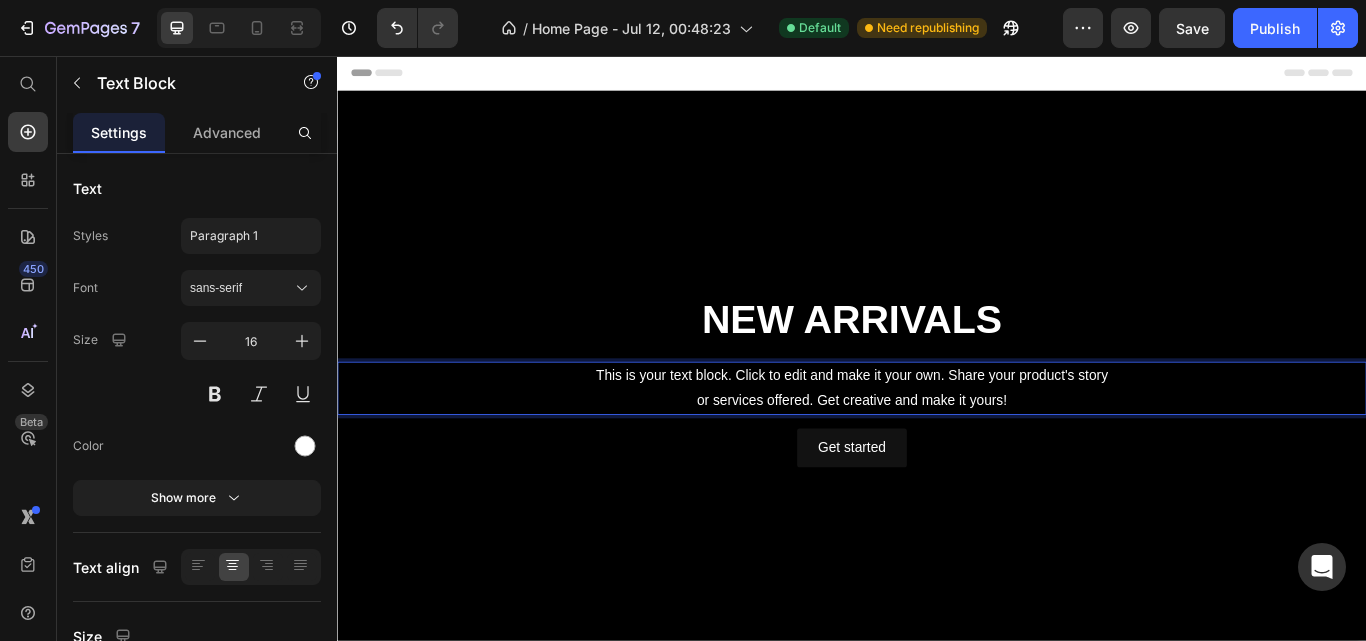 click on "This is your text block. Click to edit and make it your own. Share your product's story or services offered. Get creative and make it yours!" at bounding box center (937, 444) 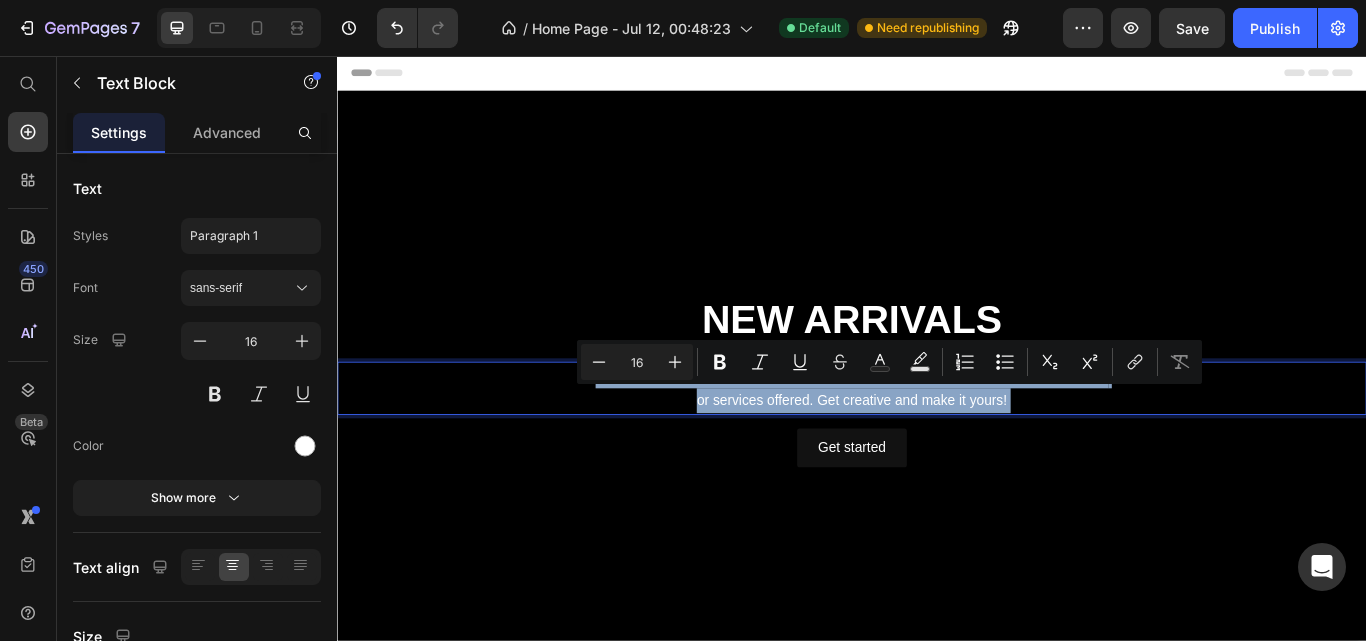 drag, startPoint x: 1126, startPoint y: 440, endPoint x: 1114, endPoint y: 453, distance: 17.691807 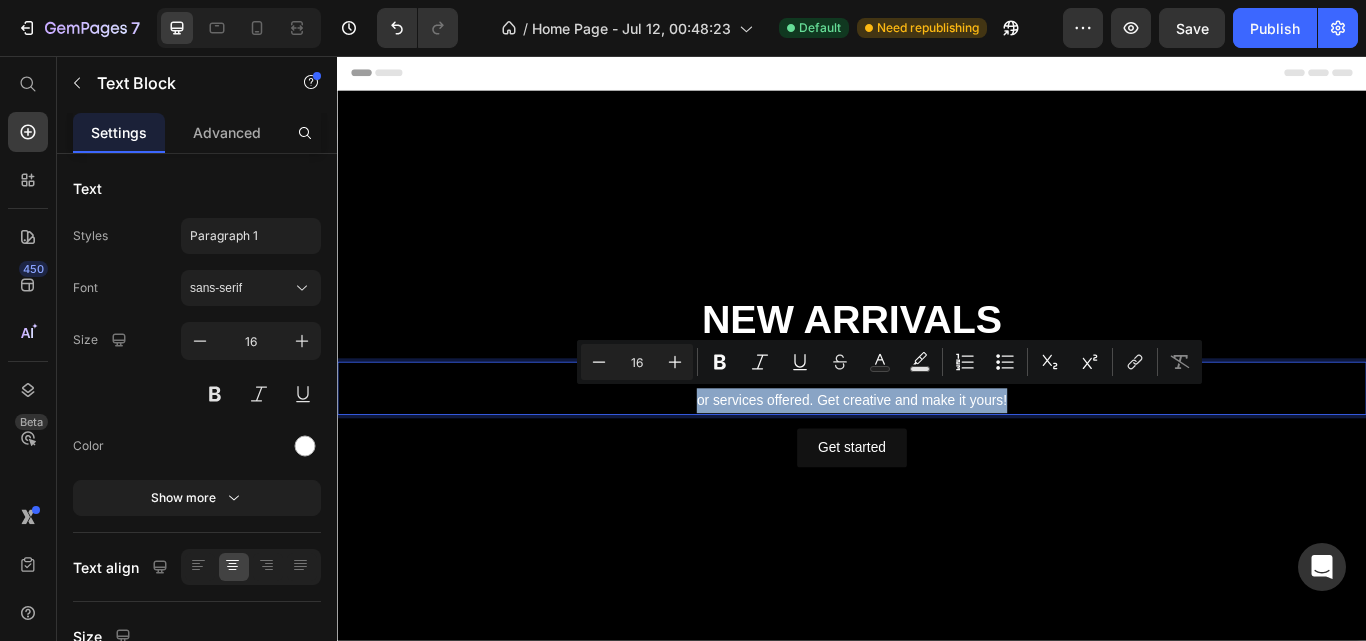 click on "This is your text block. Click to edit and make it your own. Share your product's story or services offered. Get creative and make it yours!" at bounding box center (937, 444) 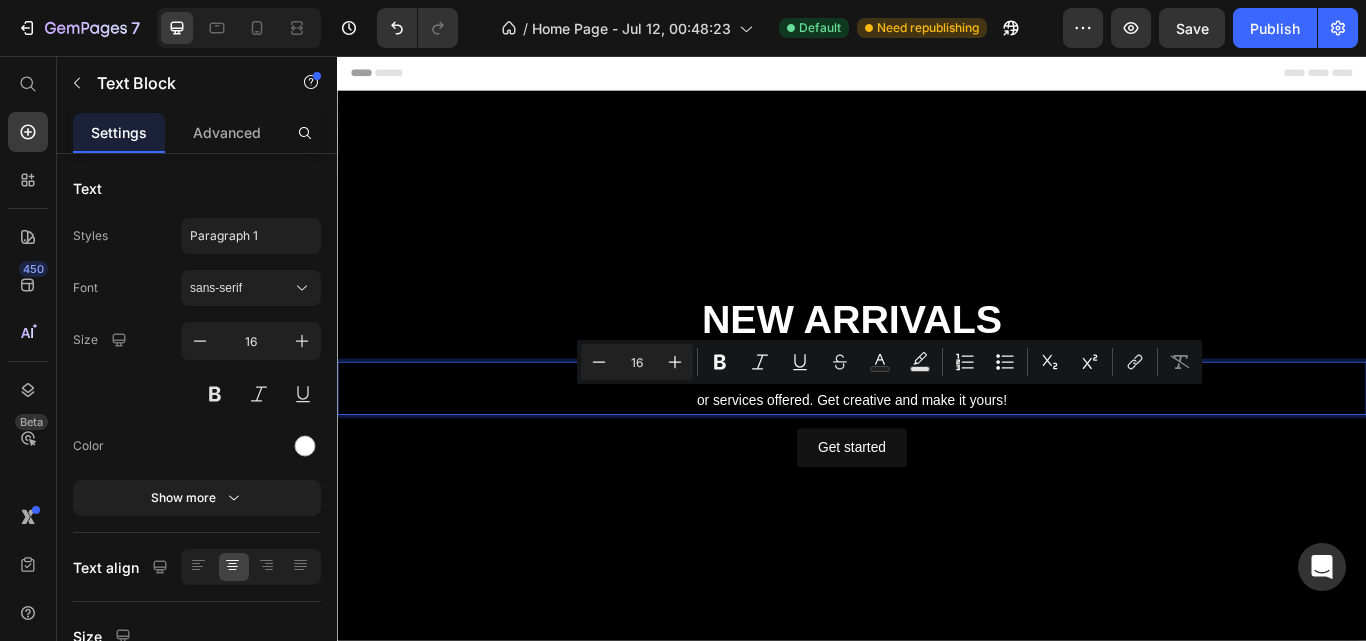 click on "This is your text block. Click to edit and make it your own. Share your product's story or services offered. Get creative and make it yours!" at bounding box center (937, 444) 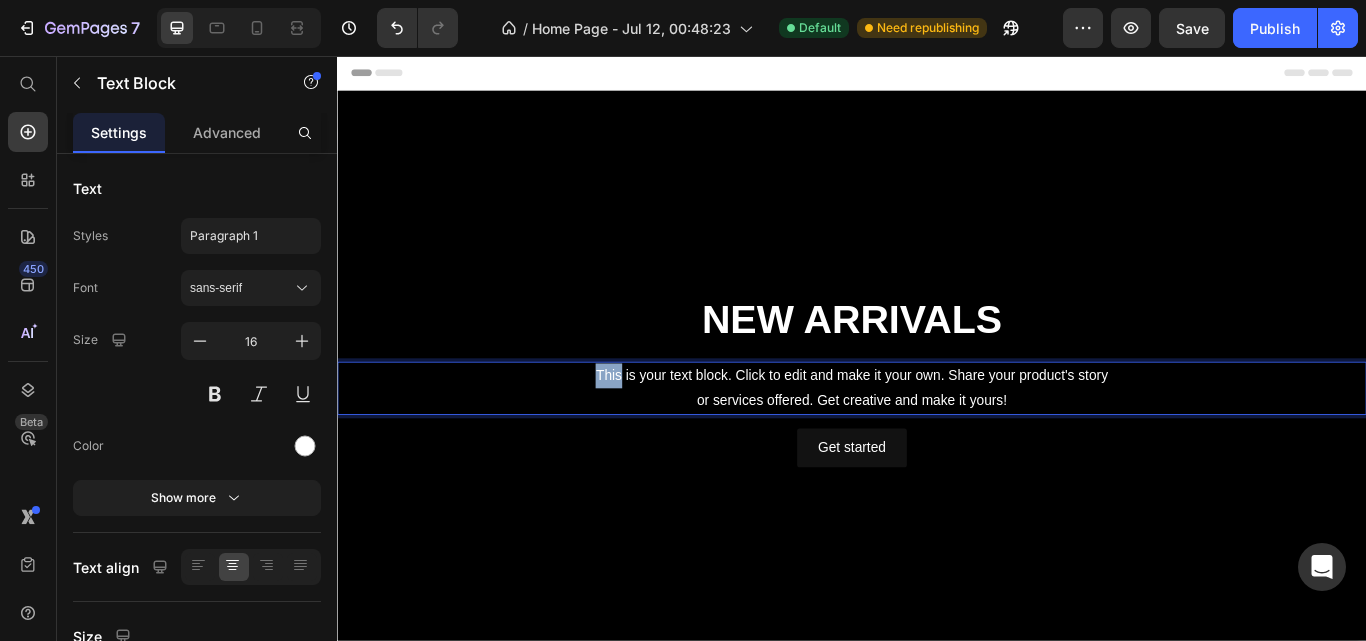 click on "This is your text block. Click to edit and make it your own. Share your product's story or services offered. Get creative and make it yours!" at bounding box center [937, 444] 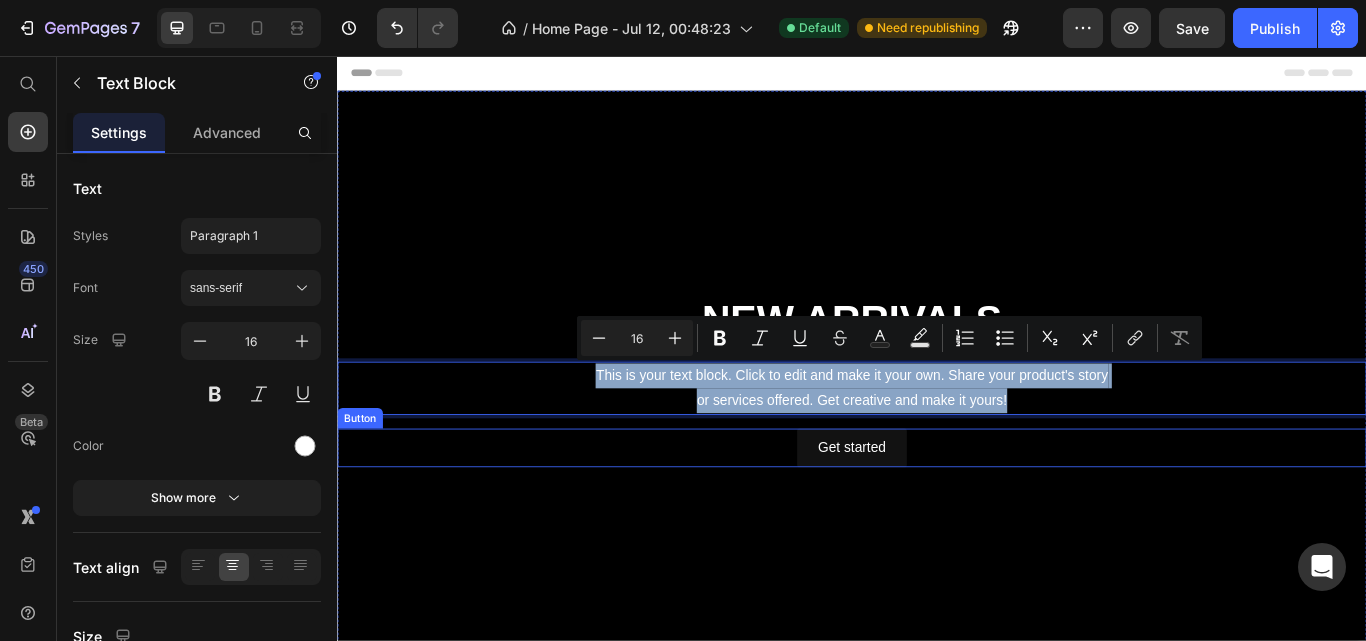 drag, startPoint x: 553, startPoint y: 420, endPoint x: 1082, endPoint y: 495, distance: 534.29016 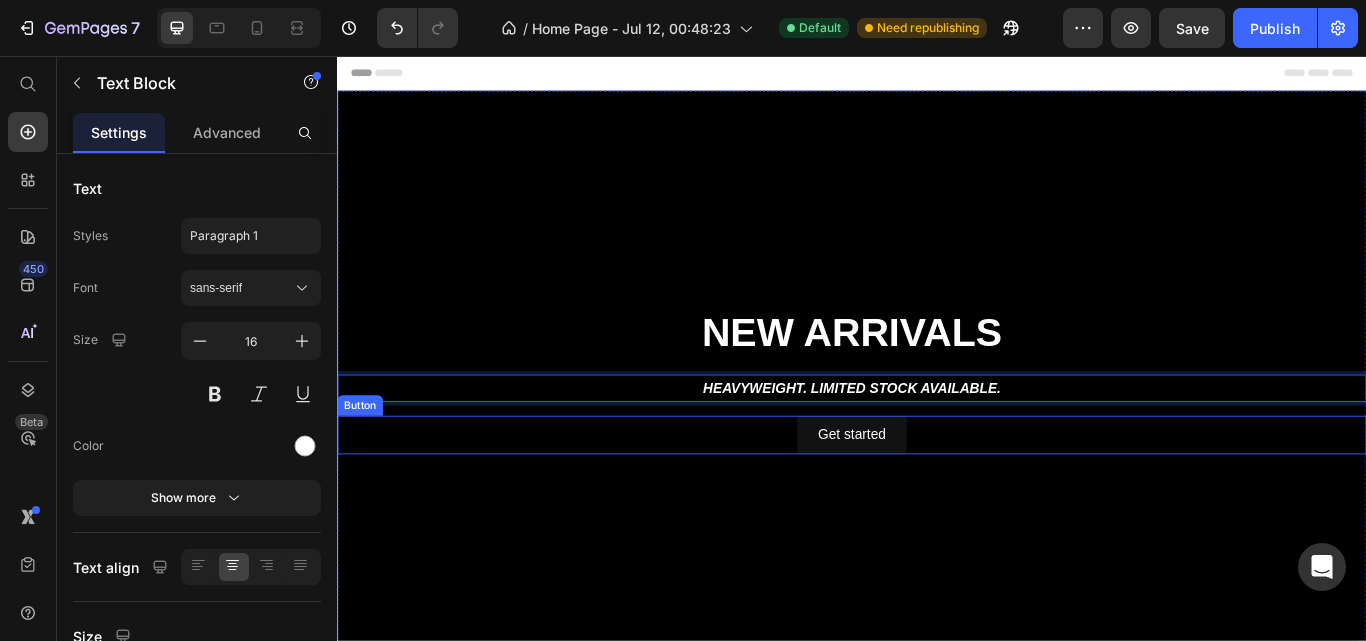 click on "Get started" at bounding box center (936, 498) 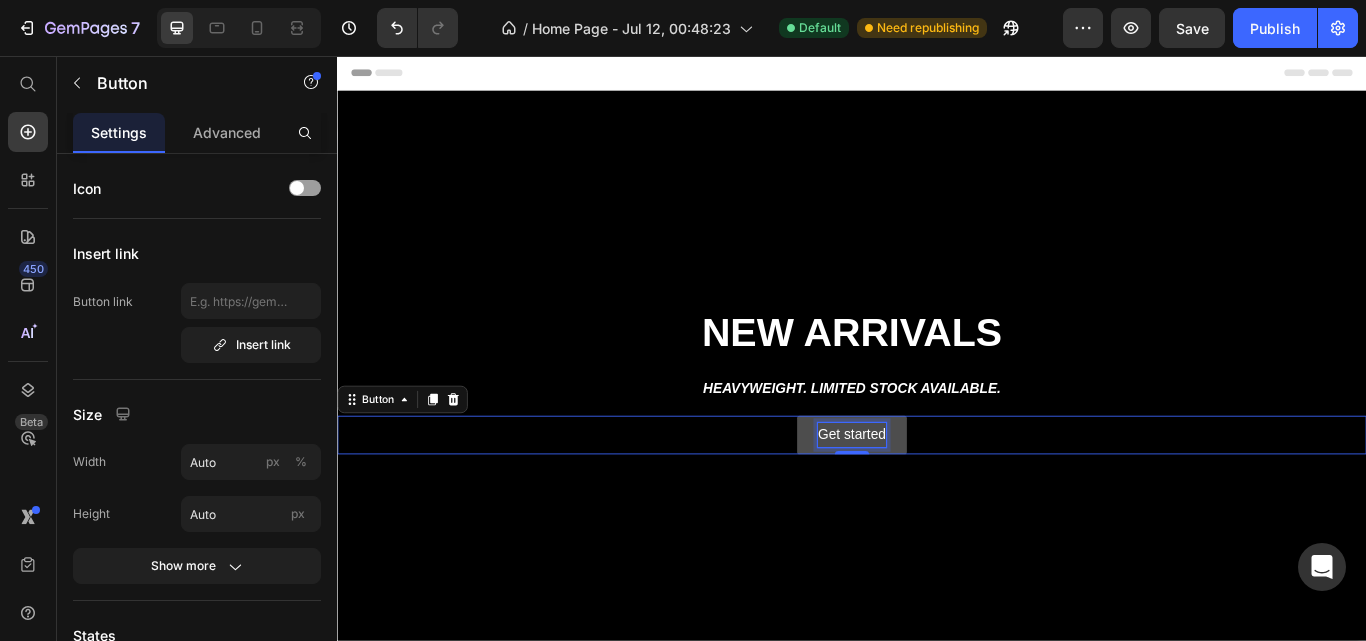 click on "Get started" at bounding box center [936, 498] 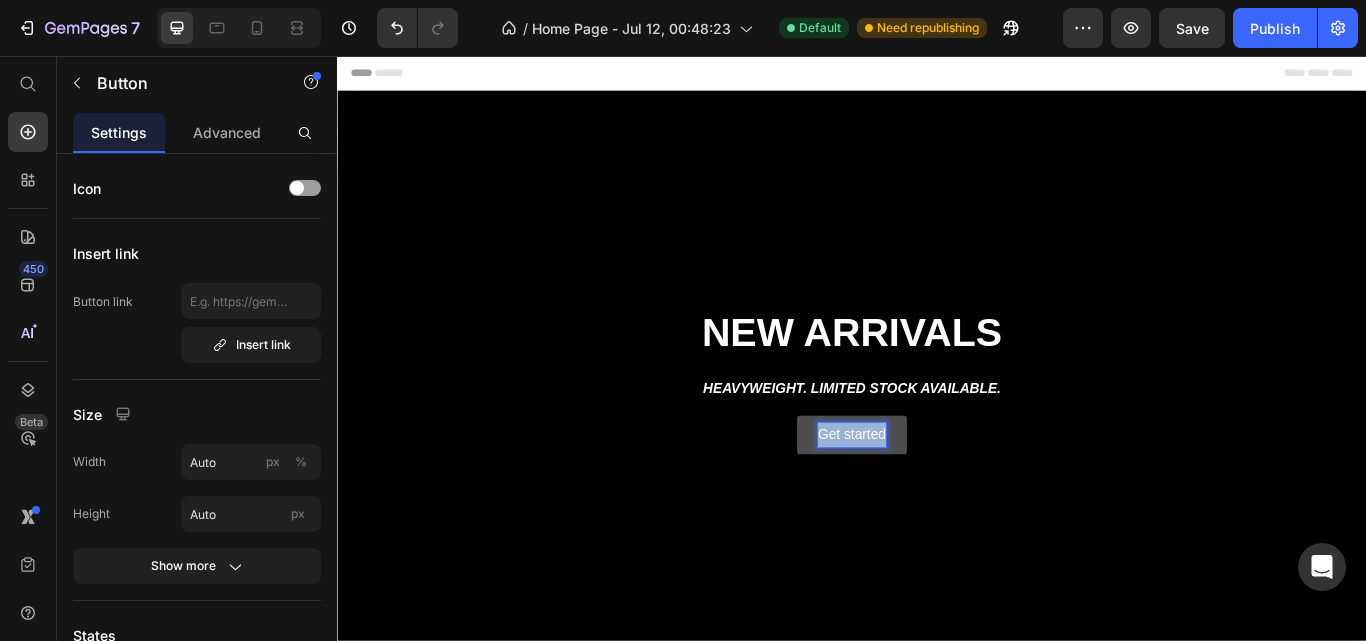 click on "Get started" at bounding box center [936, 498] 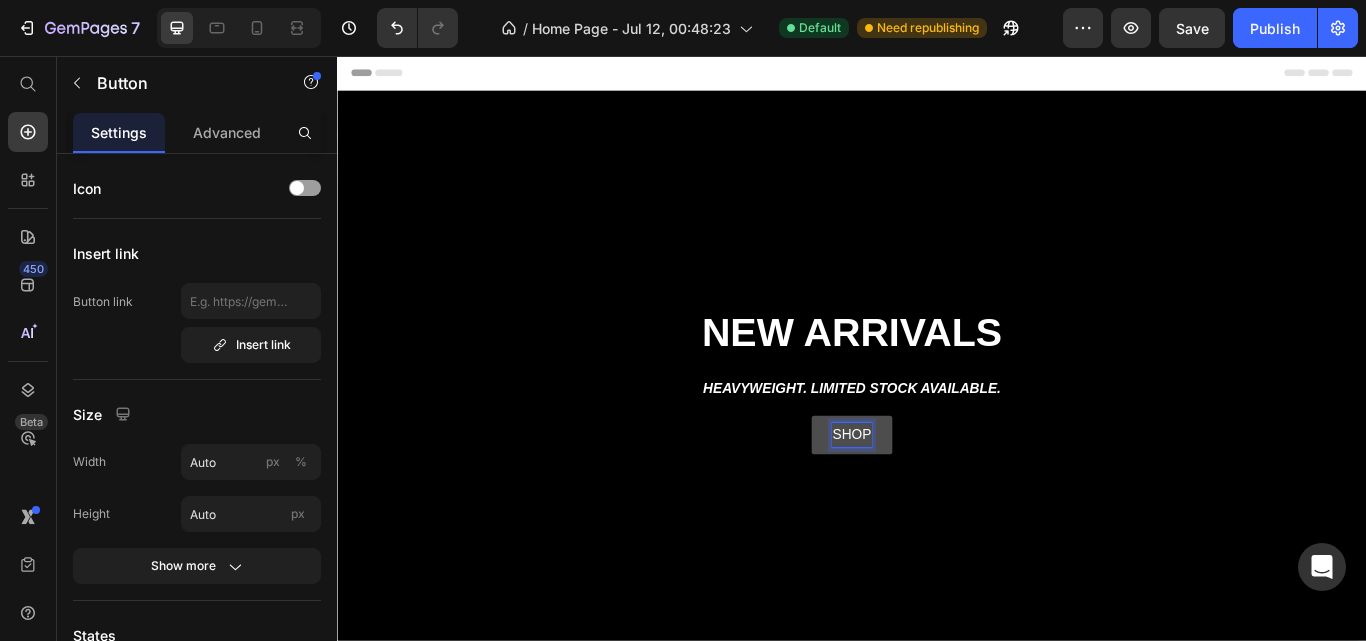 click on "SHOP" at bounding box center (936, 498) 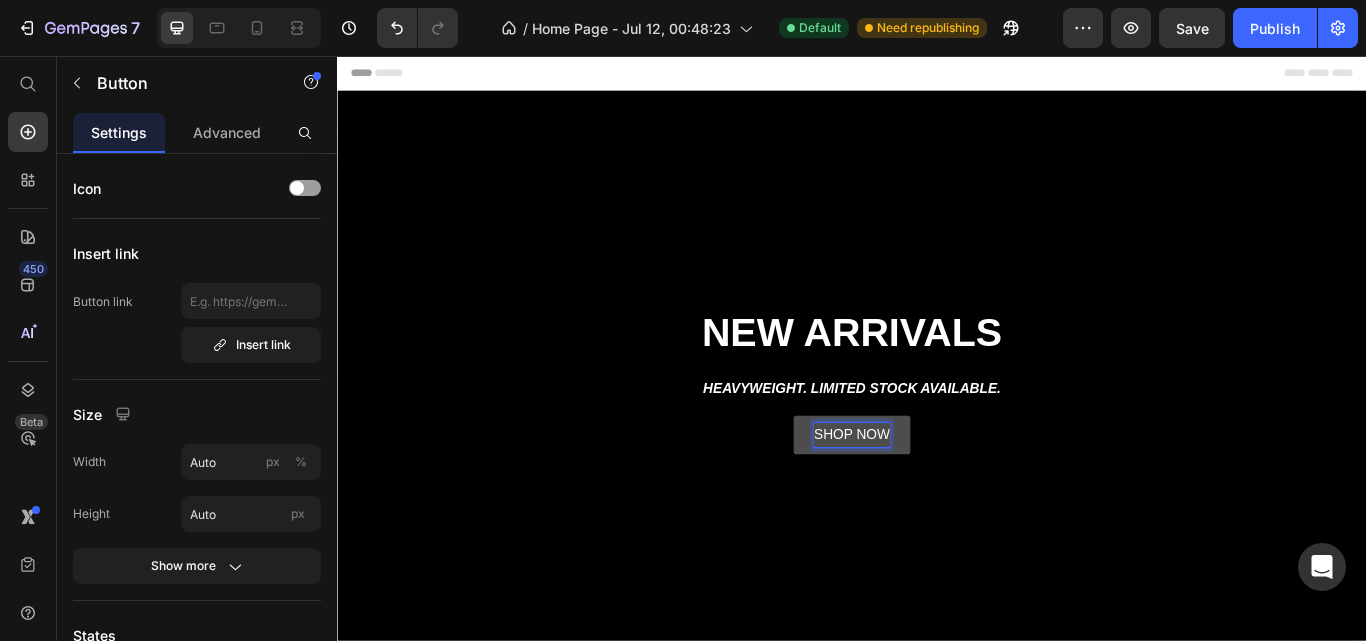 click on "SHOP NOW Button   0" at bounding box center [937, 498] 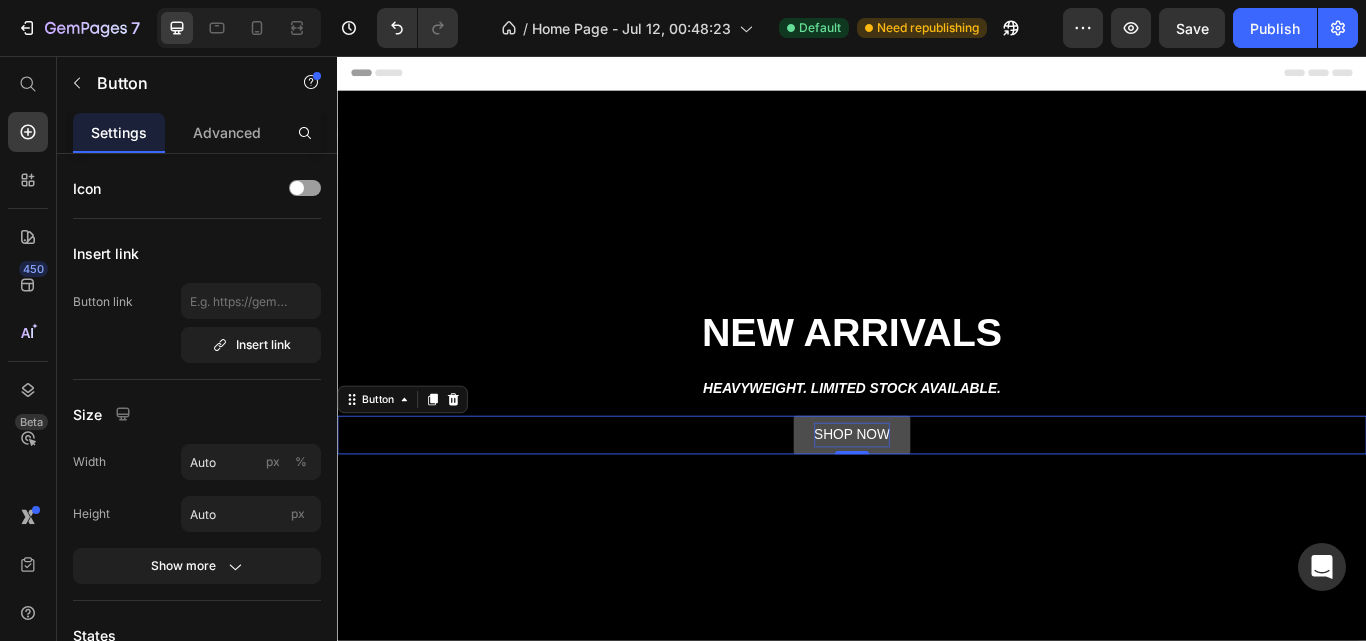 click on "SHOP NOW" at bounding box center (937, 498) 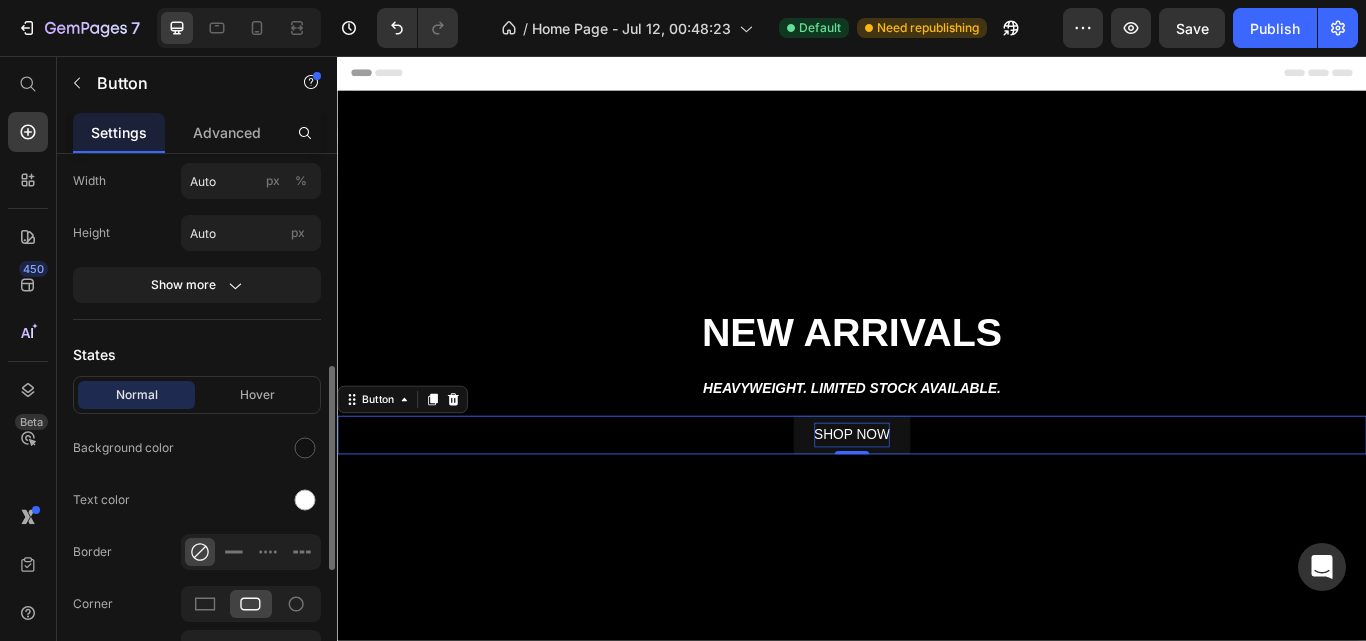 scroll, scrollTop: 359, scrollLeft: 0, axis: vertical 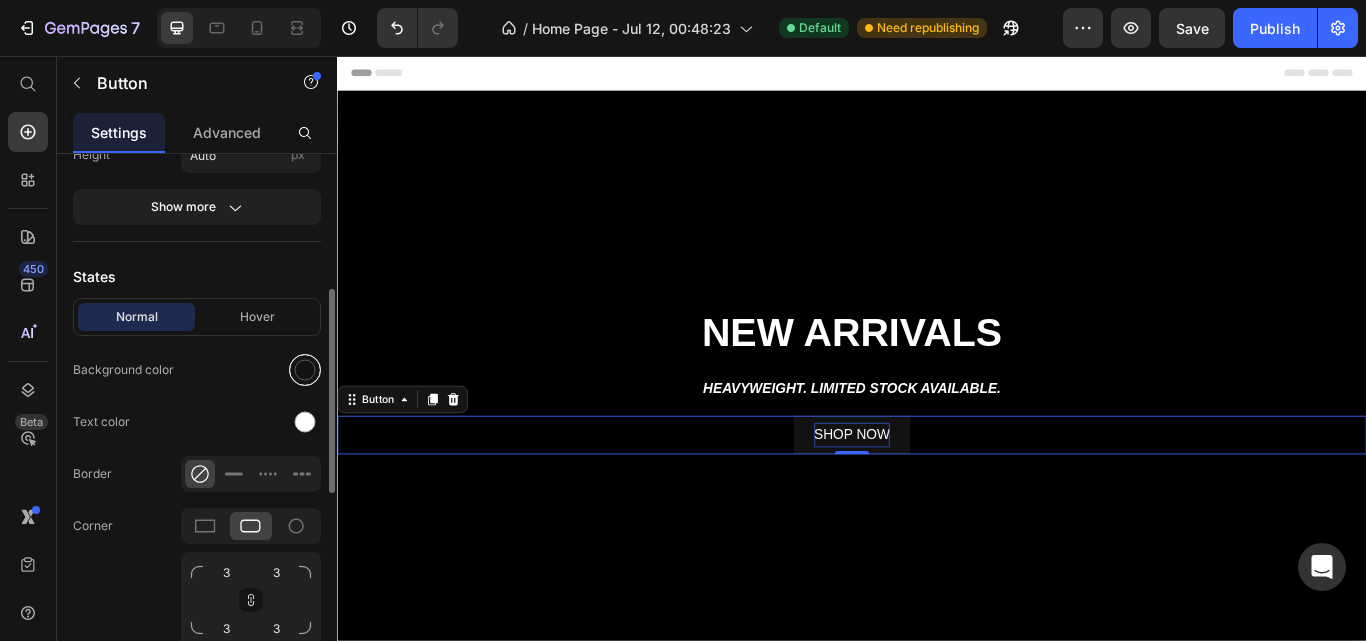 click at bounding box center (305, 370) 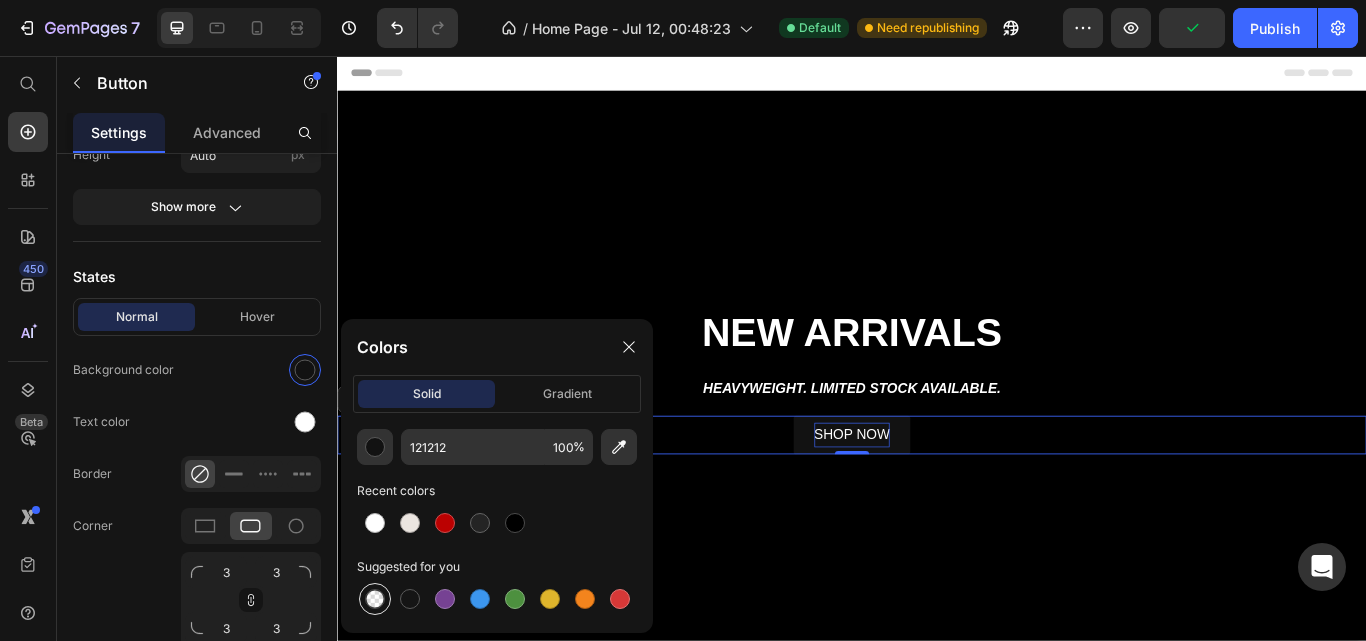click at bounding box center (375, 599) 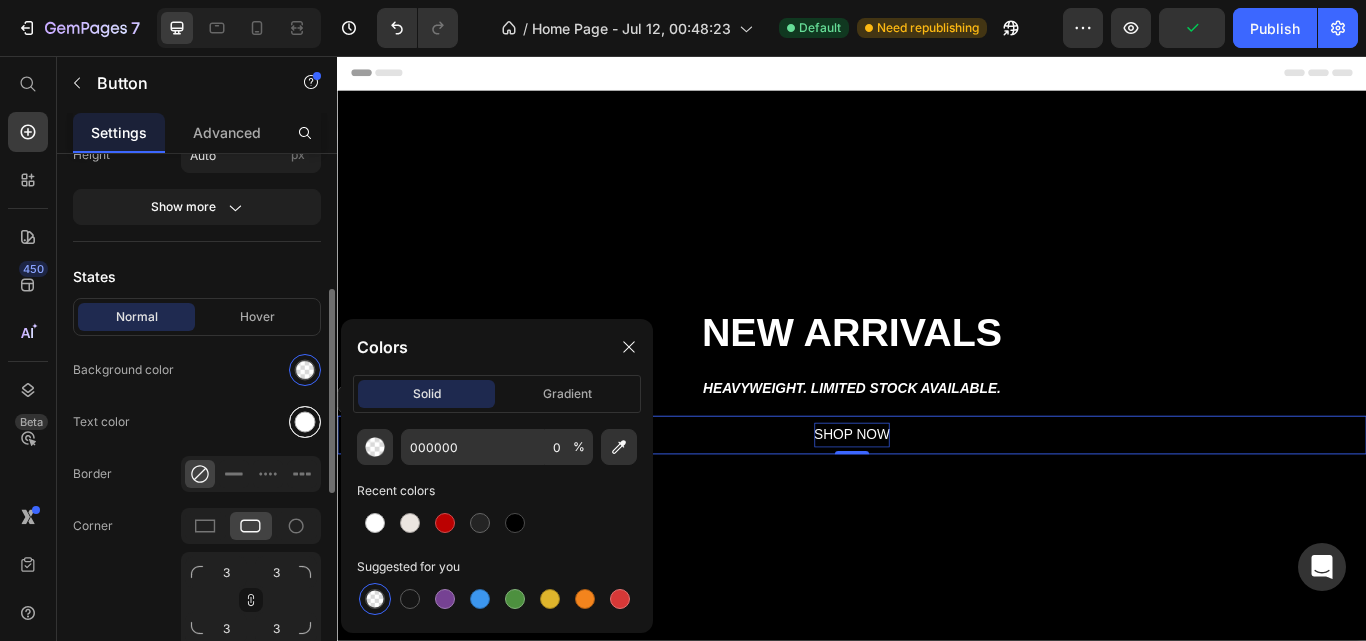 click at bounding box center (305, 422) 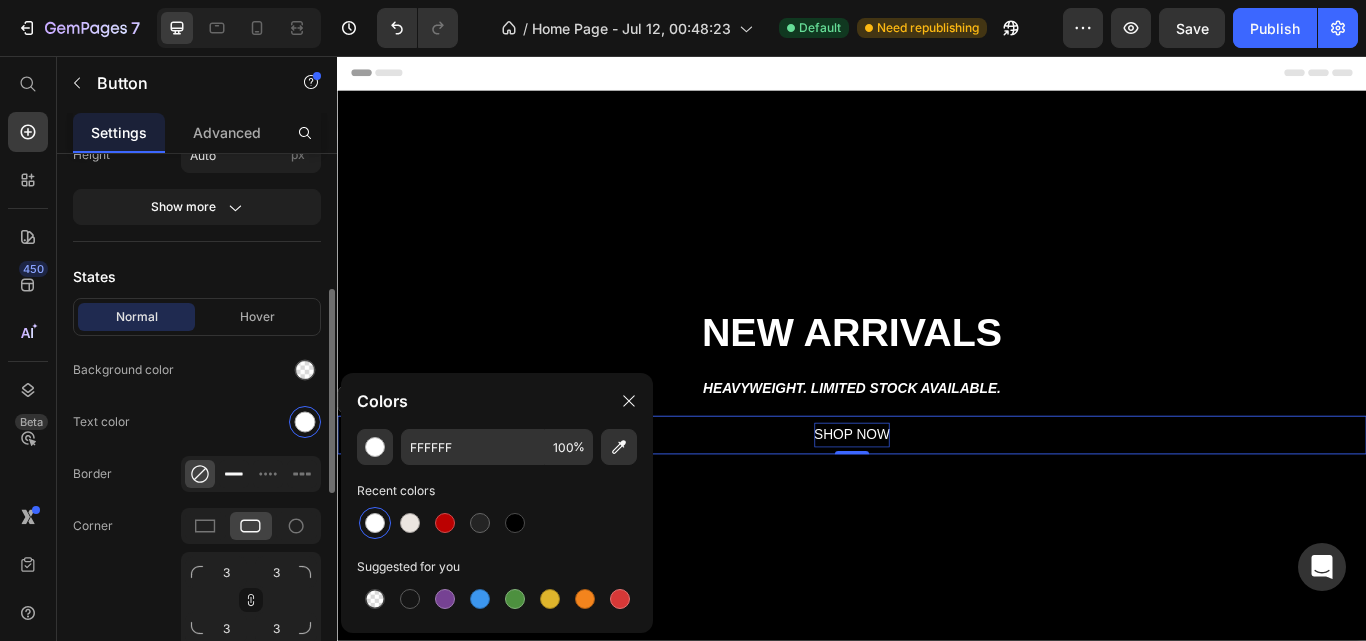 click 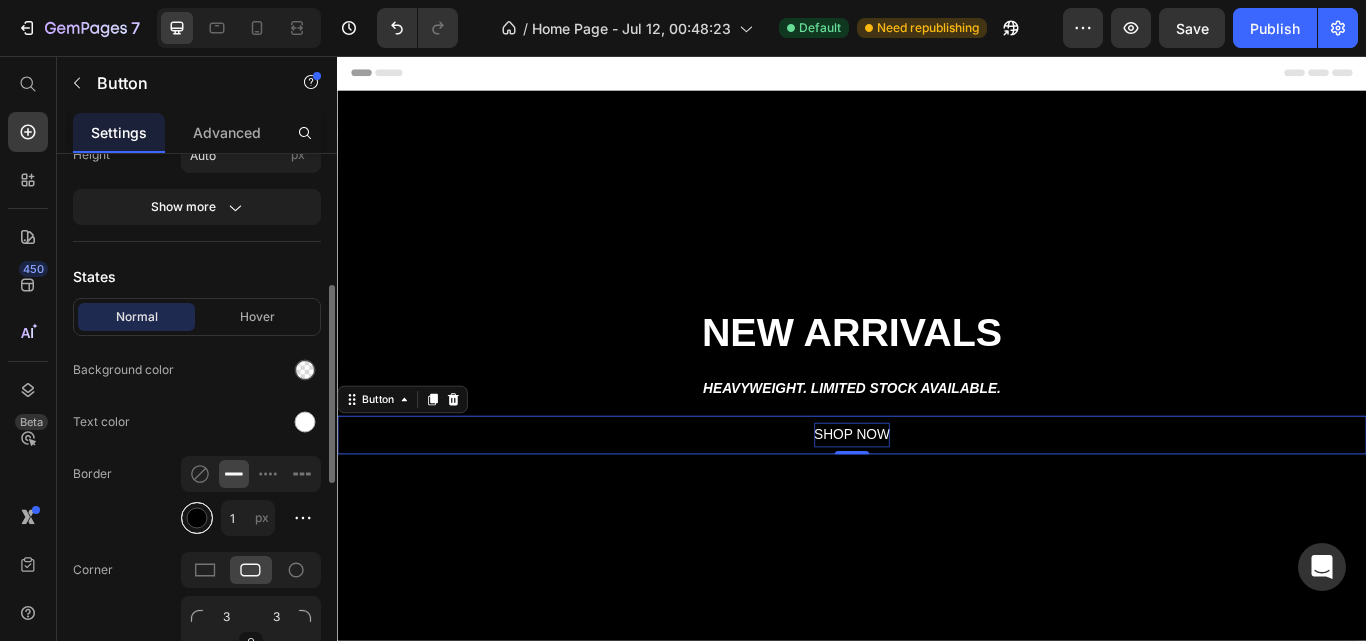 click at bounding box center [197, 518] 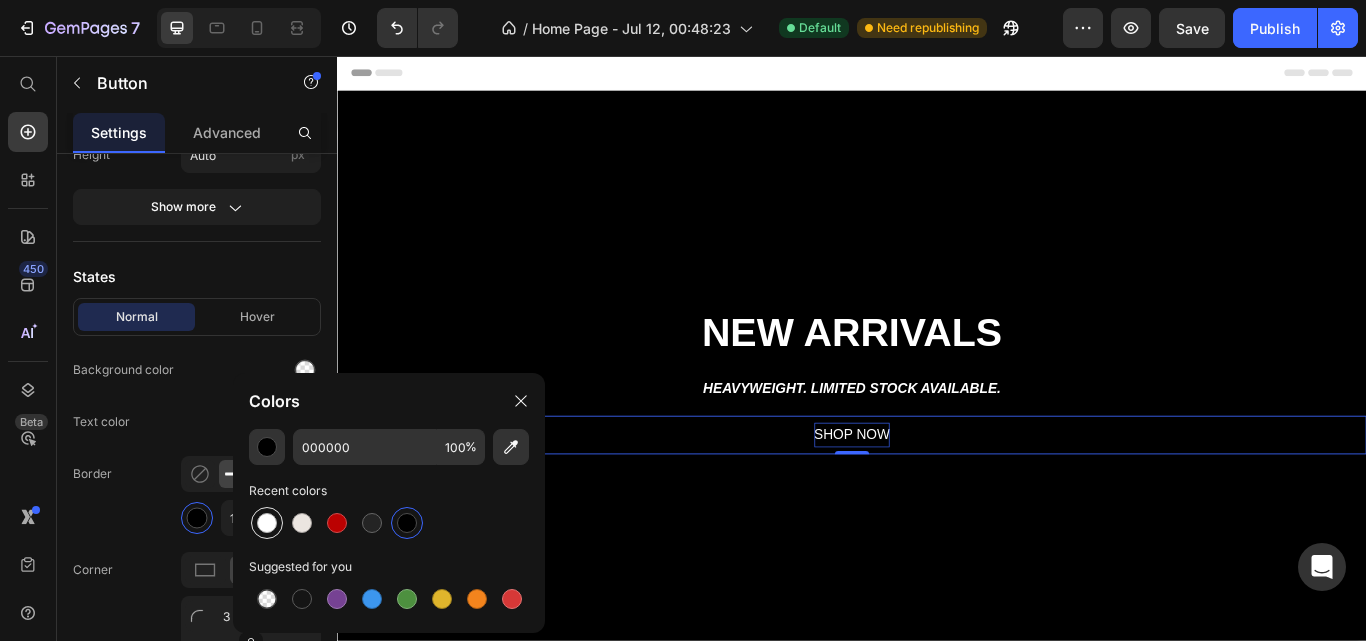 click at bounding box center [267, 523] 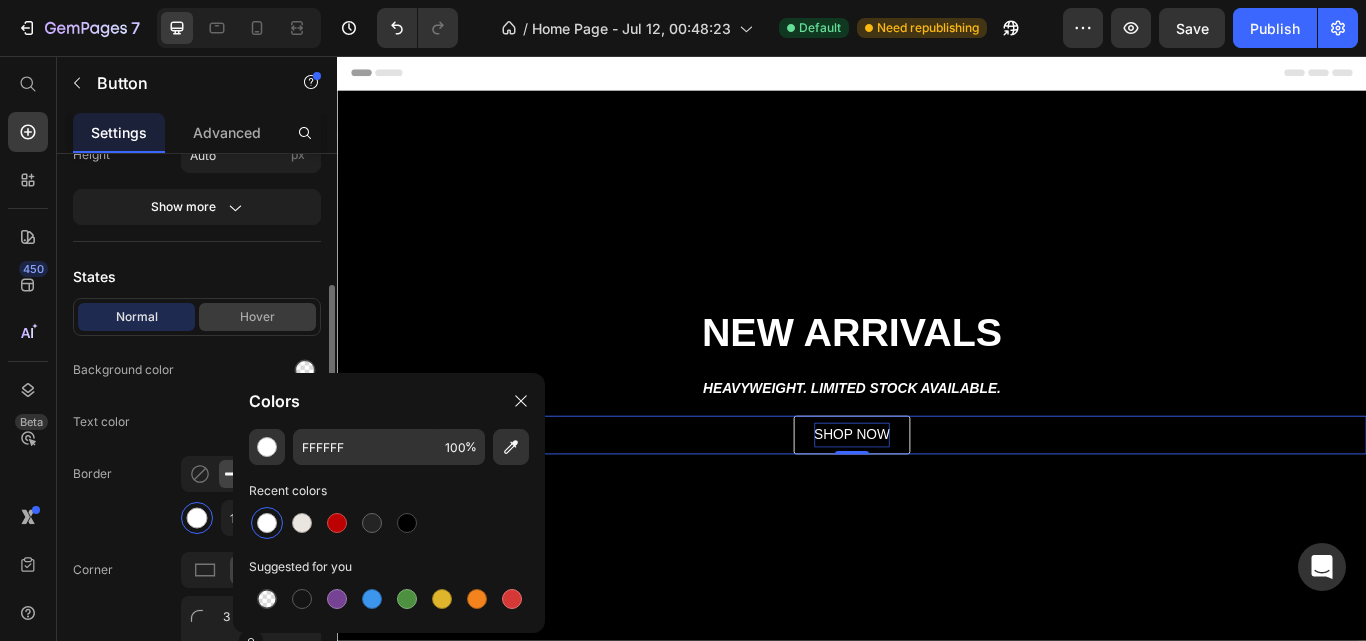 click on "Hover" at bounding box center [257, 317] 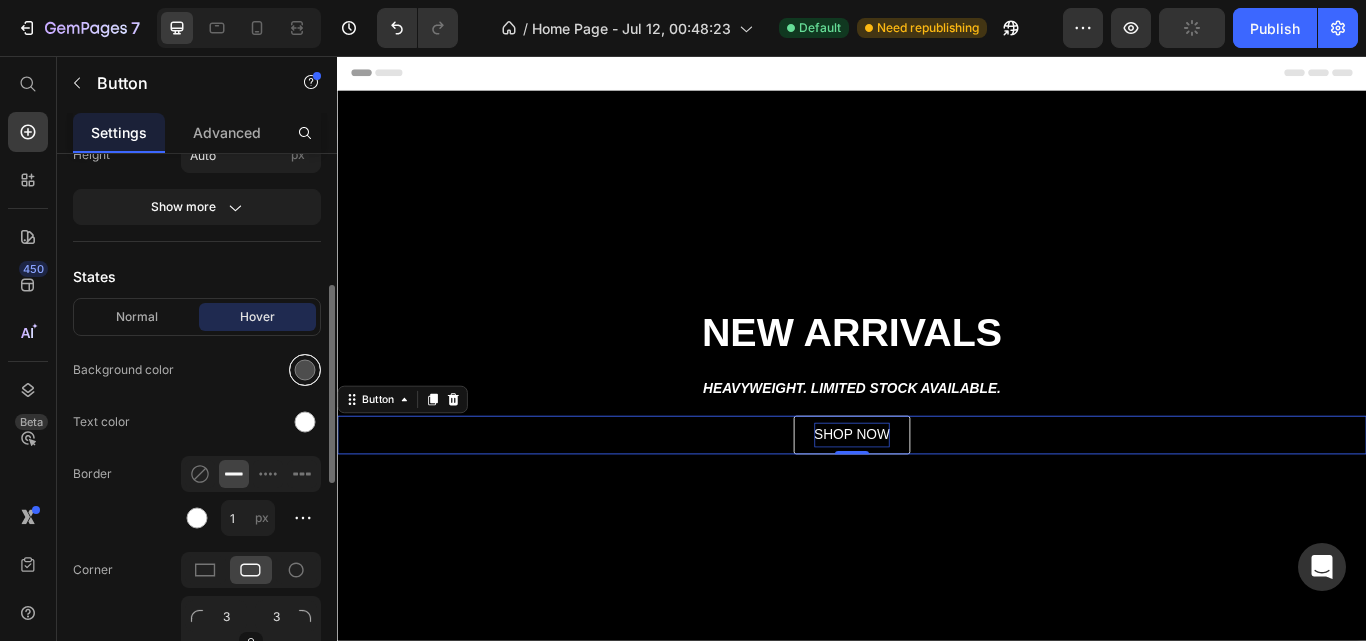 click at bounding box center (305, 370) 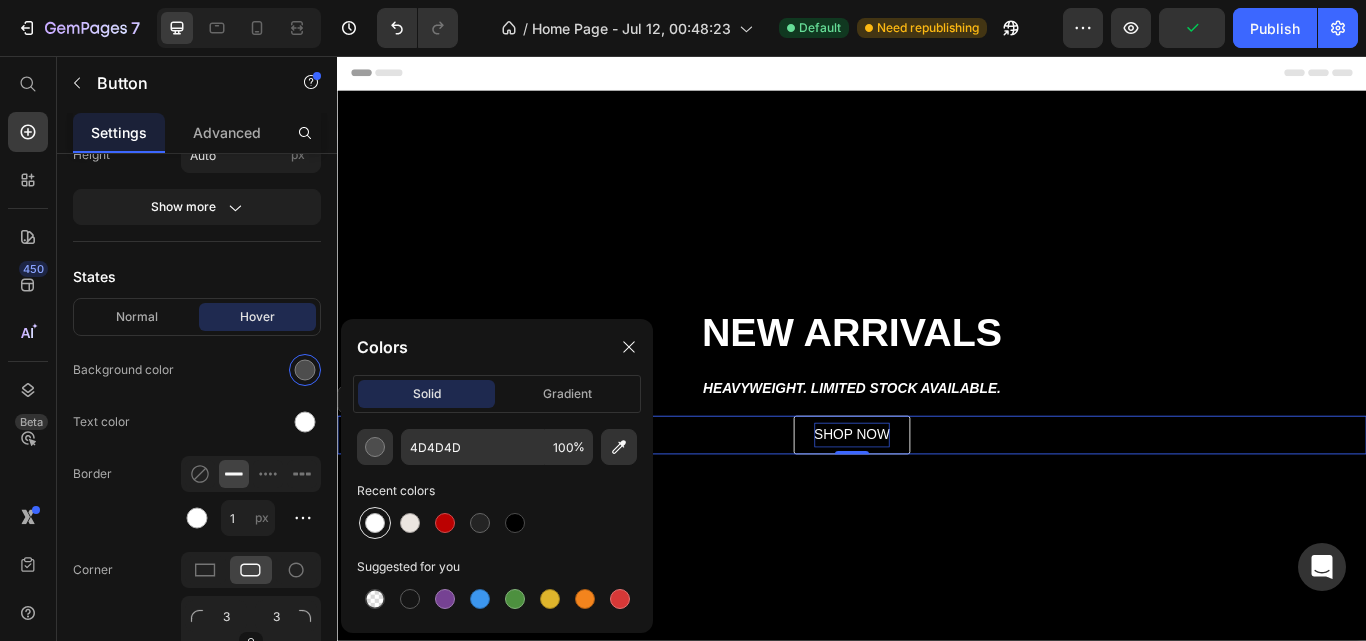 click at bounding box center [375, 523] 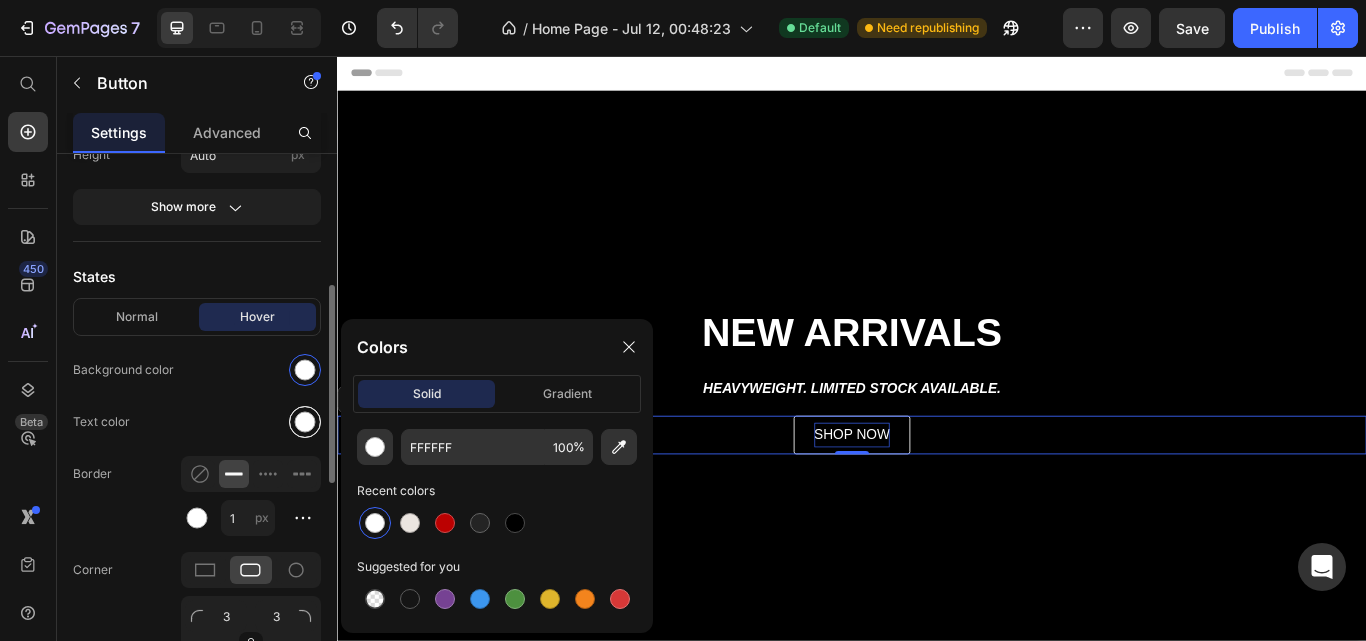 click on "Text color" 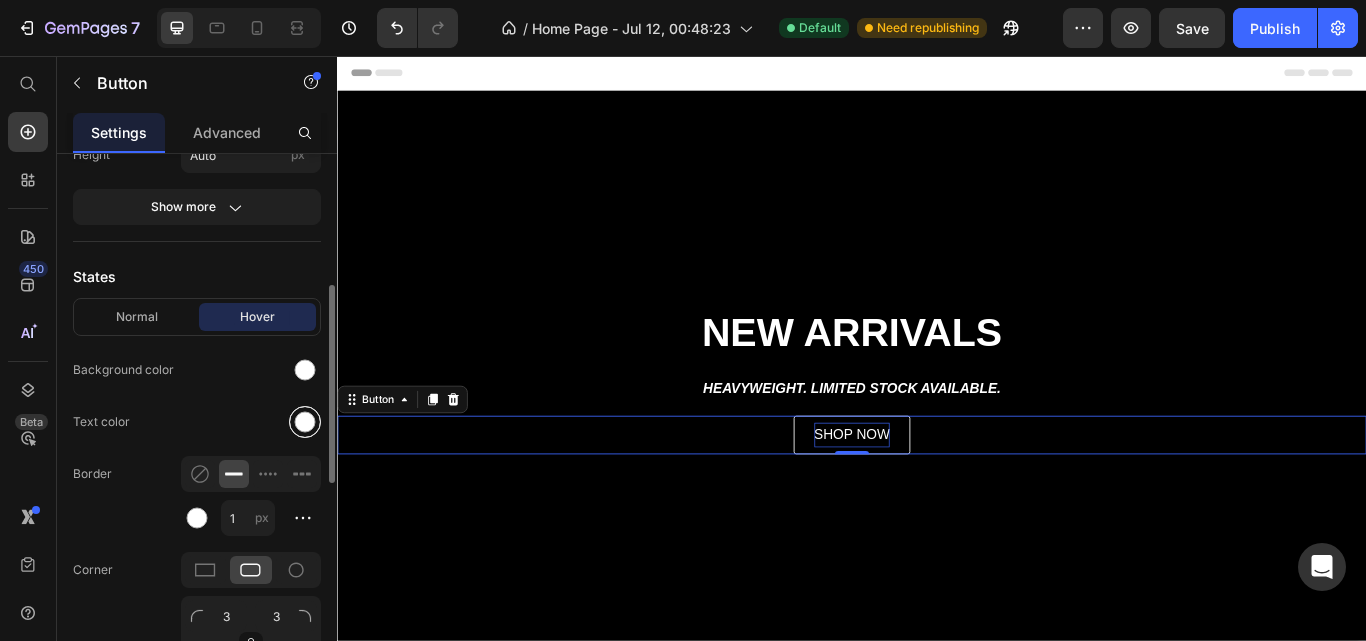 click at bounding box center [305, 422] 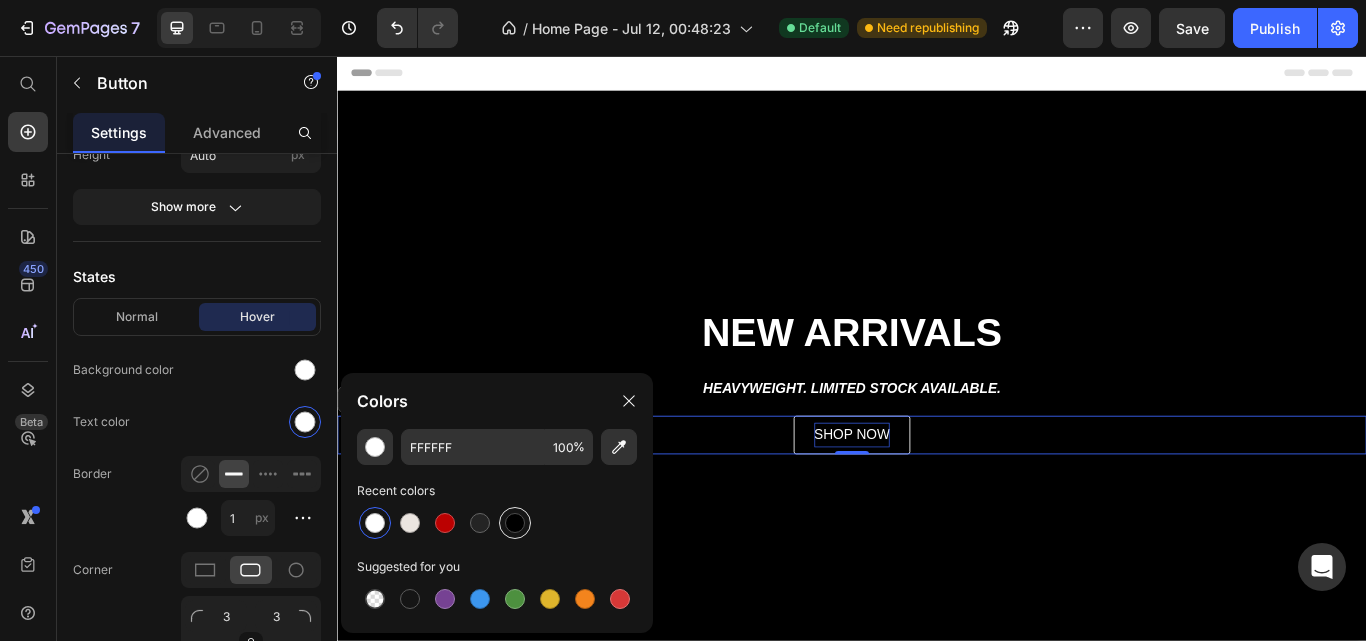 click at bounding box center (515, 523) 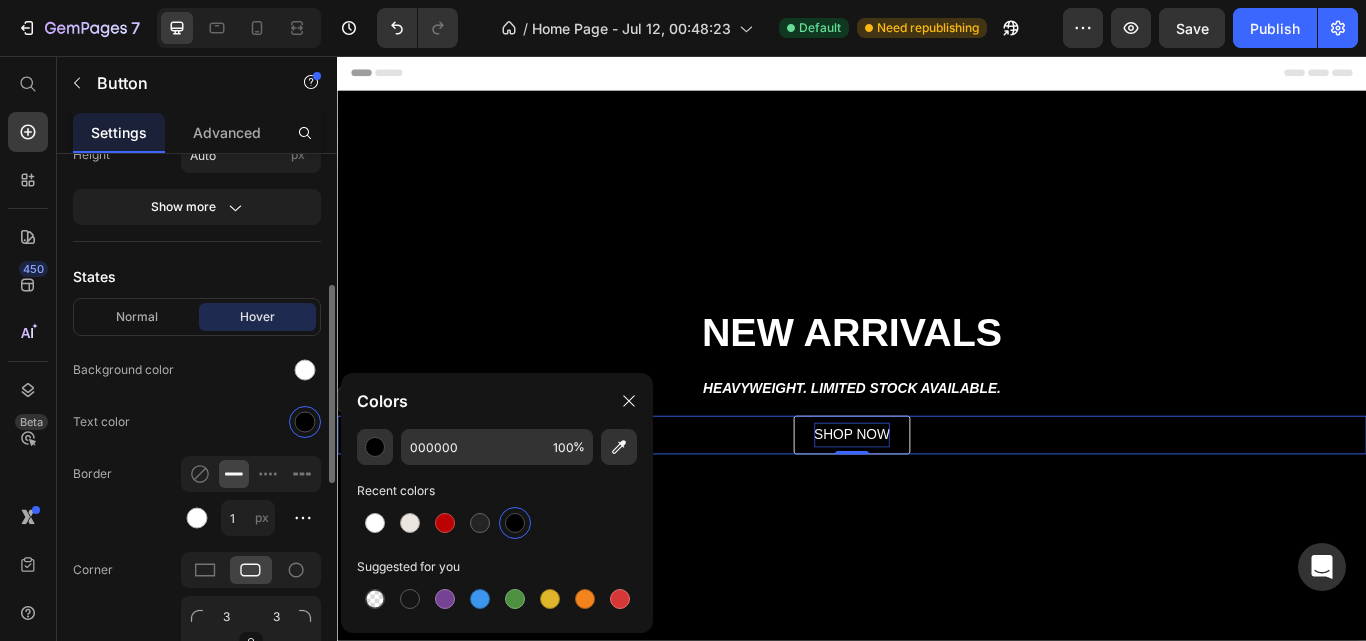 click on "Text color" 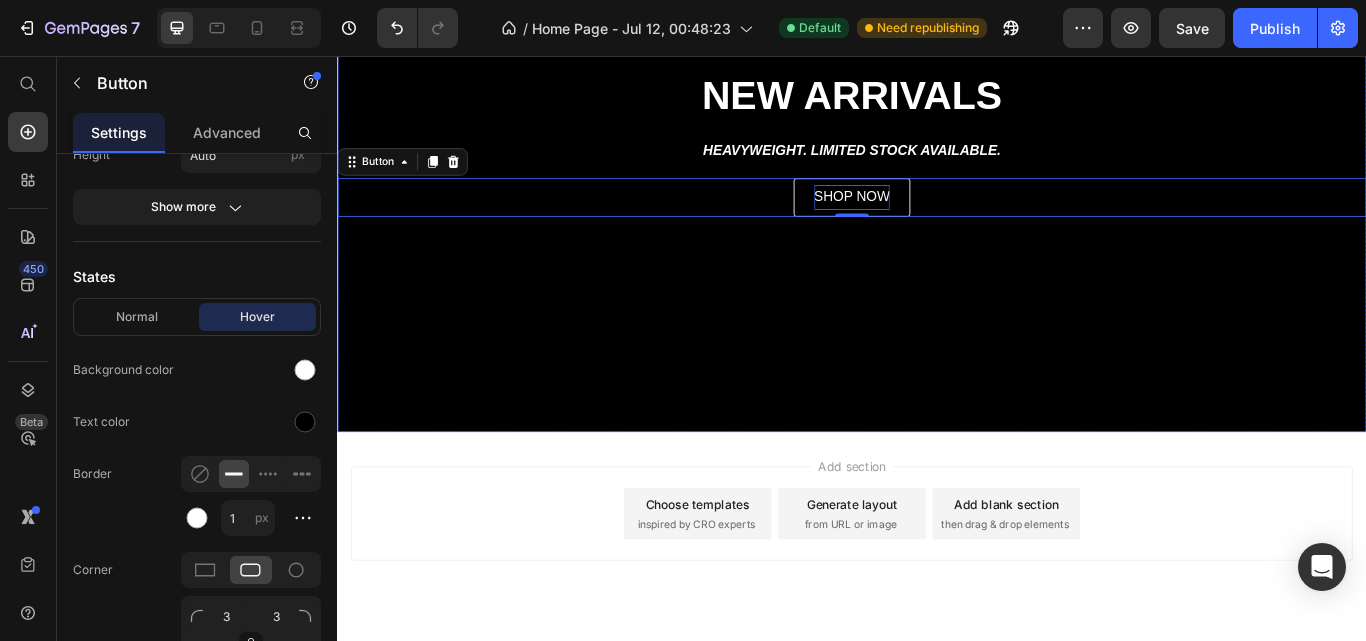 scroll, scrollTop: 0, scrollLeft: 0, axis: both 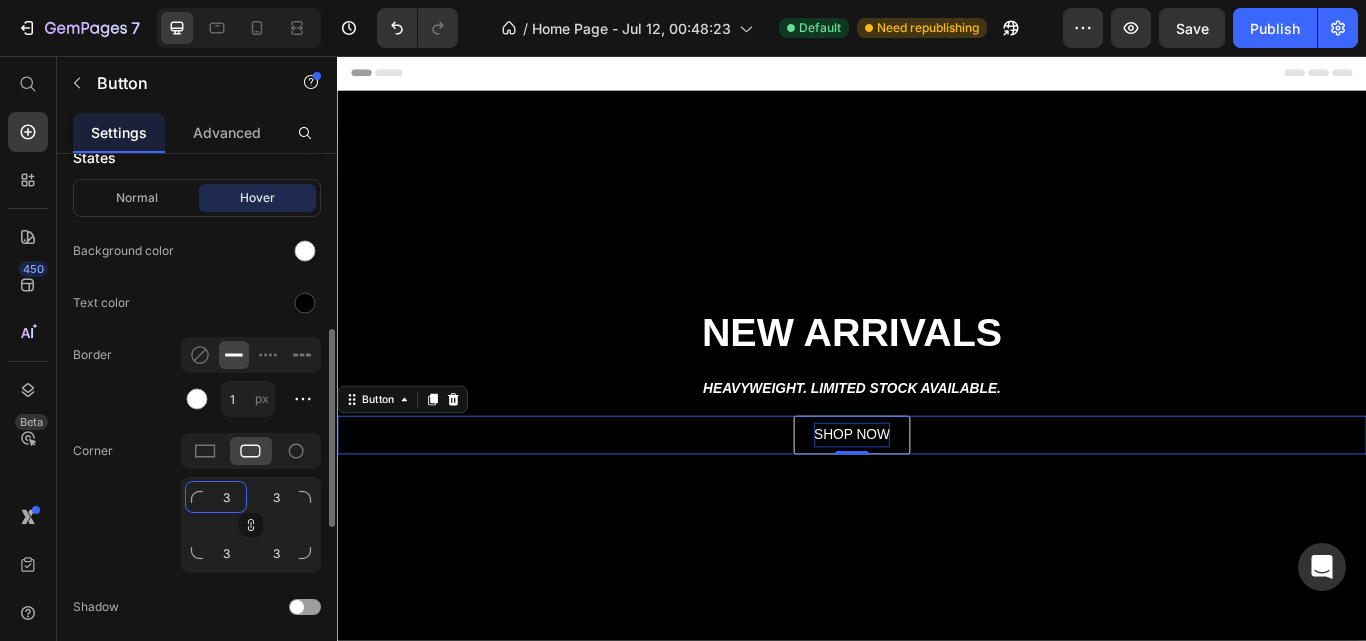 click on "3" 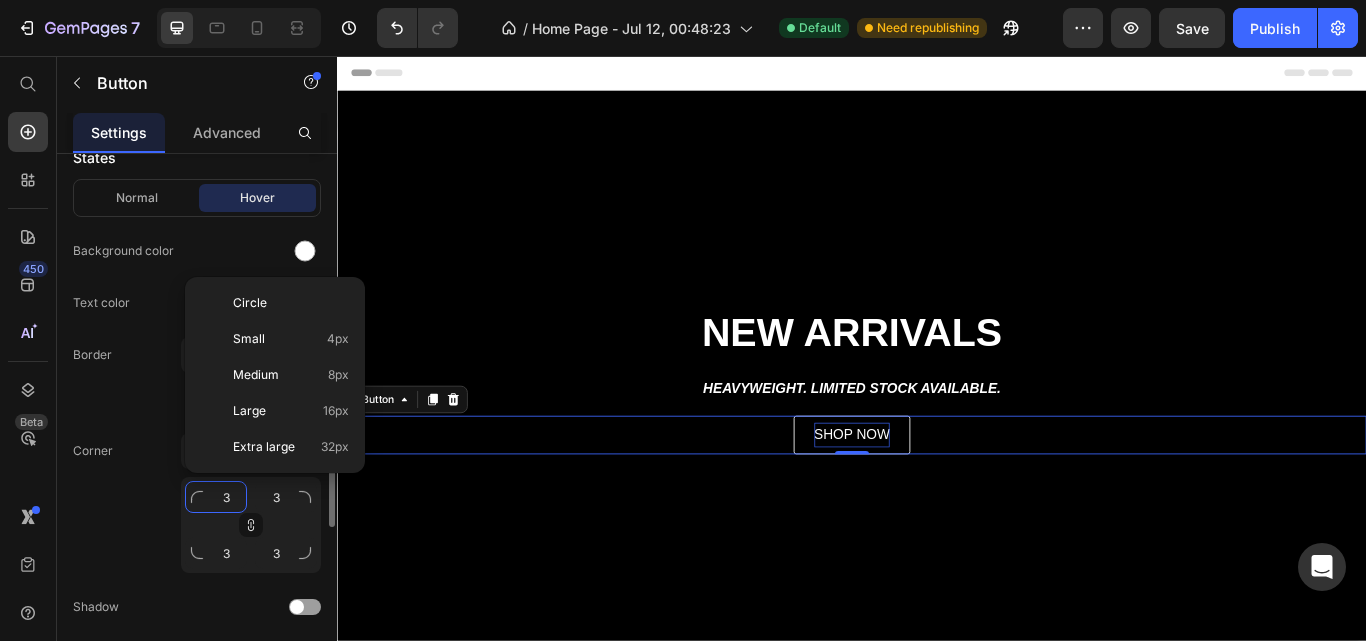 type on "0" 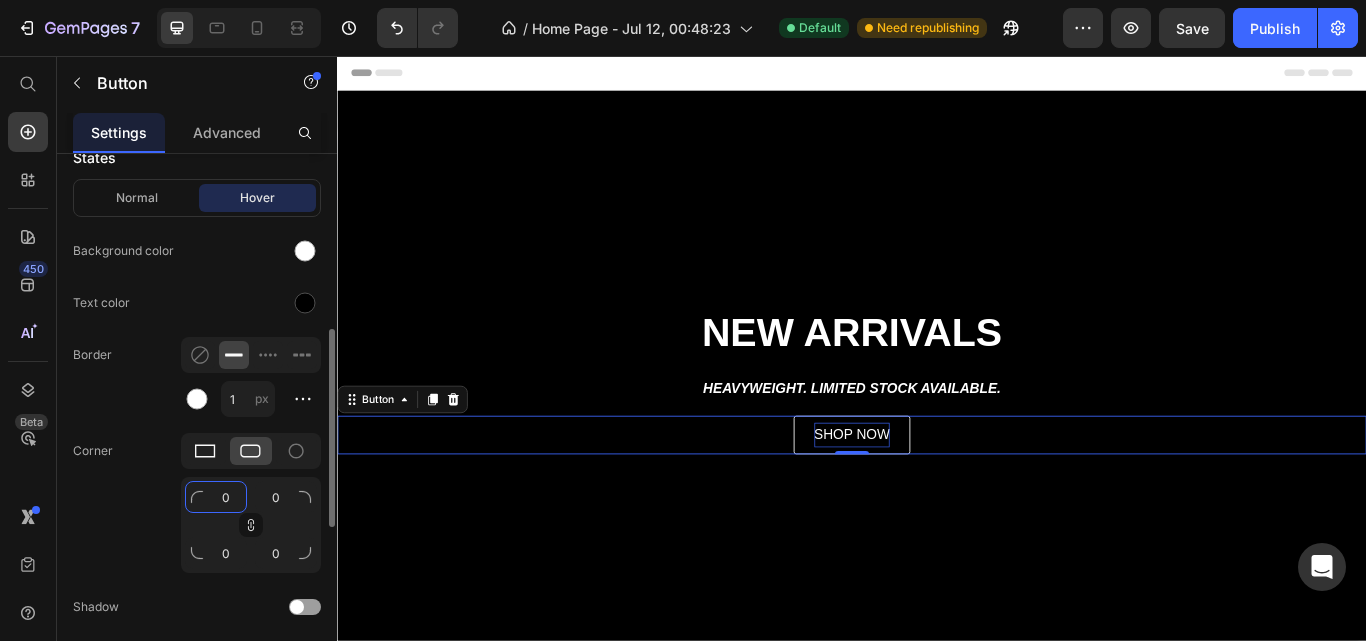 click 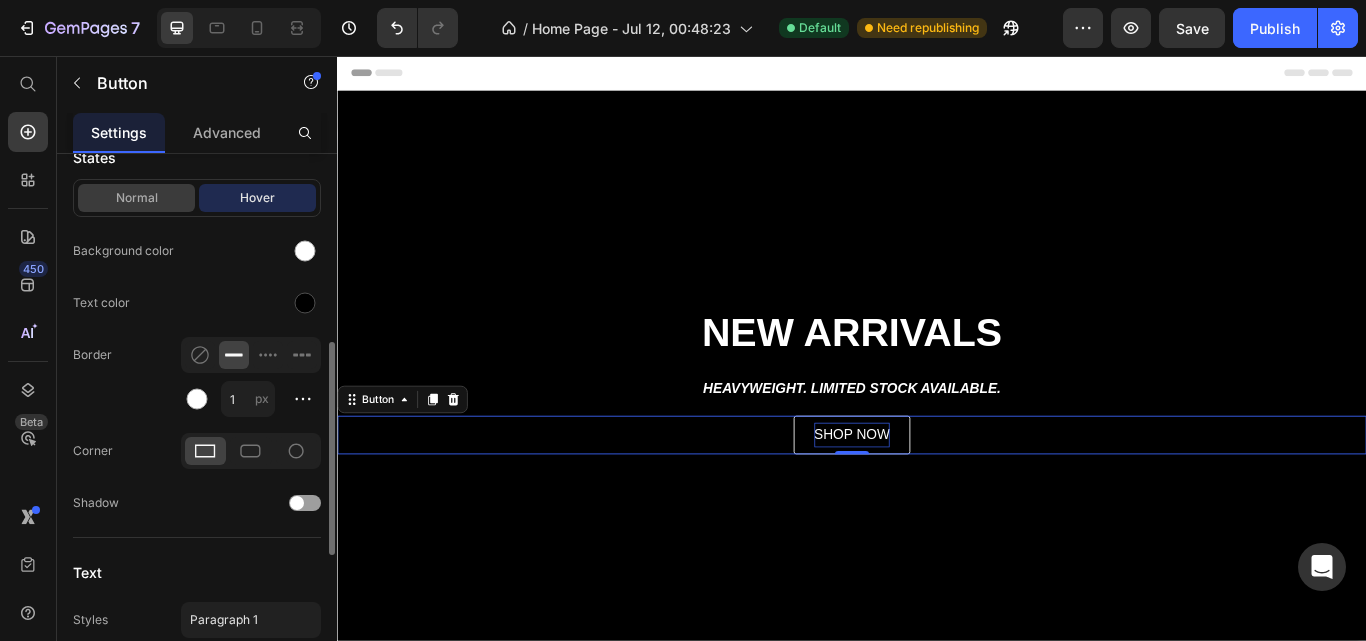 click on "Normal" at bounding box center (136, 198) 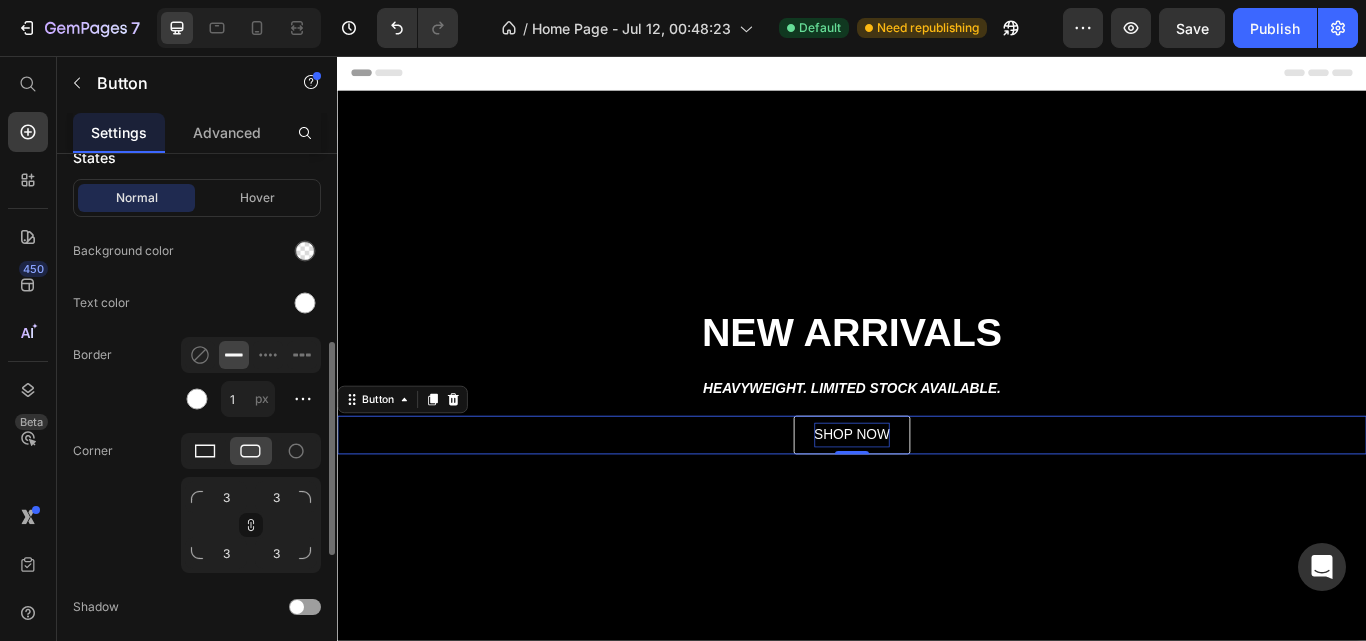 click 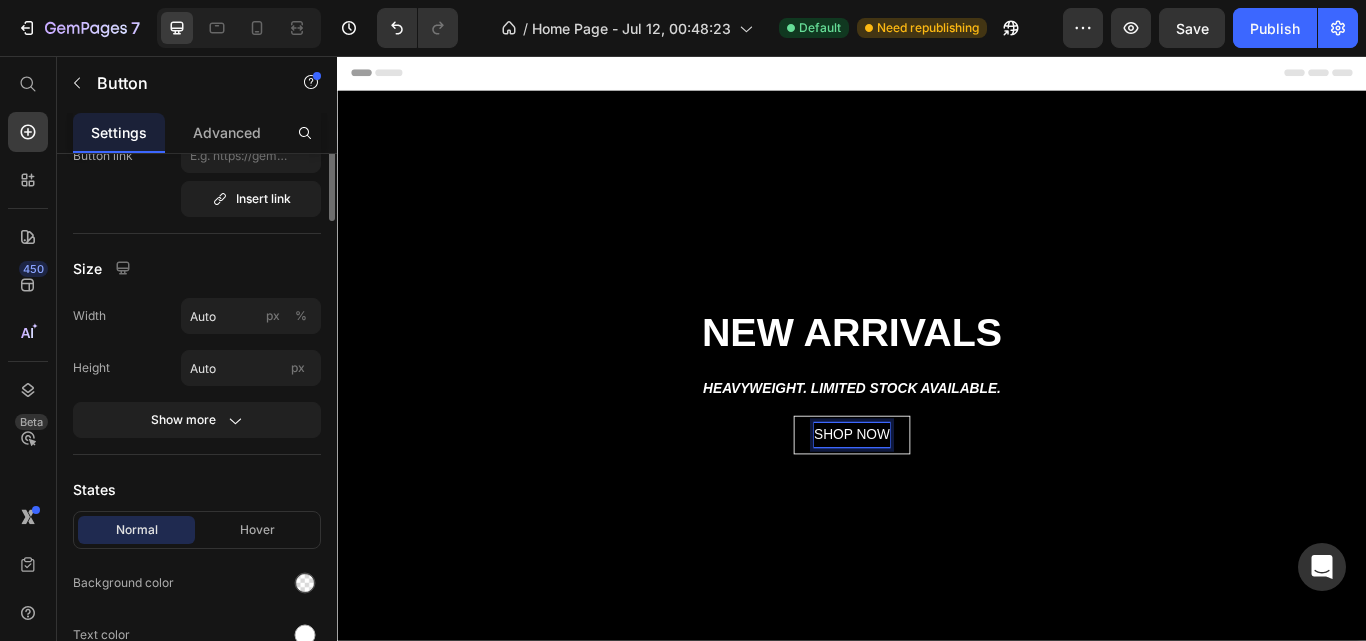 scroll, scrollTop: 0, scrollLeft: 0, axis: both 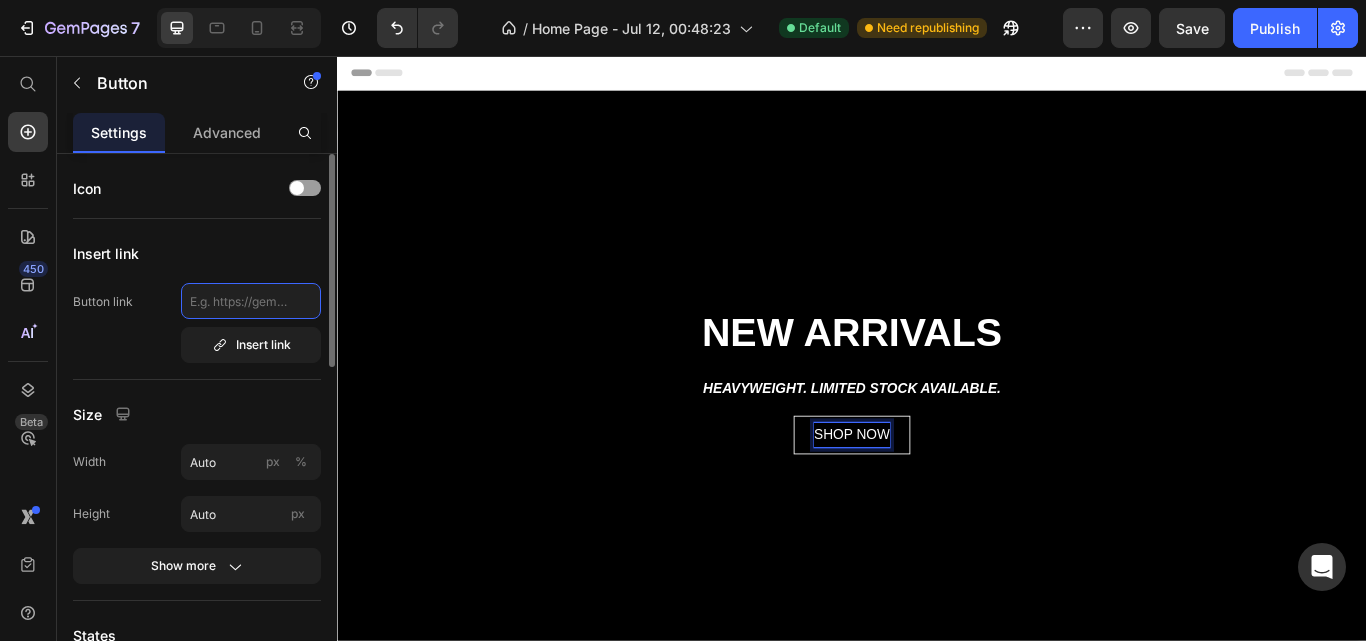click 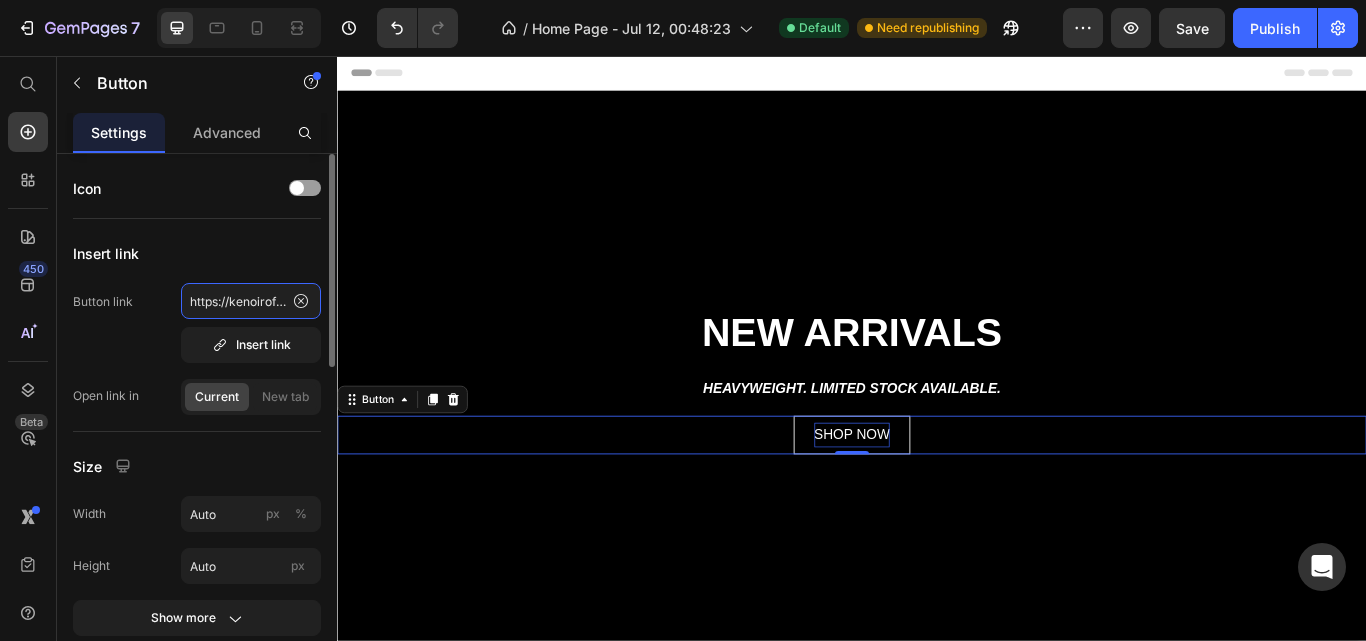 scroll, scrollTop: 0, scrollLeft: 125, axis: horizontal 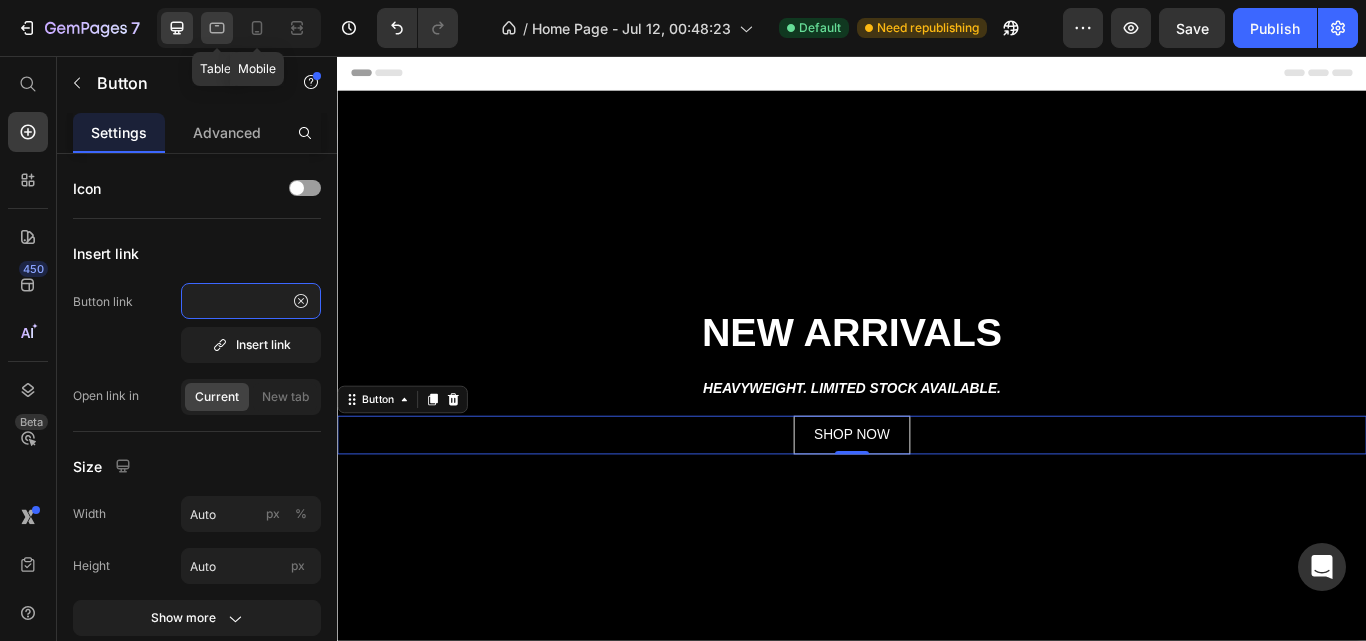 type on "https://kenoirofficial.com/collections/all" 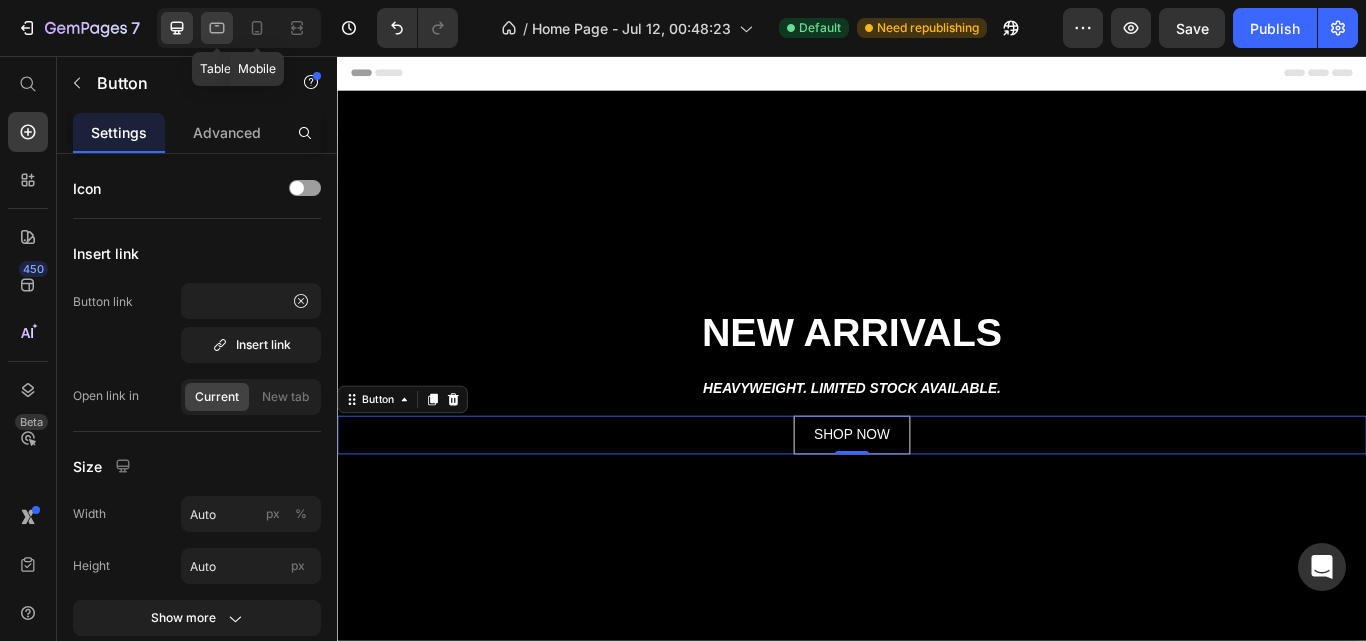 scroll, scrollTop: 0, scrollLeft: 0, axis: both 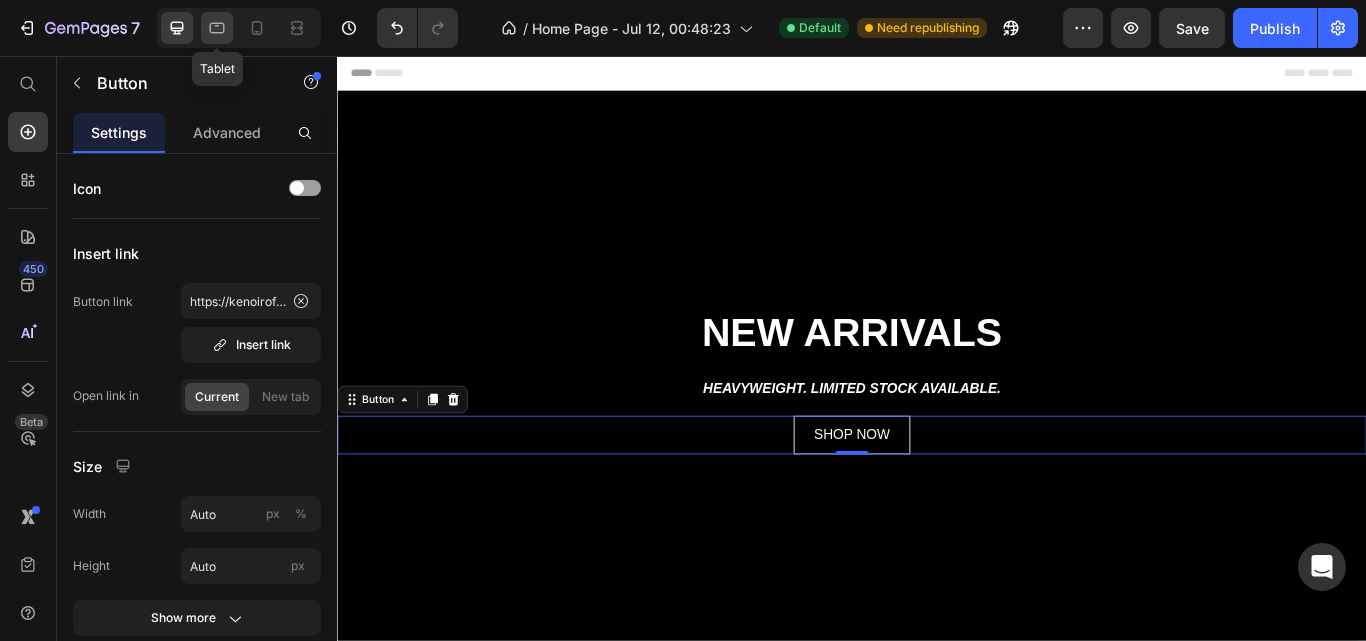 click 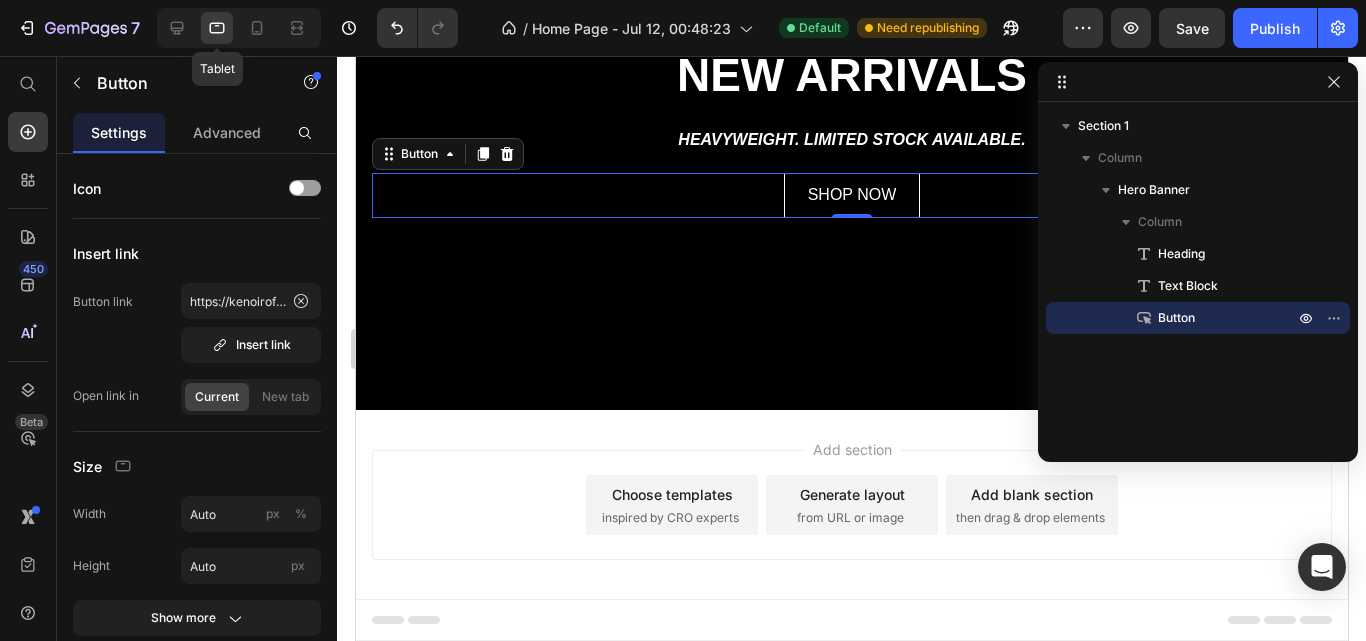 scroll, scrollTop: 252, scrollLeft: 0, axis: vertical 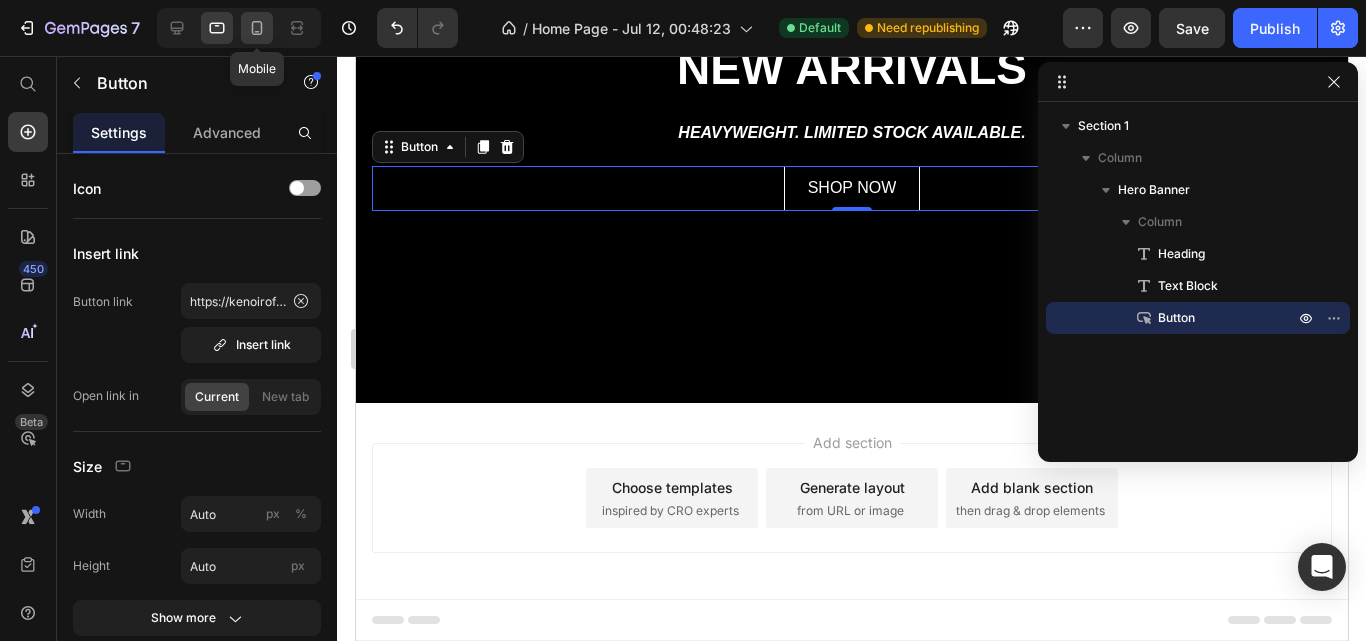 click 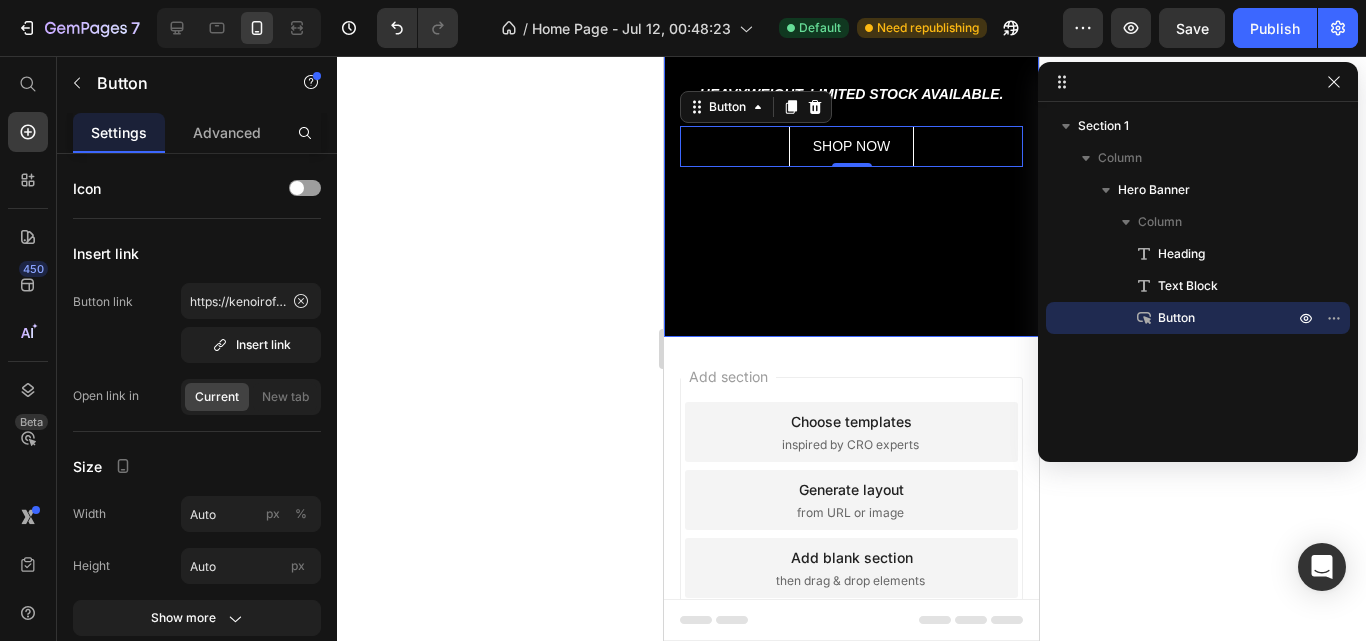 scroll, scrollTop: 0, scrollLeft: 0, axis: both 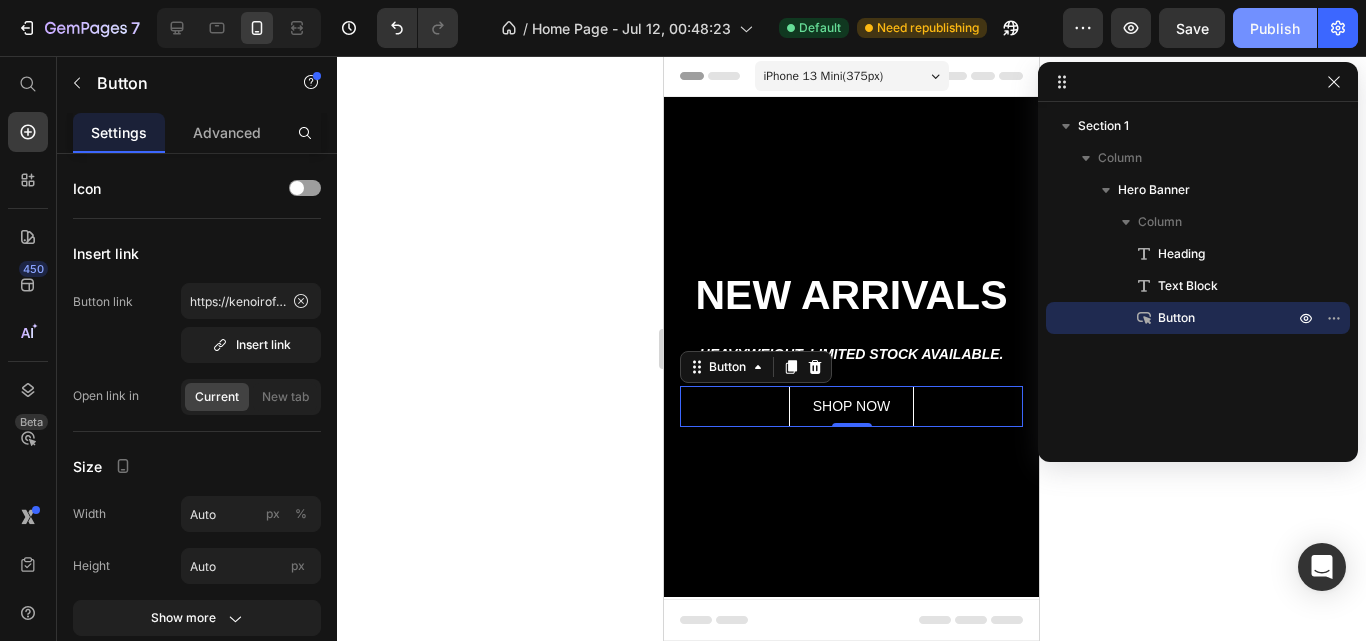 click on "Publish" at bounding box center [1275, 28] 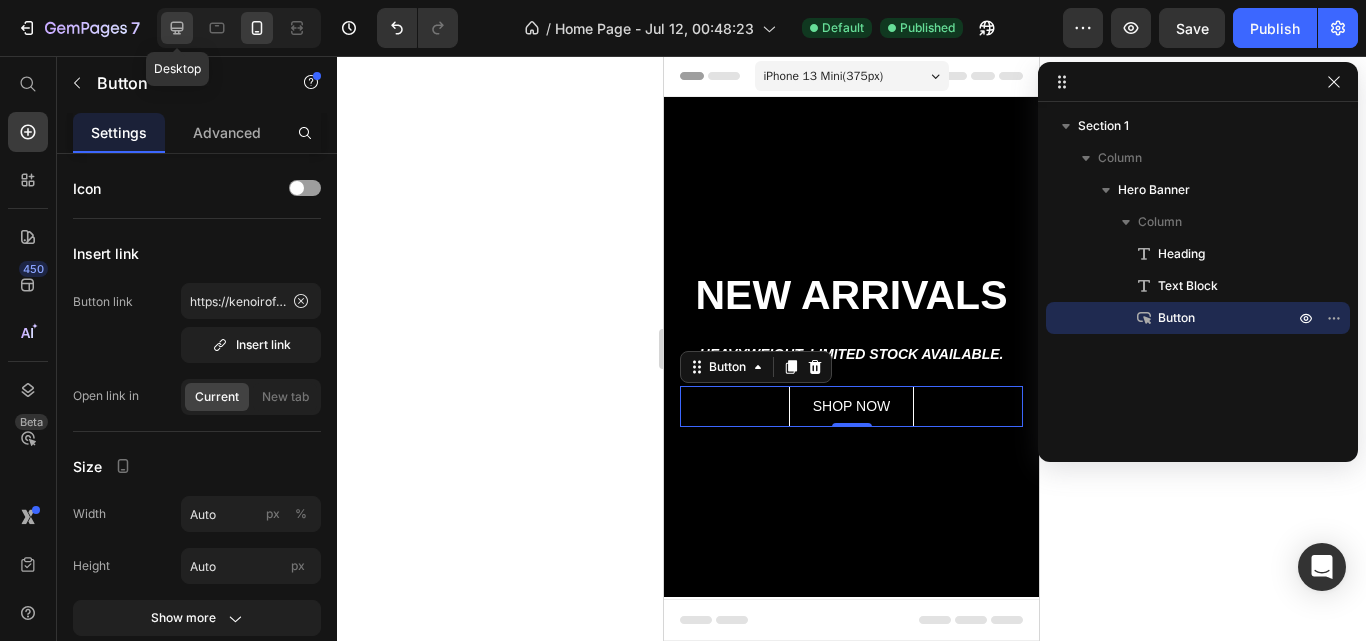 click 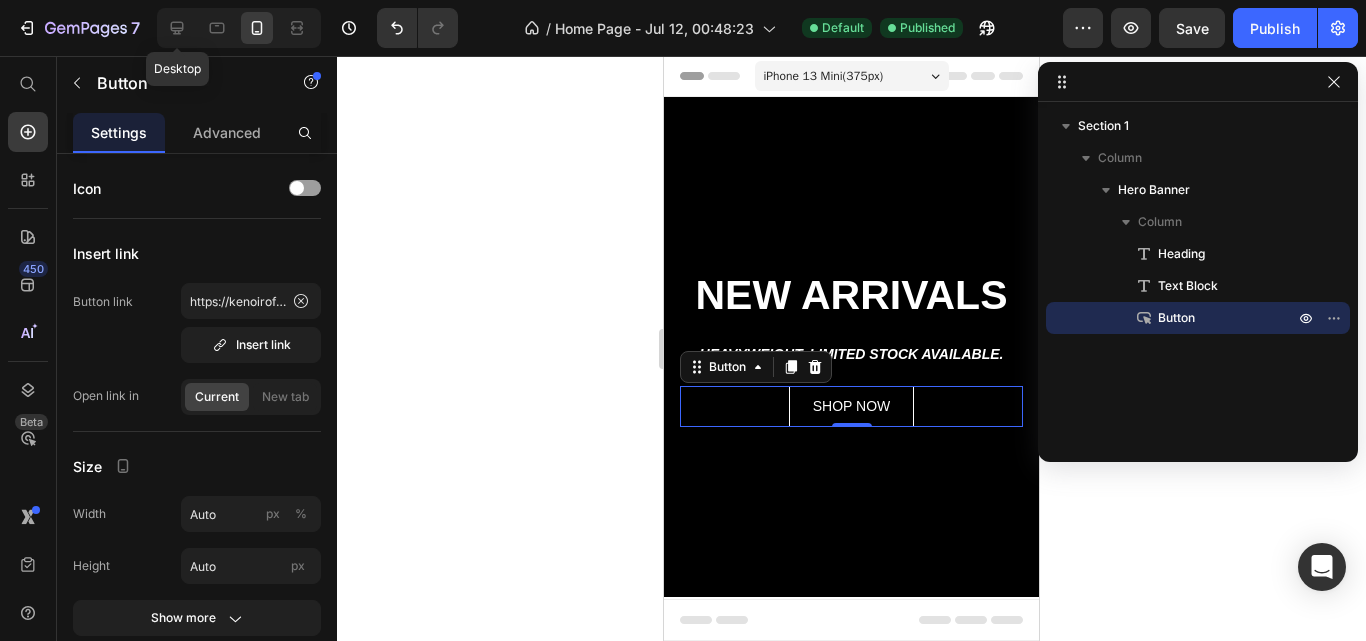type on "16" 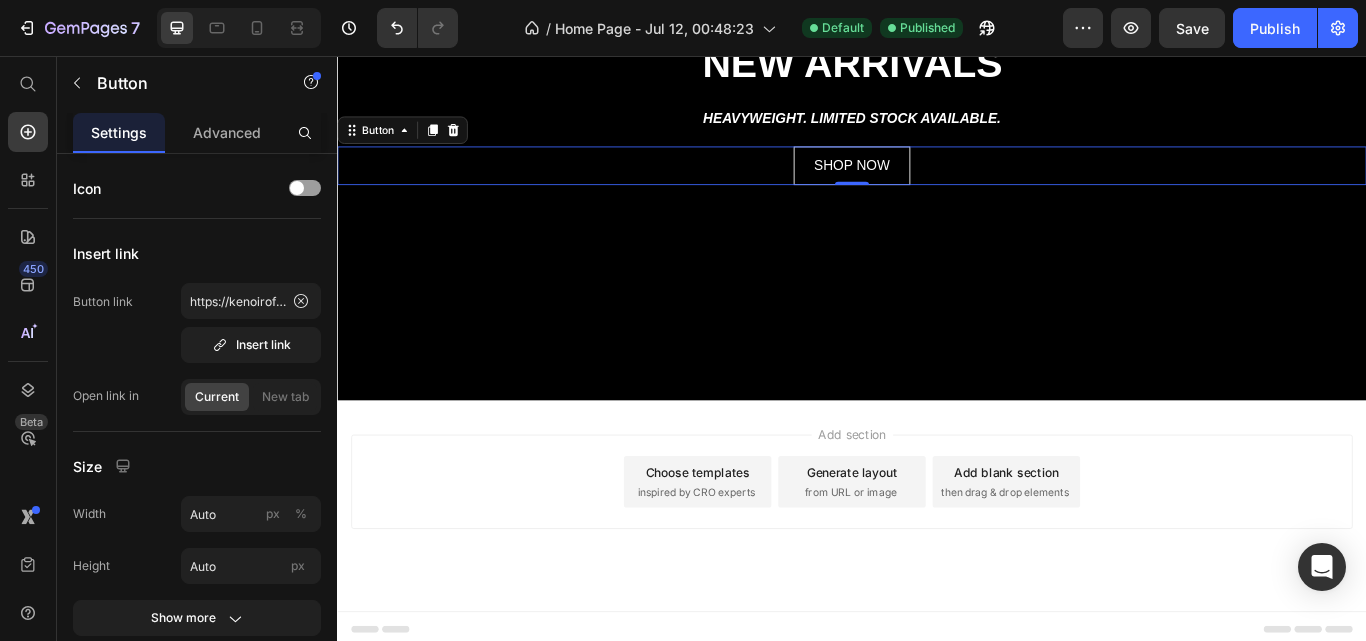 scroll, scrollTop: 0, scrollLeft: 0, axis: both 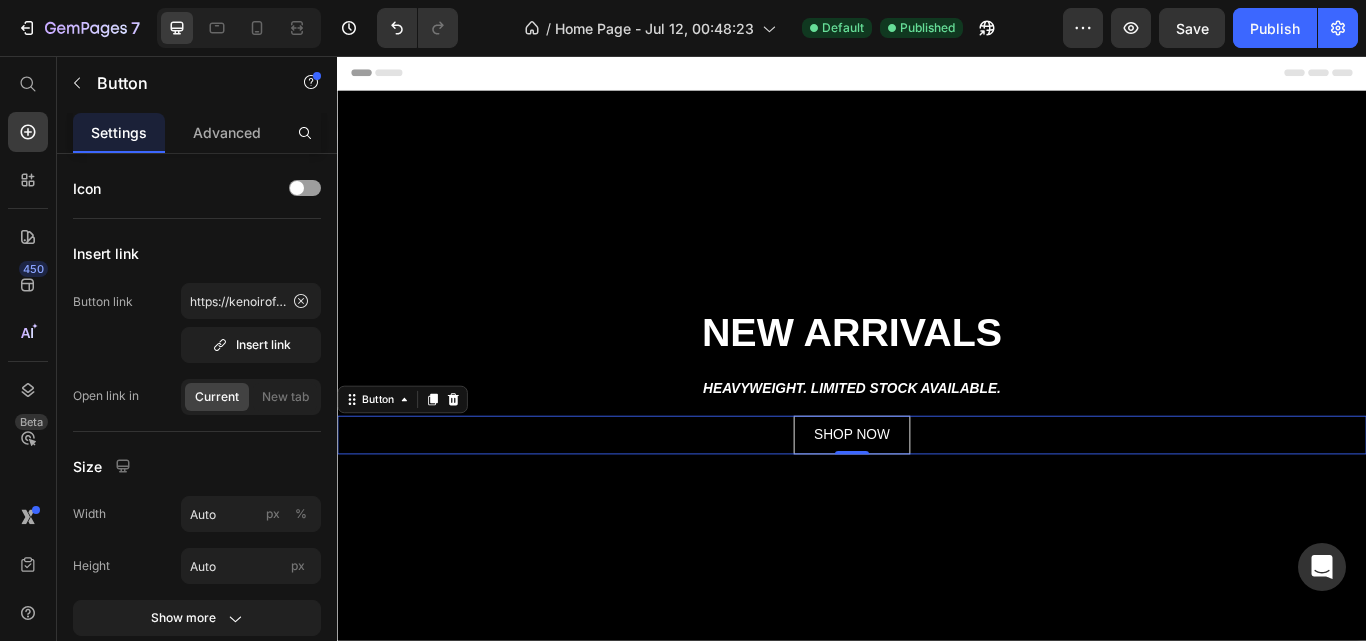 click at bounding box center [937, 434] 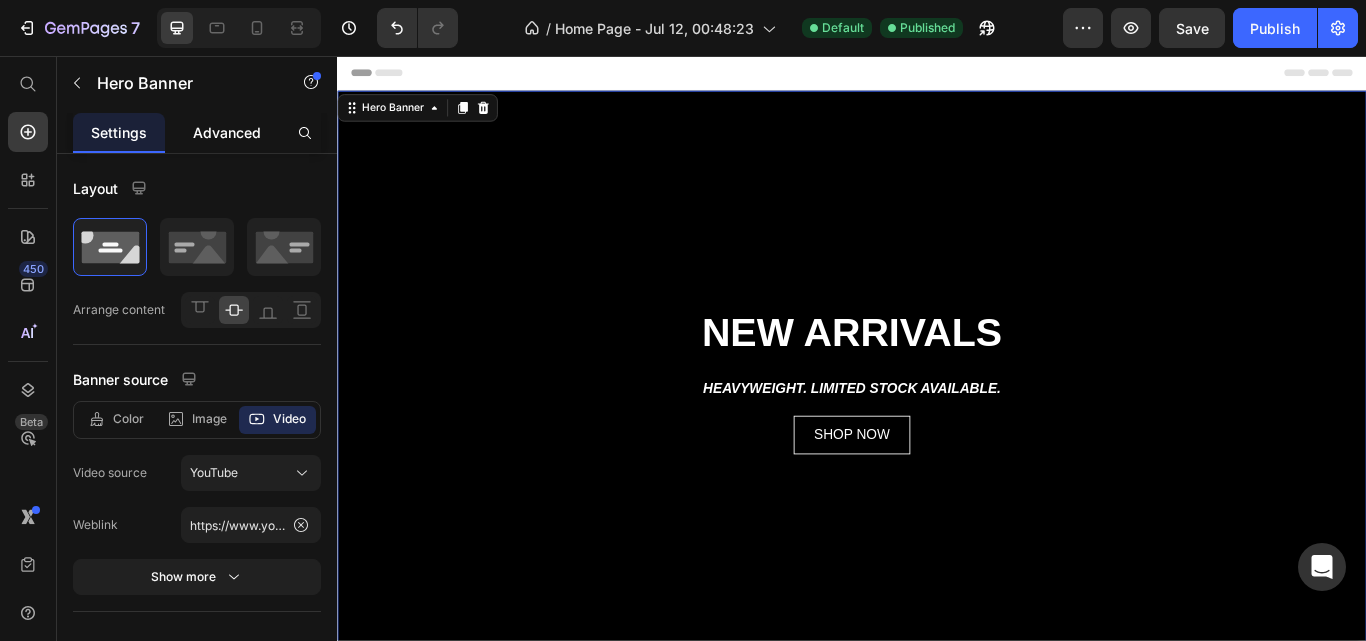 click on "Advanced" at bounding box center (227, 132) 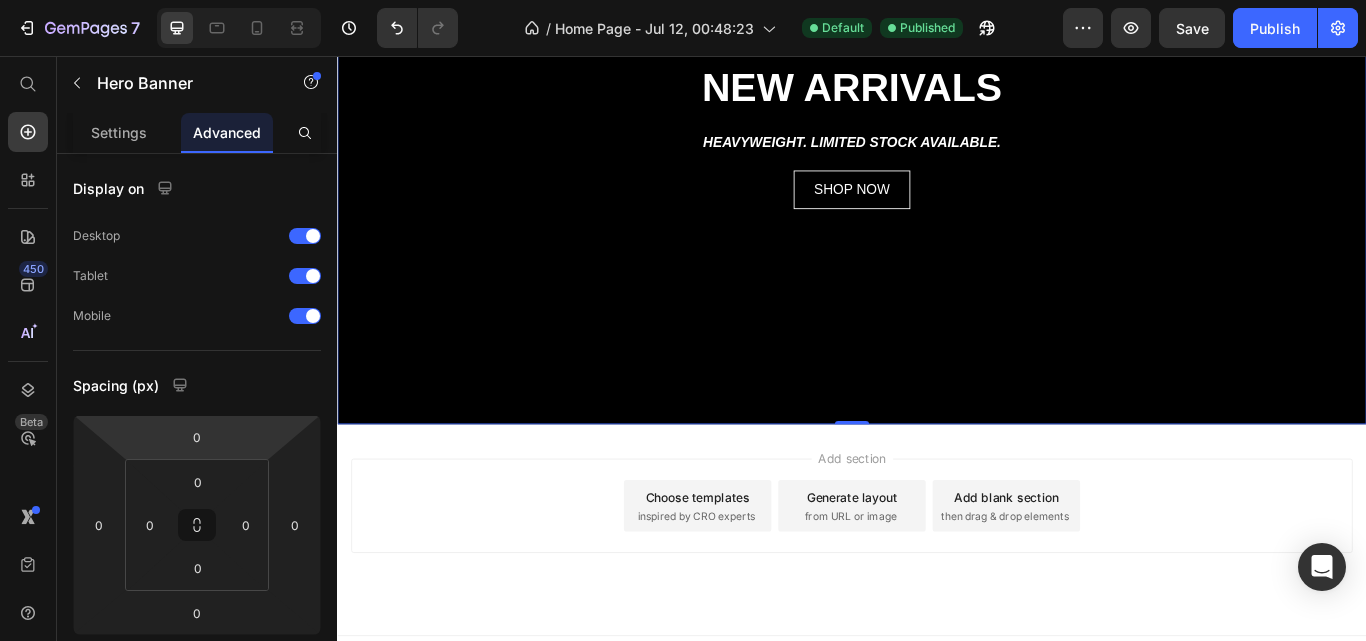 scroll, scrollTop: 0, scrollLeft: 0, axis: both 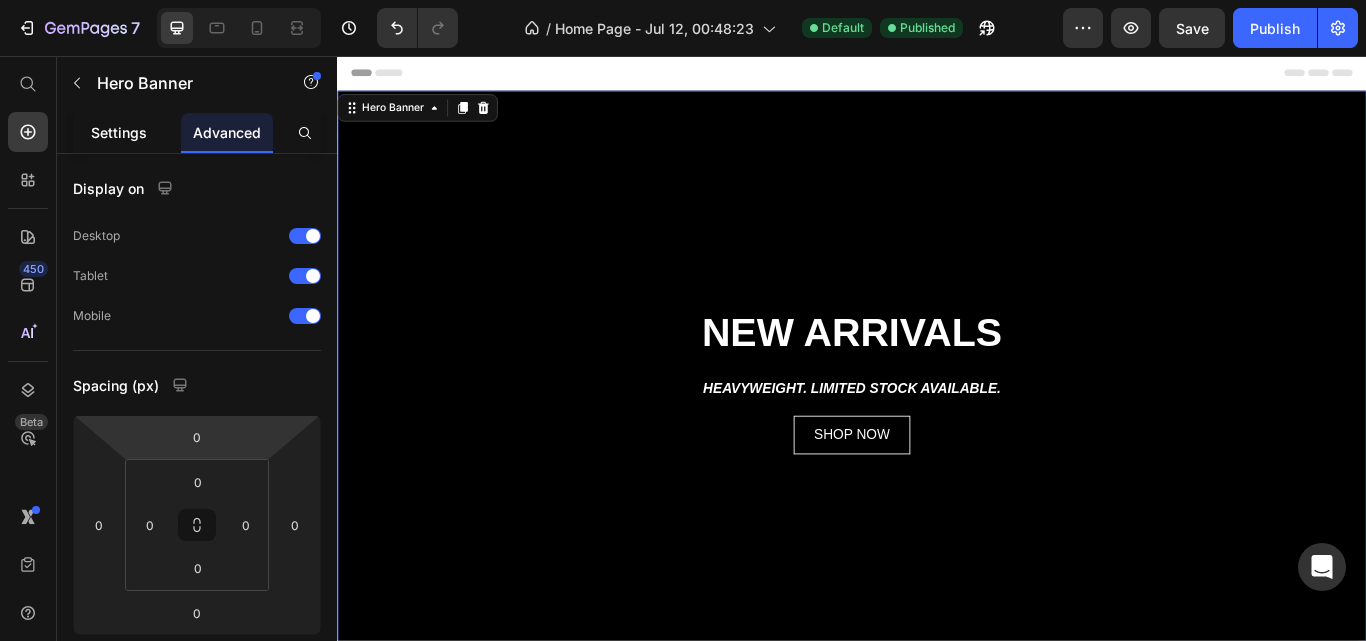 click on "Settings" at bounding box center (119, 132) 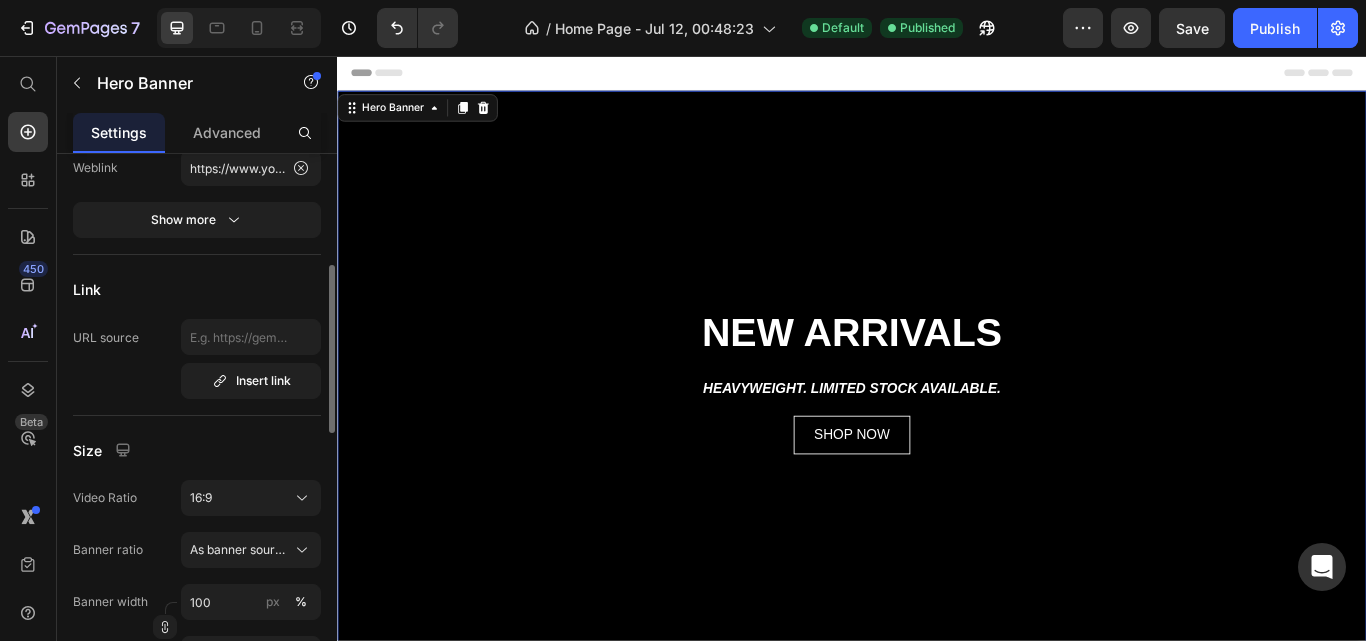 scroll, scrollTop: 480, scrollLeft: 0, axis: vertical 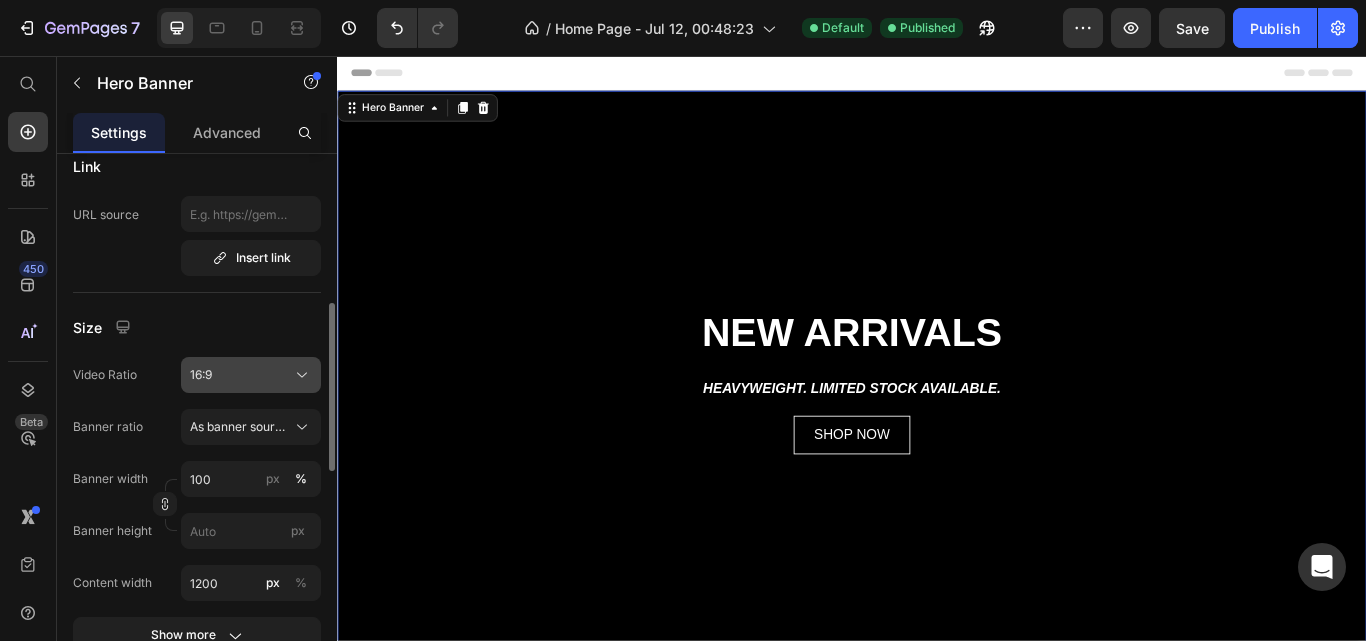 click on "16:9" 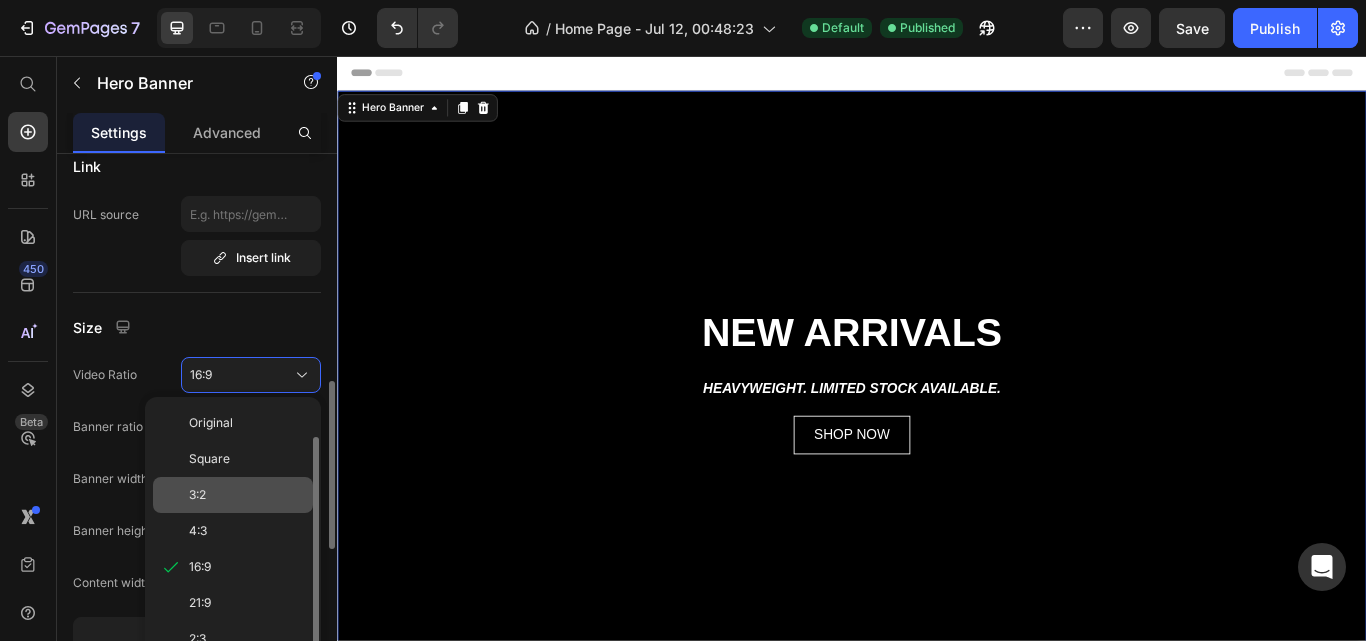 scroll, scrollTop: 16, scrollLeft: 0, axis: vertical 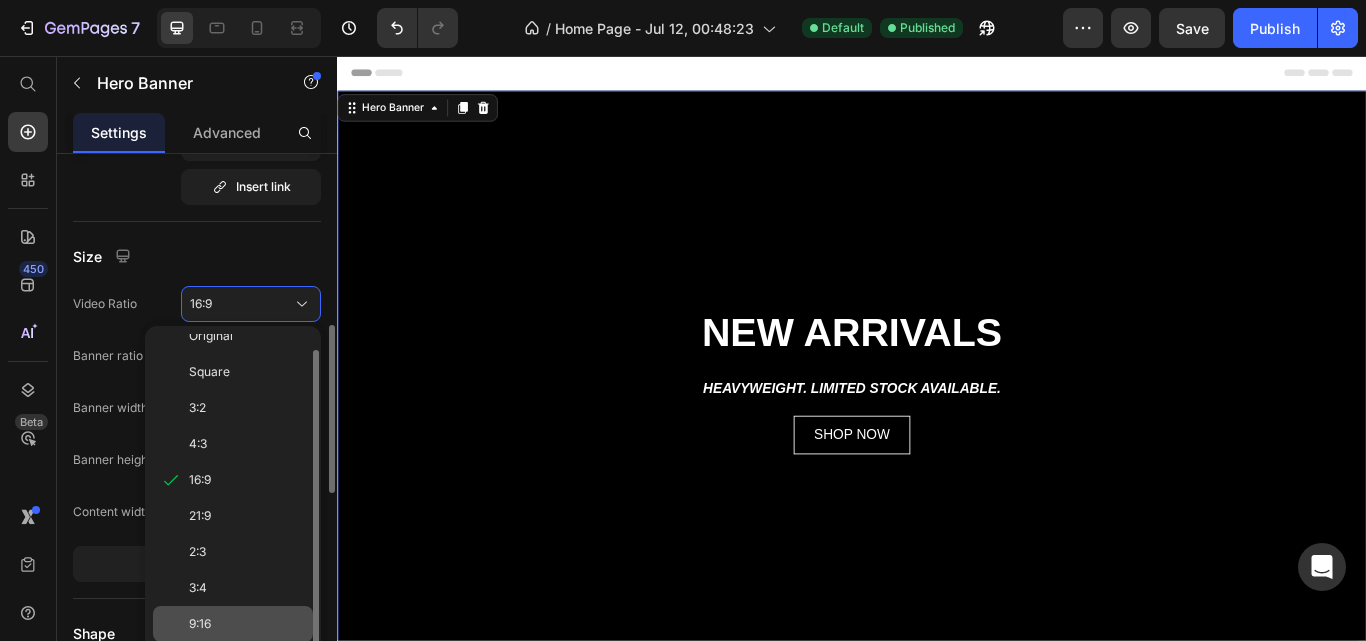 click on "9:16" at bounding box center [247, 624] 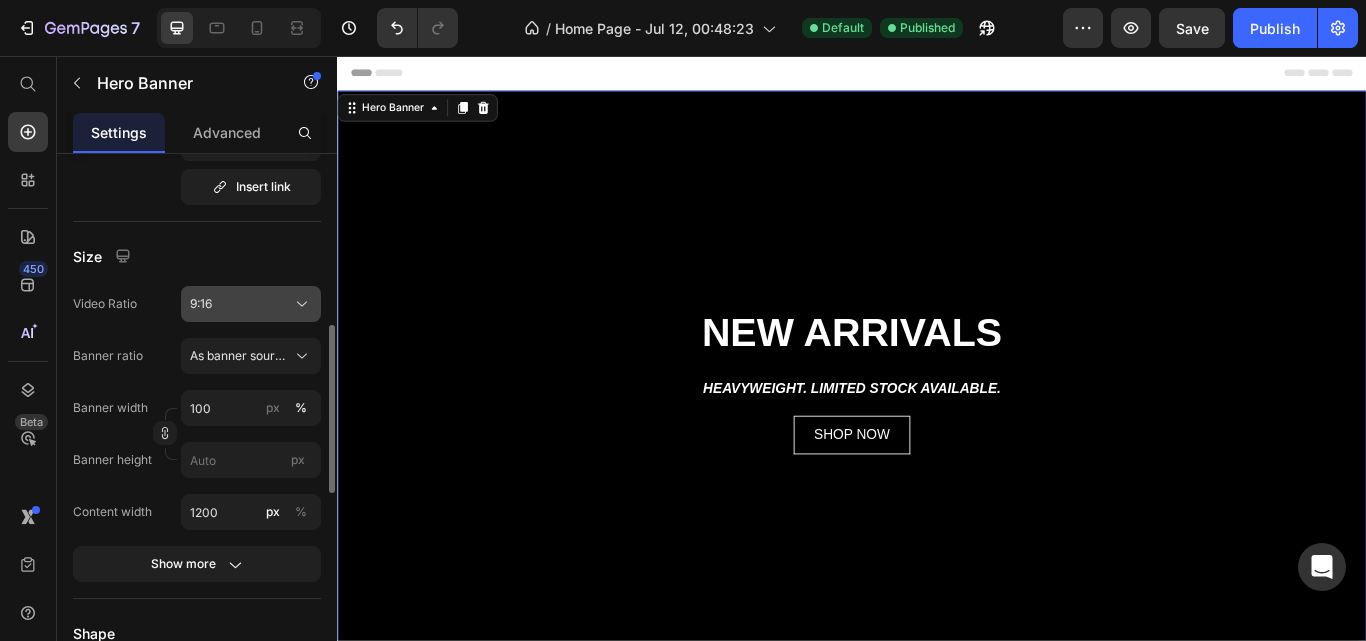 click on "9:16" 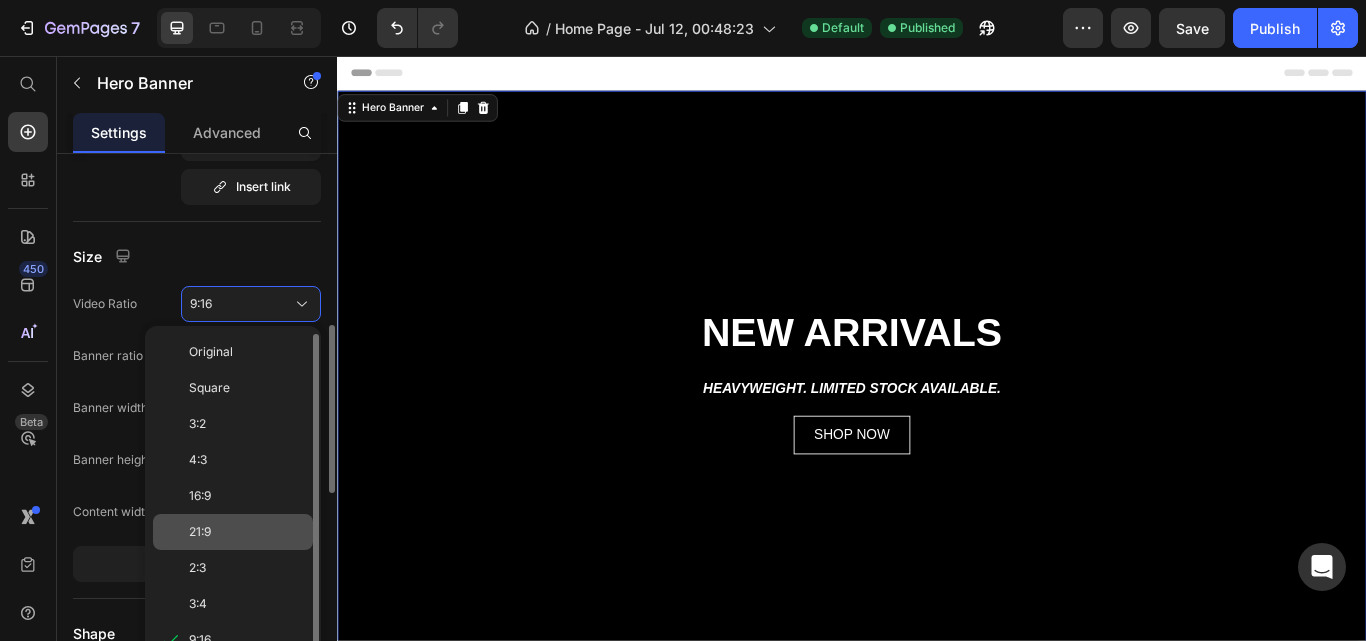 click on "21:9" at bounding box center [247, 532] 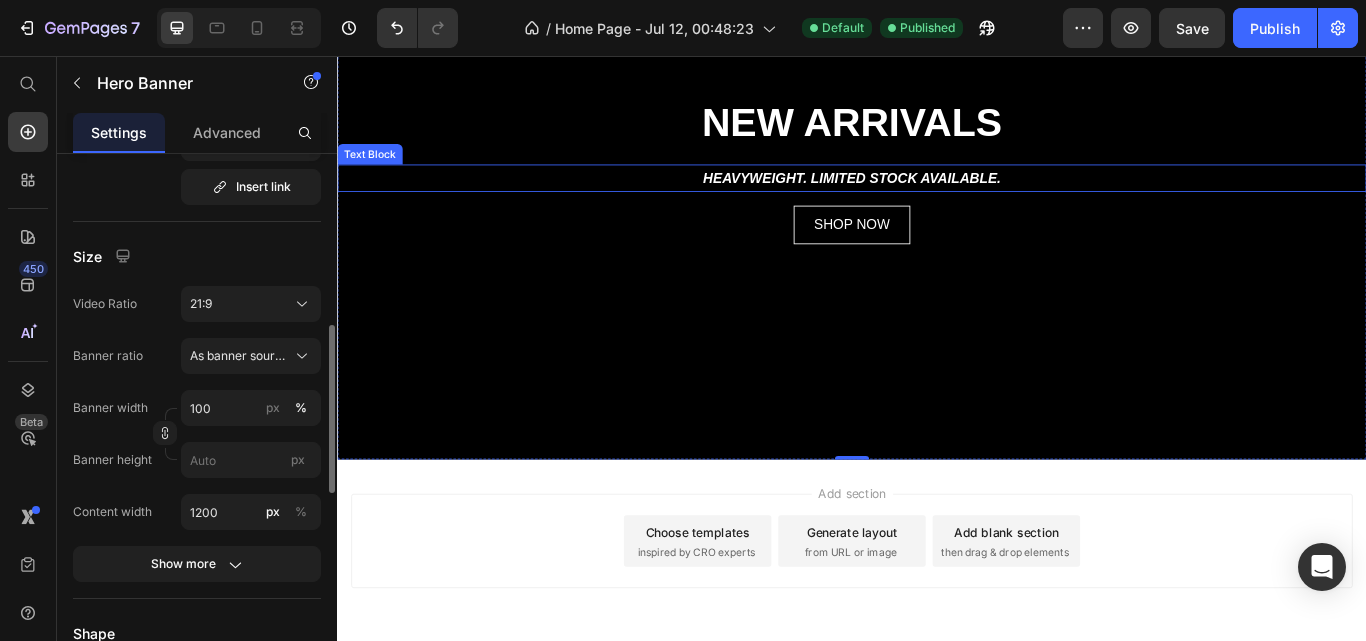 scroll, scrollTop: 275, scrollLeft: 0, axis: vertical 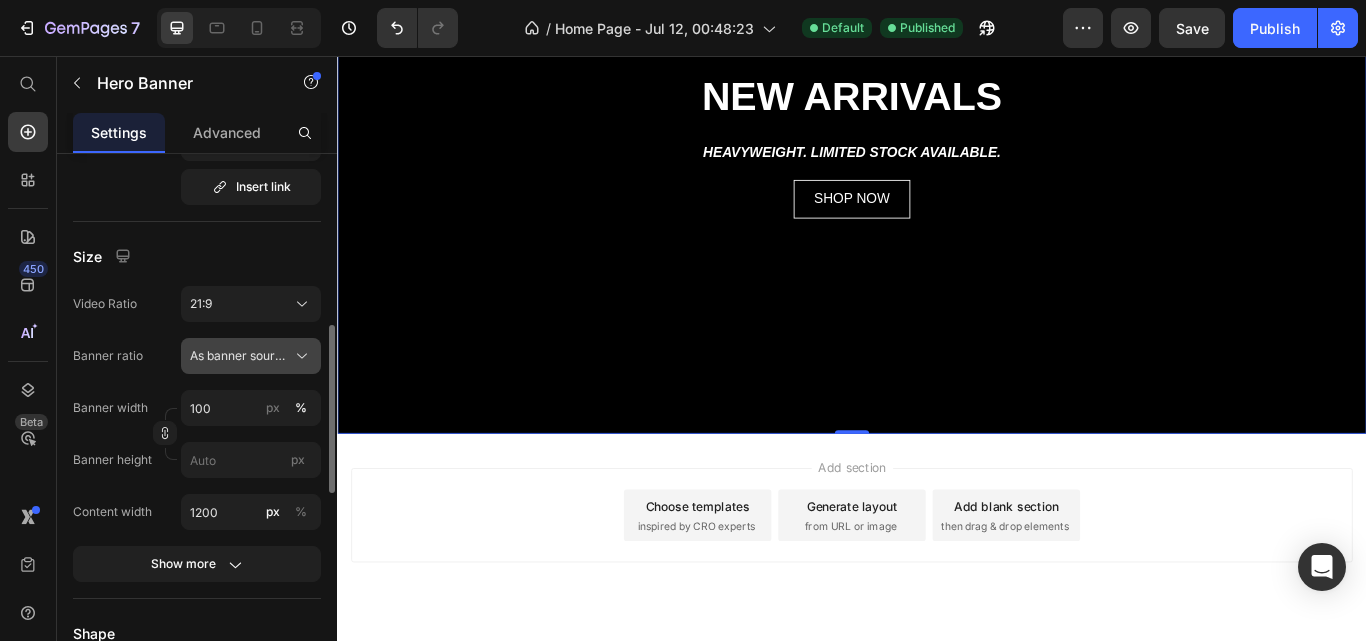click on "As banner source" at bounding box center (239, 356) 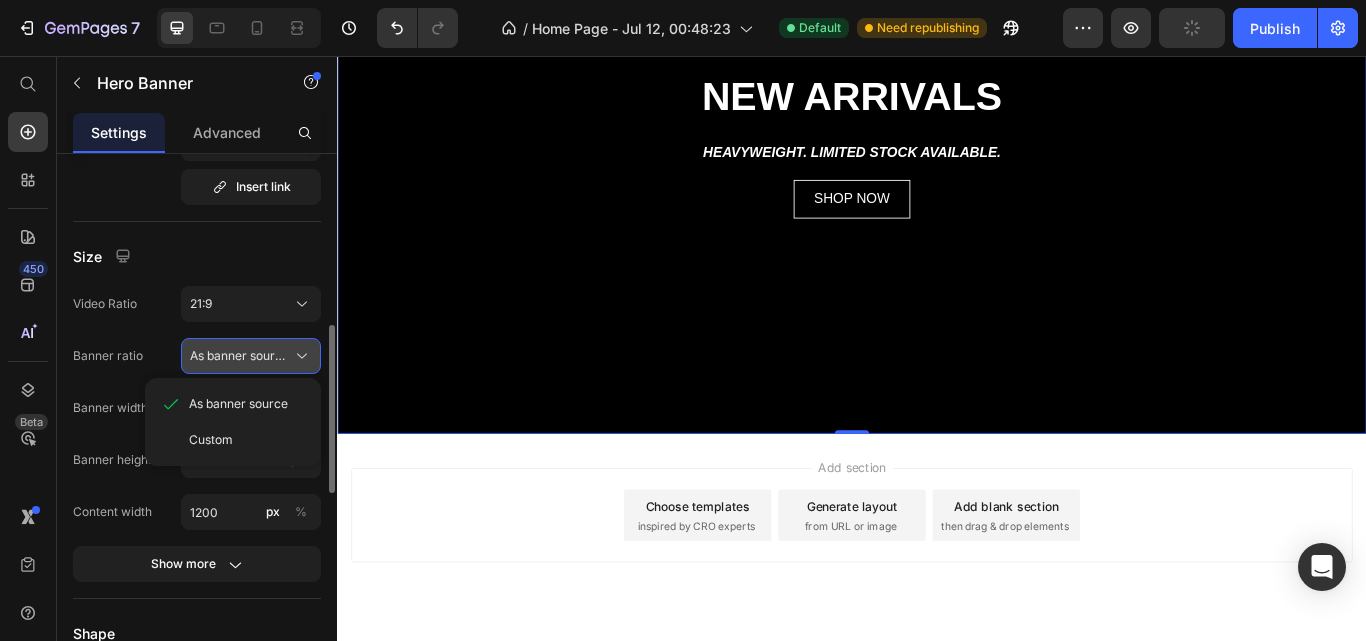 click on "As banner source" at bounding box center (239, 356) 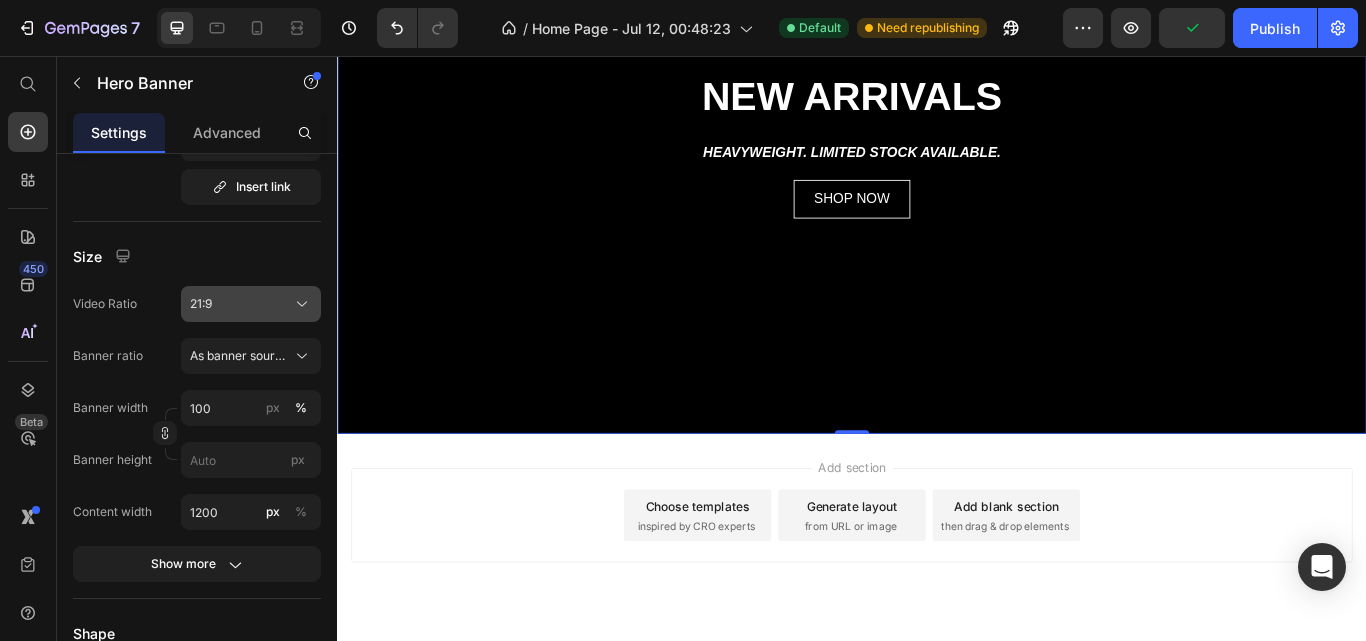 click on "21:9" at bounding box center (251, 304) 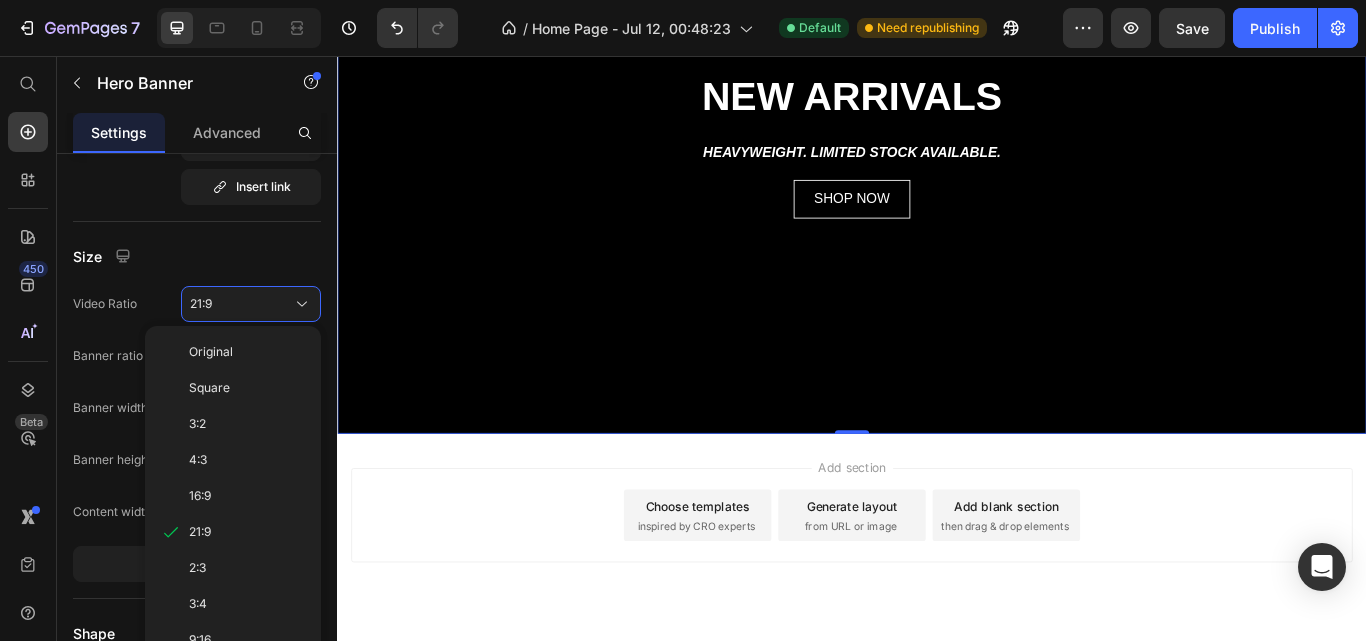click on "16:9" at bounding box center [247, 496] 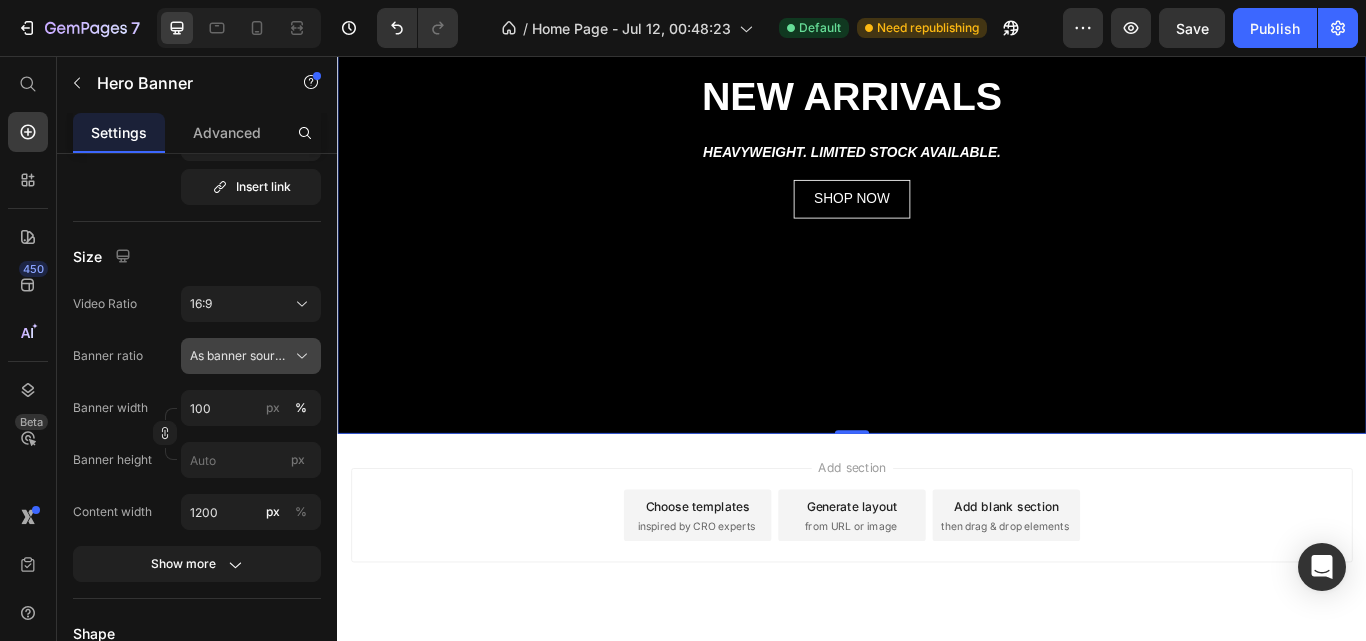 click on "As banner source" at bounding box center (251, 356) 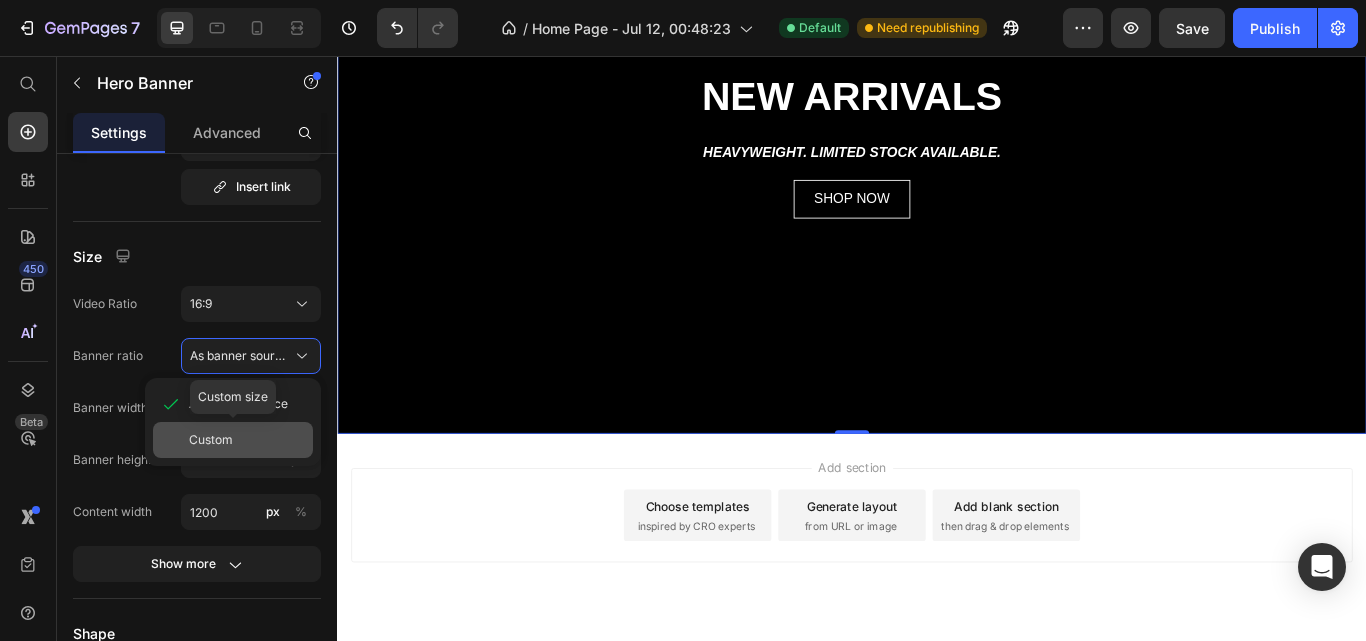 click on "Custom" 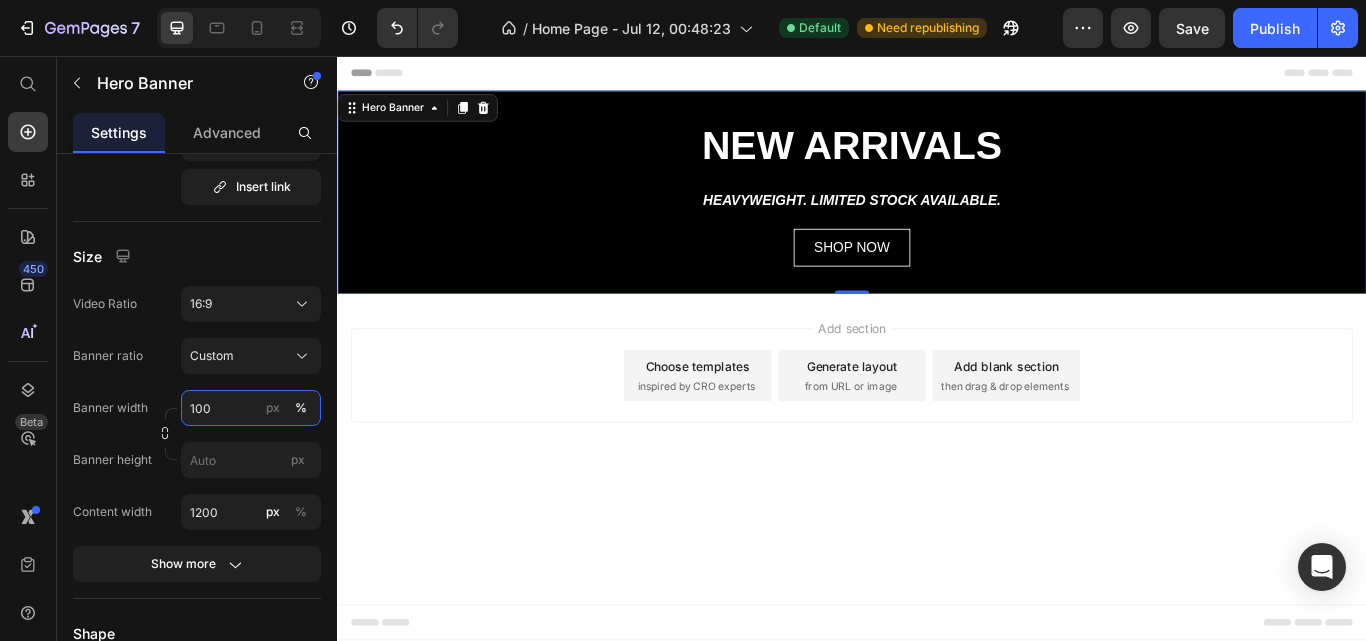 scroll, scrollTop: 0, scrollLeft: 0, axis: both 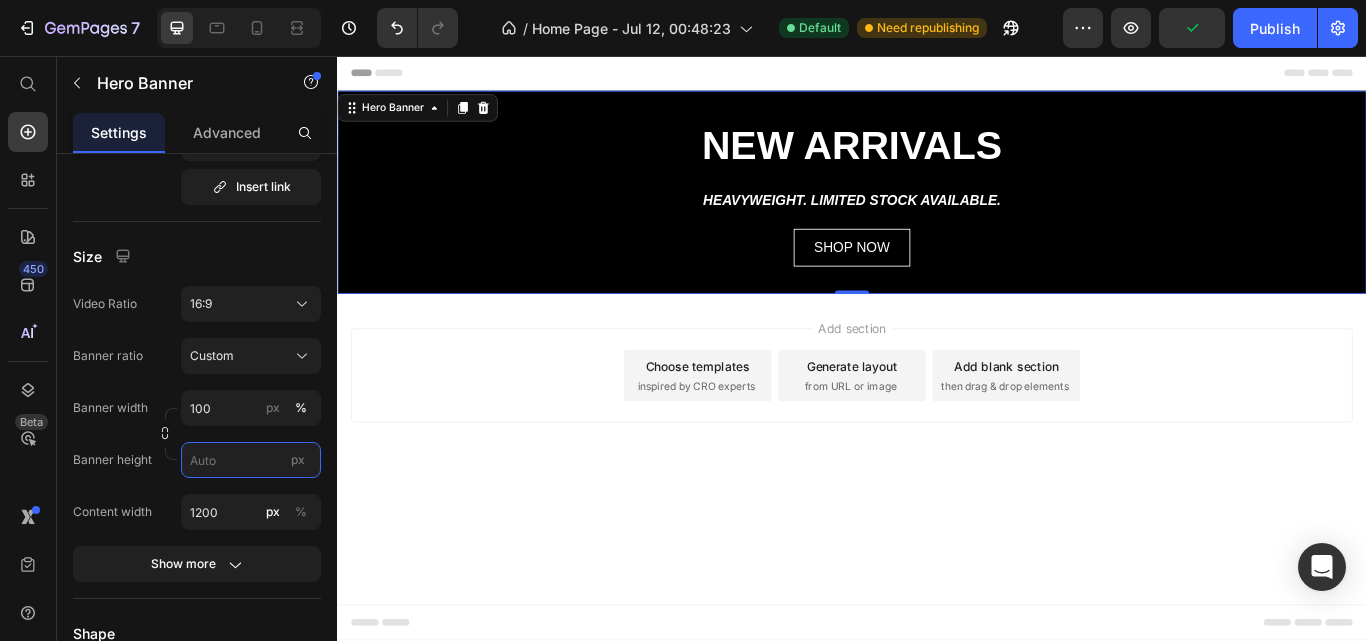 click on "px" at bounding box center [251, 460] 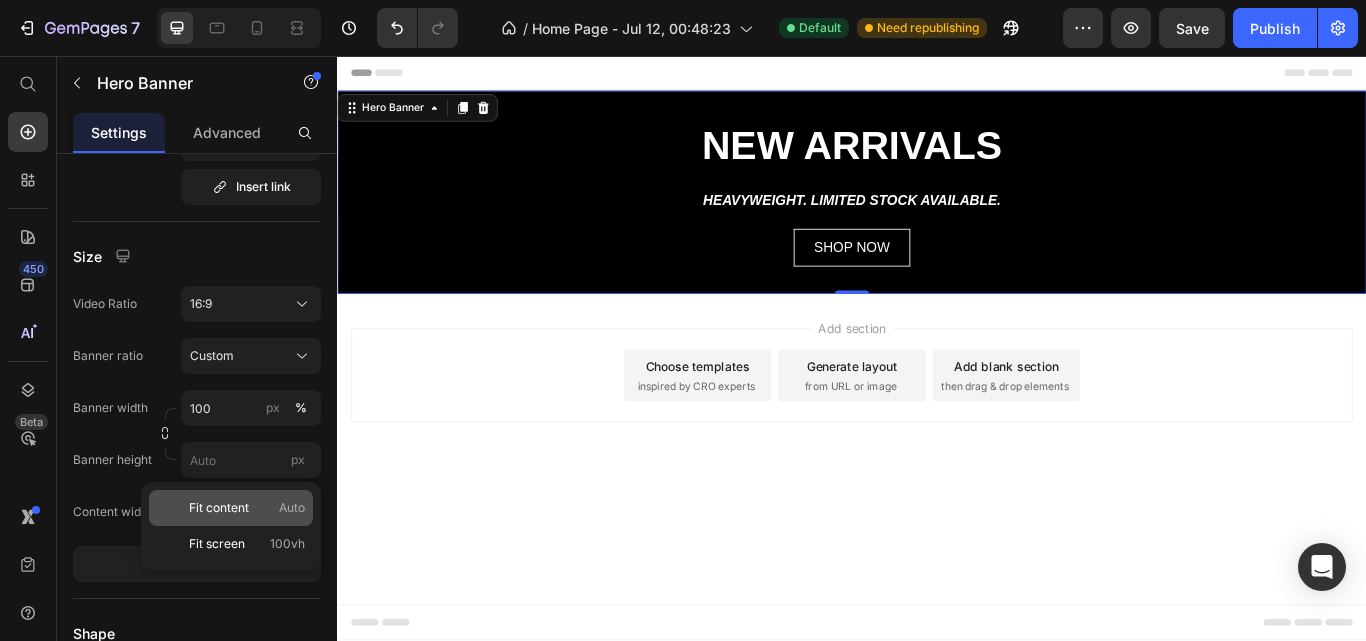 click on "Fit content Auto" 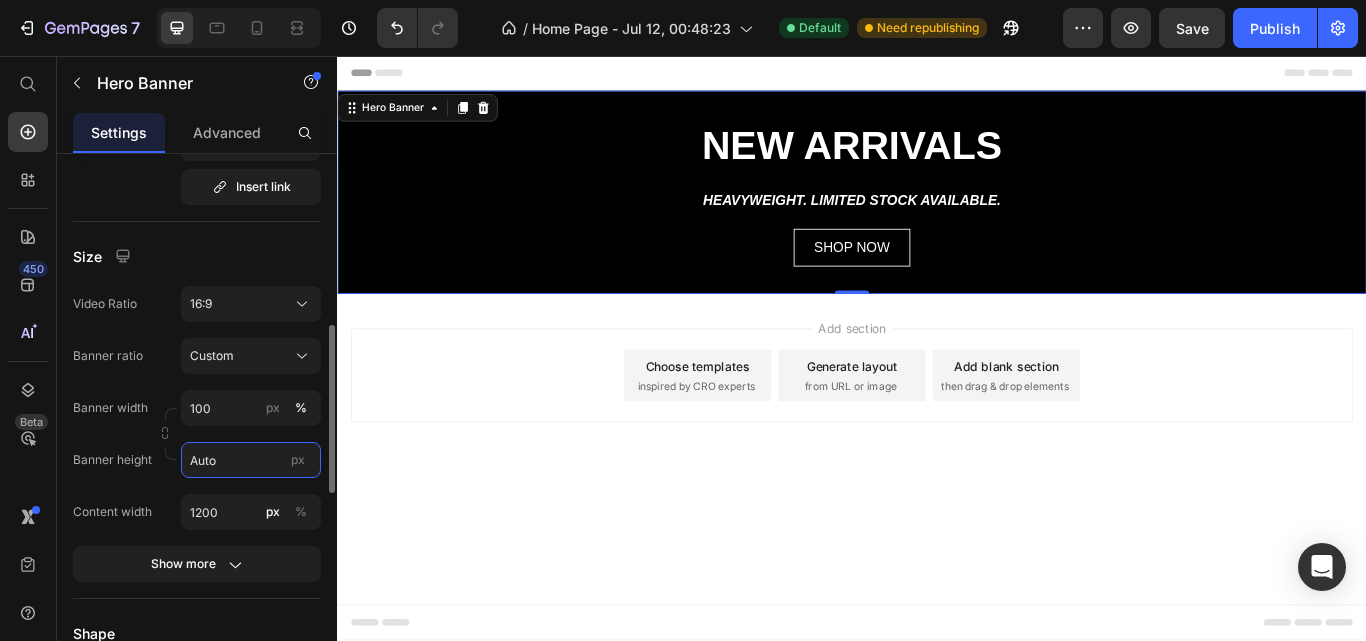 click on "Auto" at bounding box center (251, 460) 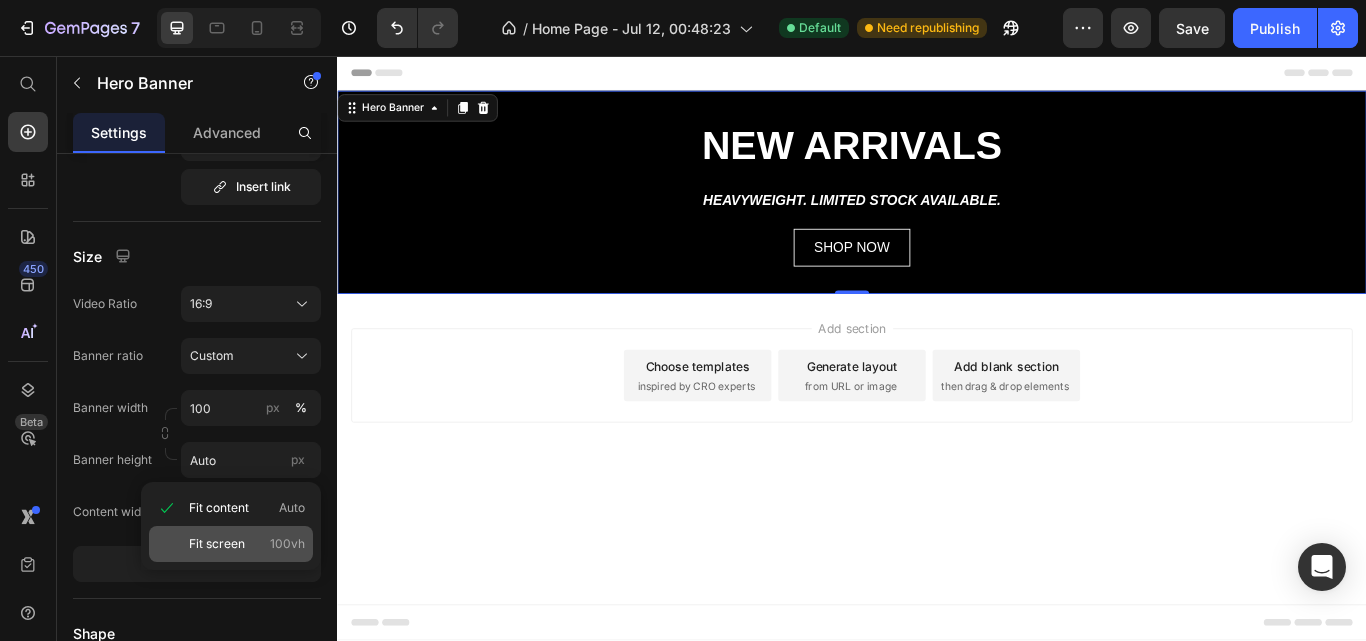 click on "Fit screen 100vh" at bounding box center (247, 544) 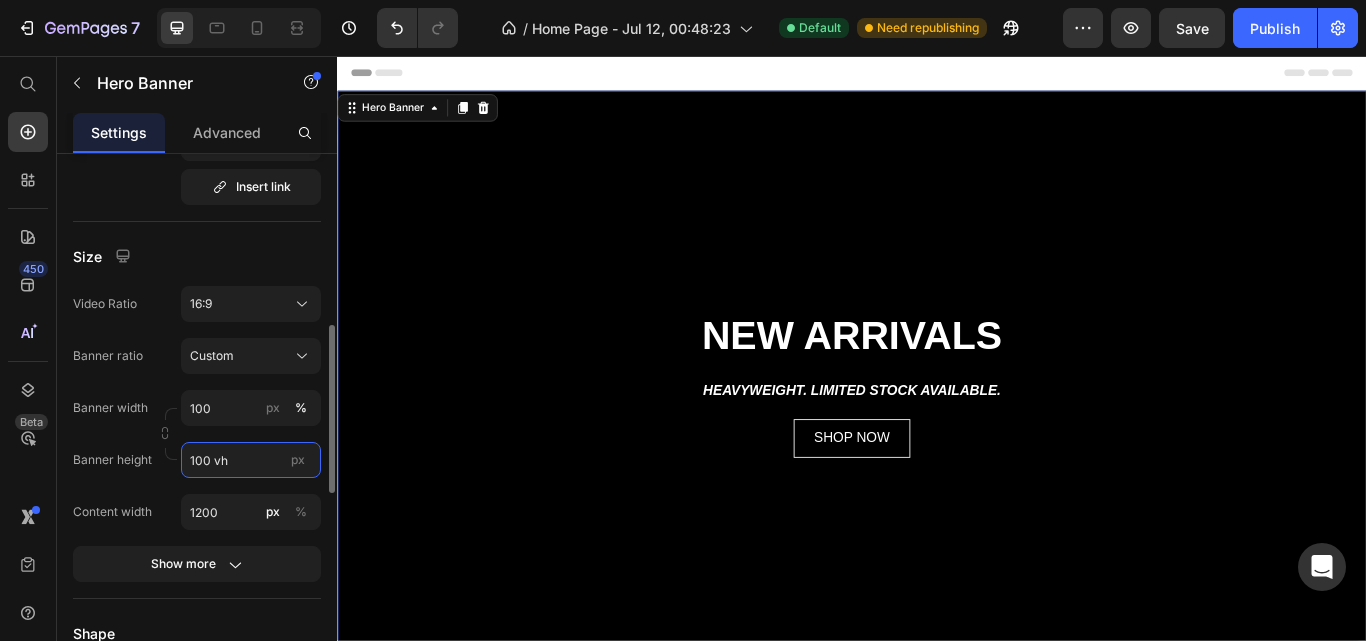 click on "100 vh" at bounding box center (251, 460) 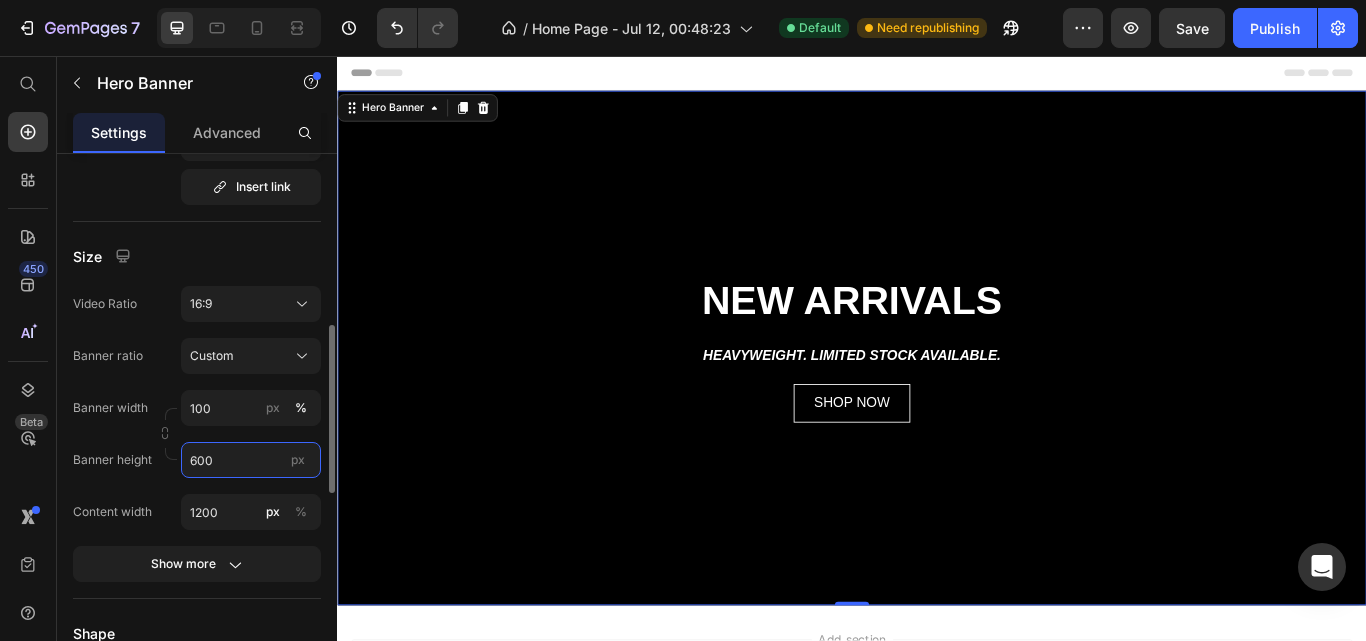 click on "600" at bounding box center (251, 460) 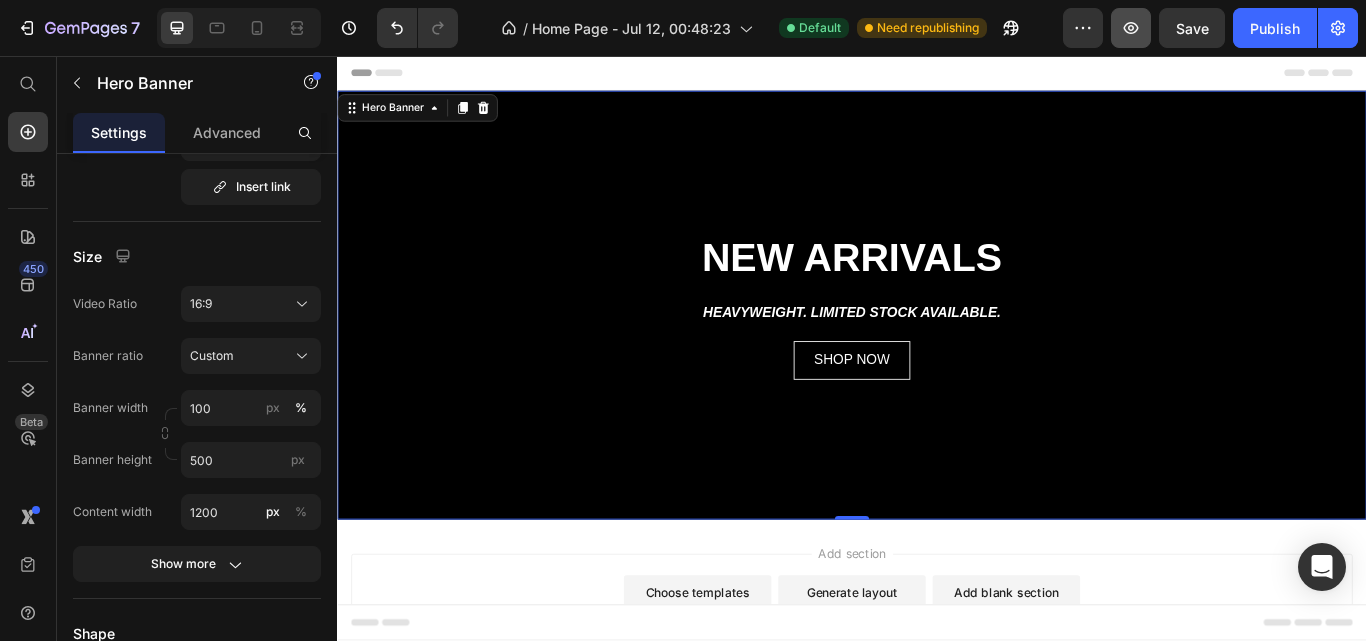click on "Publish" at bounding box center [1275, 28] 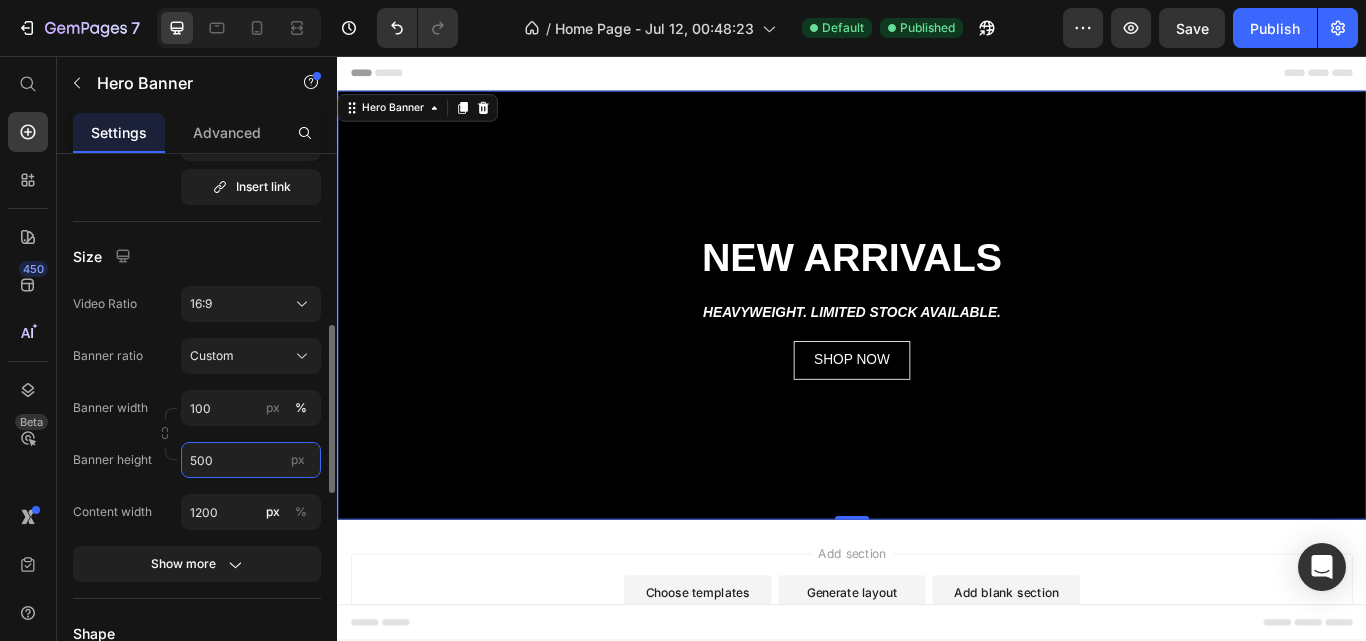 click on "500" at bounding box center (251, 460) 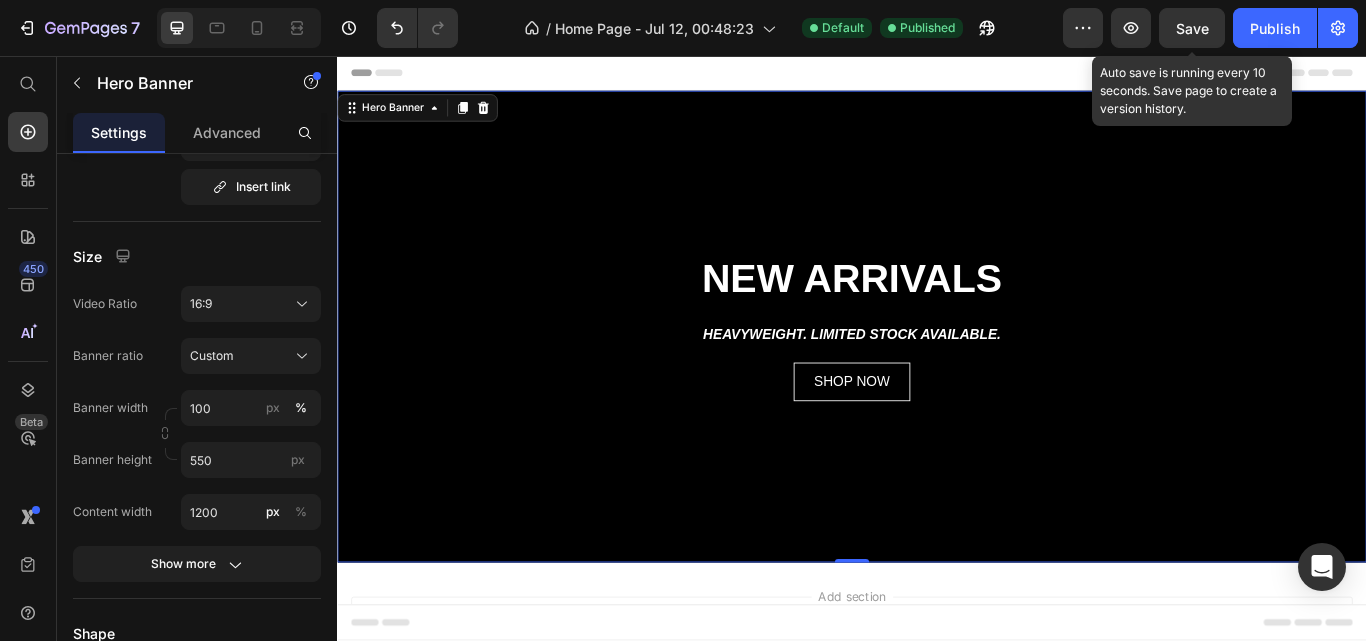 click on "7   /  Home Page - Jul 12, 00:48:23 Default Published Preview  Save  Auto save is running every 10 seconds. Save page to create a version history.  Publish" 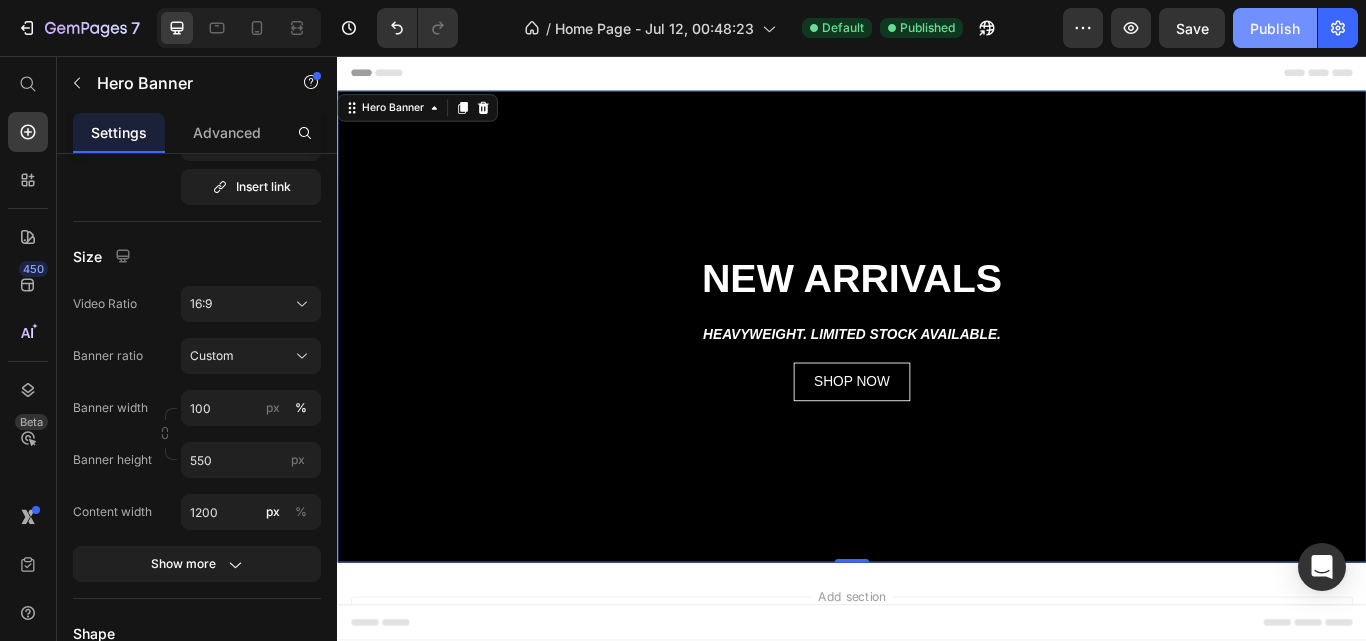 drag, startPoint x: 1282, startPoint y: 26, endPoint x: 630, endPoint y: 153, distance: 664.2537 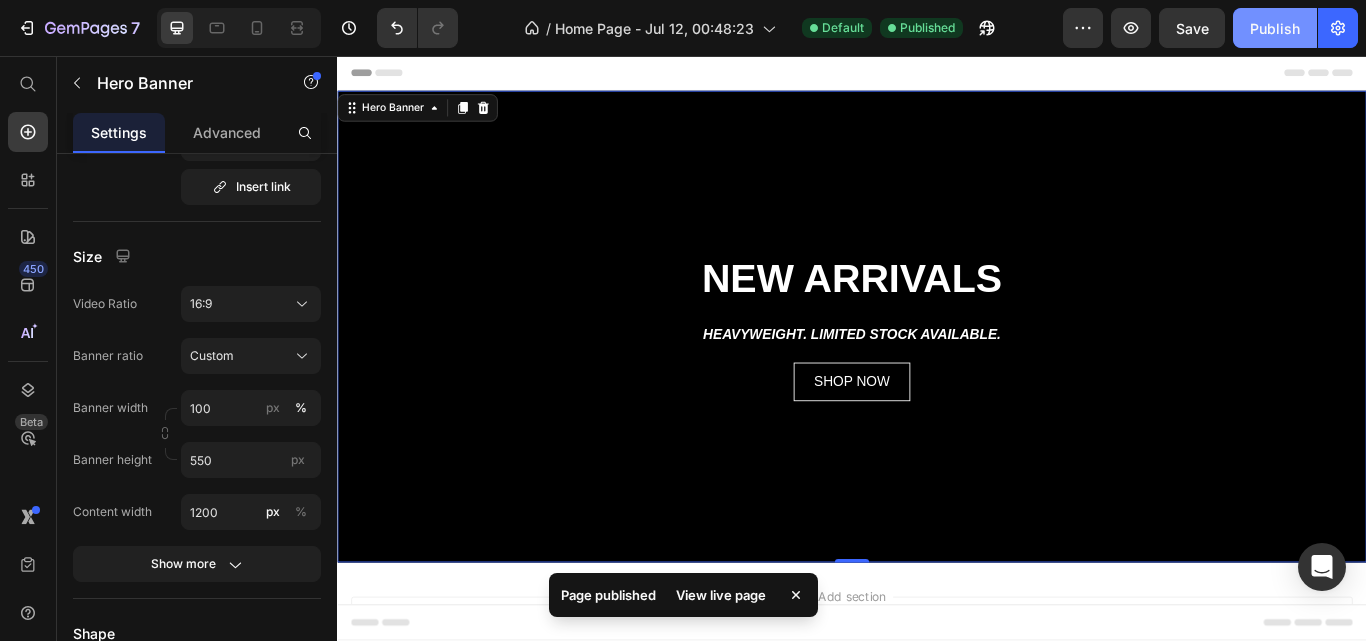 click on "Publish" at bounding box center [1275, 28] 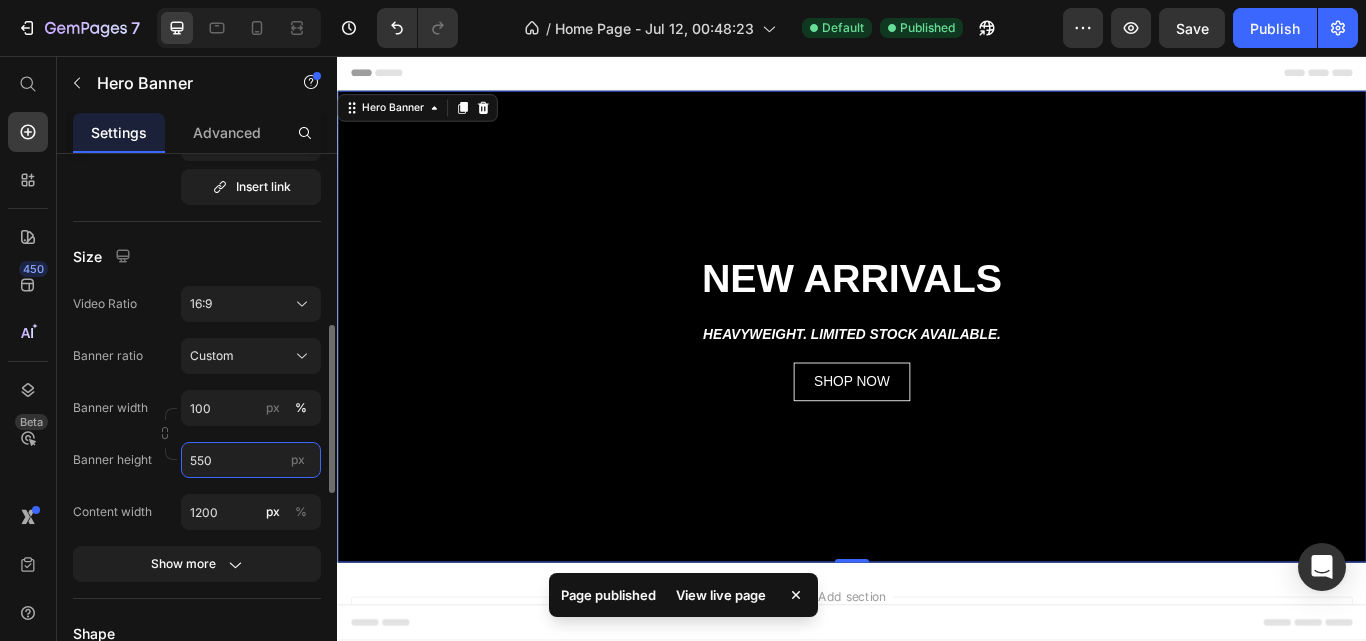 click on "550" at bounding box center [251, 460] 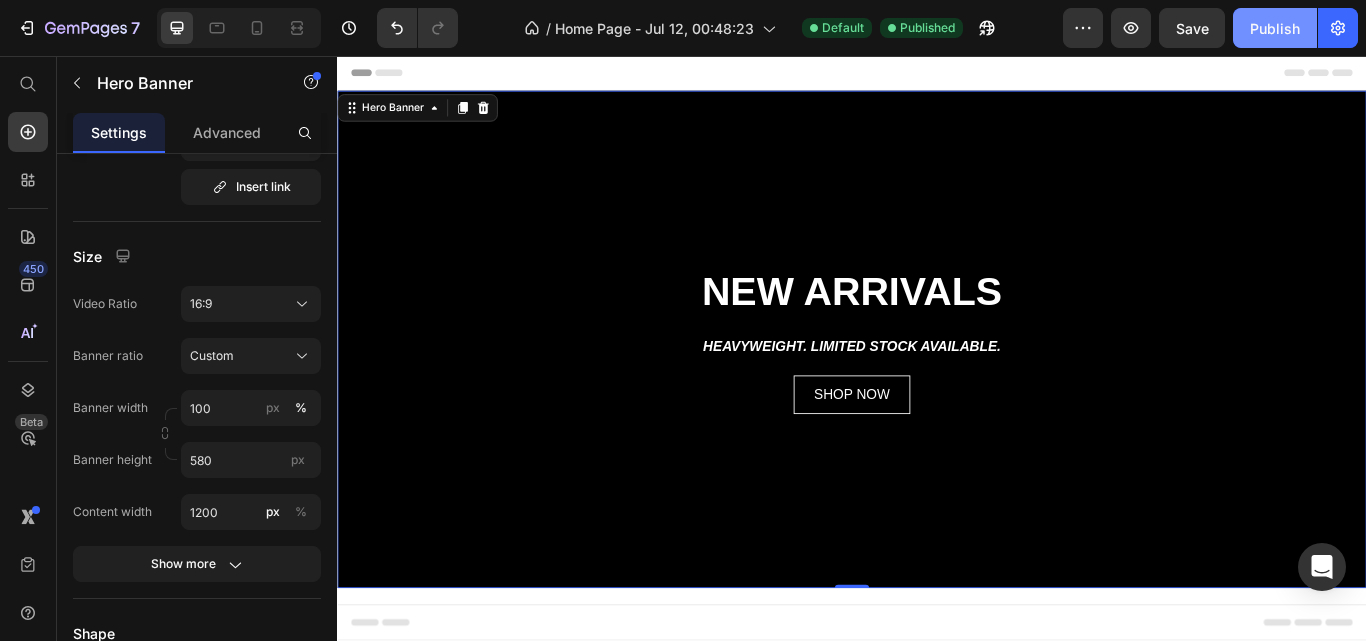 click on "Publish" at bounding box center (1275, 28) 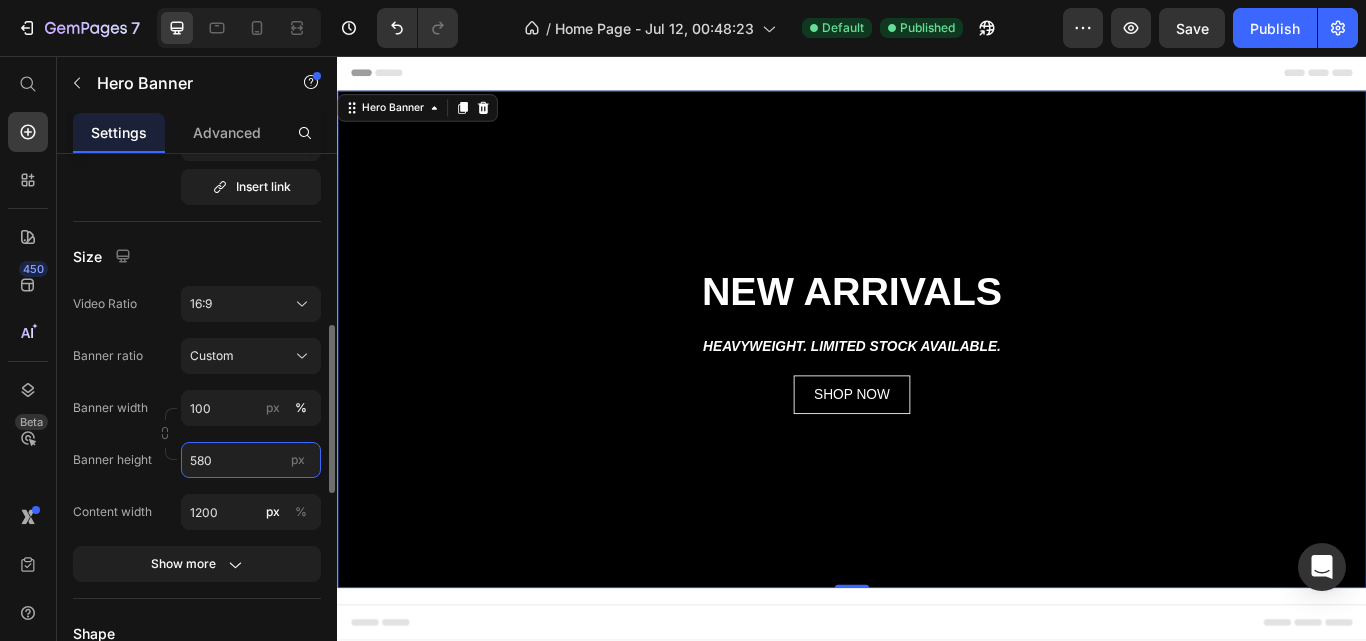 click on "580" at bounding box center (251, 460) 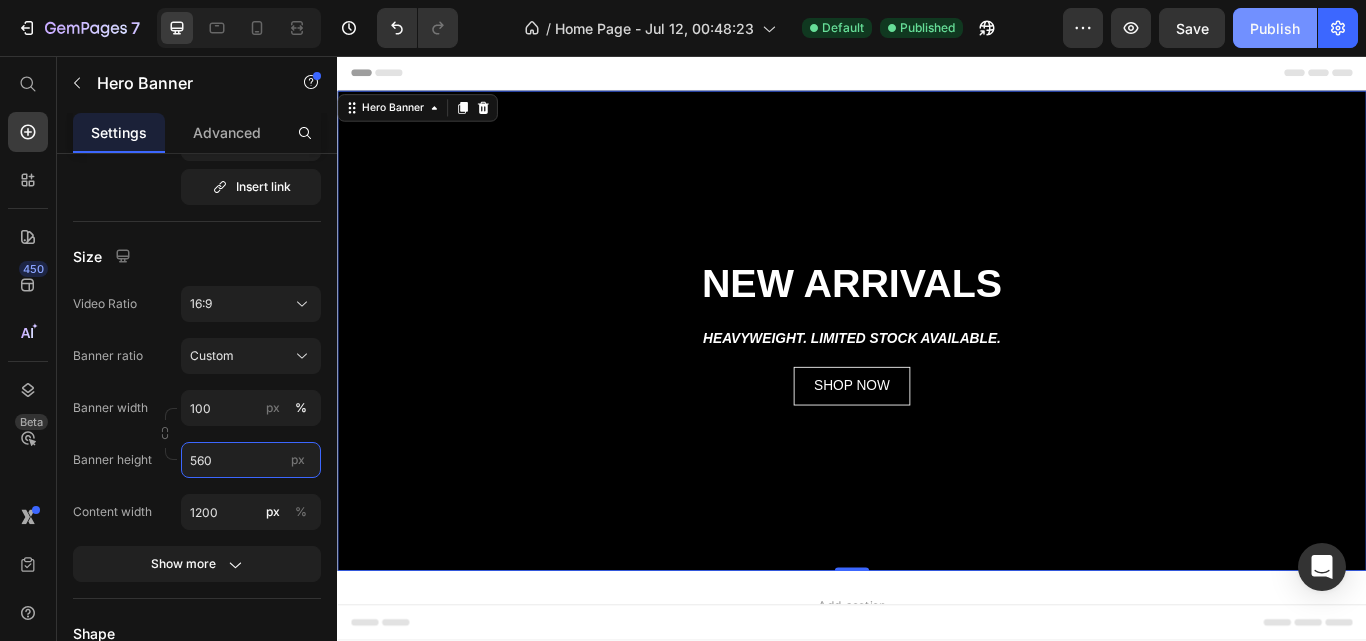 type on "560" 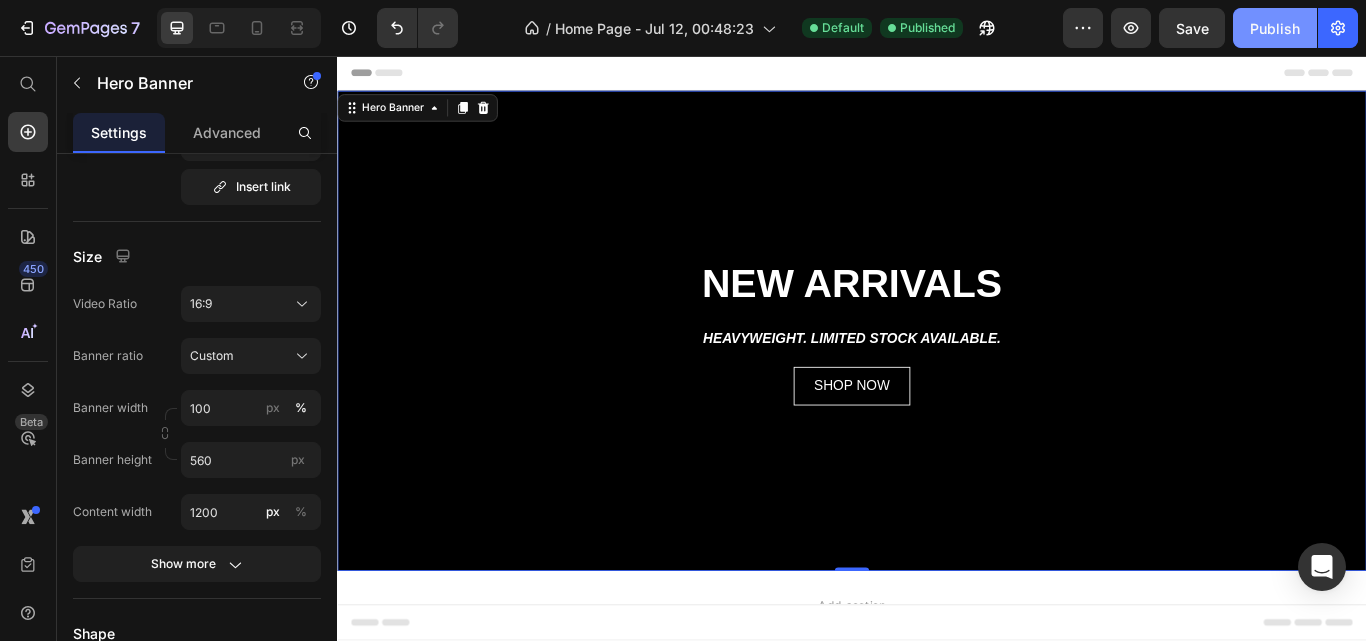 click on "Publish" at bounding box center [1275, 28] 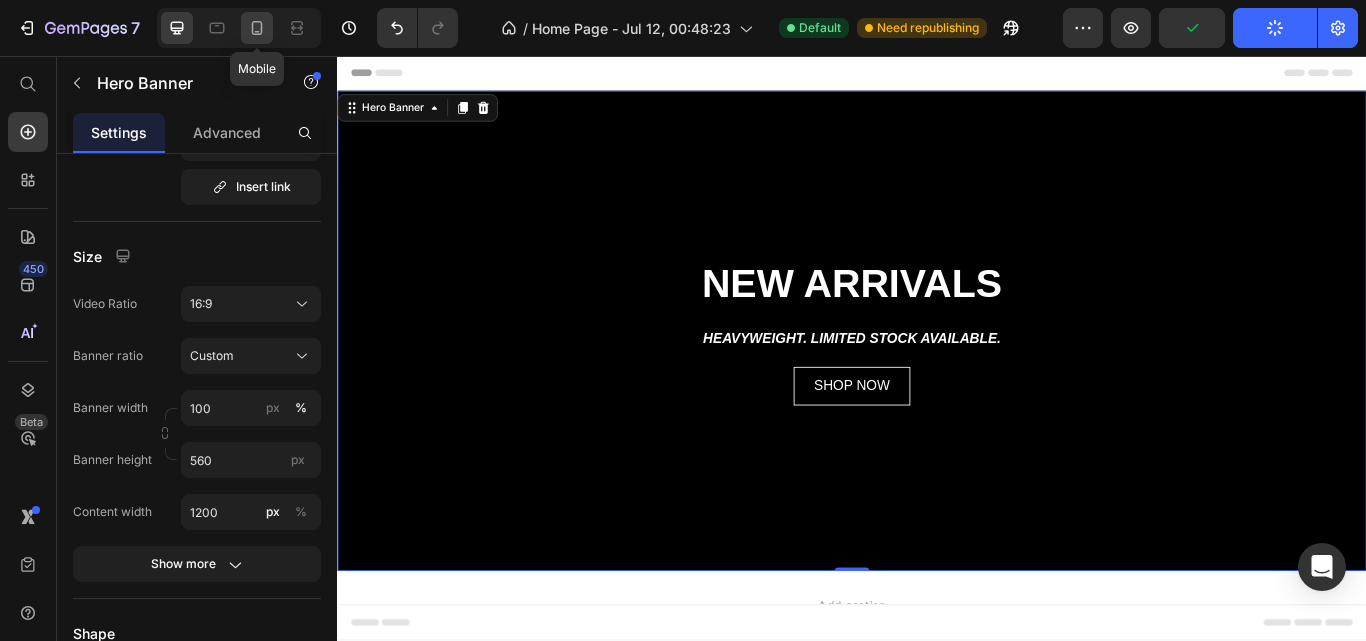 click 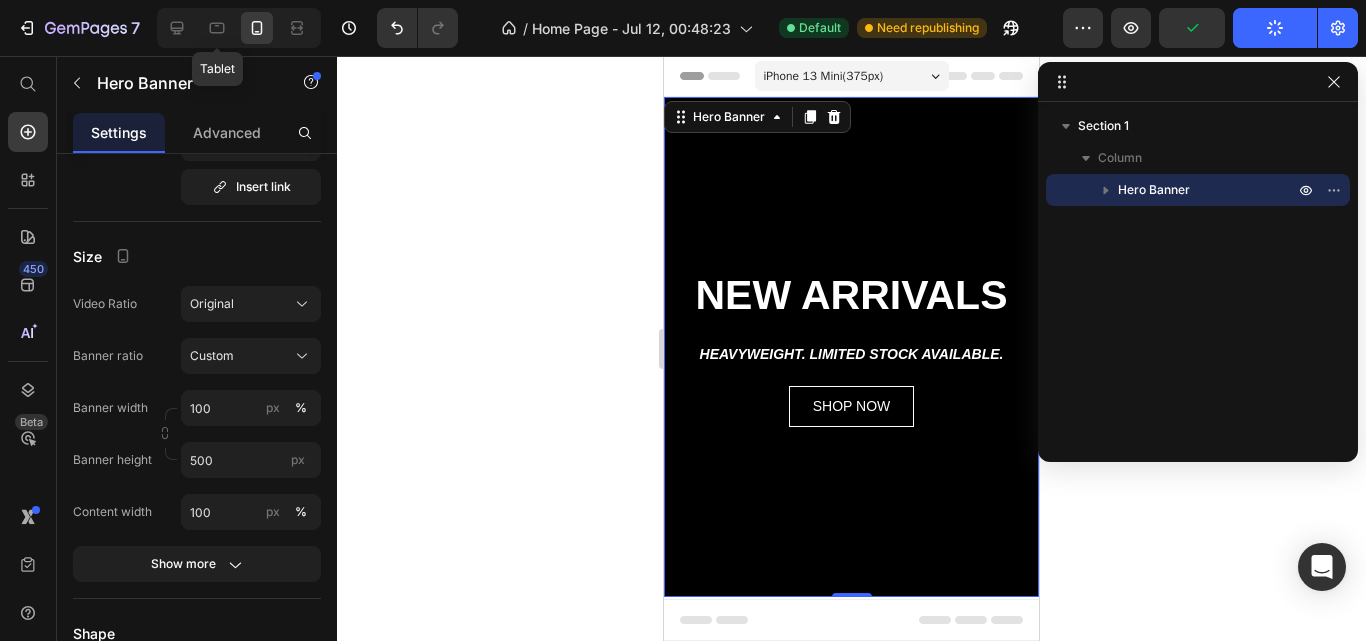 click 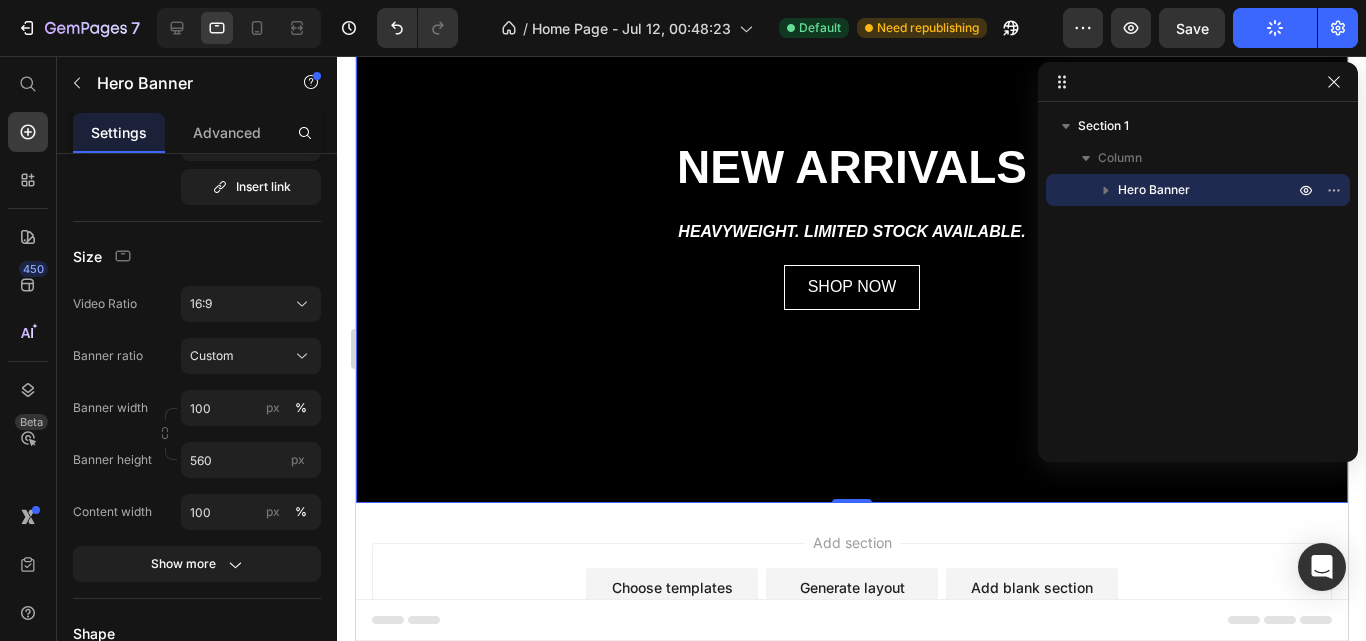 scroll, scrollTop: 0, scrollLeft: 0, axis: both 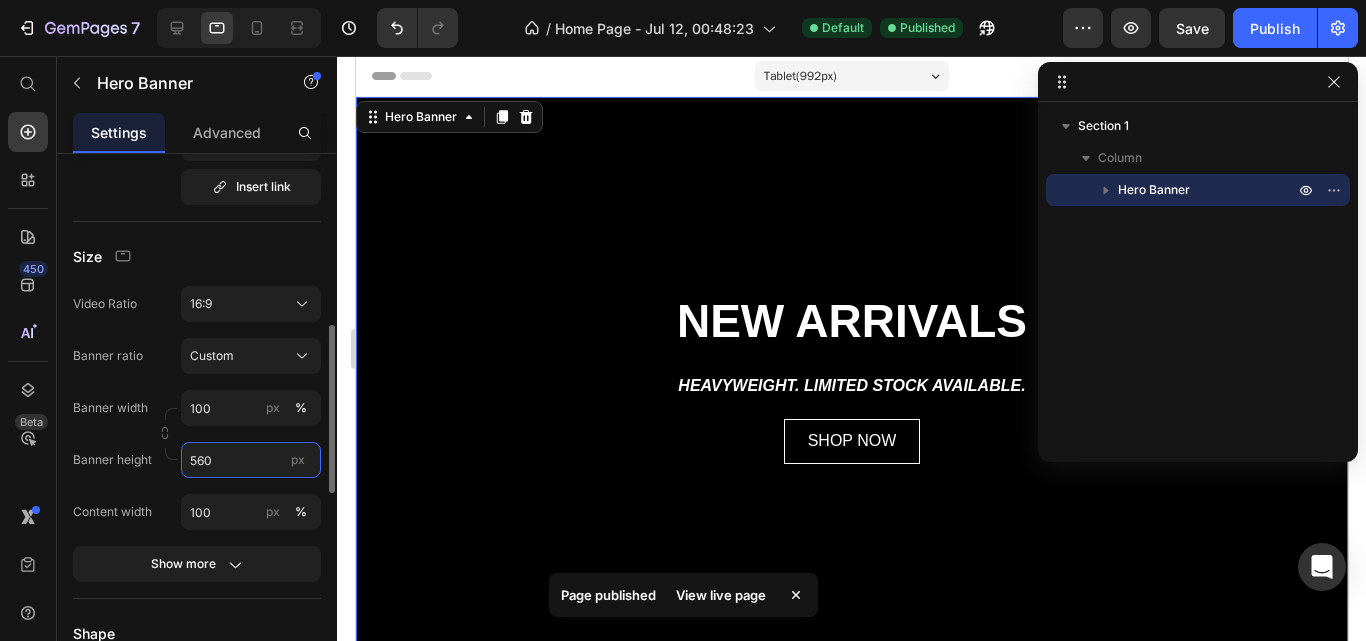 click on "560" at bounding box center [251, 460] 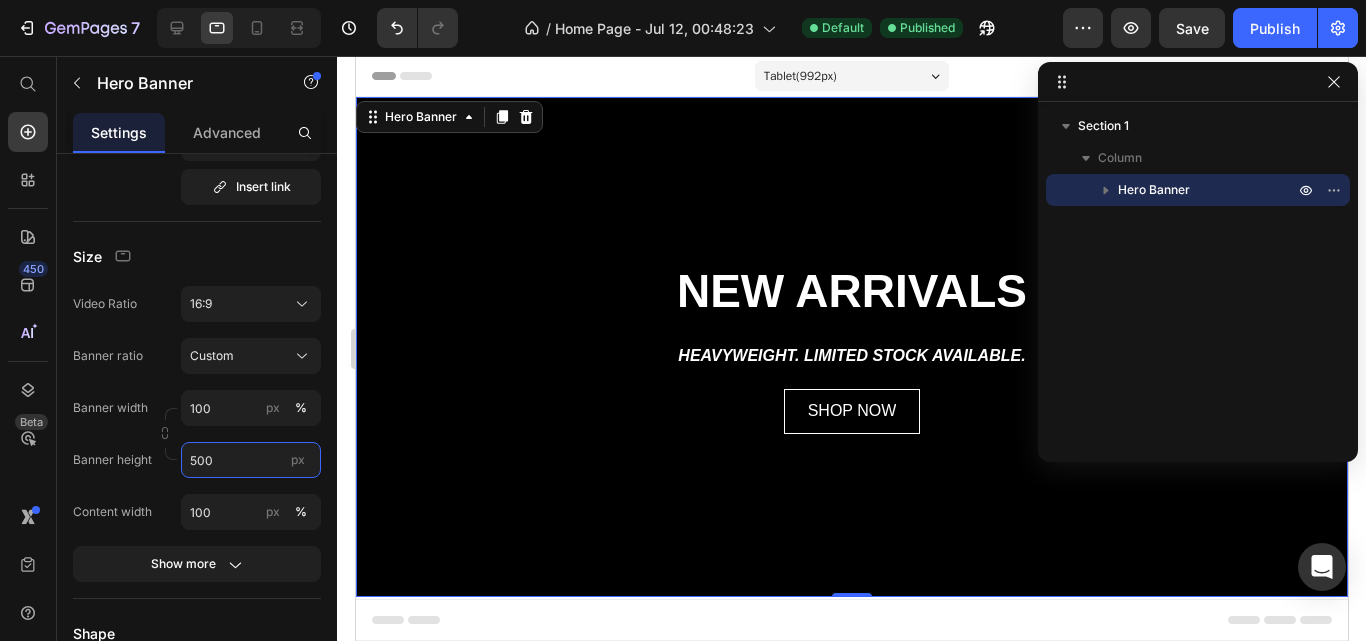 type on "500" 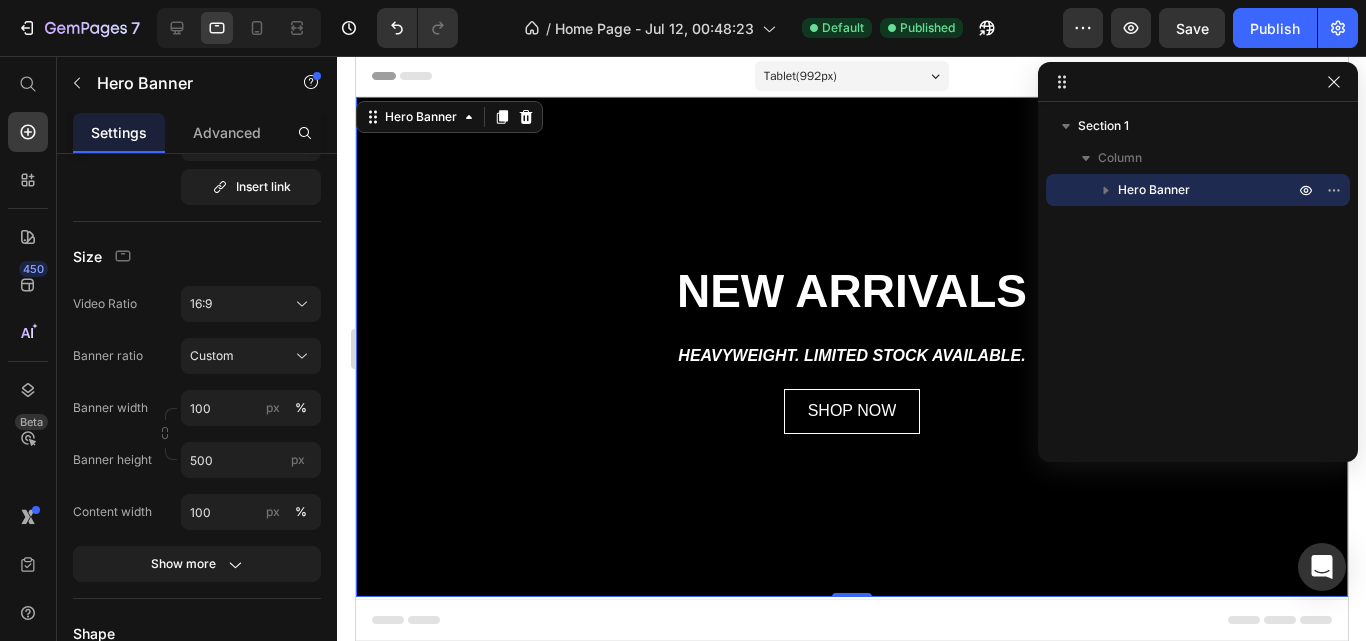 click on "Publish" at bounding box center (1275, 28) 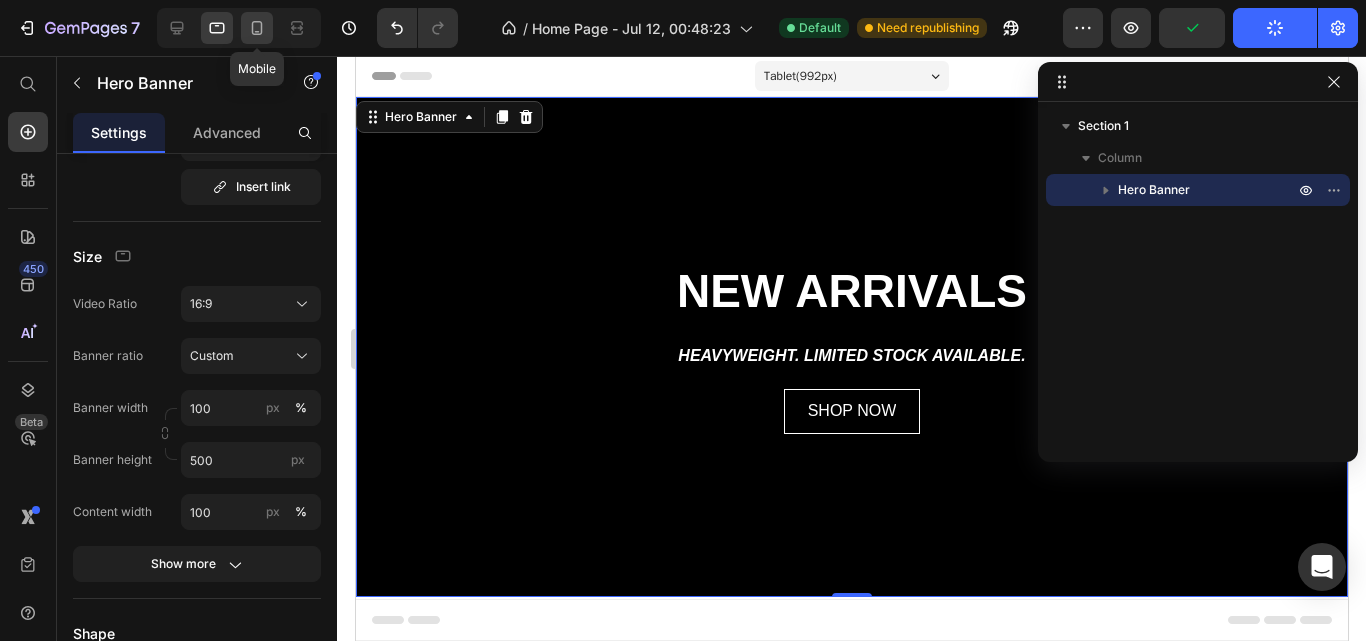 click 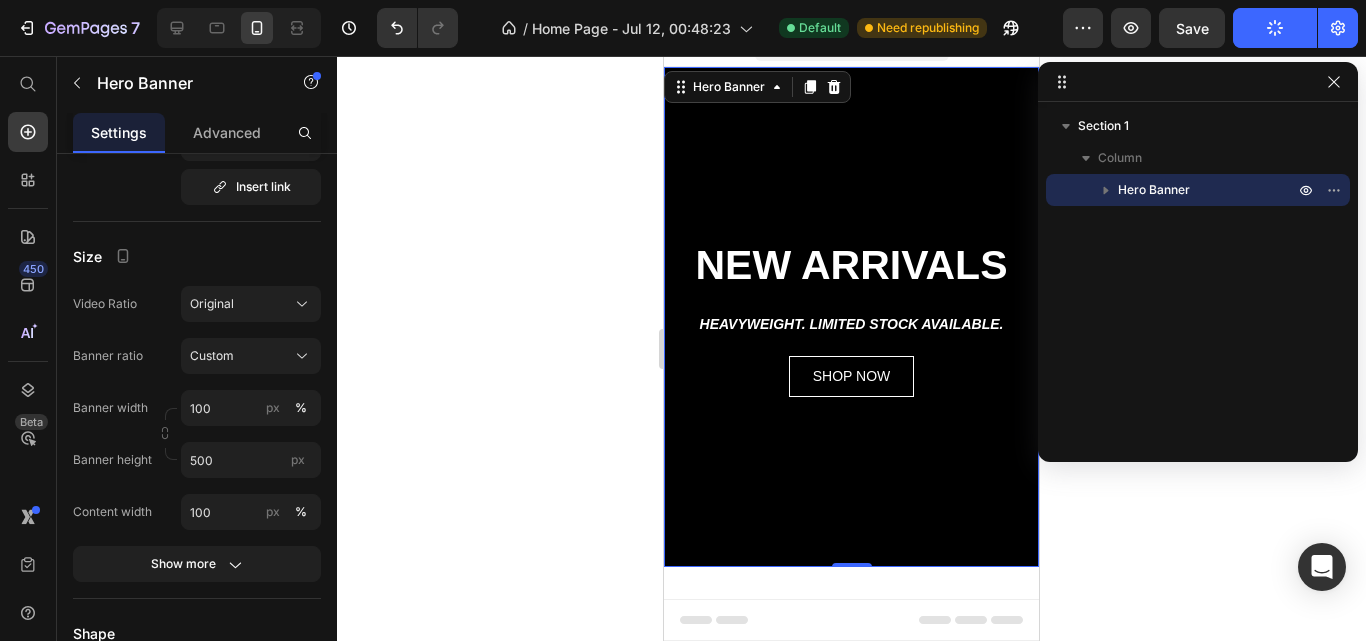 scroll, scrollTop: 0, scrollLeft: 0, axis: both 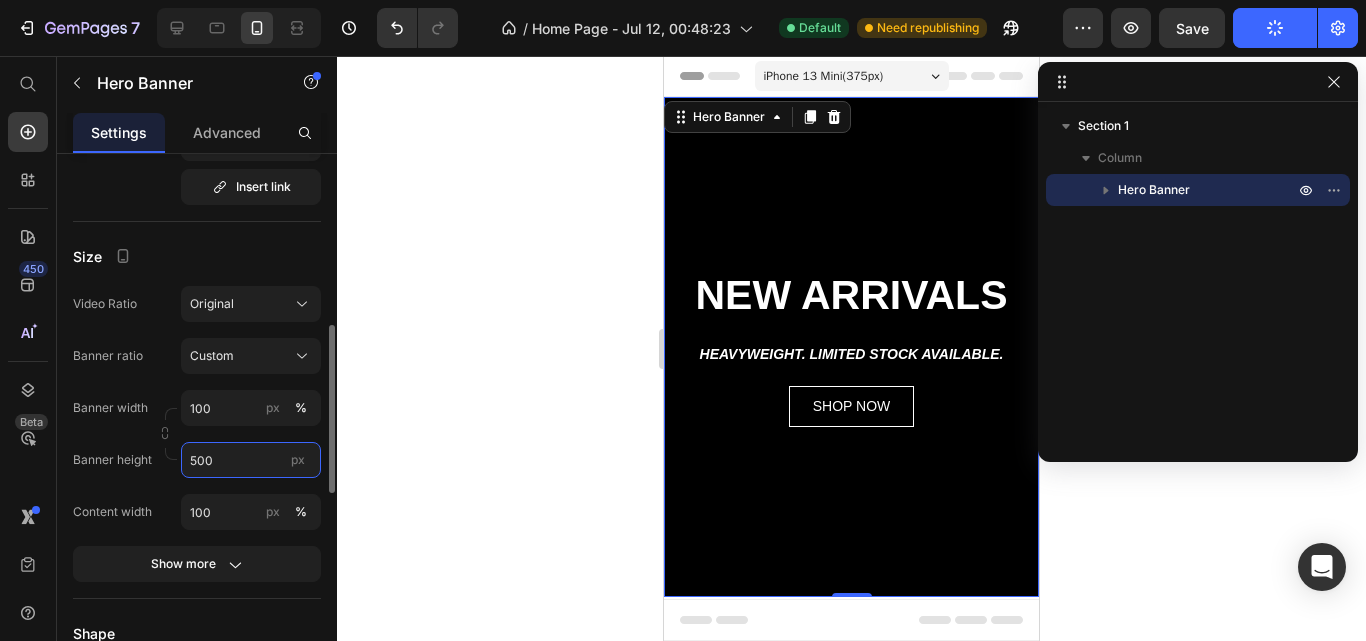 click on "500" at bounding box center (251, 460) 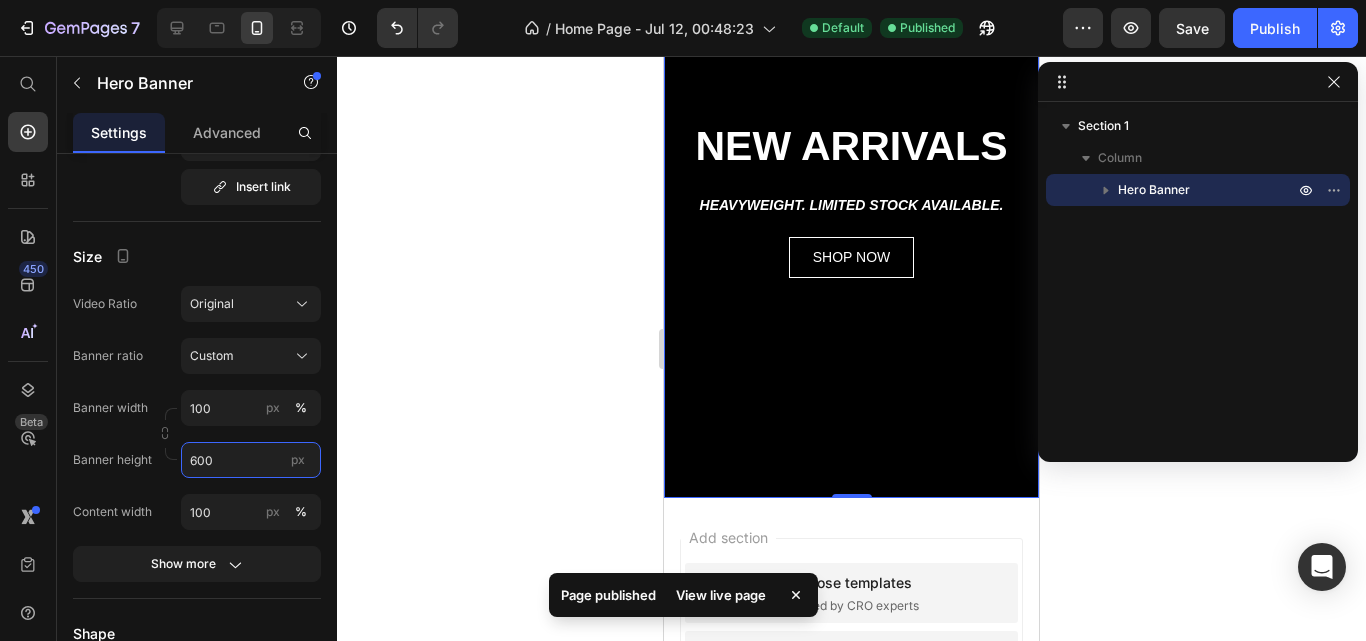 scroll, scrollTop: 0, scrollLeft: 0, axis: both 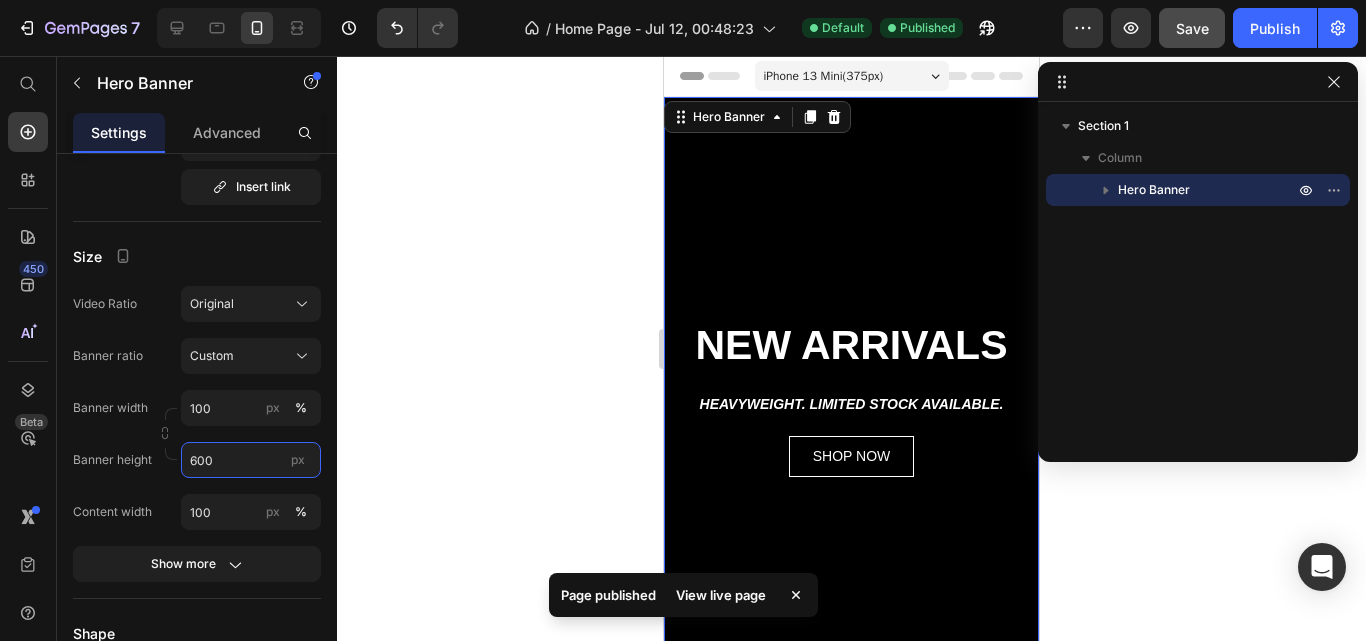 type on "600" 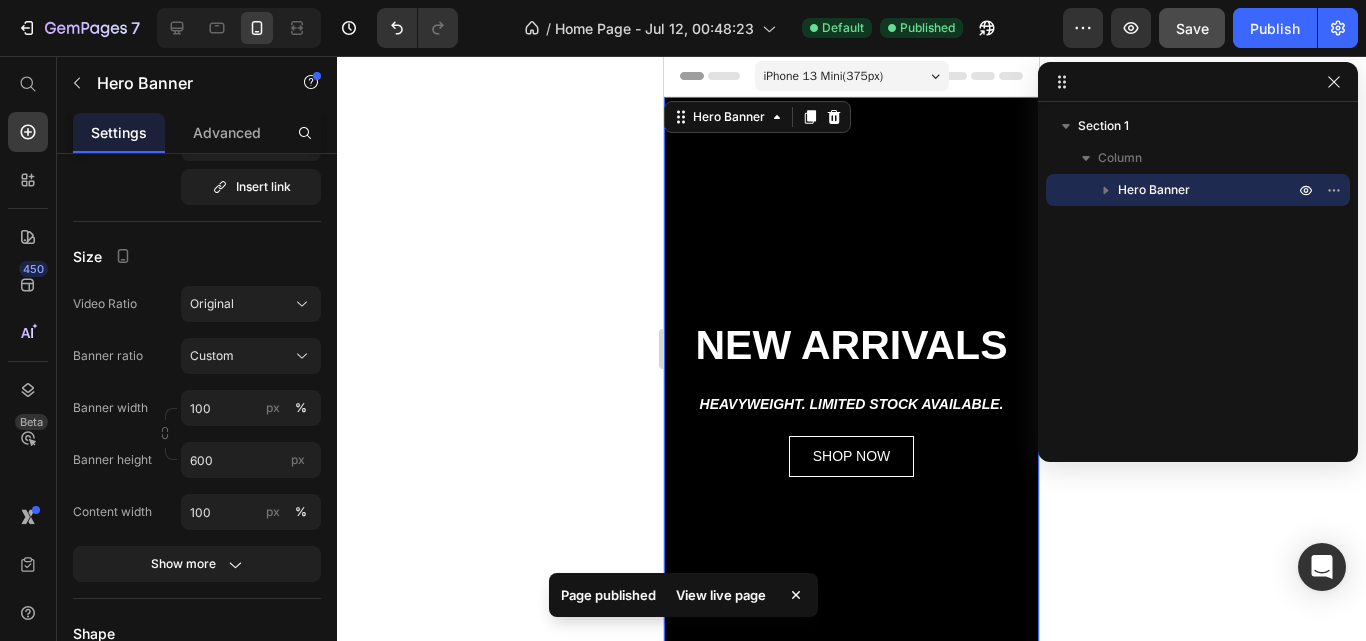 click on "Publish" at bounding box center (1275, 28) 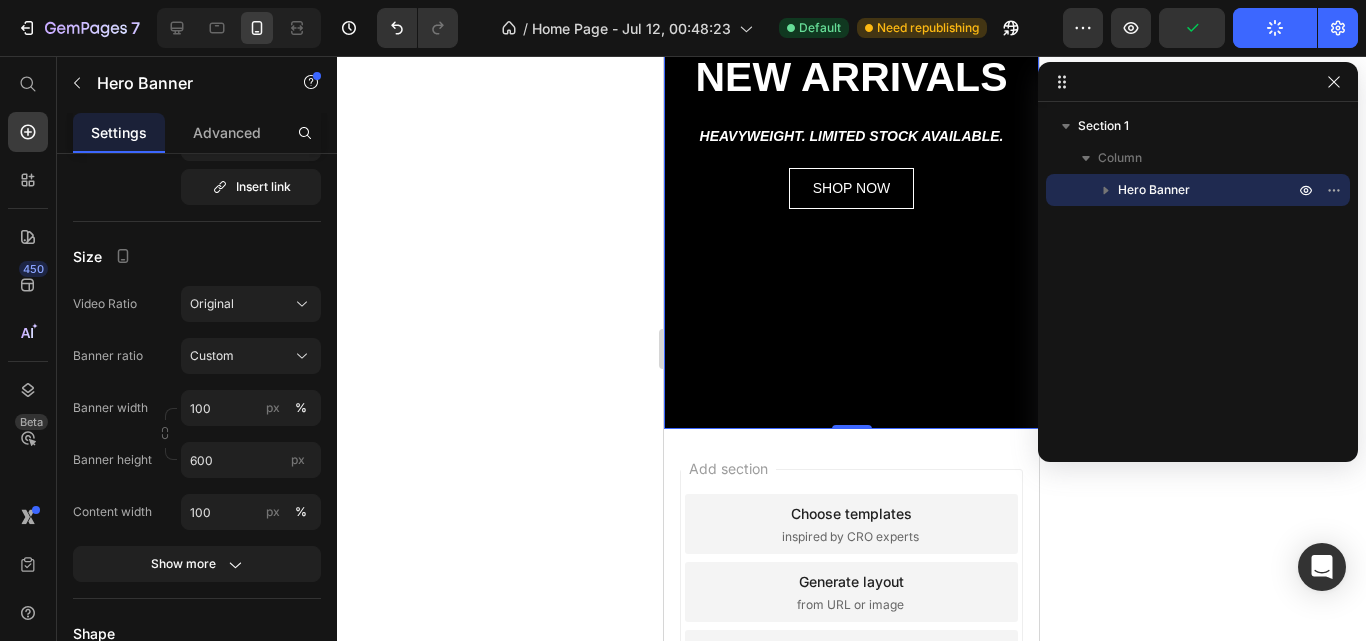 scroll, scrollTop: 0, scrollLeft: 0, axis: both 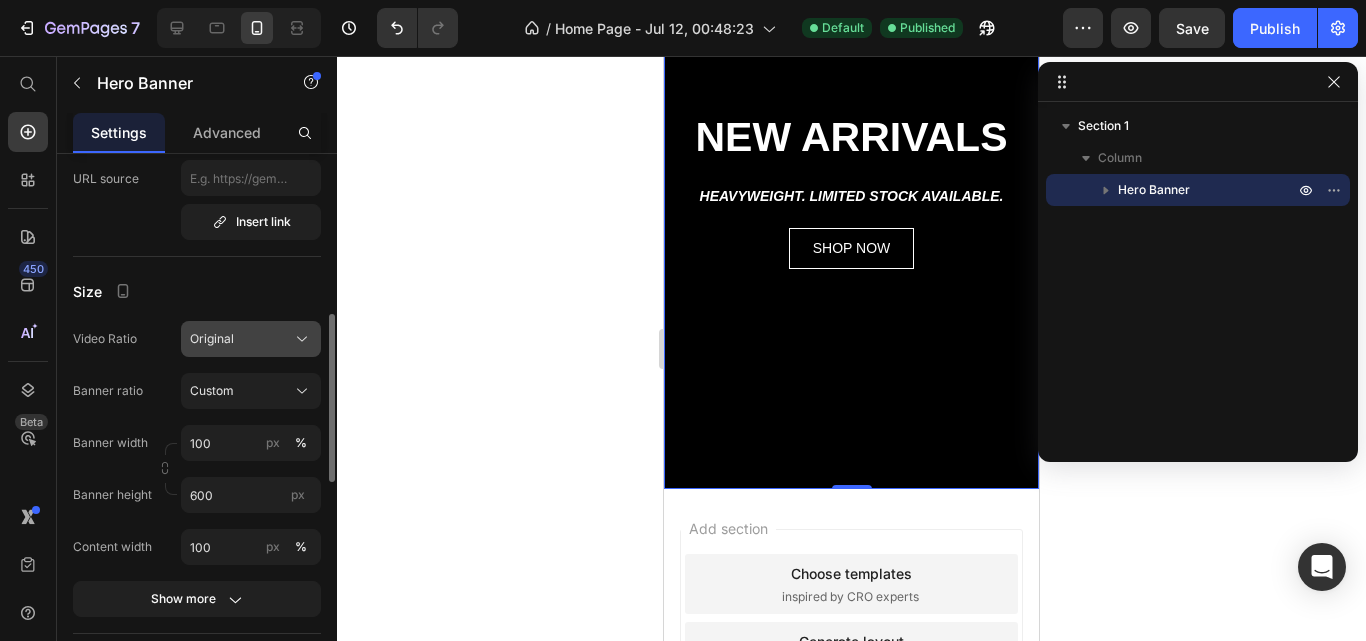 click on "Original" 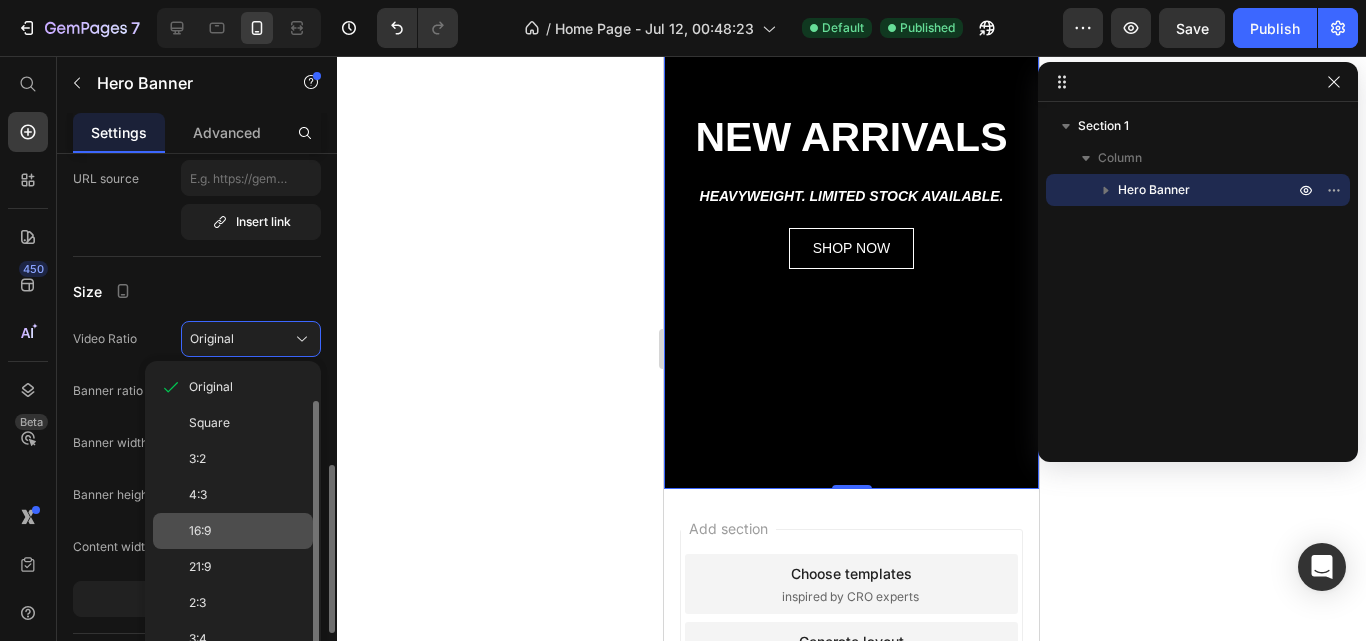 scroll, scrollTop: 16, scrollLeft: 0, axis: vertical 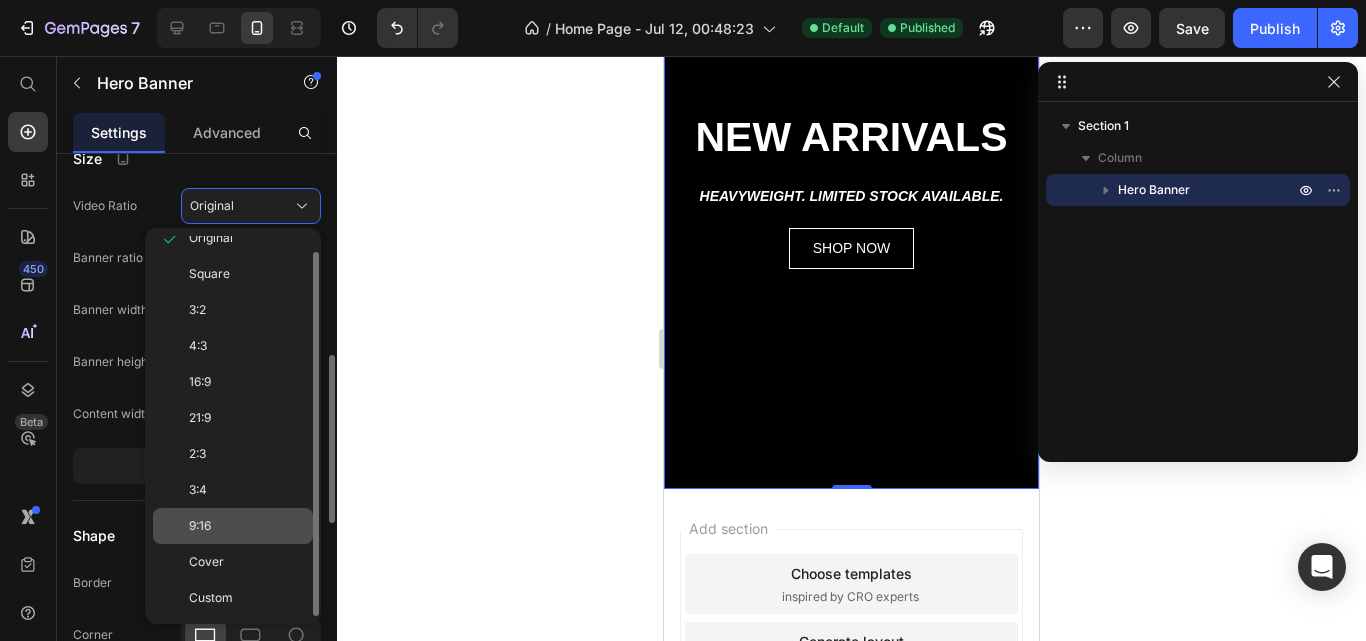 click on "9:16" at bounding box center [247, 526] 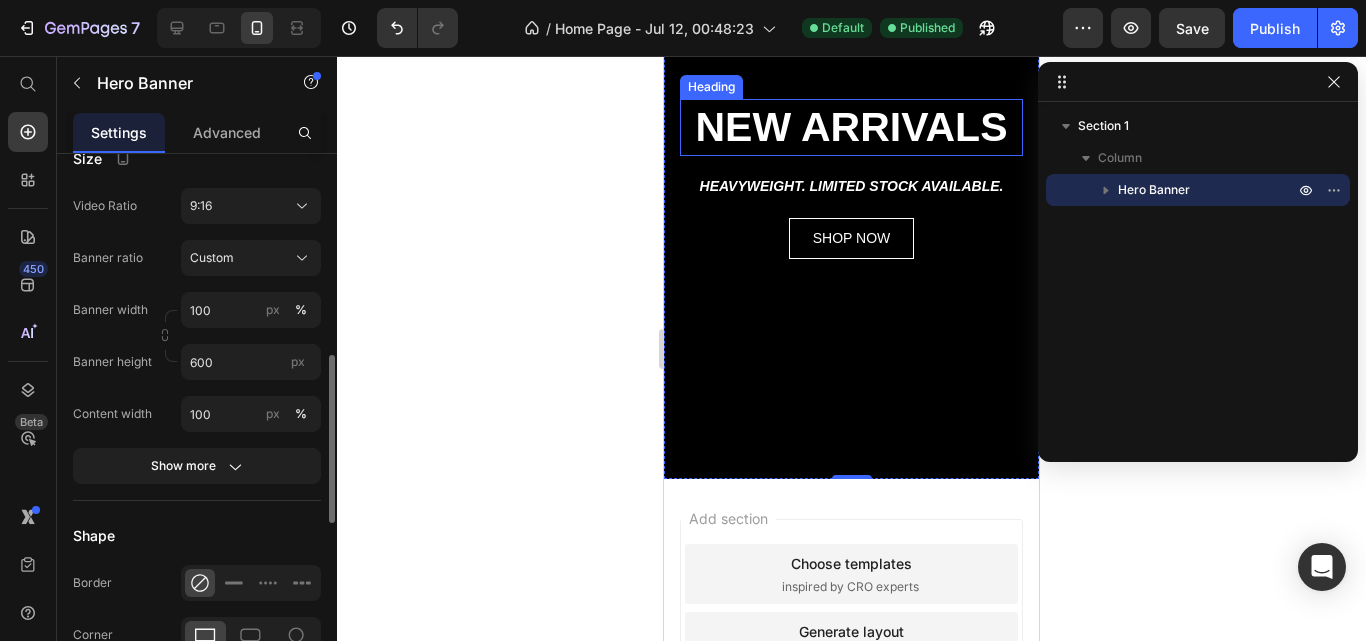 scroll, scrollTop: 219, scrollLeft: 0, axis: vertical 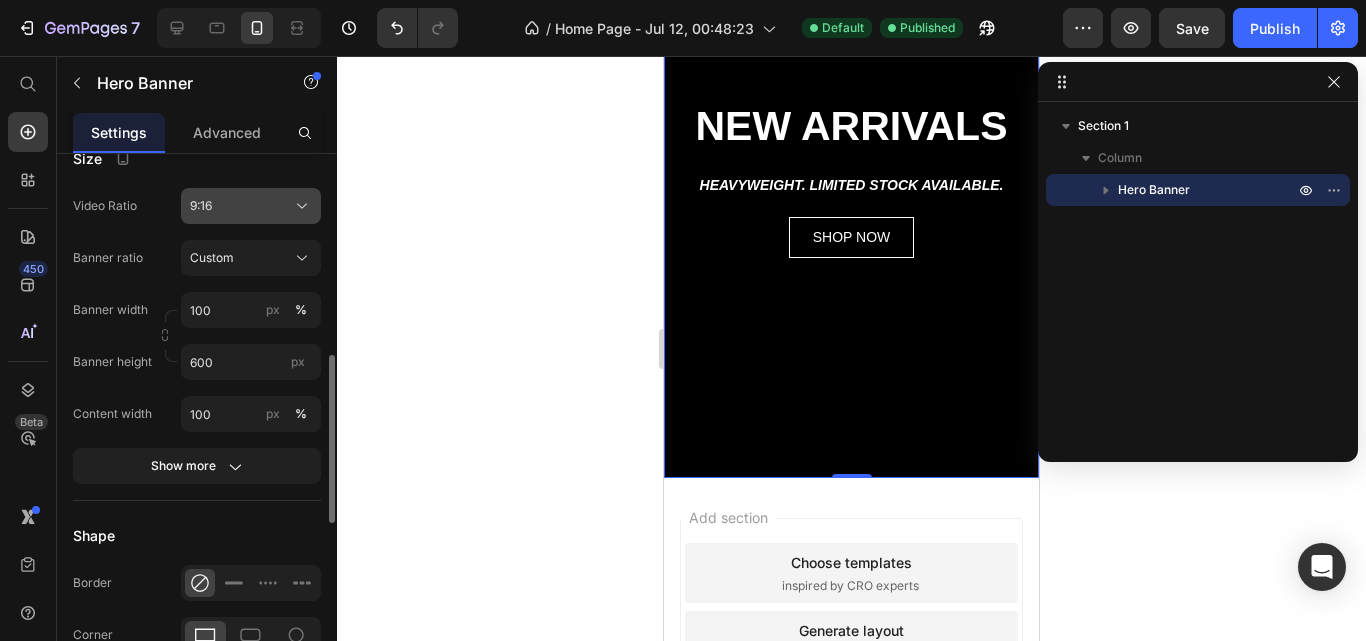 click on "9:16" 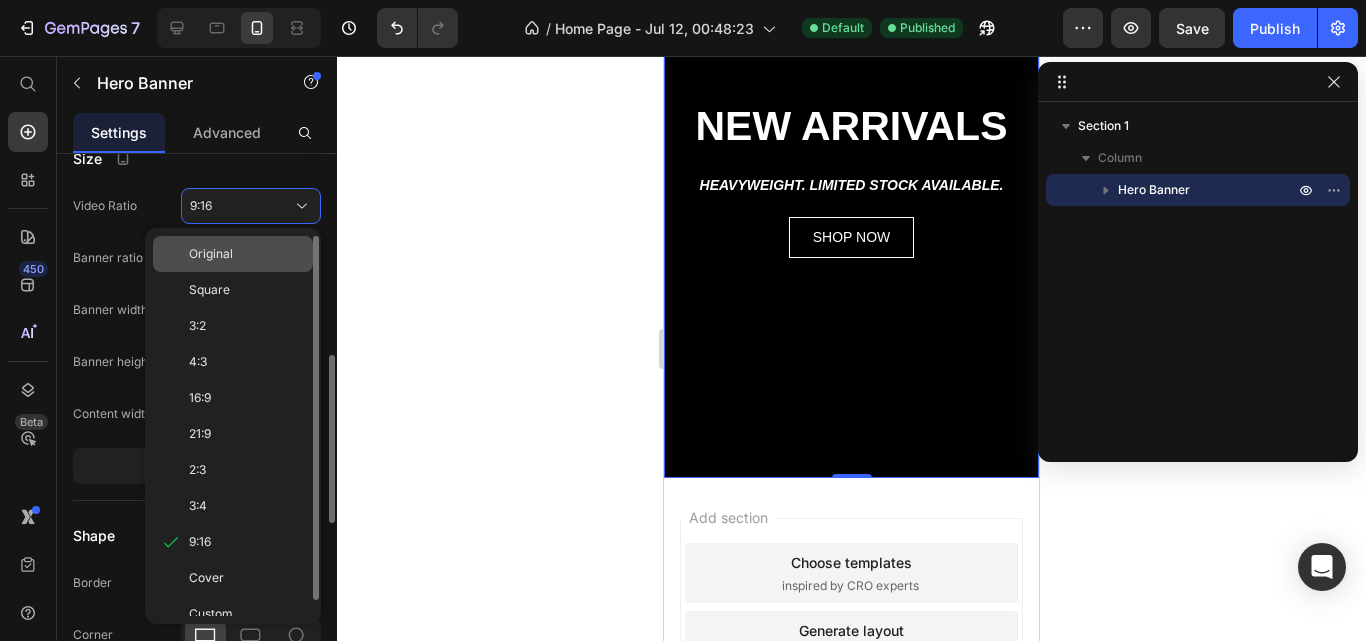 click on "Original" at bounding box center [247, 254] 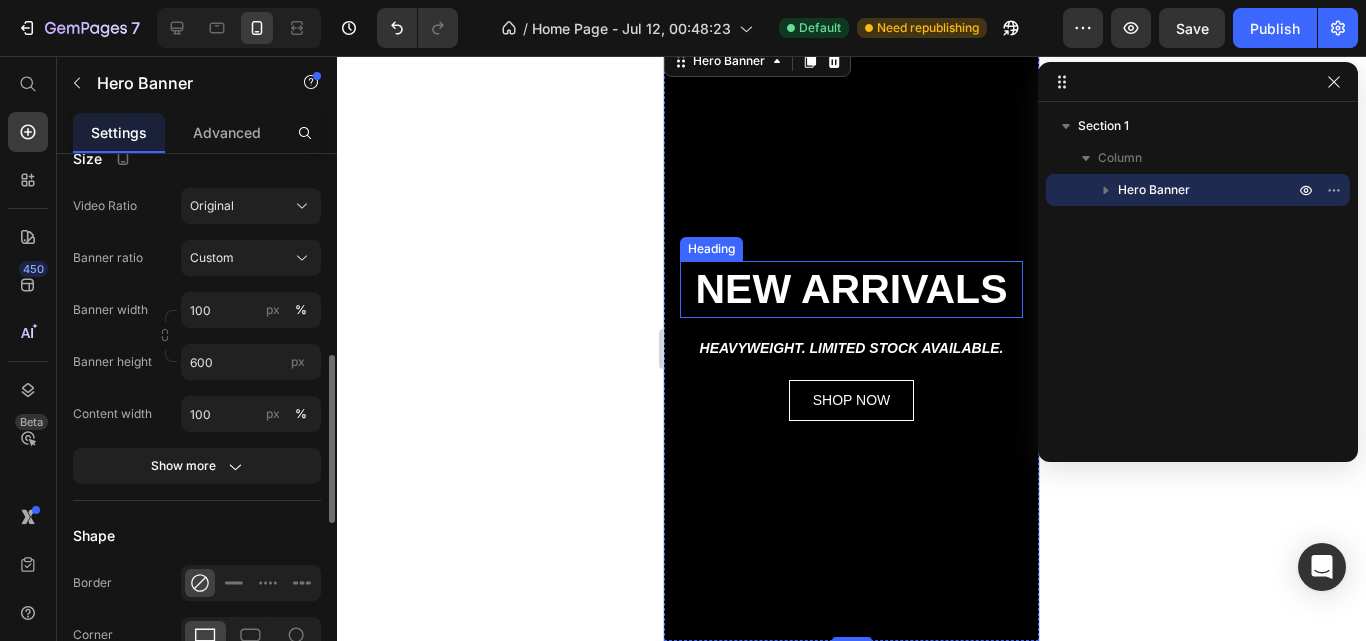 scroll, scrollTop: 0, scrollLeft: 0, axis: both 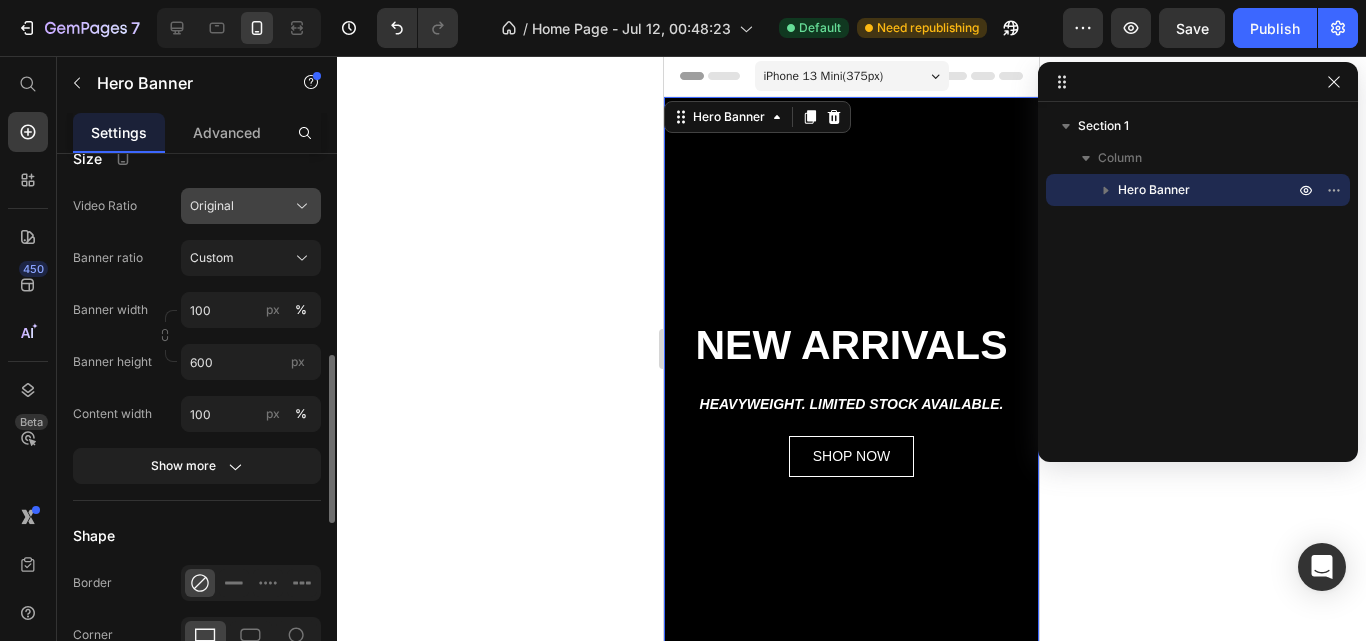 click on "Original" 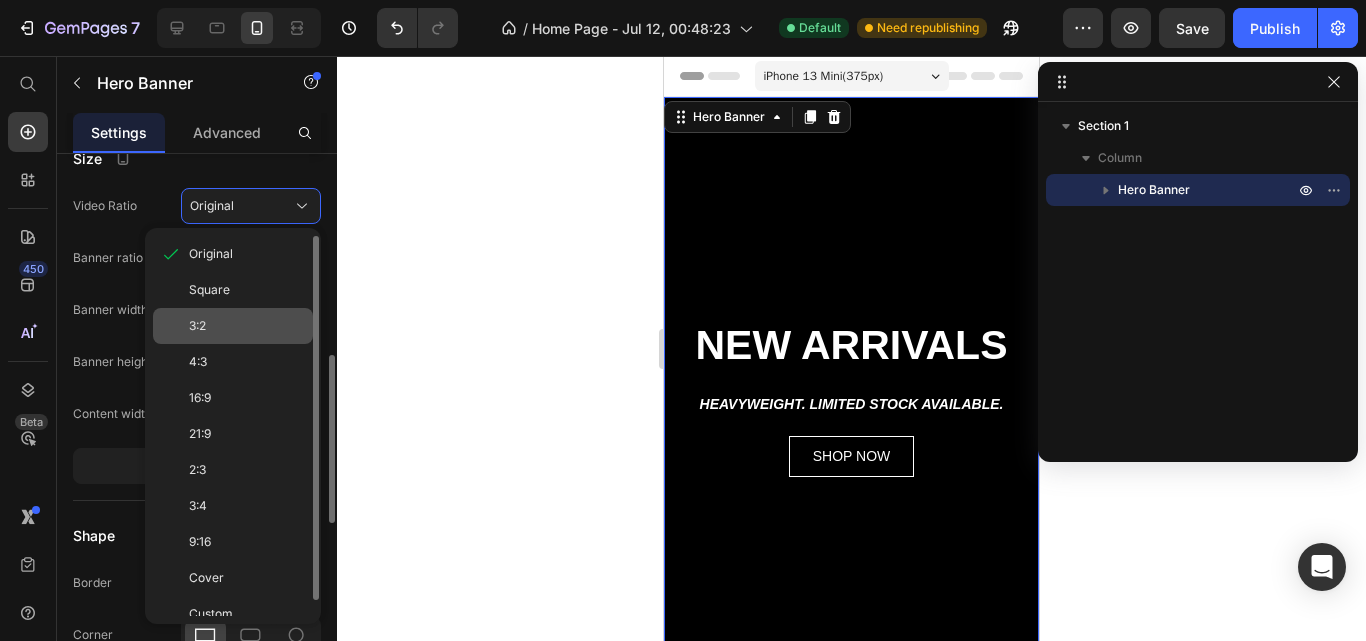scroll, scrollTop: 16, scrollLeft: 0, axis: vertical 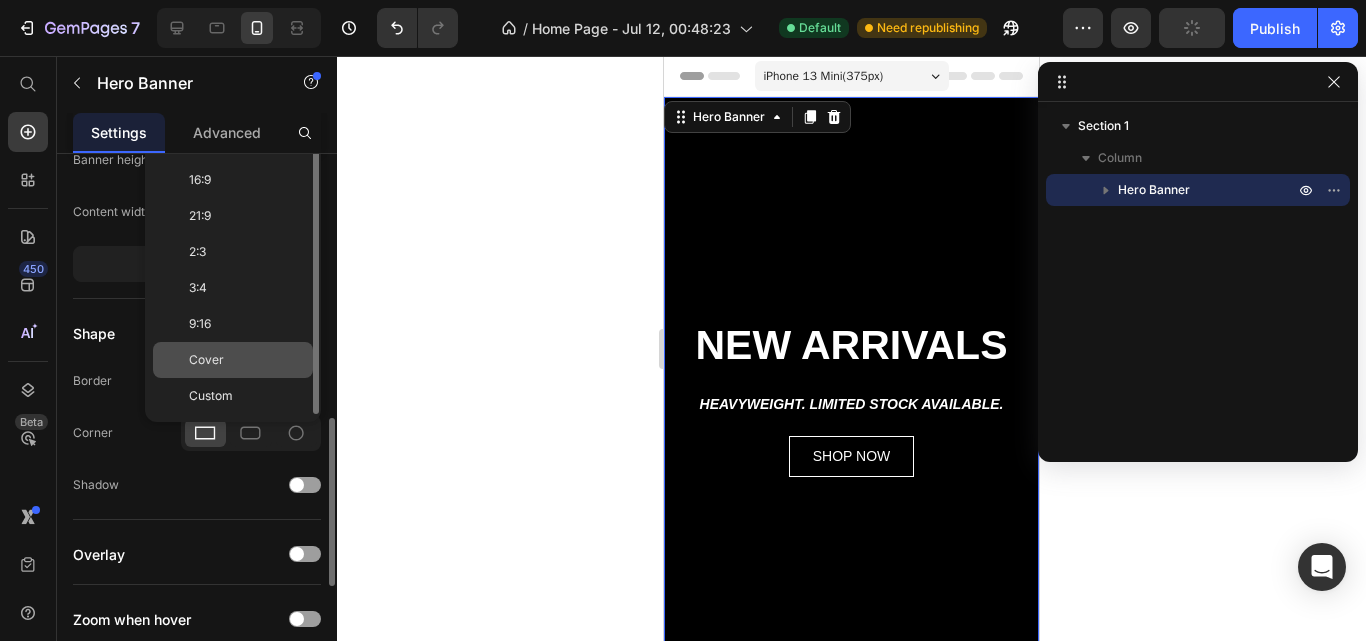 click on "Cover" at bounding box center (247, 360) 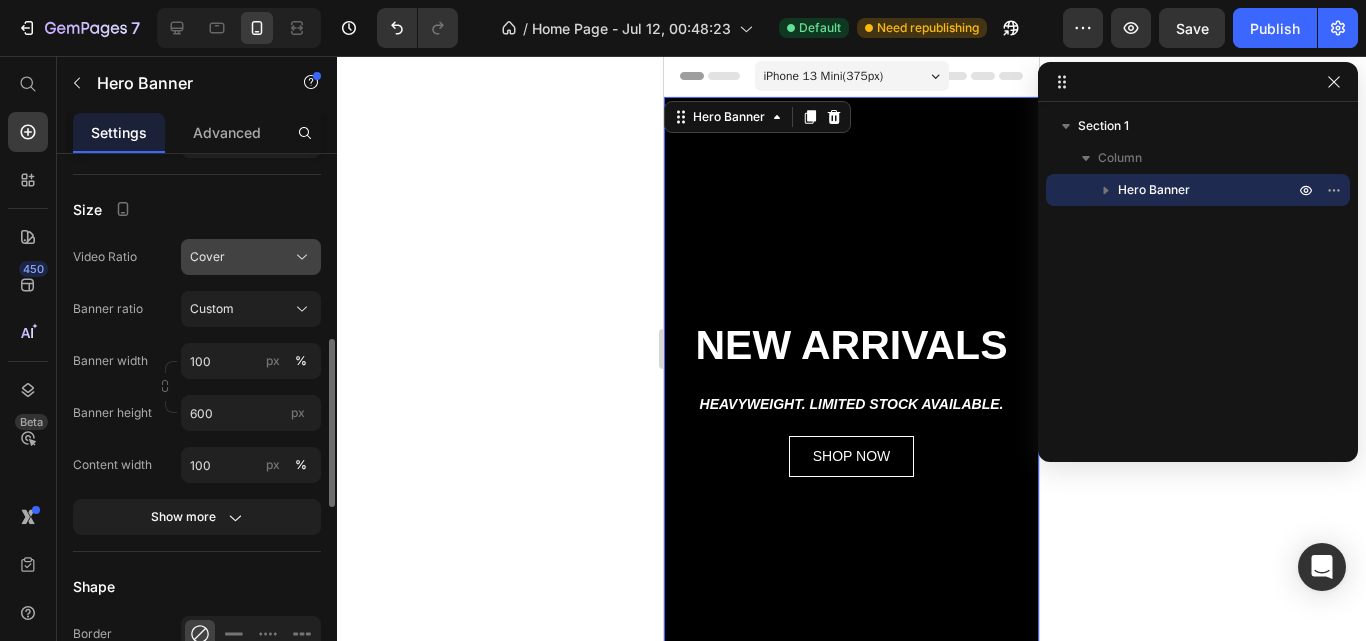 scroll, scrollTop: 577, scrollLeft: 0, axis: vertical 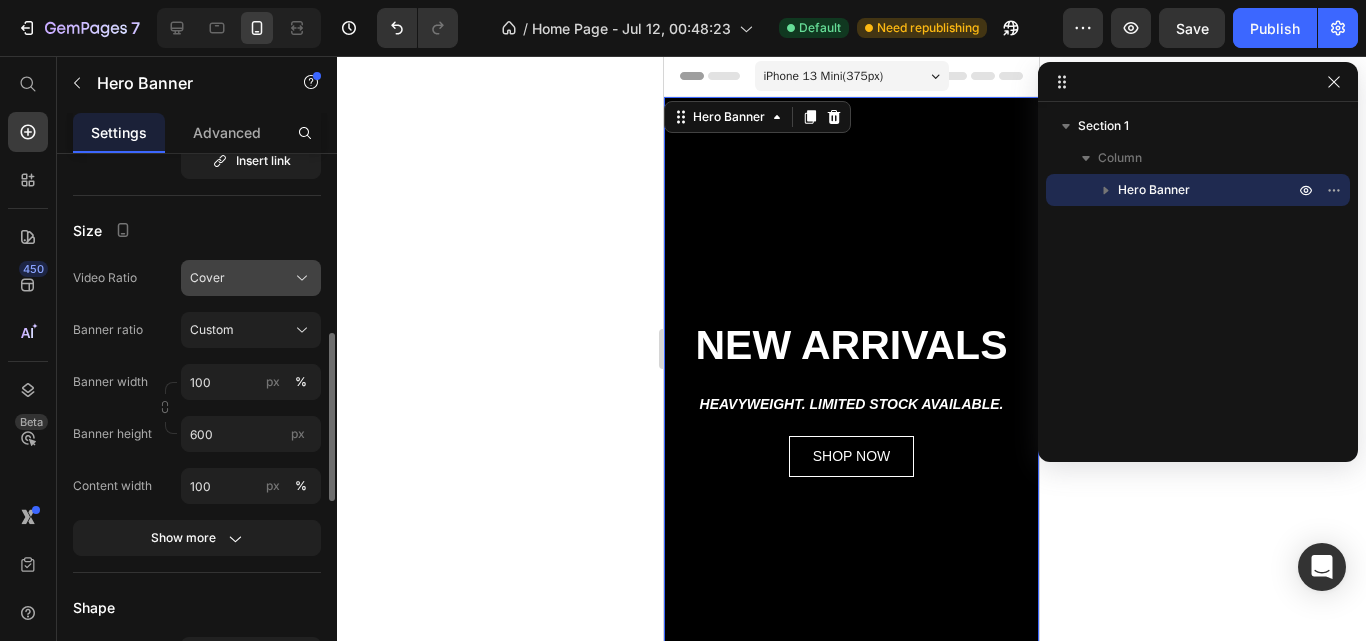 click on "Cover" 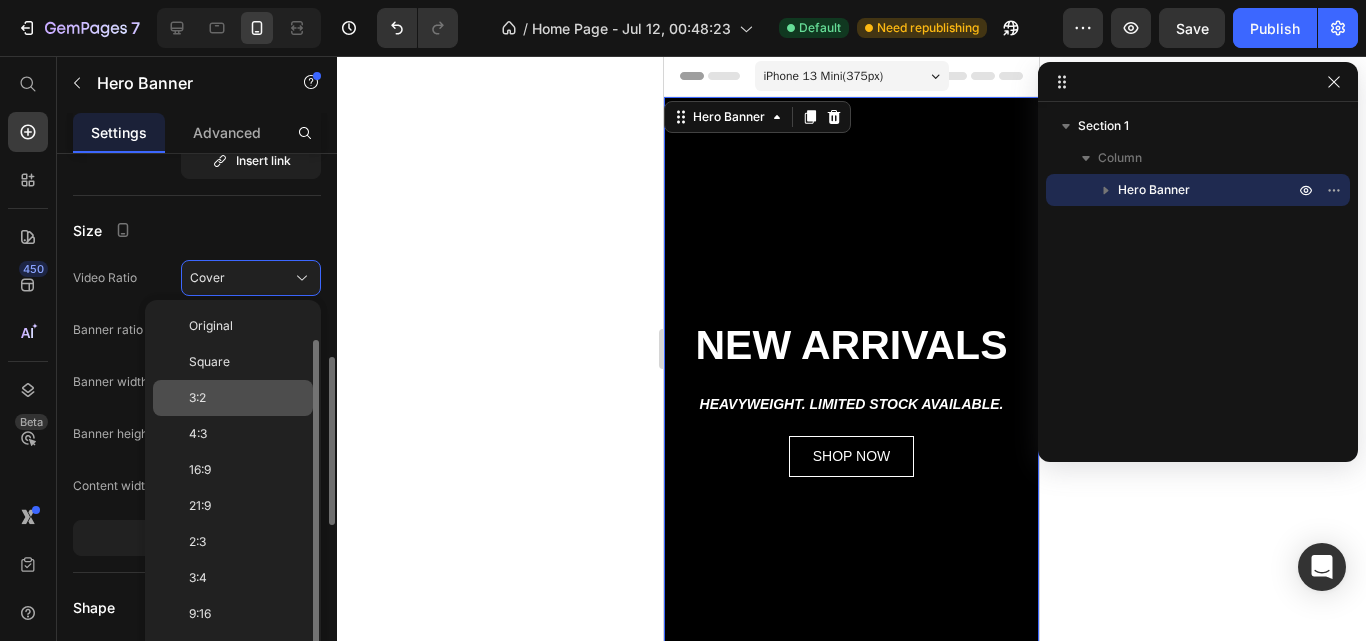 scroll, scrollTop: 16, scrollLeft: 0, axis: vertical 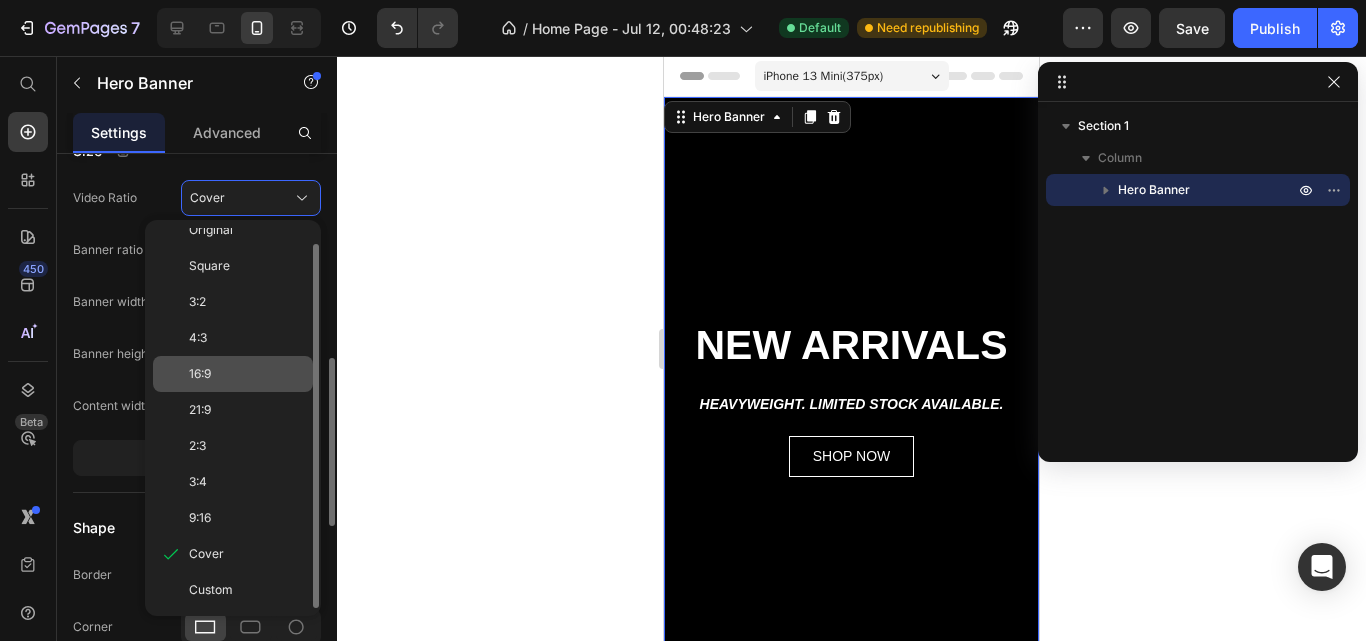 click on "16:9" 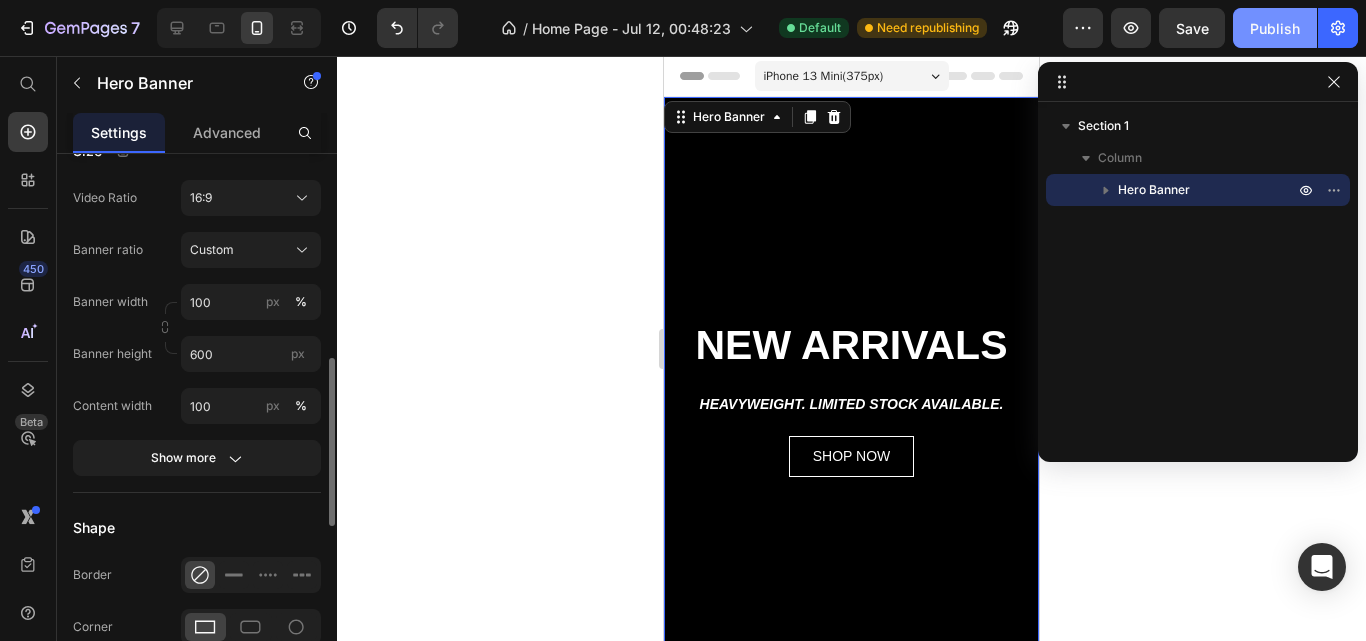 click on "Publish" at bounding box center [1275, 28] 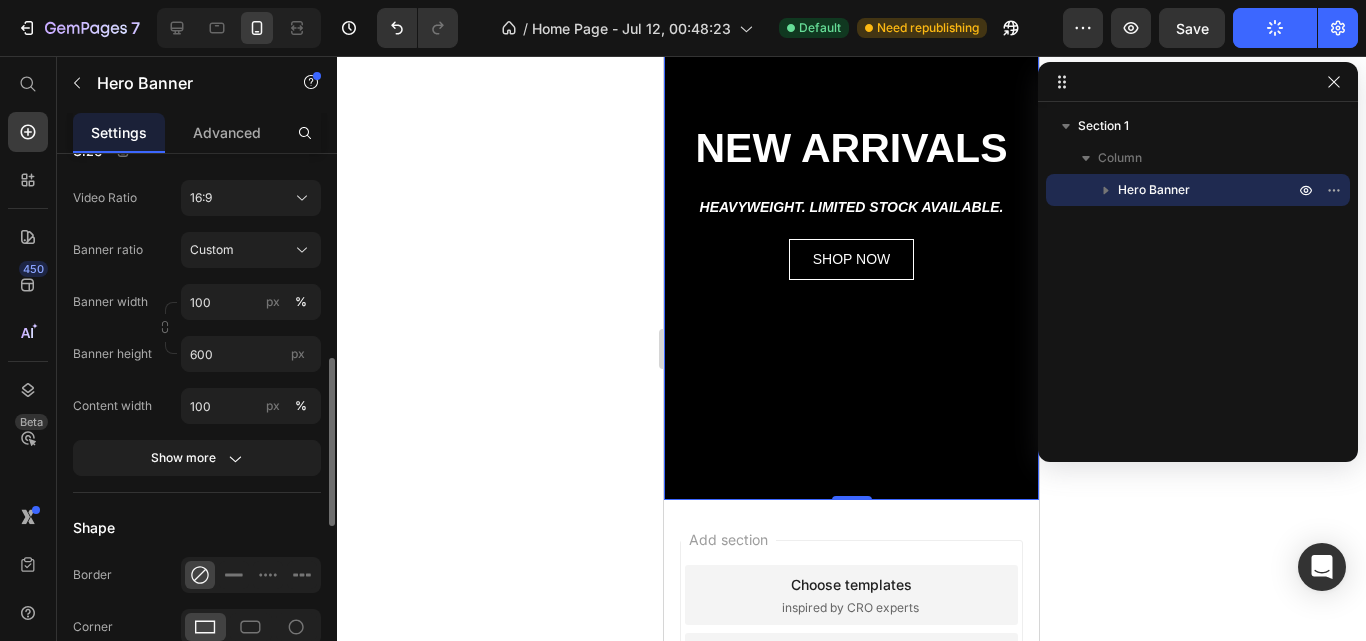scroll, scrollTop: 0, scrollLeft: 0, axis: both 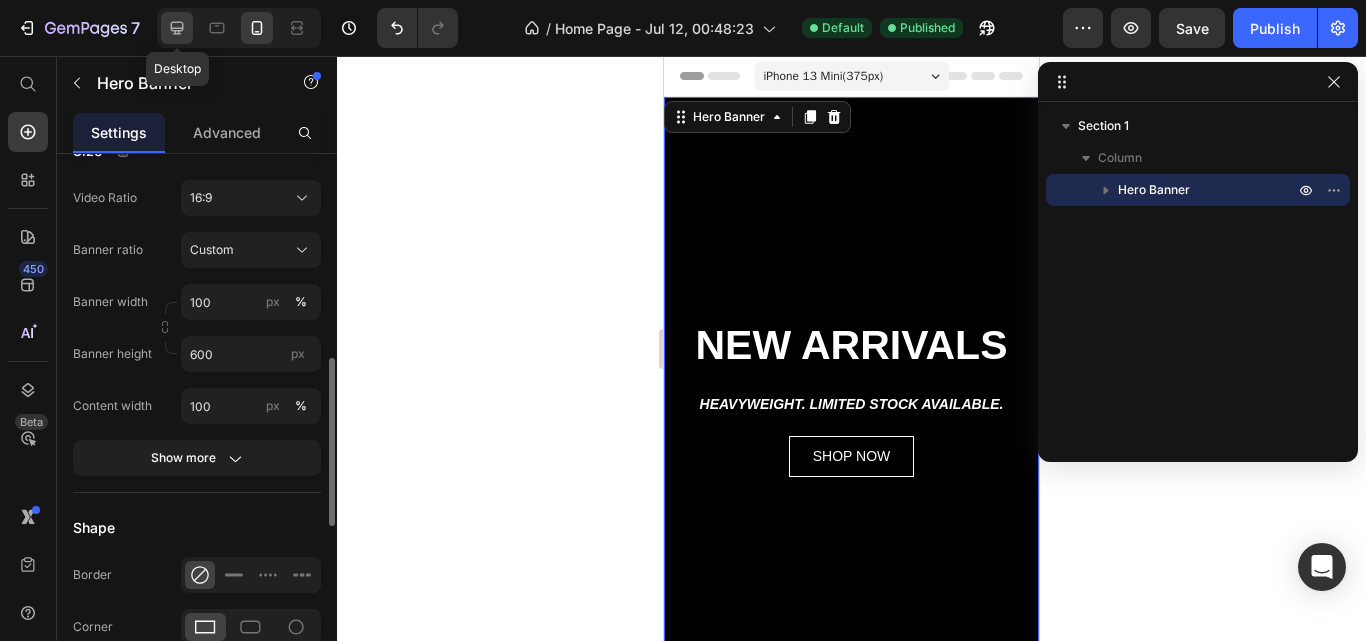 click 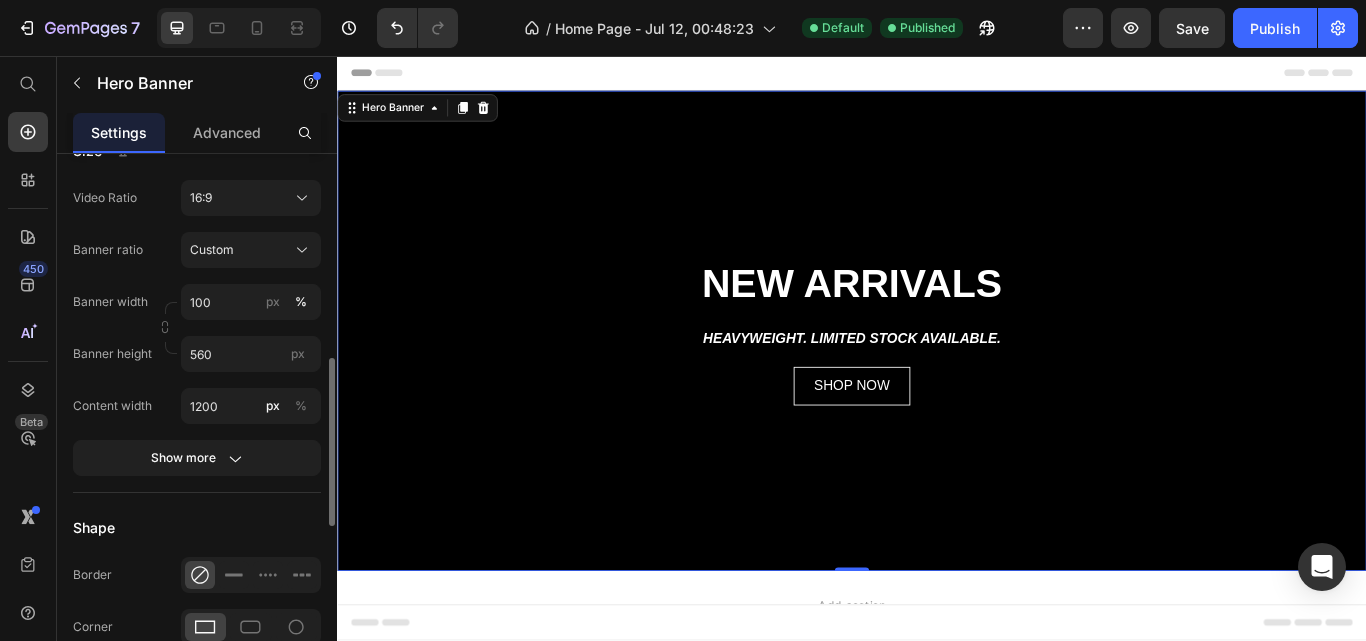 scroll, scrollTop: 165, scrollLeft: 0, axis: vertical 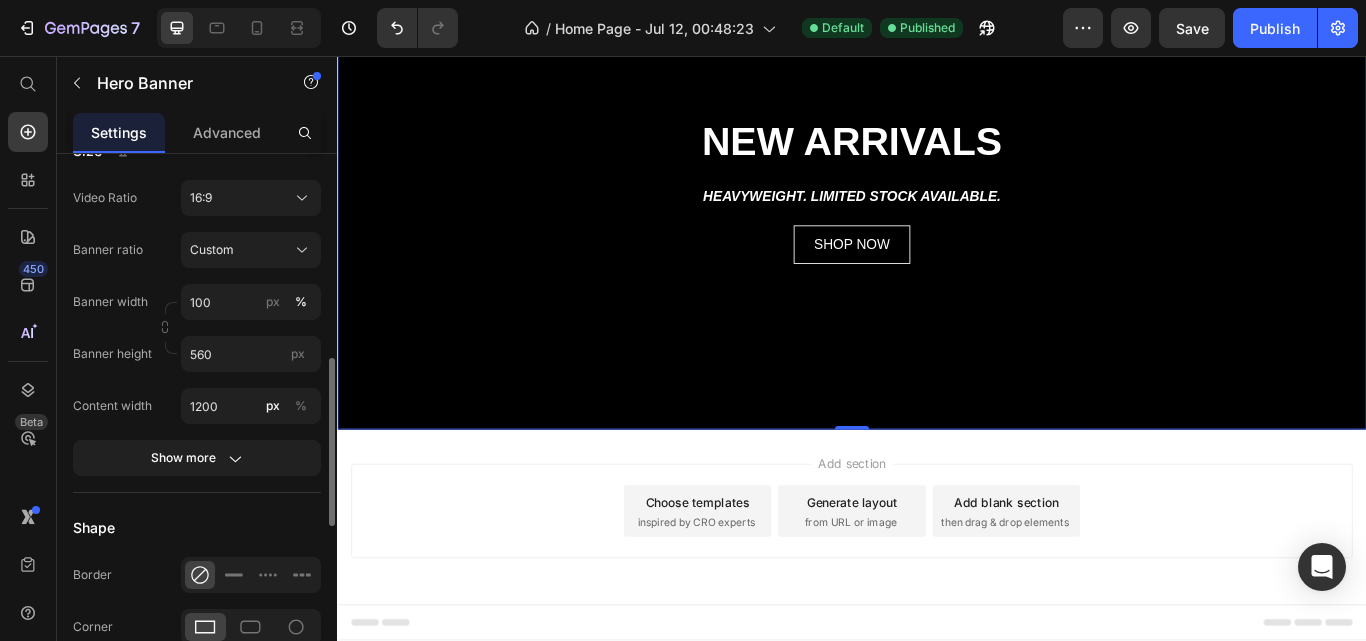 click on "Choose templates" at bounding box center [757, 576] 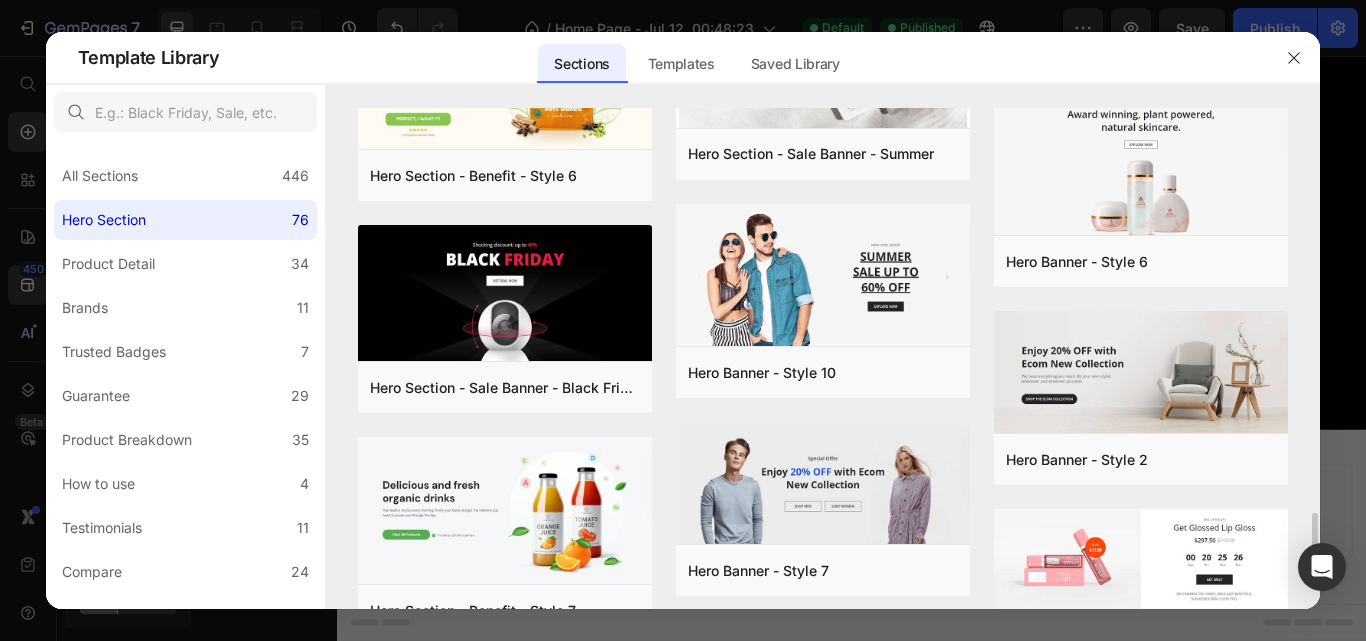scroll, scrollTop: 3147, scrollLeft: 0, axis: vertical 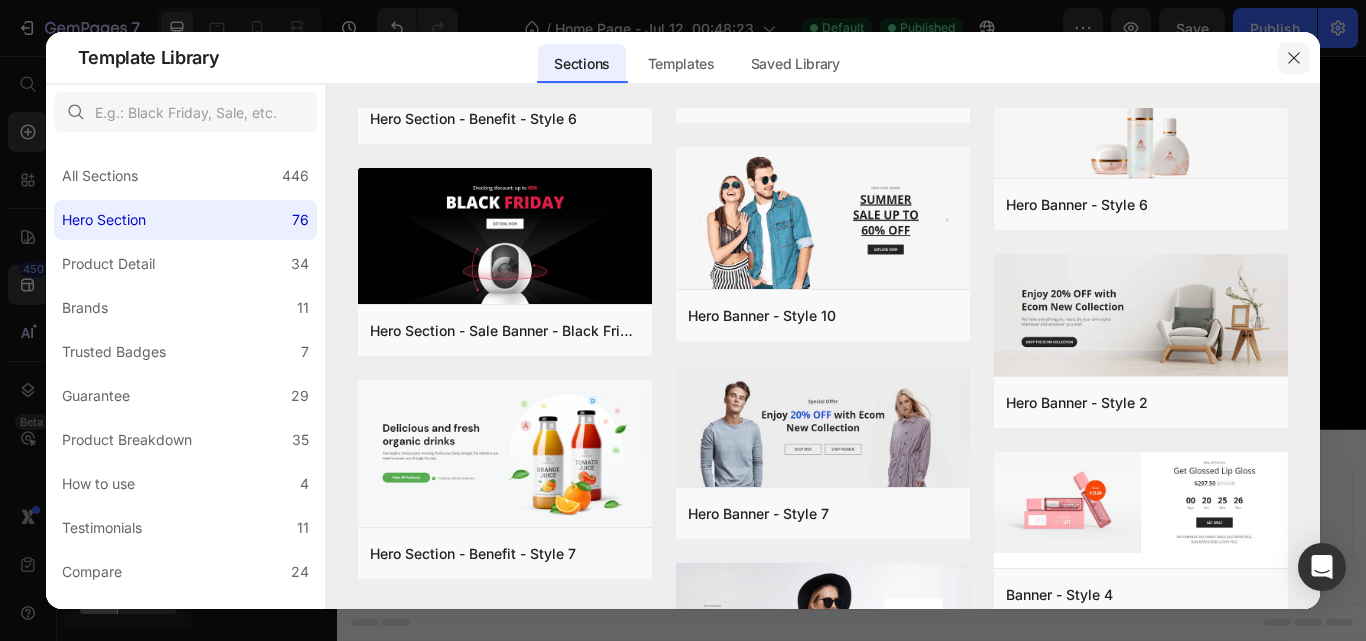 click at bounding box center (1294, 58) 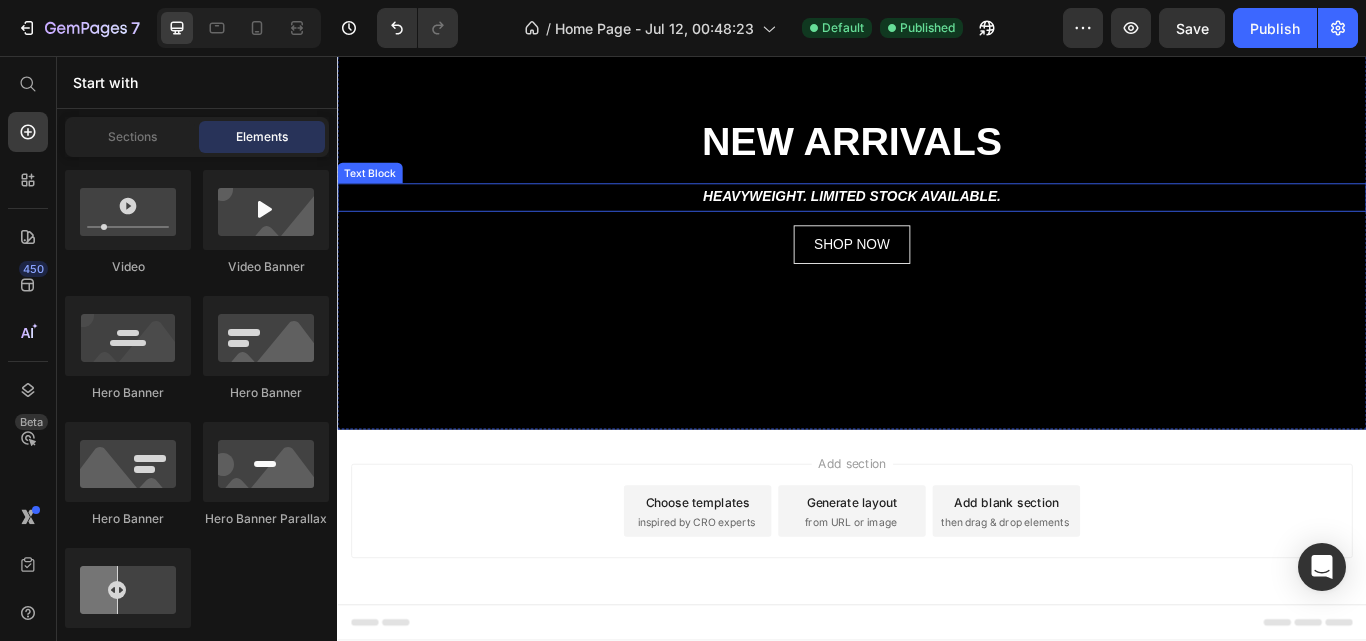 click on "HEAVYWEIGHT. LIMITED STOCK AVAILABLE." at bounding box center (936, 220) 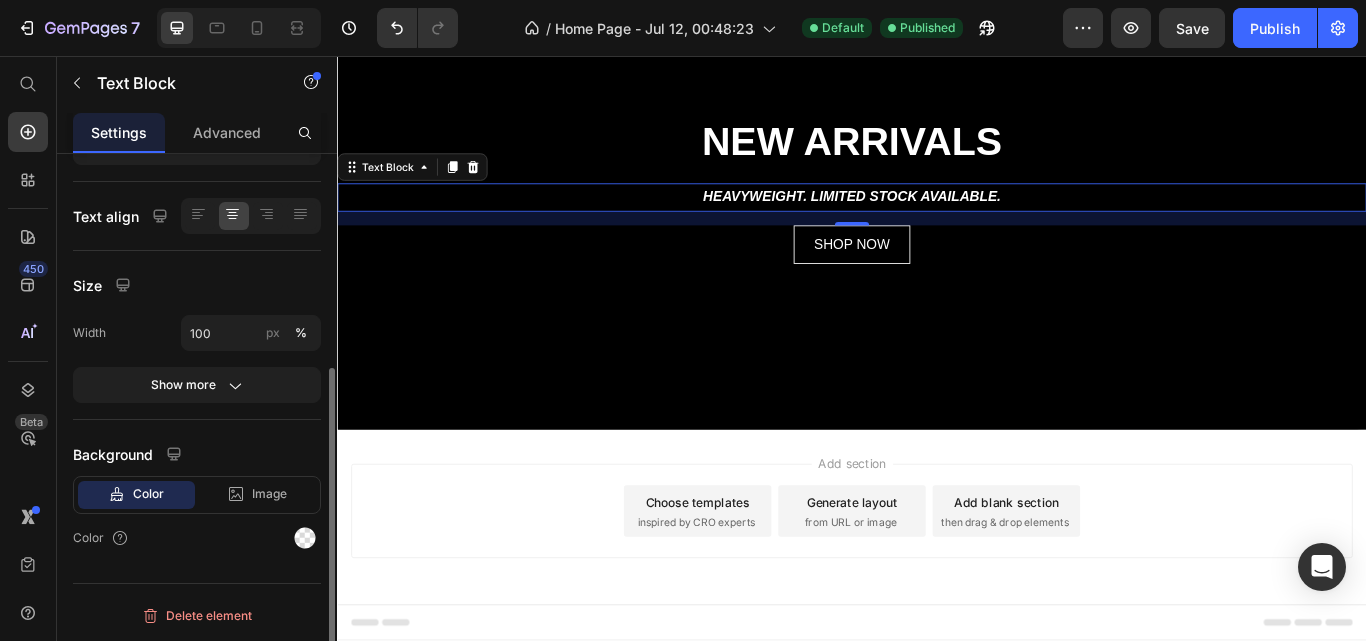 scroll, scrollTop: 0, scrollLeft: 0, axis: both 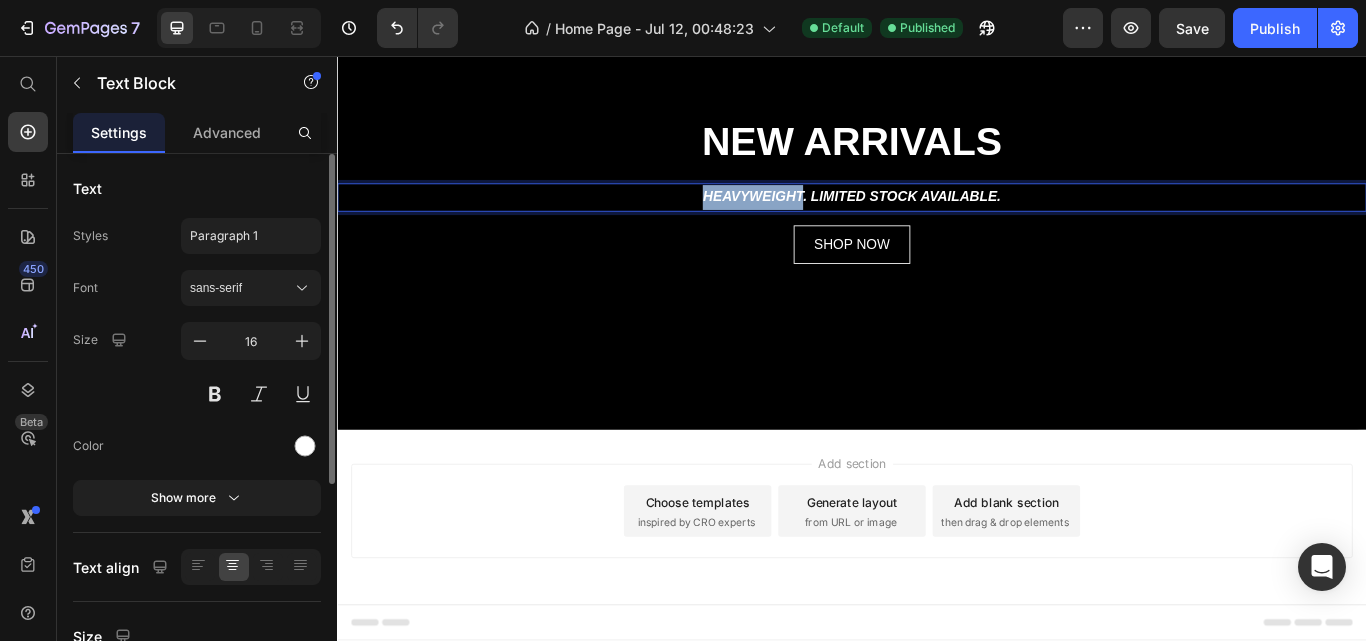 click on "HEAVYWEIGHT. LIMITED STOCK AVAILABLE." at bounding box center (936, 220) 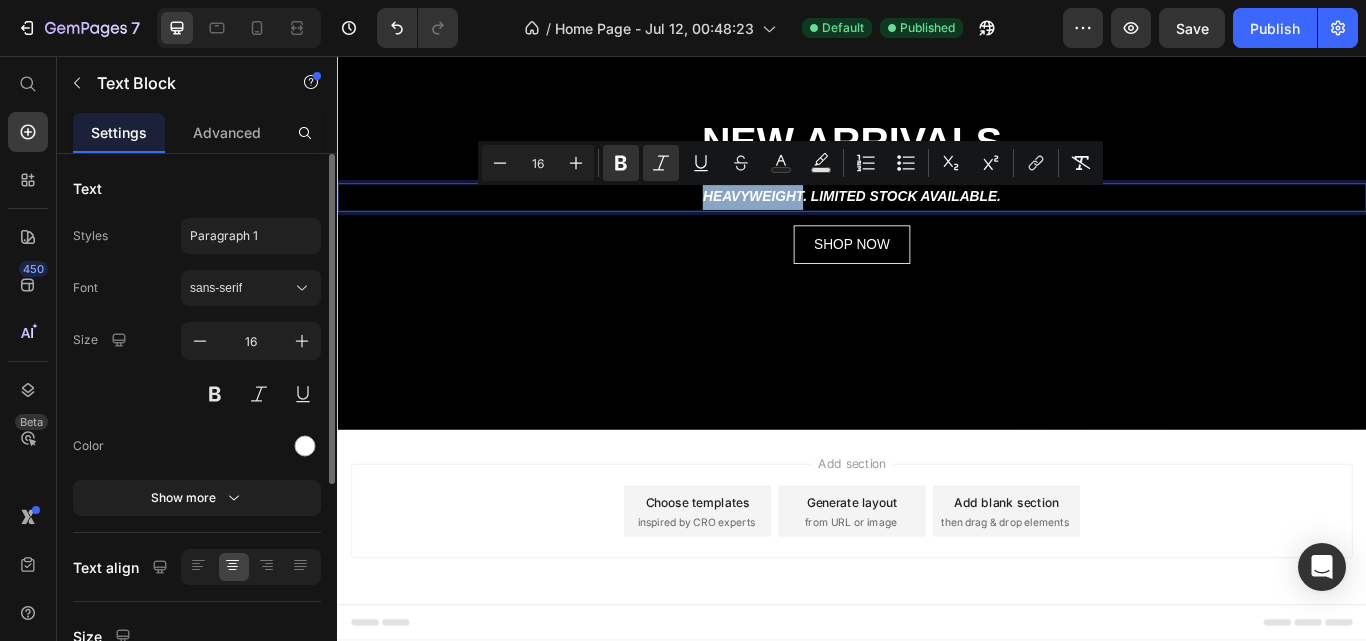 click on "HEAVYWEIGHT. LIMITED STOCK AVAILABLE." at bounding box center [936, 220] 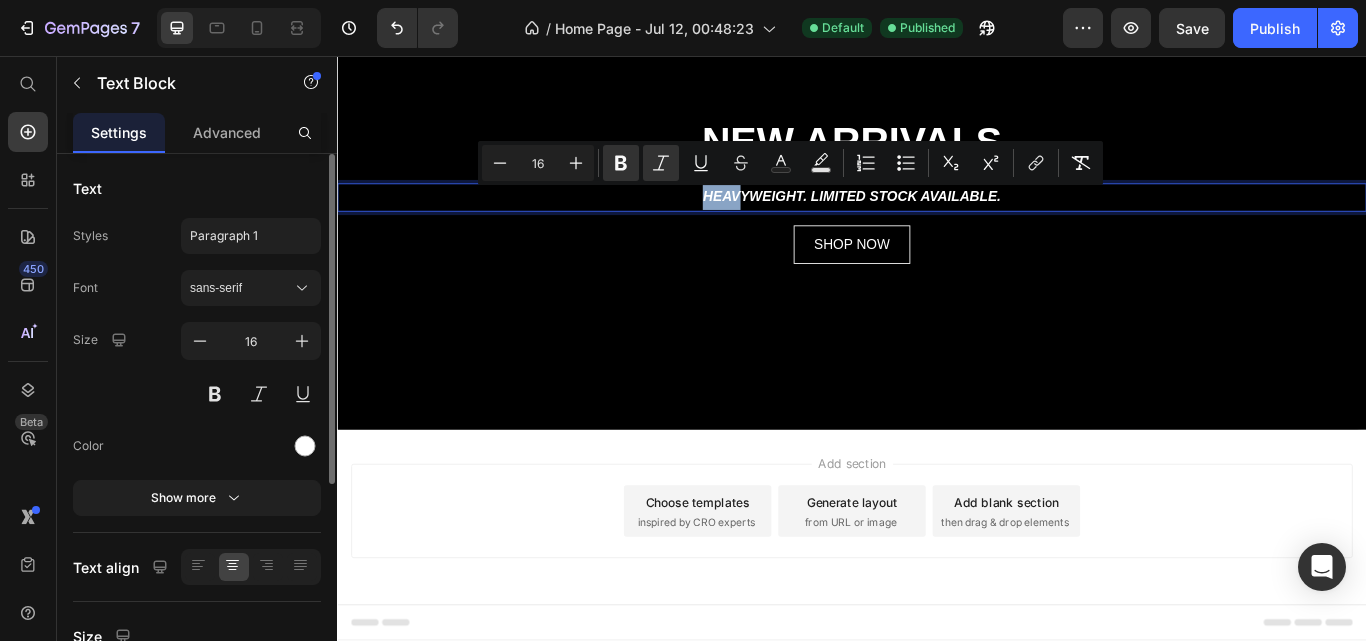 click on "HEAVYWEIGHT. LIMITED STOCK AVAILABLE." at bounding box center (936, 220) 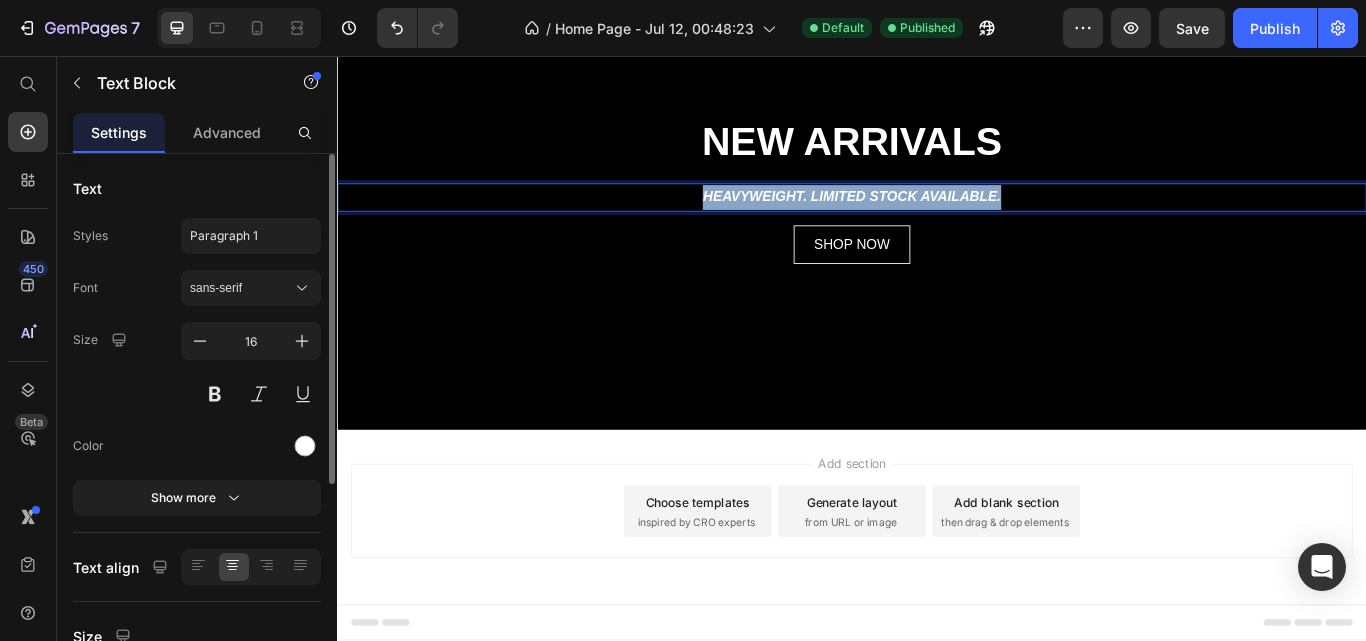 click on "HEAVYWEIGHT. LIMITED STOCK AVAILABLE." at bounding box center [936, 220] 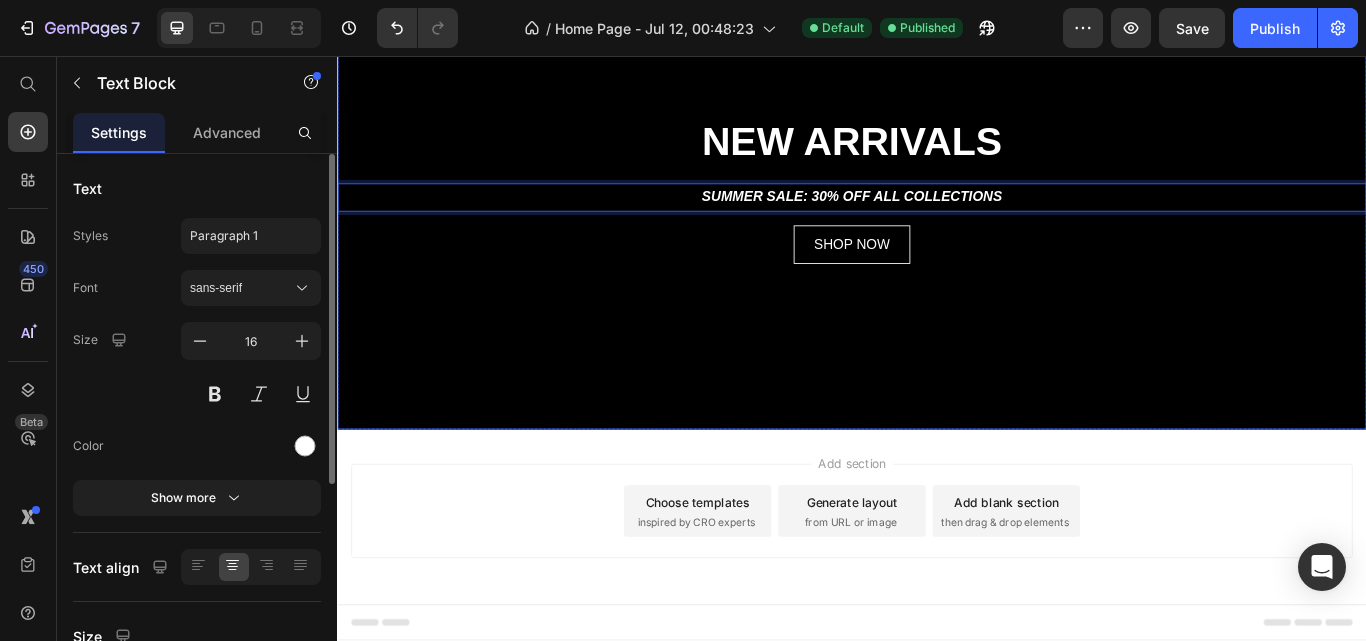 scroll, scrollTop: 59, scrollLeft: 0, axis: vertical 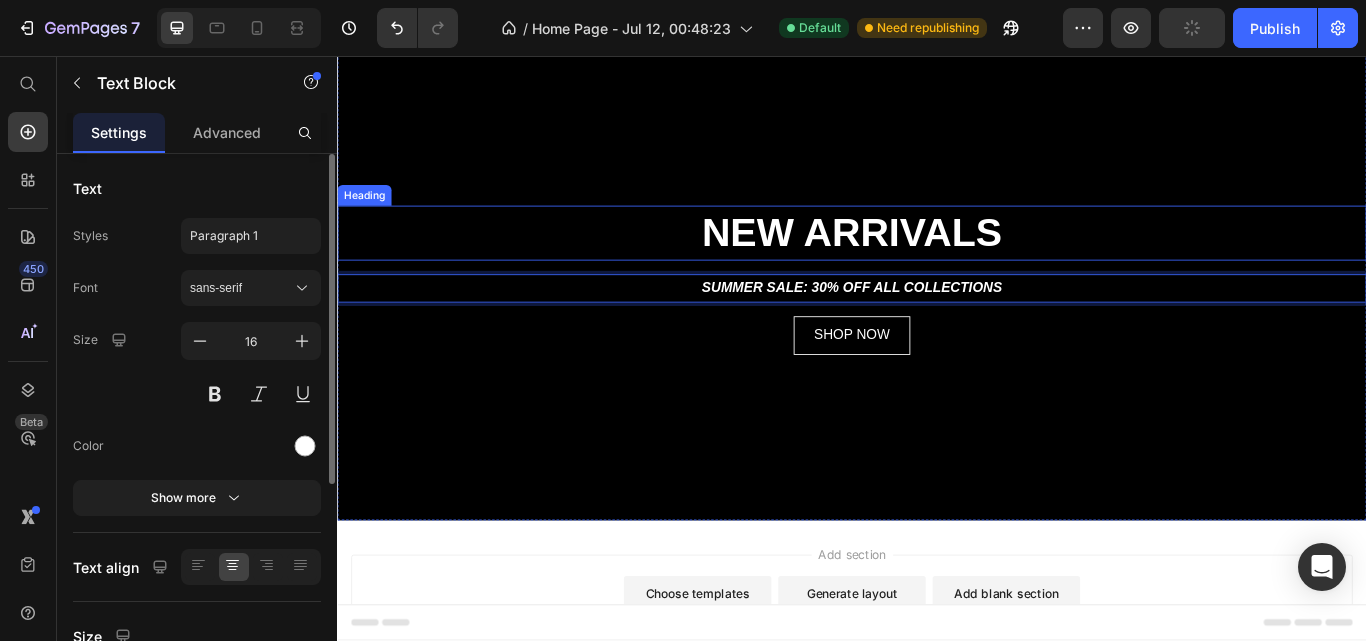 click on "NEW ARRIVALS" at bounding box center (937, 262) 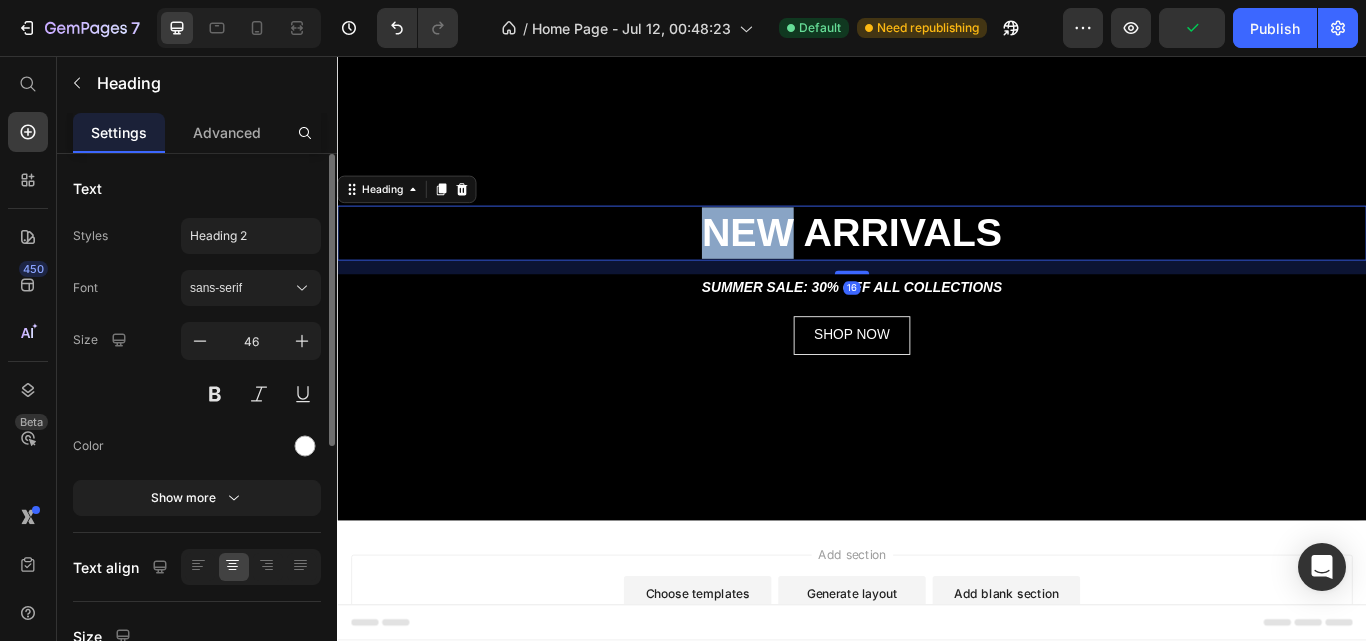 click on "NEW ARRIVALS" at bounding box center (937, 262) 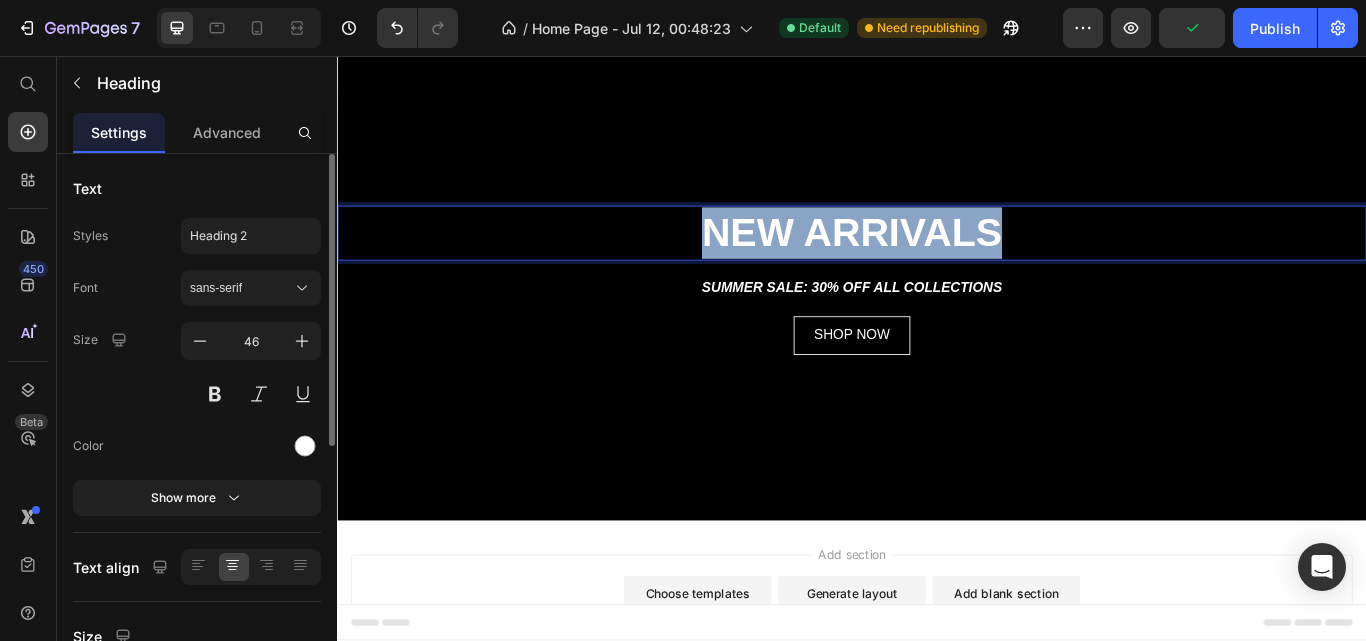click on "NEW ARRIVALS" at bounding box center (937, 262) 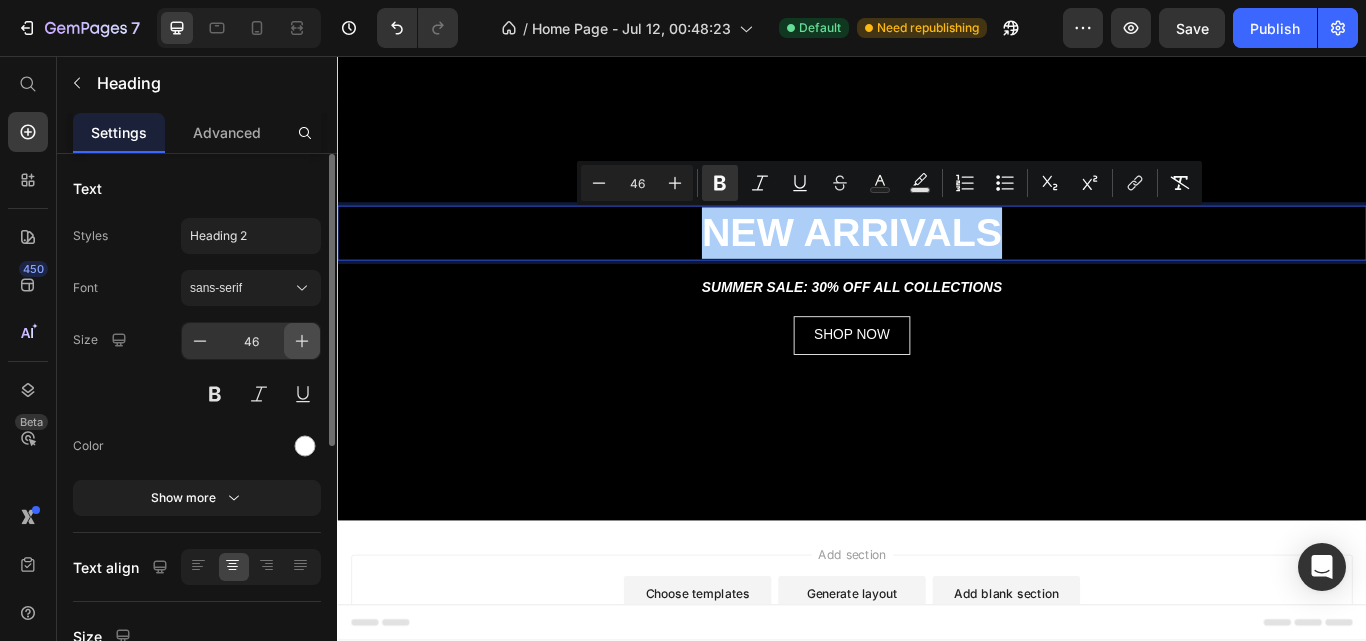 click at bounding box center [302, 341] 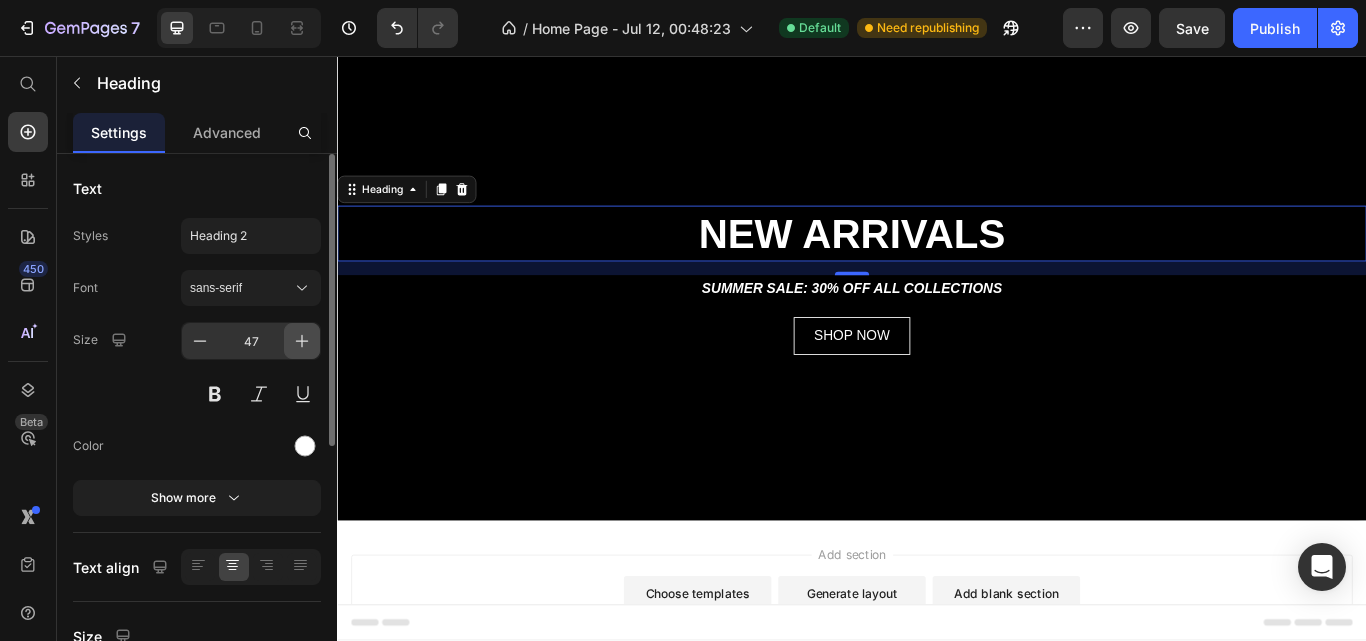 click at bounding box center [302, 341] 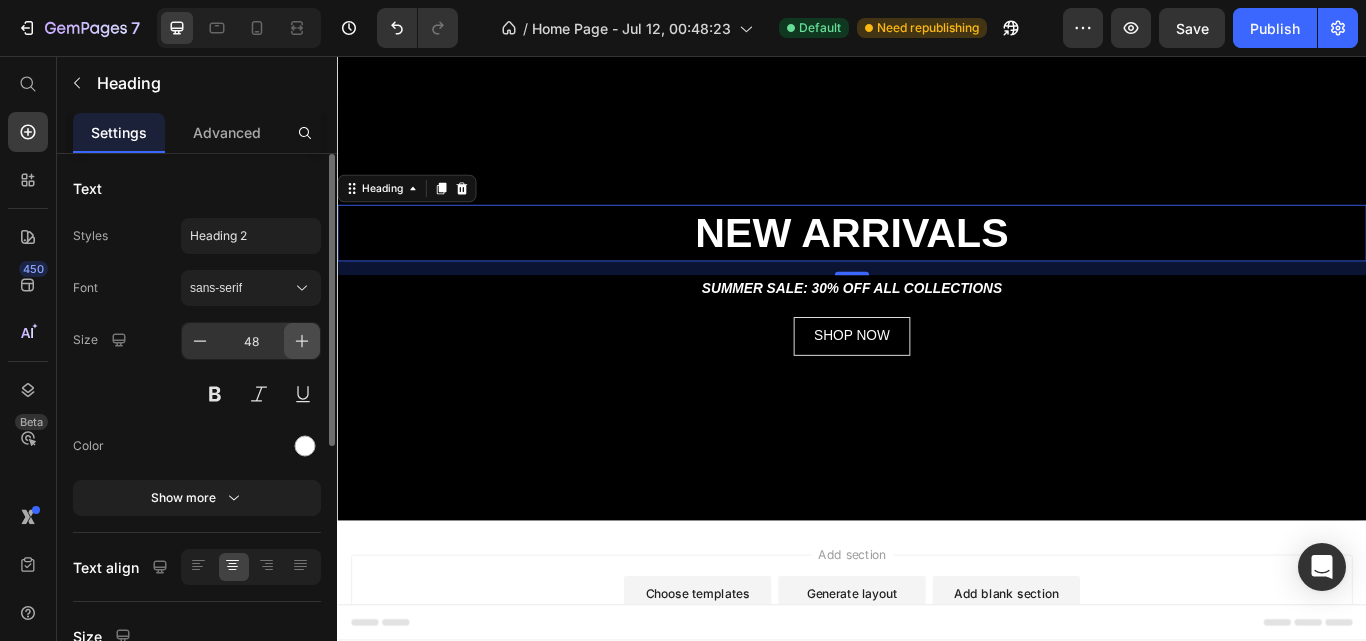 click at bounding box center (302, 341) 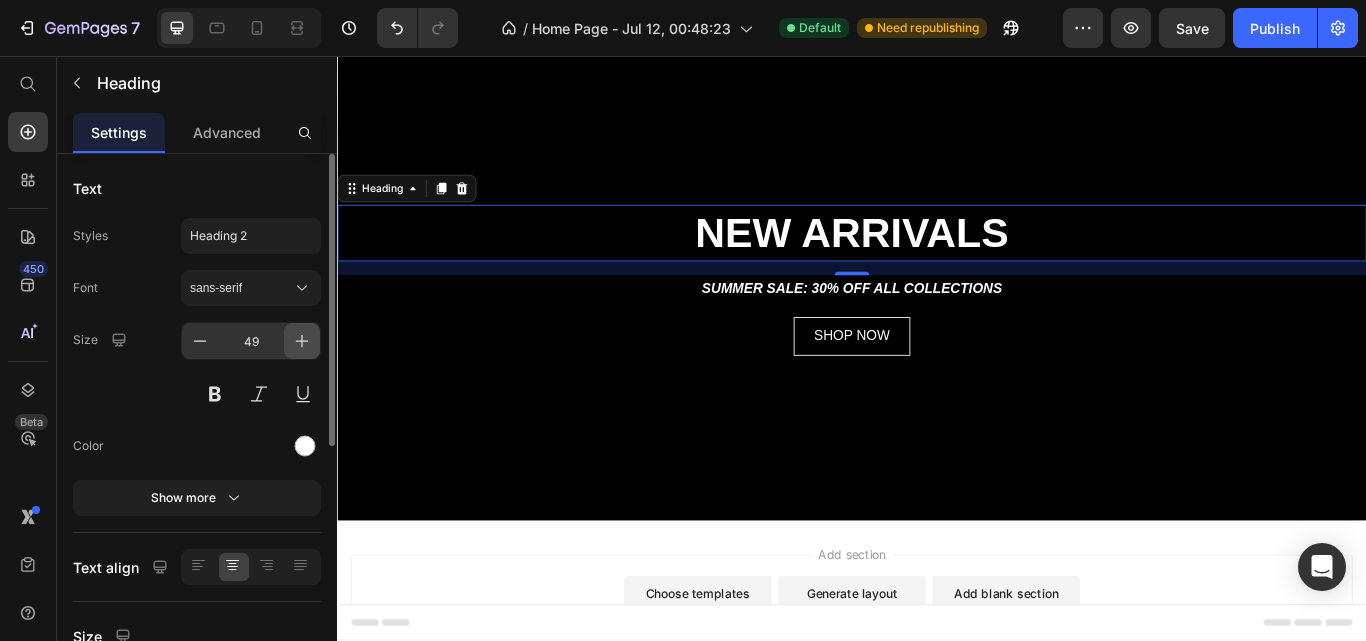 click at bounding box center [302, 341] 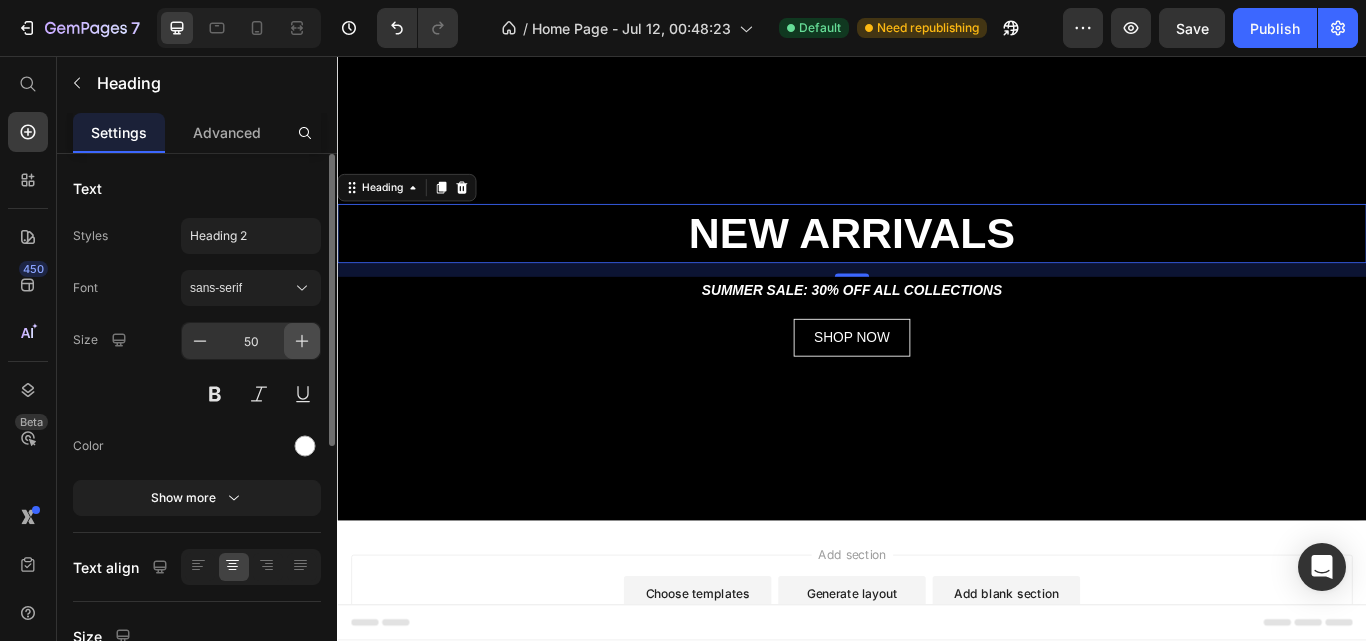 click at bounding box center (302, 341) 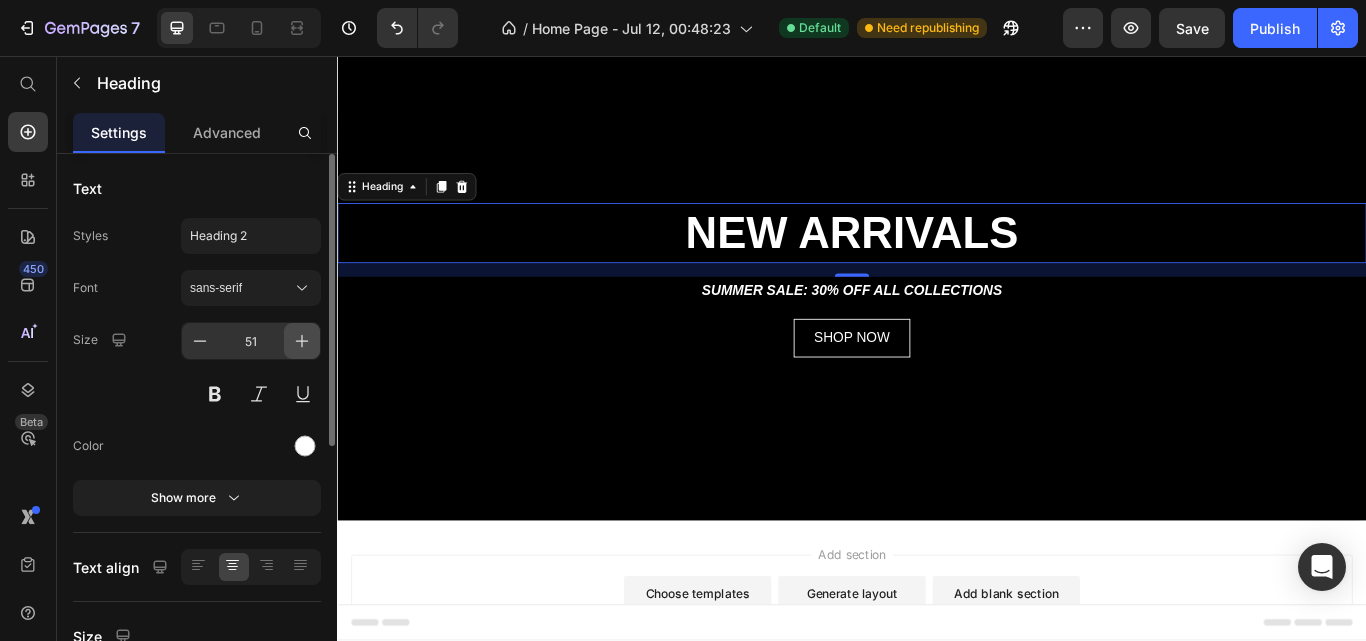 click at bounding box center (302, 341) 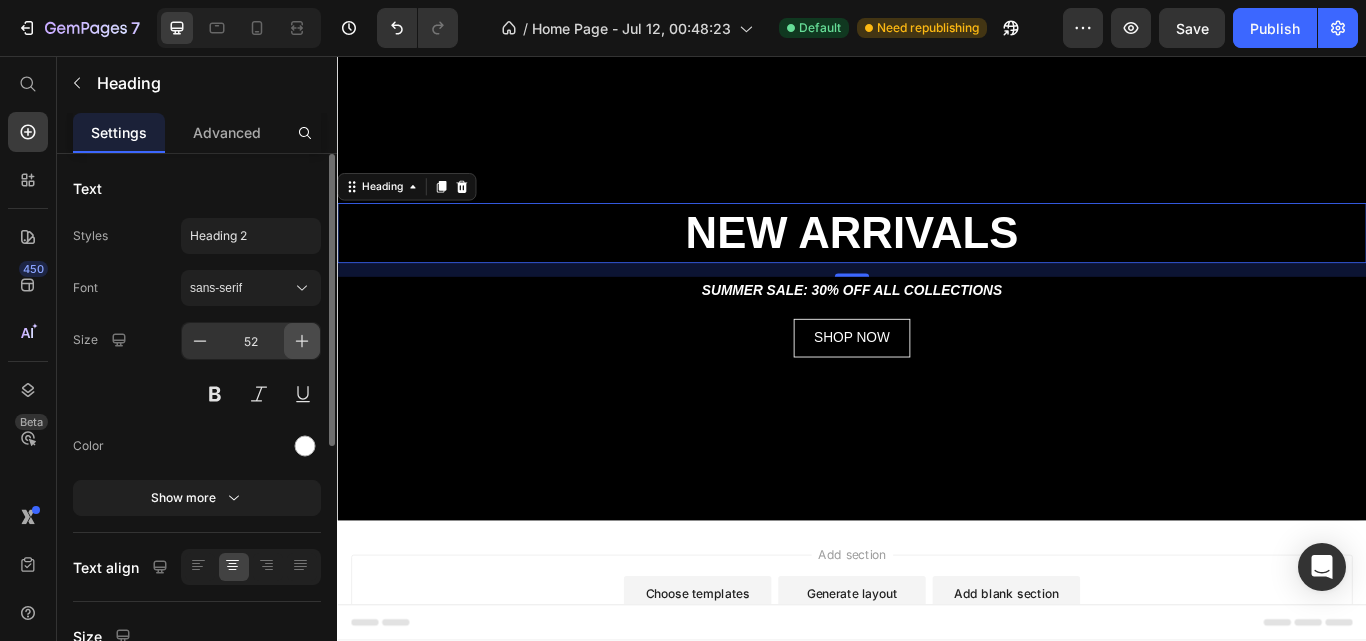 click at bounding box center [302, 341] 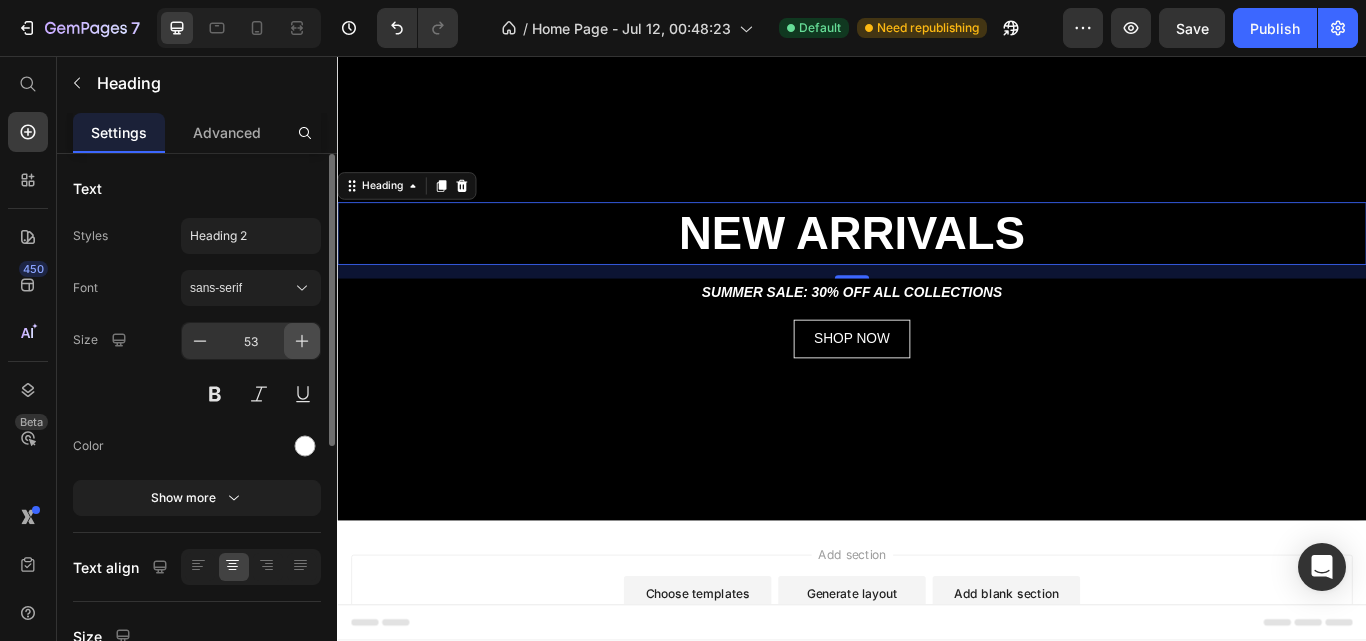 click at bounding box center [302, 341] 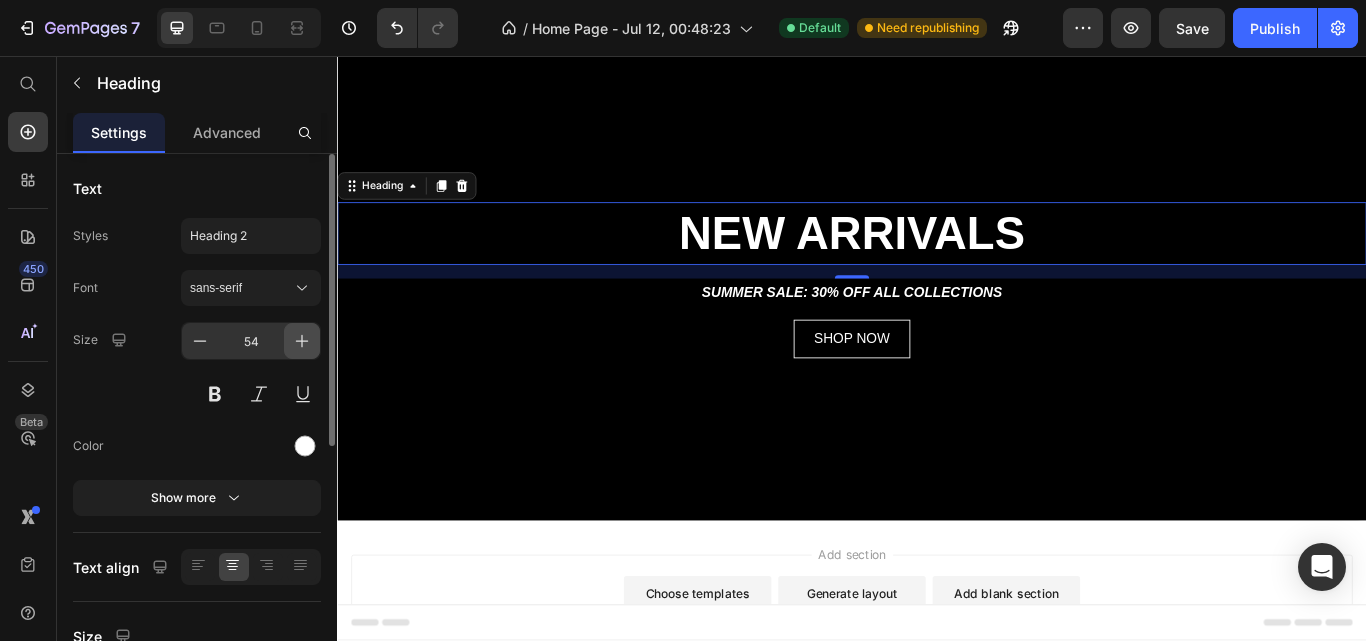 click at bounding box center [302, 341] 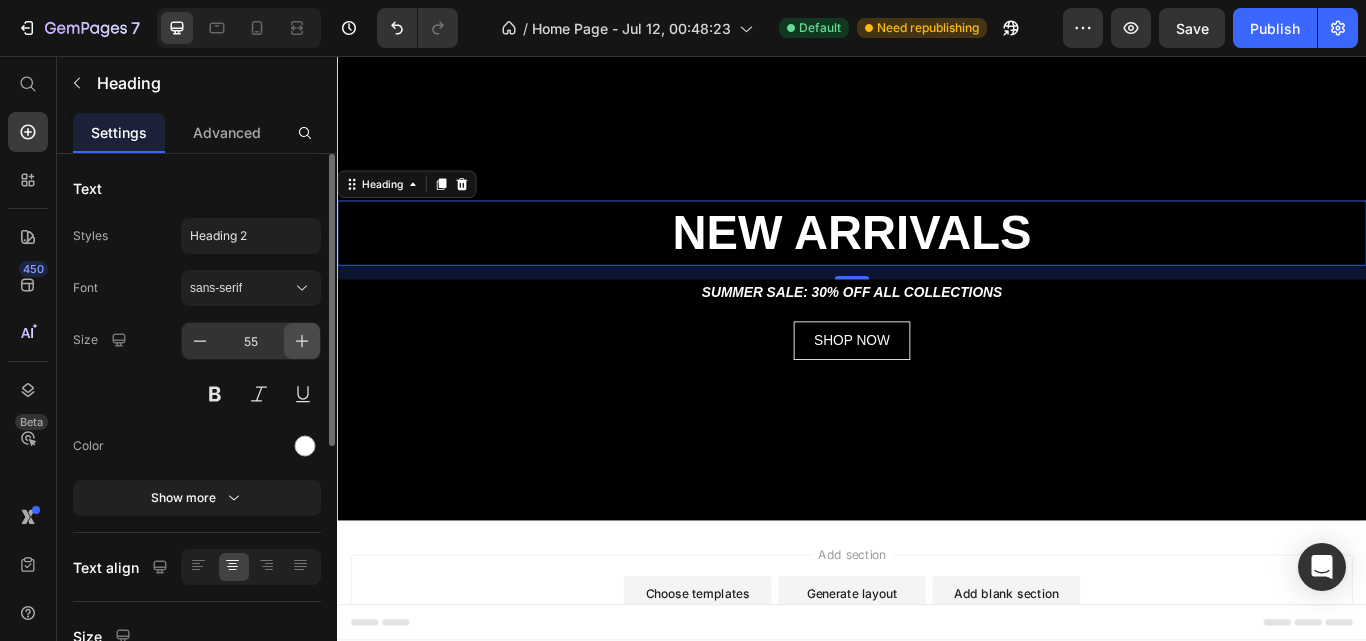 click at bounding box center [302, 341] 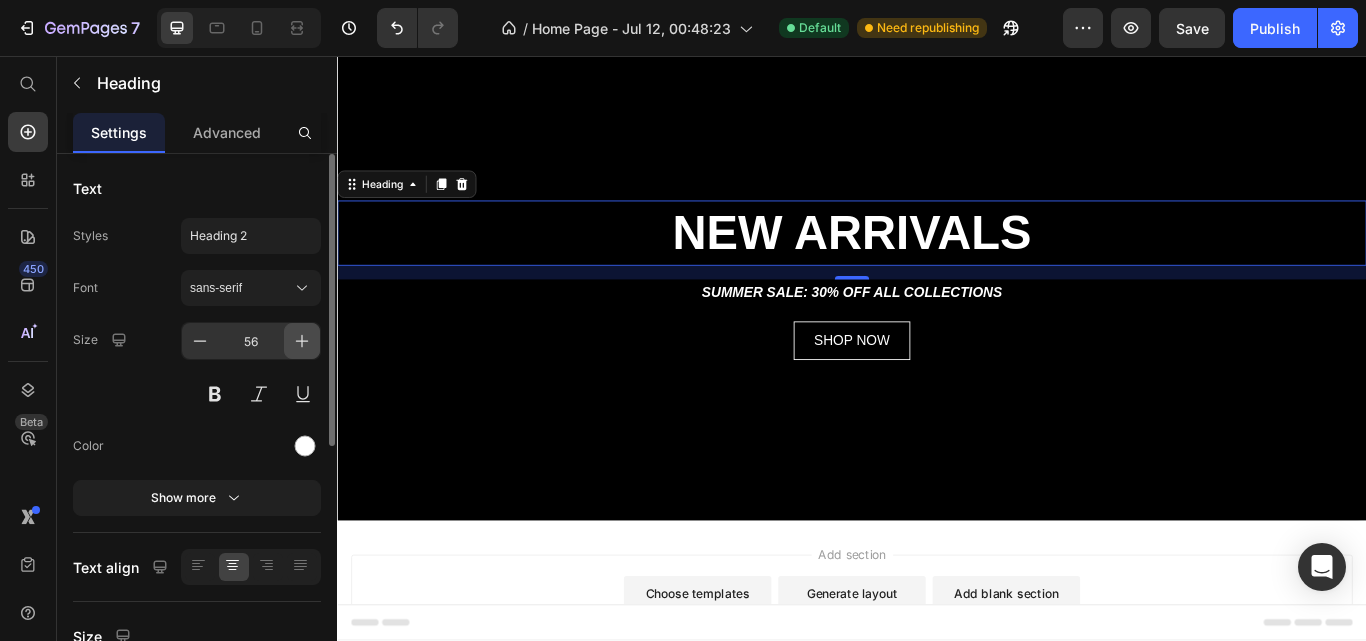 click at bounding box center (302, 341) 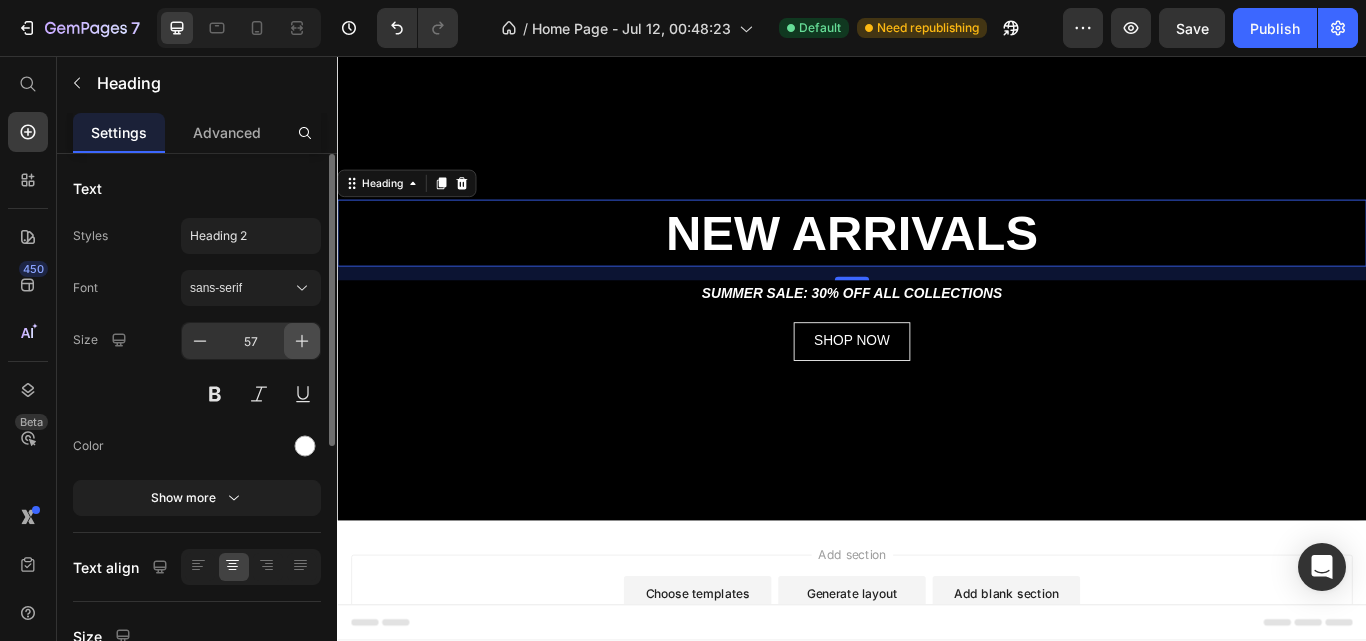 click at bounding box center (302, 341) 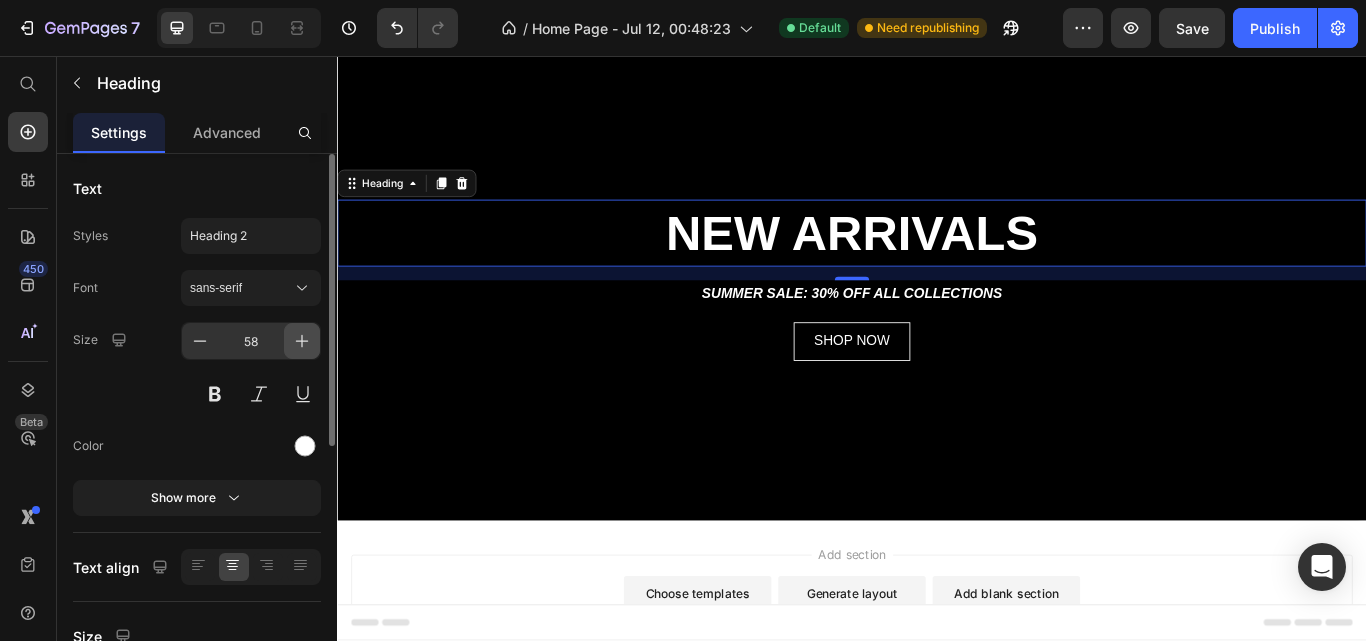 click at bounding box center (302, 341) 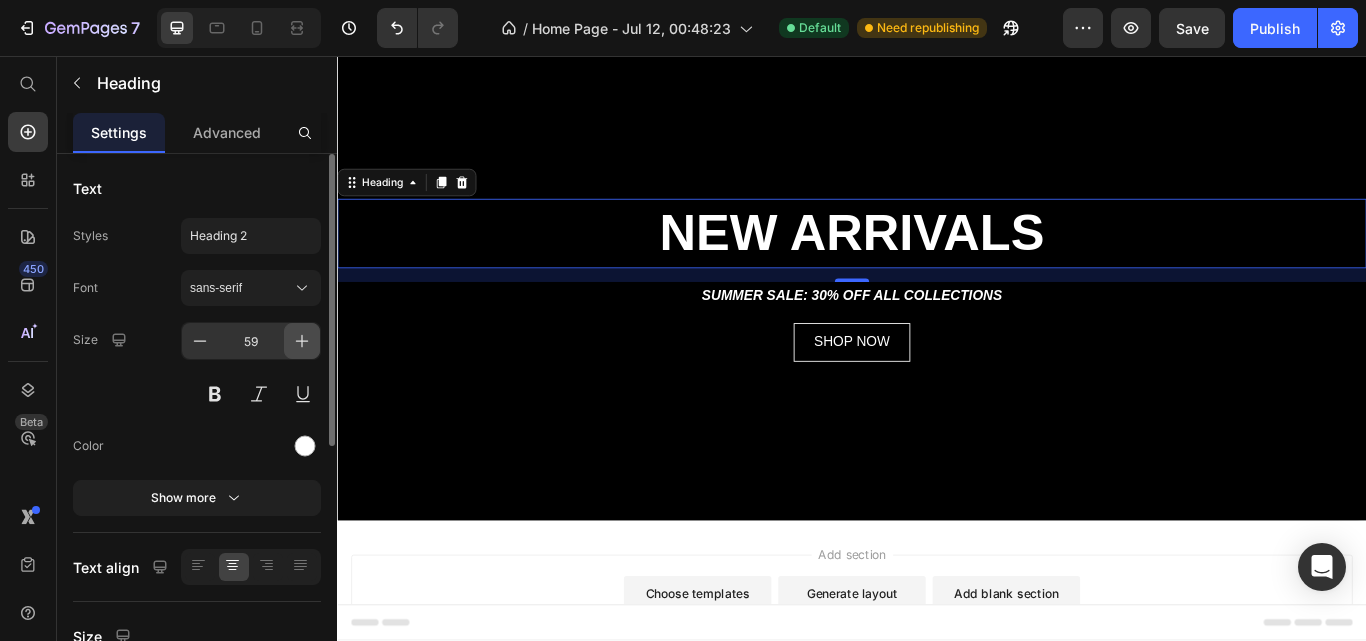 click at bounding box center (302, 341) 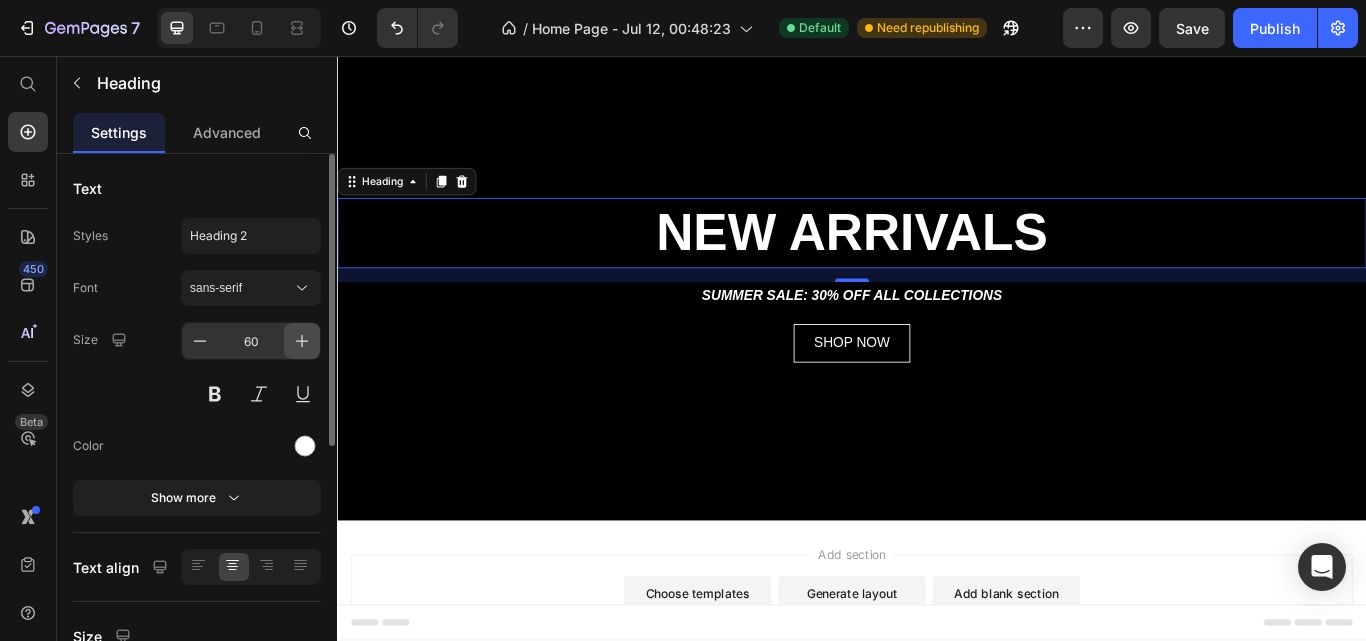 click at bounding box center [302, 341] 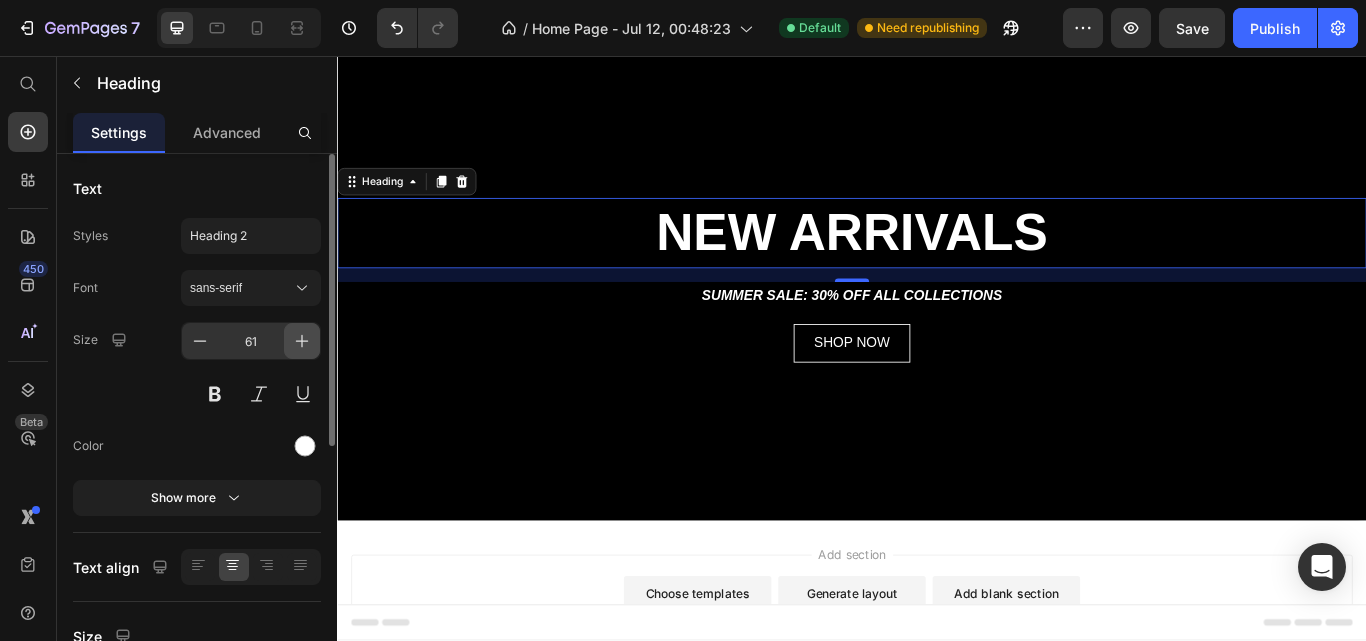 click at bounding box center [302, 341] 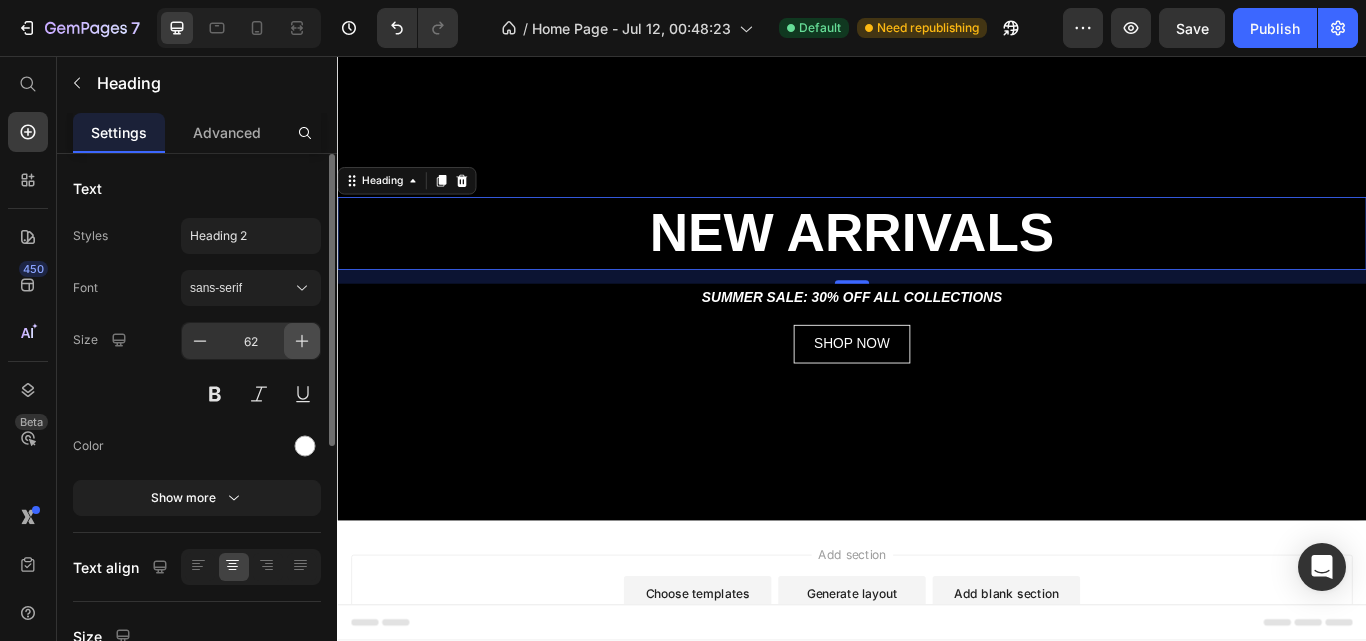 click at bounding box center [302, 341] 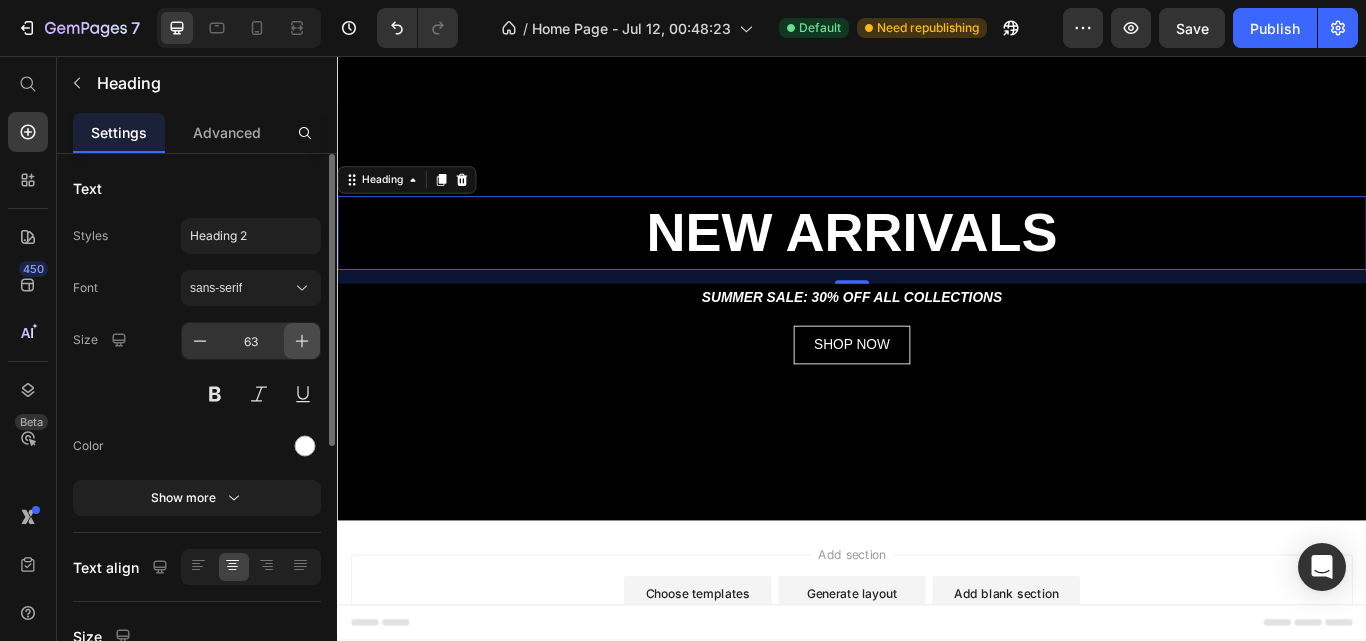 click at bounding box center [302, 341] 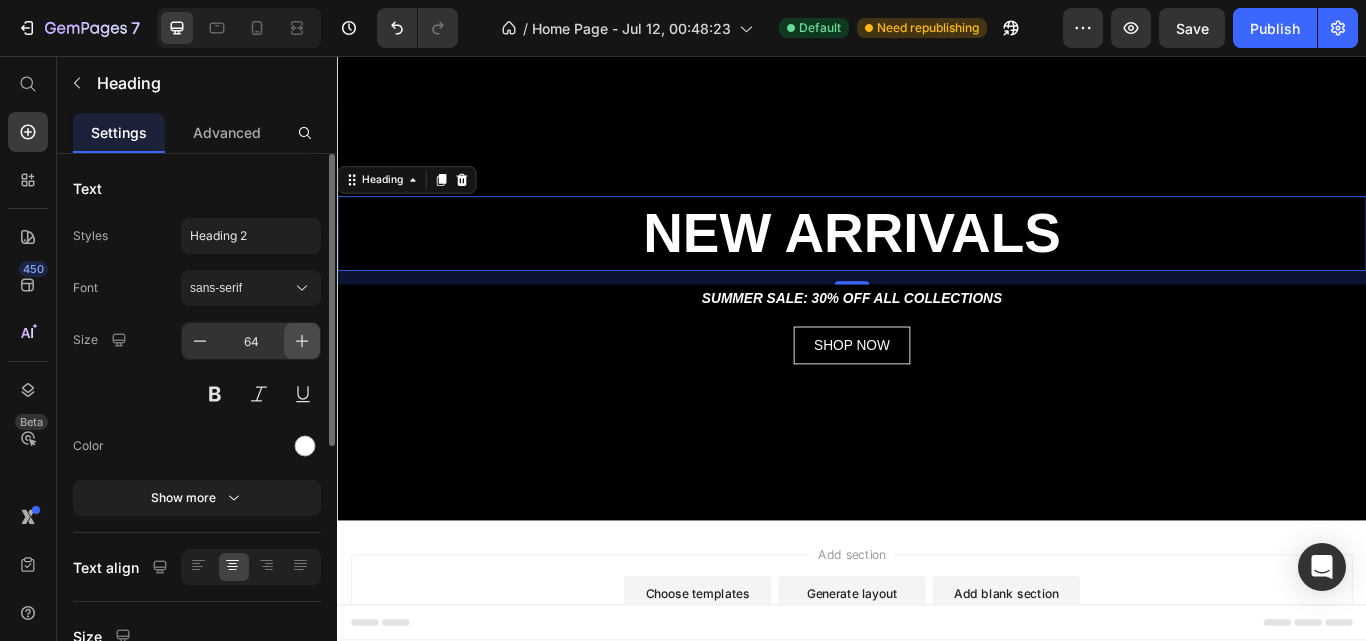 click at bounding box center [302, 341] 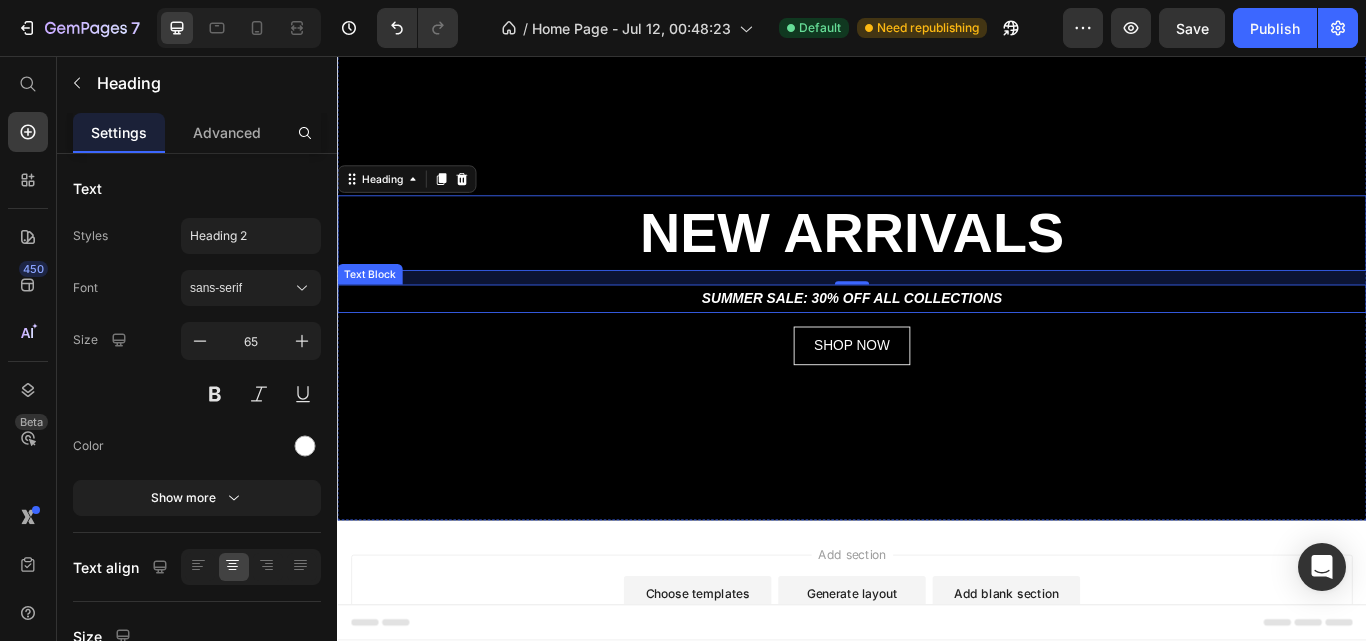 click on "SUMMER SALE: 30% OFF ALL COLLECTIONS" at bounding box center (937, 339) 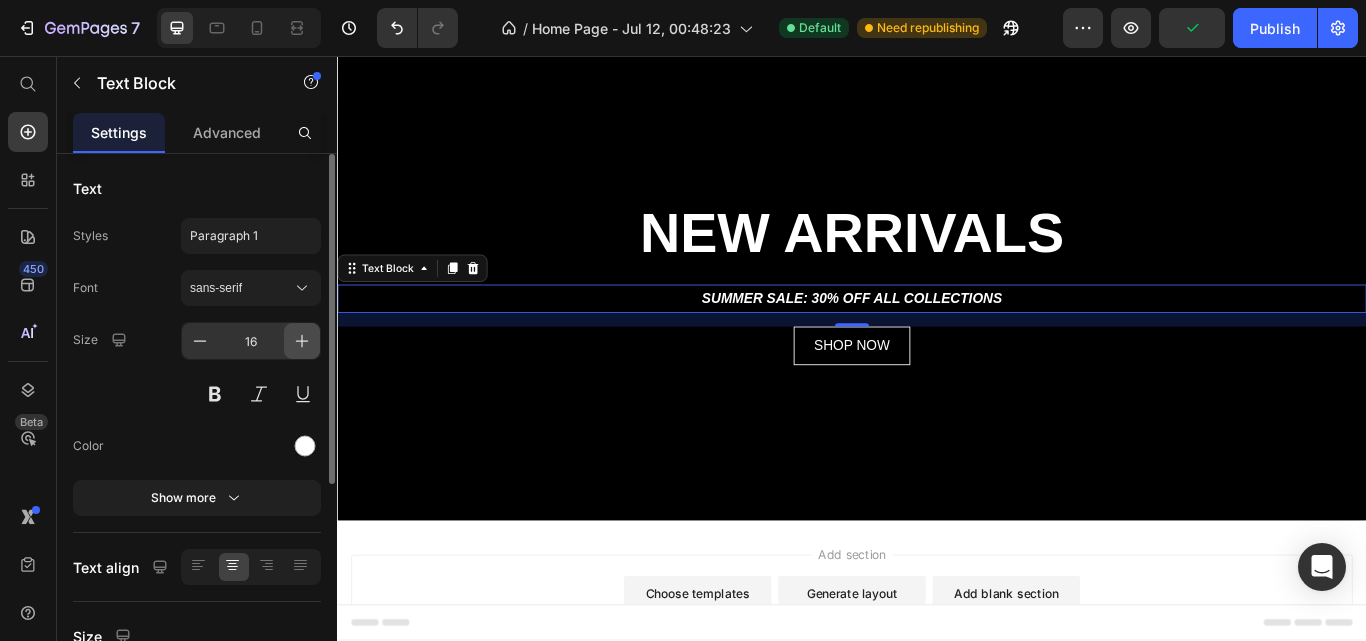 click at bounding box center (302, 341) 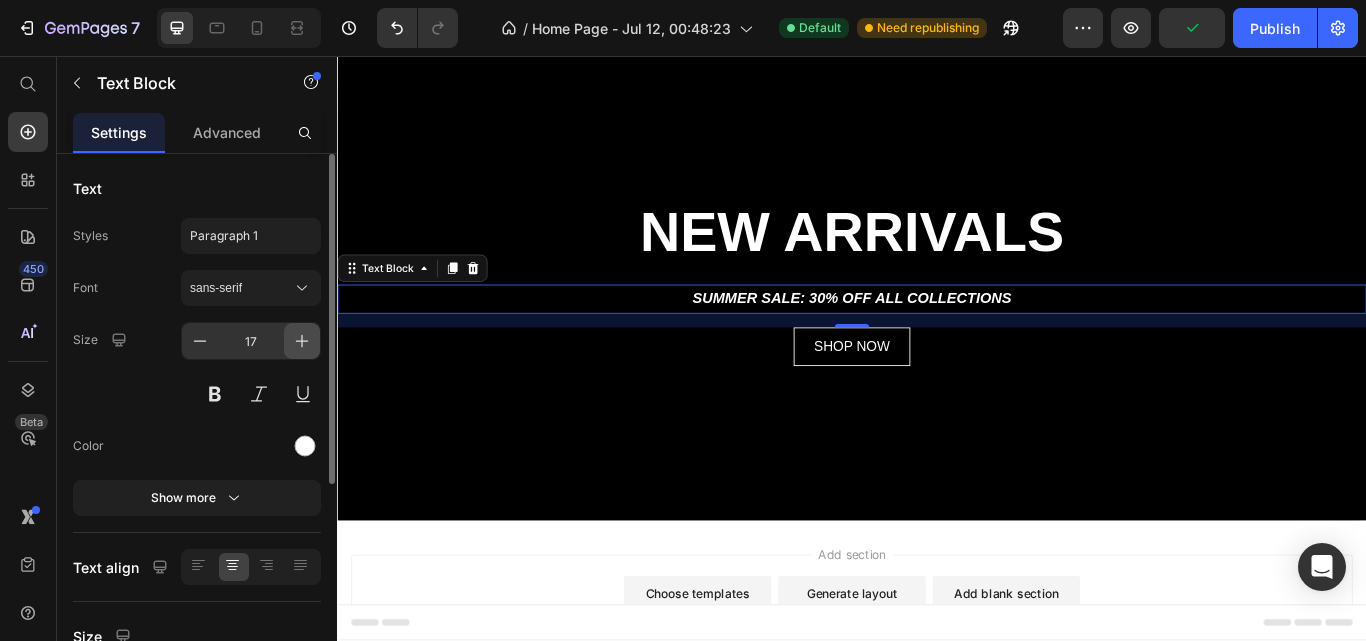 click at bounding box center [302, 341] 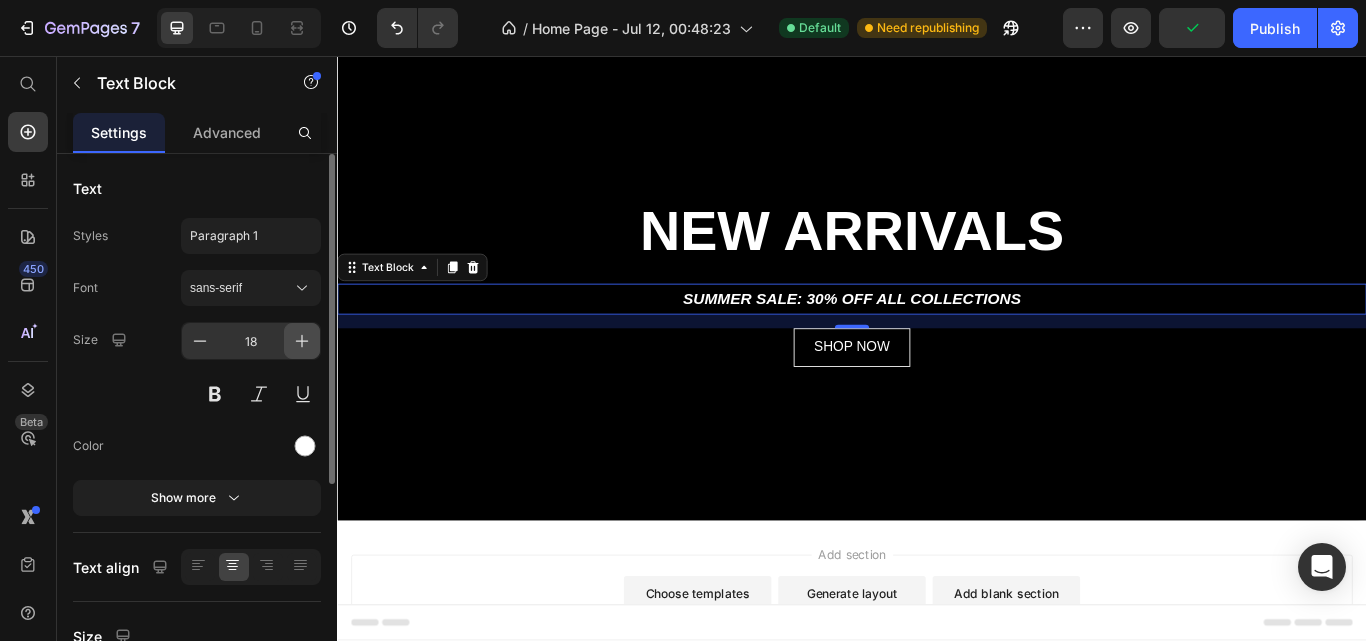 click at bounding box center [302, 341] 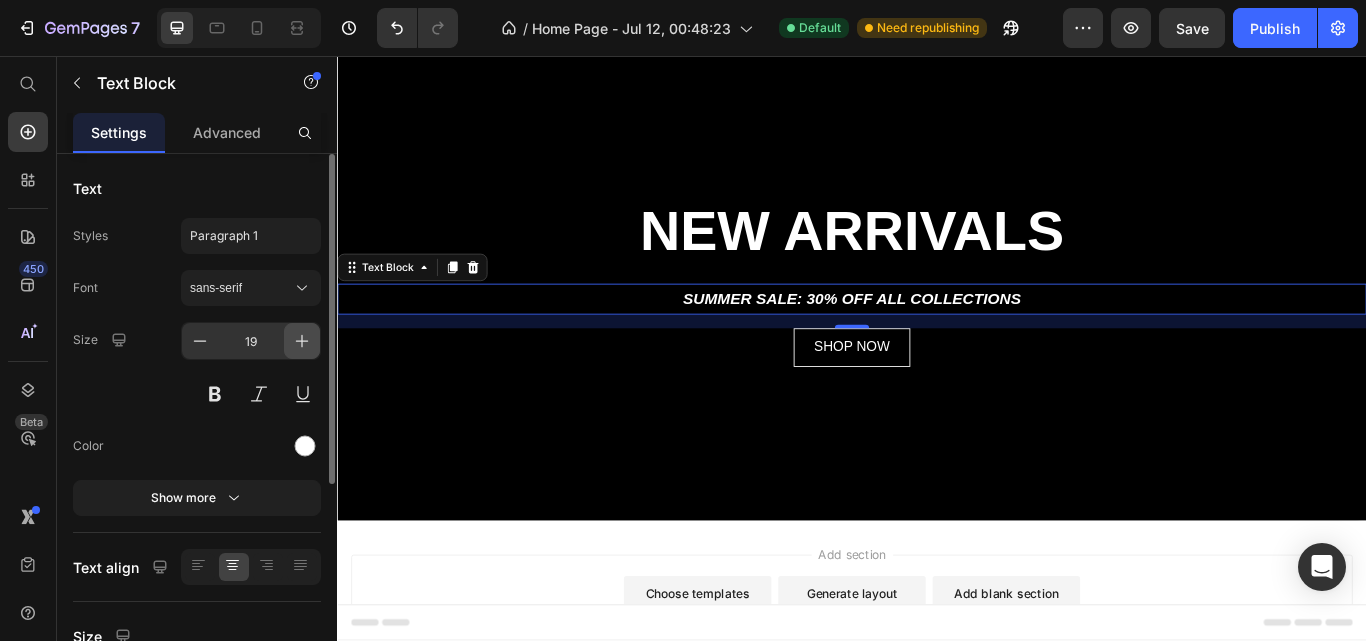 click at bounding box center [302, 341] 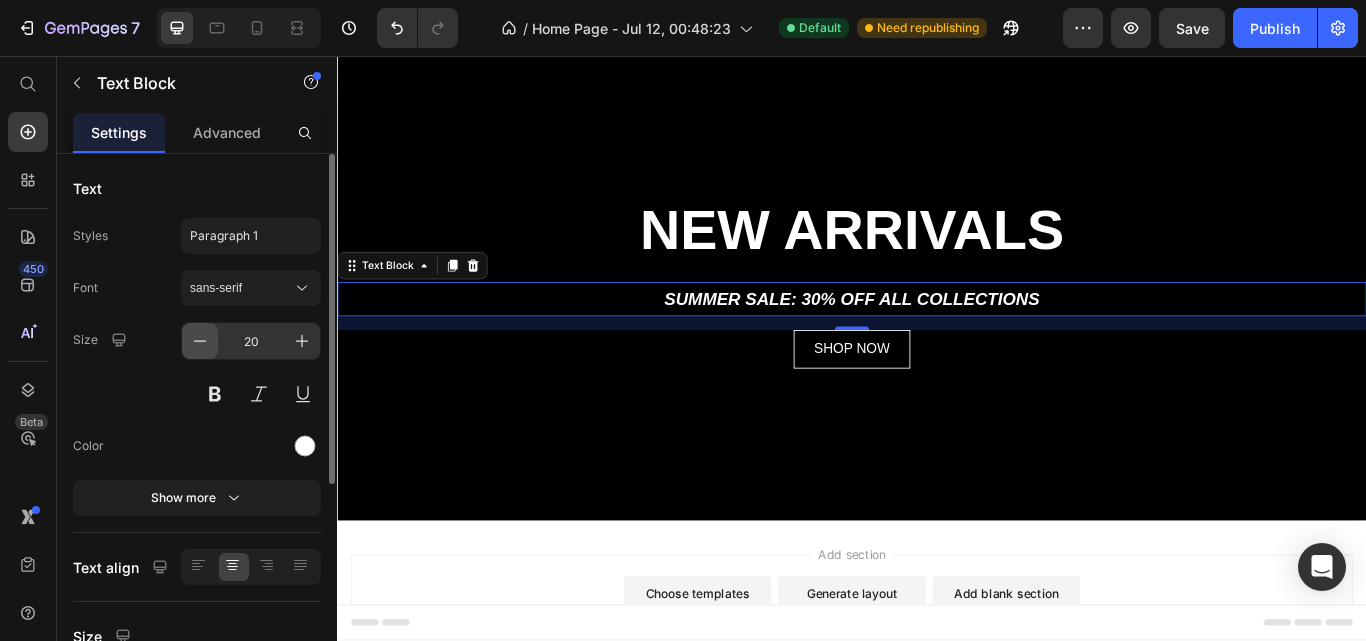 click 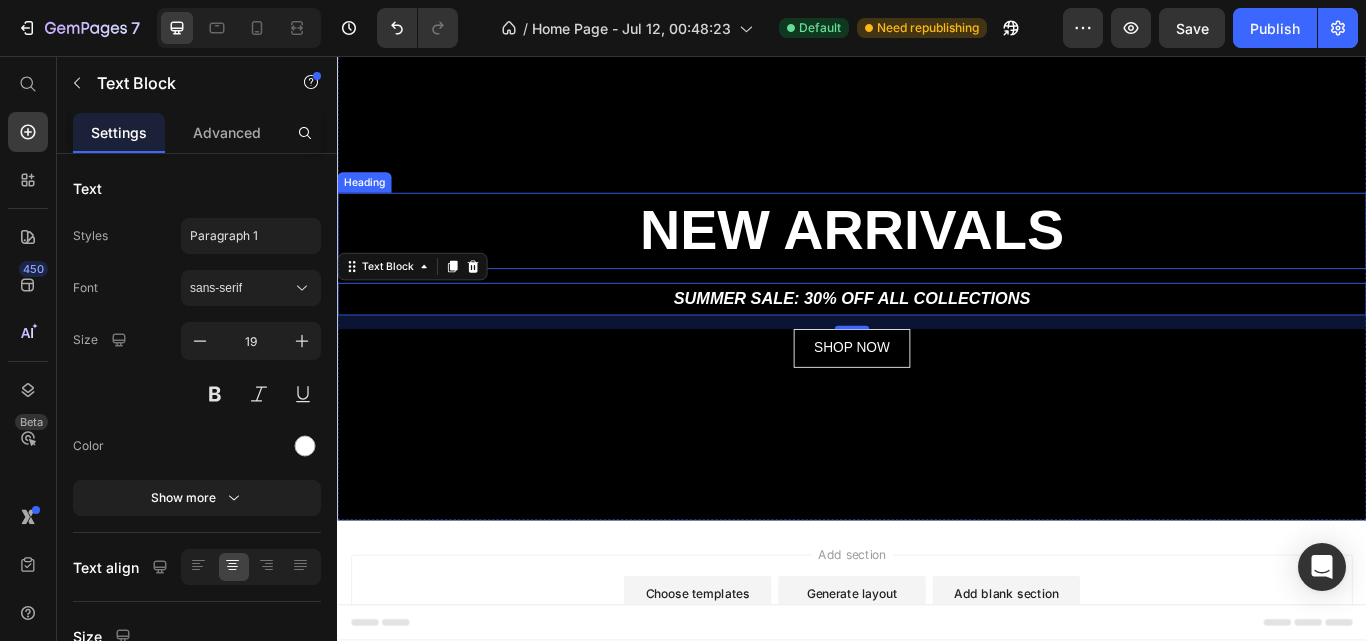 click on "NEW ARRIVALS" at bounding box center [937, 259] 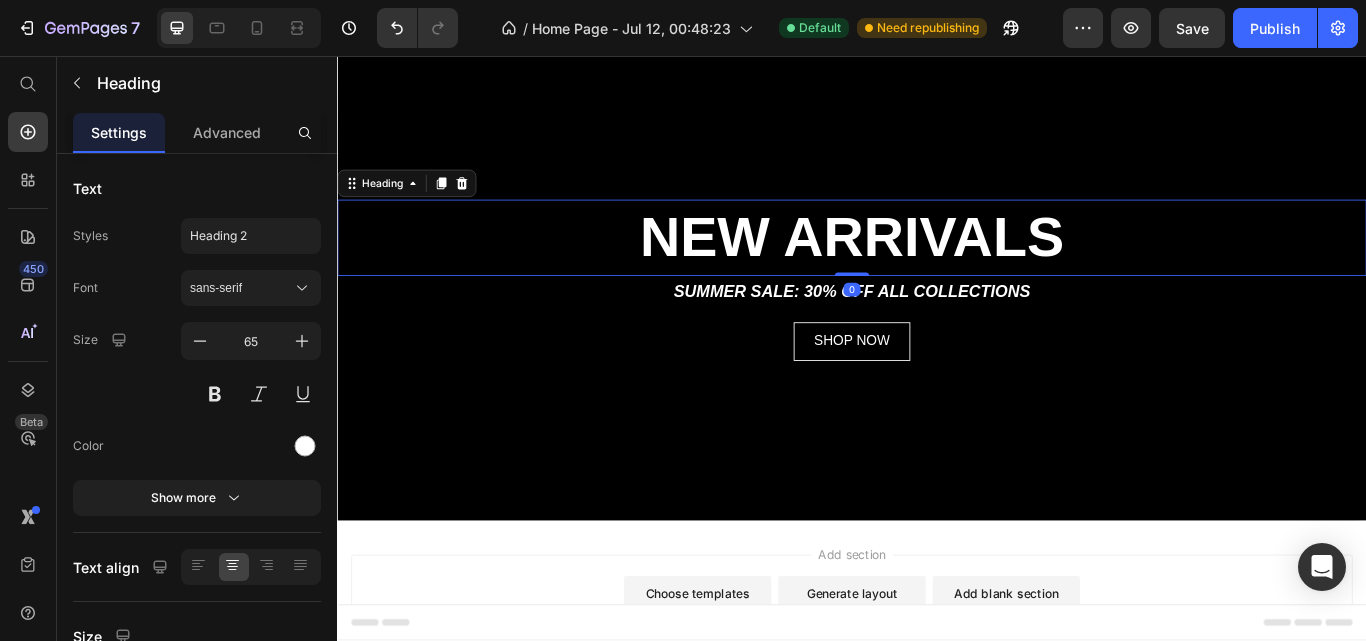 drag, startPoint x: 928, startPoint y: 317, endPoint x: 929, endPoint y: 291, distance: 26.019224 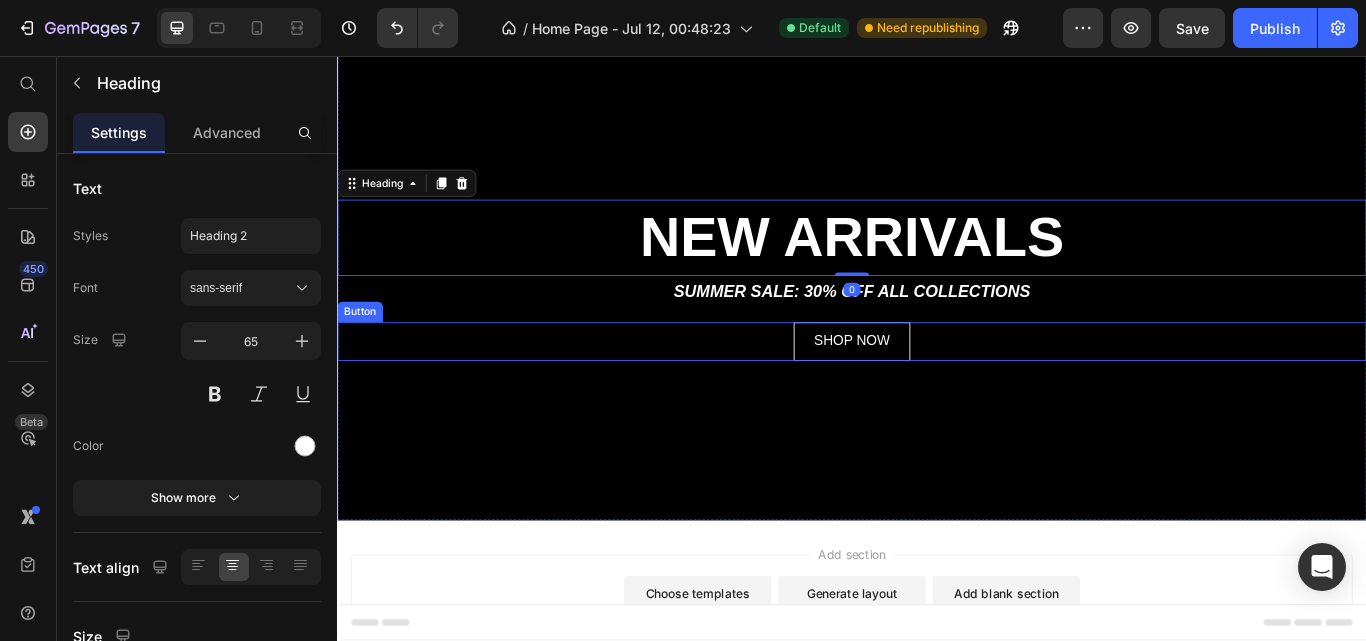 click on "SHOP NOW Button" at bounding box center (937, 389) 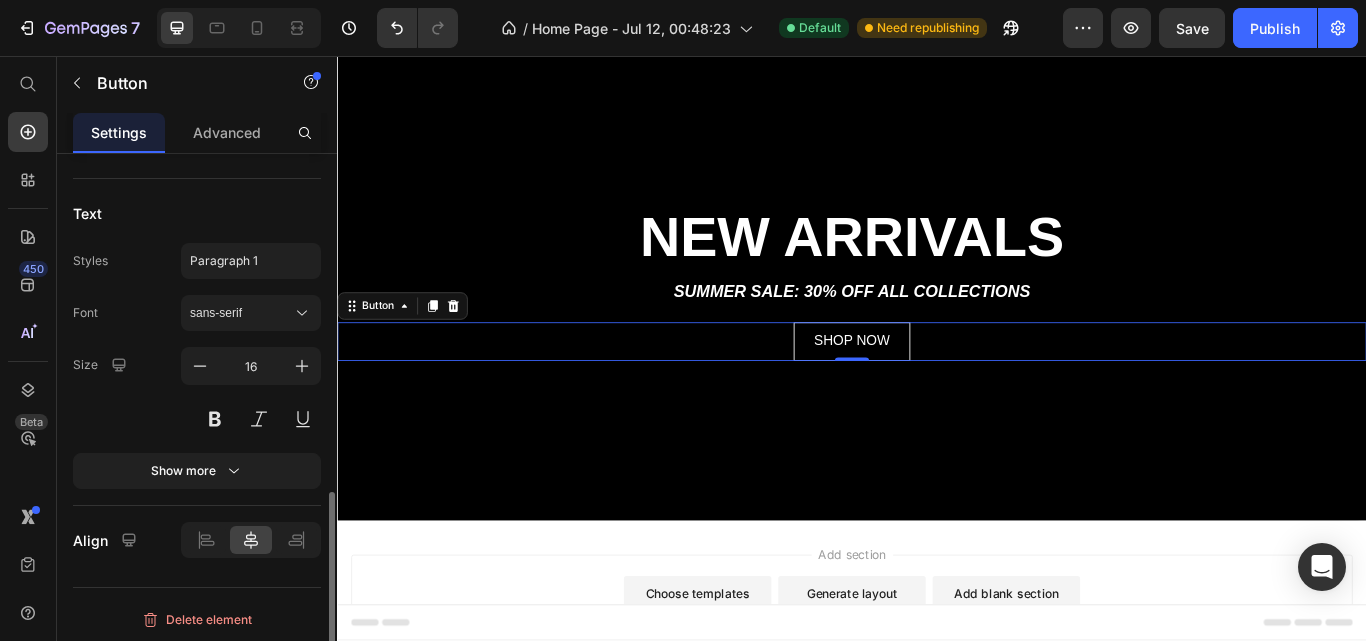scroll, scrollTop: 890, scrollLeft: 0, axis: vertical 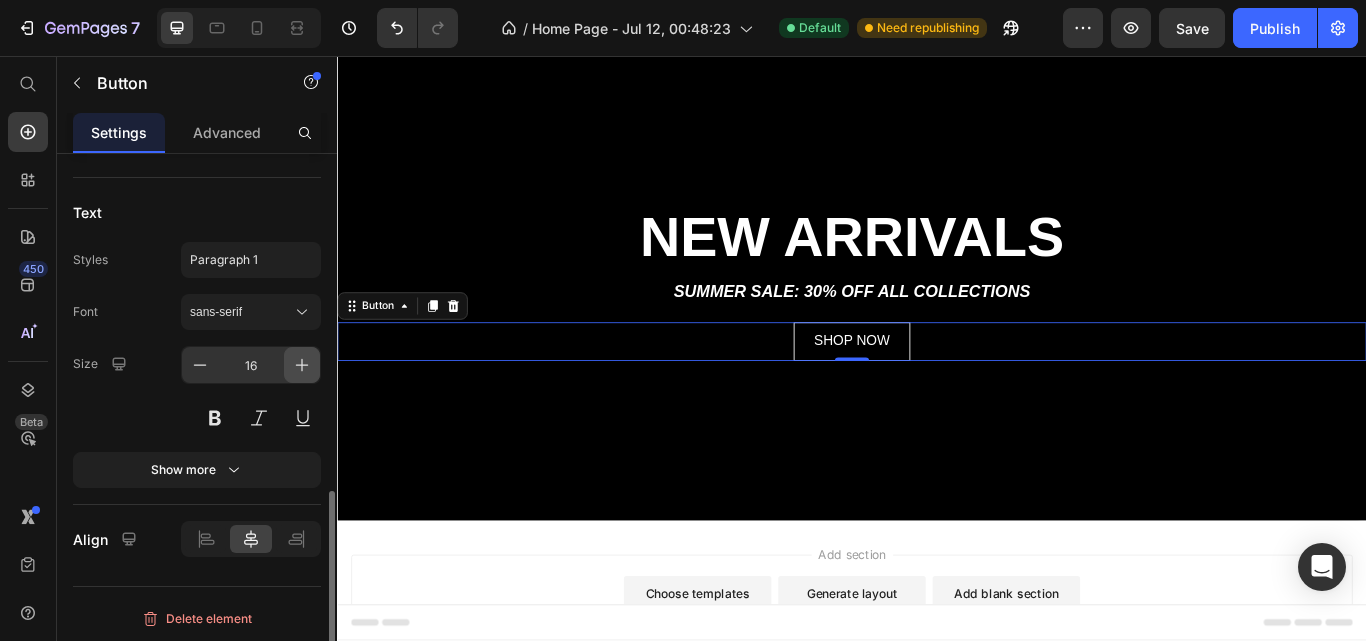 click 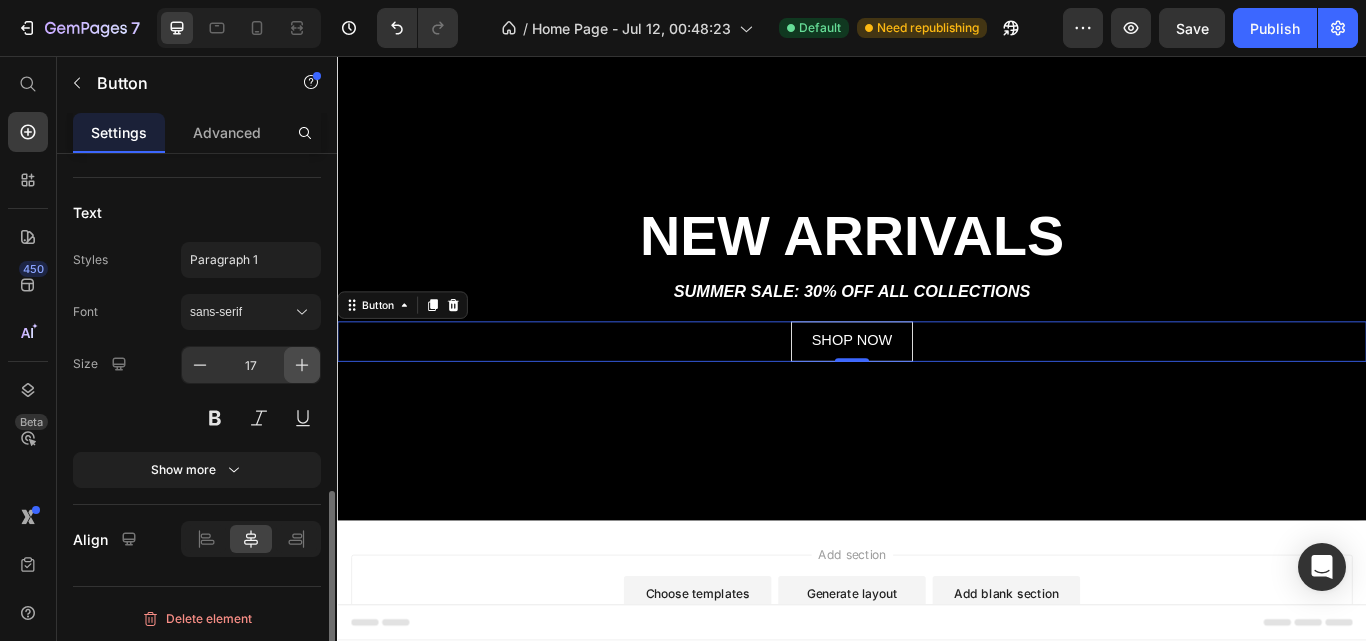 click 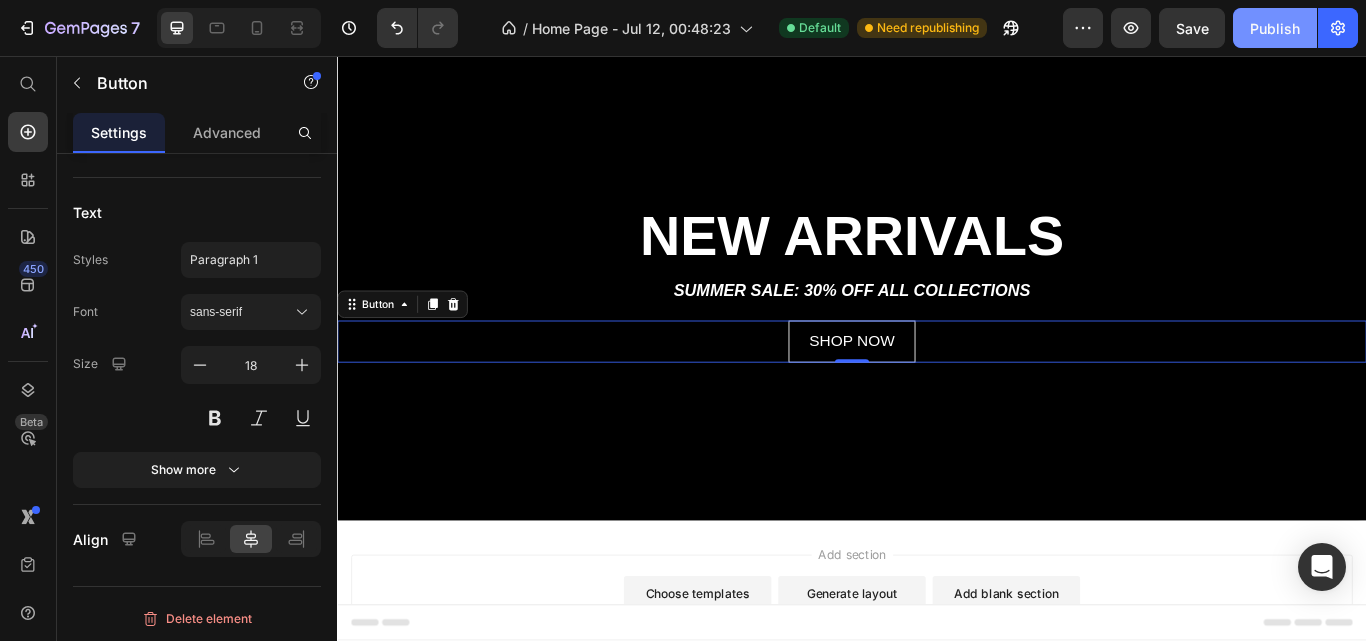 click on "Publish" at bounding box center [1275, 28] 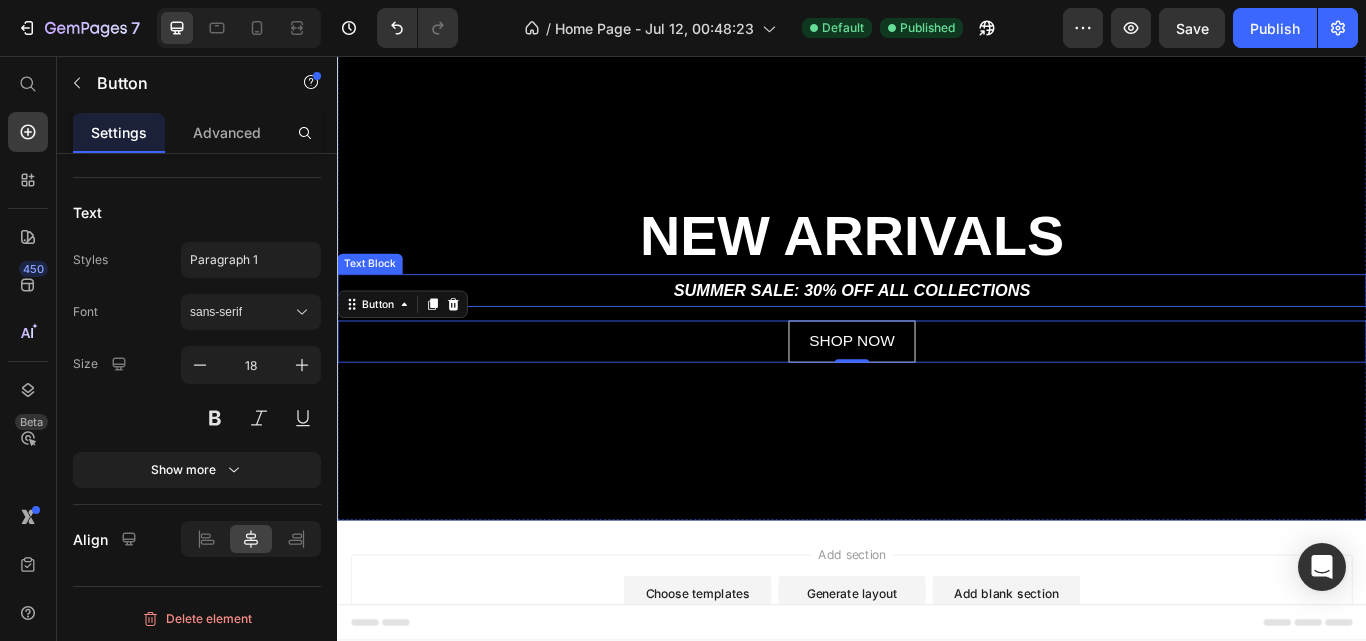 click on "SUMMER SALE: 30% OFF ALL COLLECTIONS" at bounding box center (937, 330) 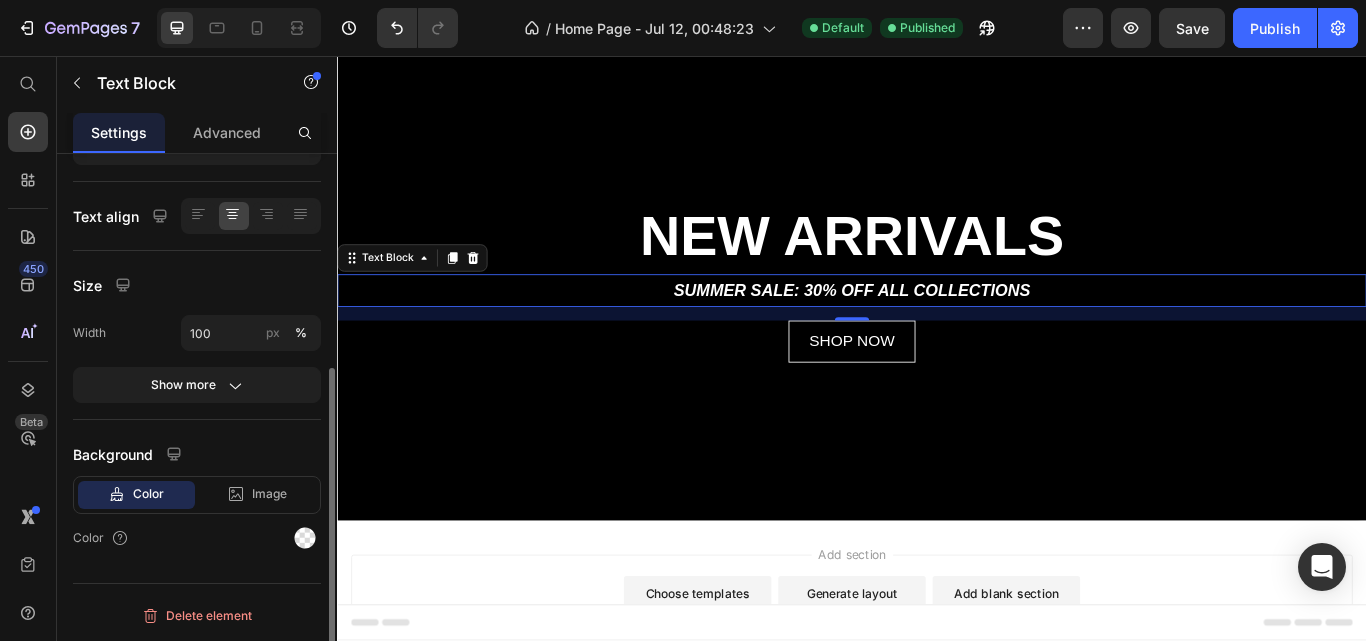 scroll, scrollTop: 0, scrollLeft: 0, axis: both 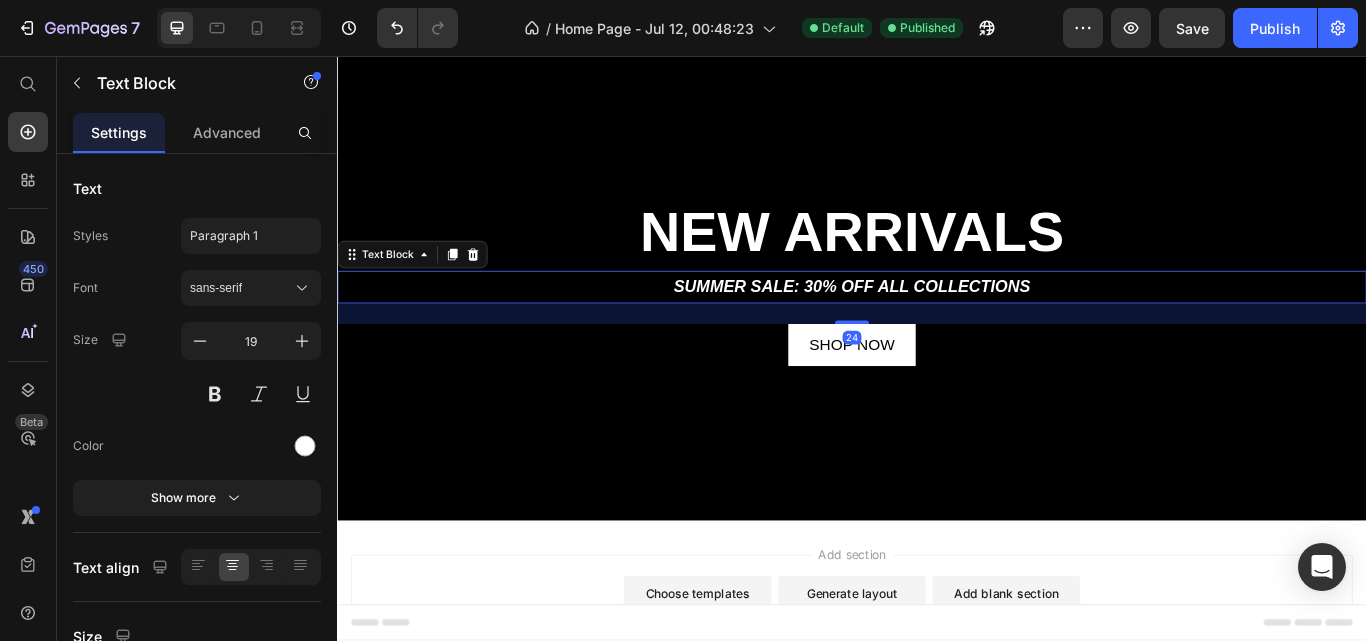 click on "⁠⁠⁠⁠⁠⁠⁠ NEW ARRIVALS Heading SUMMER SALE: 30% OFF ALL COLLECTIONS Text Block   24 SHOP NOW Button" at bounding box center (937, 317) 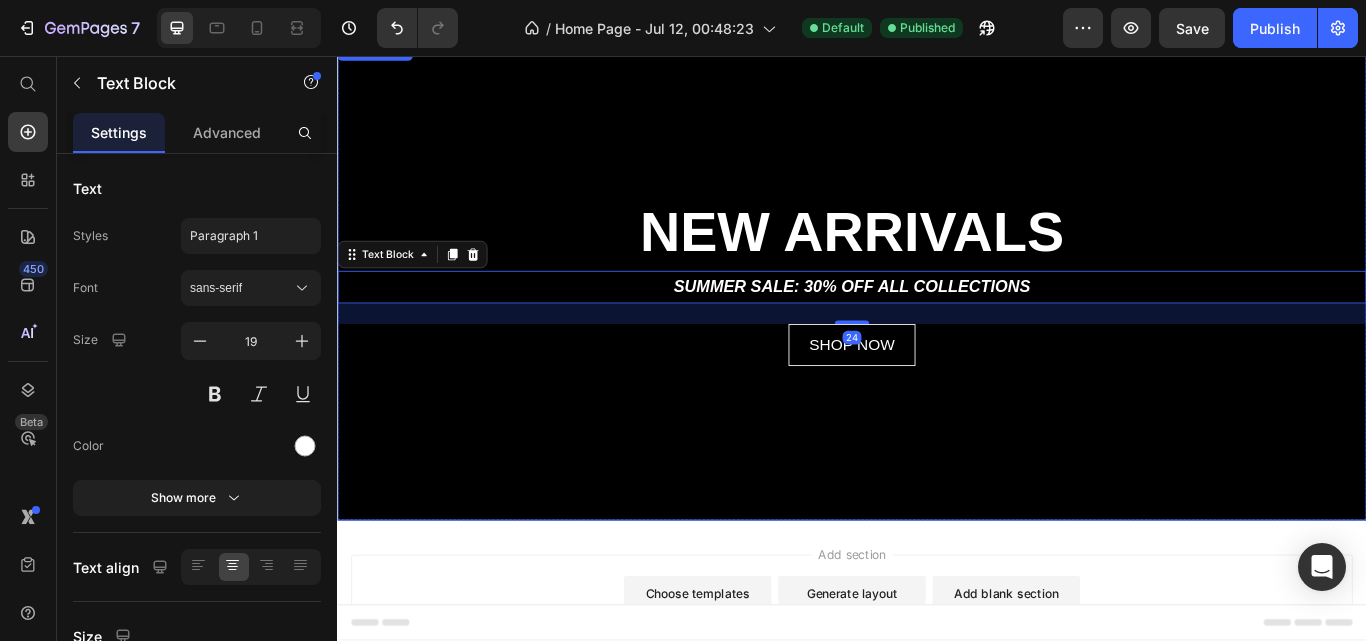 click on "⁠⁠⁠⁠⁠⁠⁠ NEW ARRIVALS Heading SUMMER SALE: 30% OFF ALL COLLECTIONS Text Block   24 SHOP NOW Button" at bounding box center [937, 317] 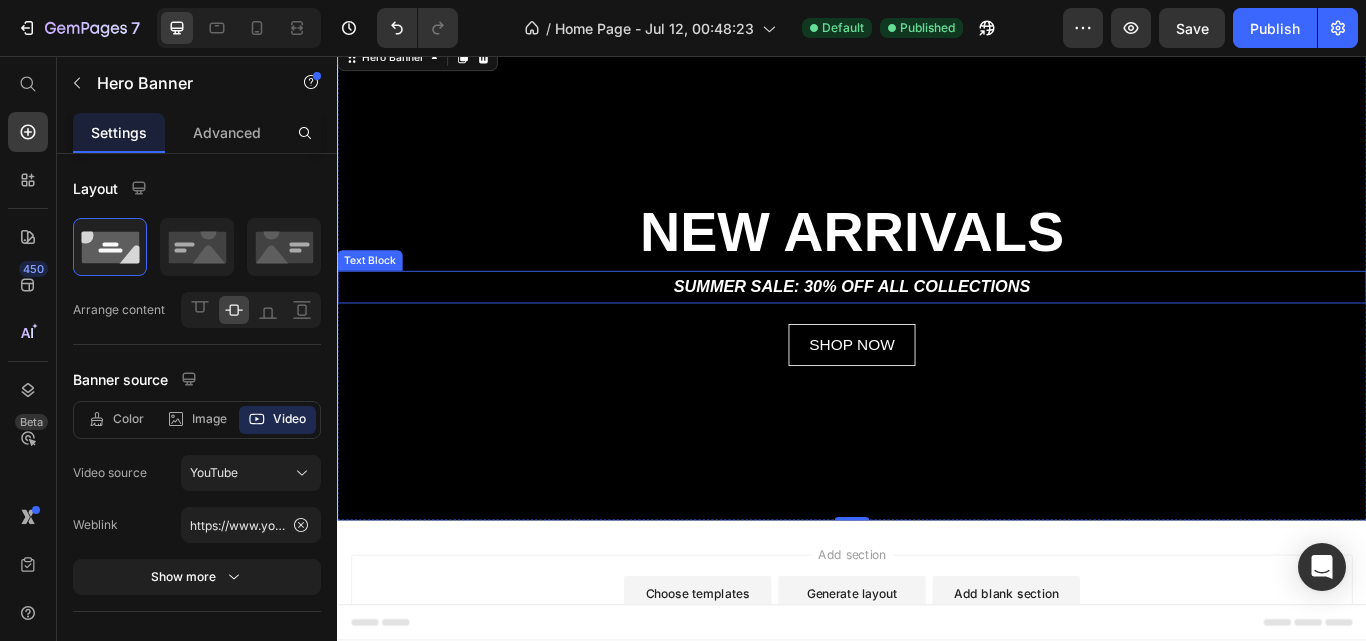 click on "SUMMER SALE: 30% OFF ALL COLLECTIONS" at bounding box center (937, 326) 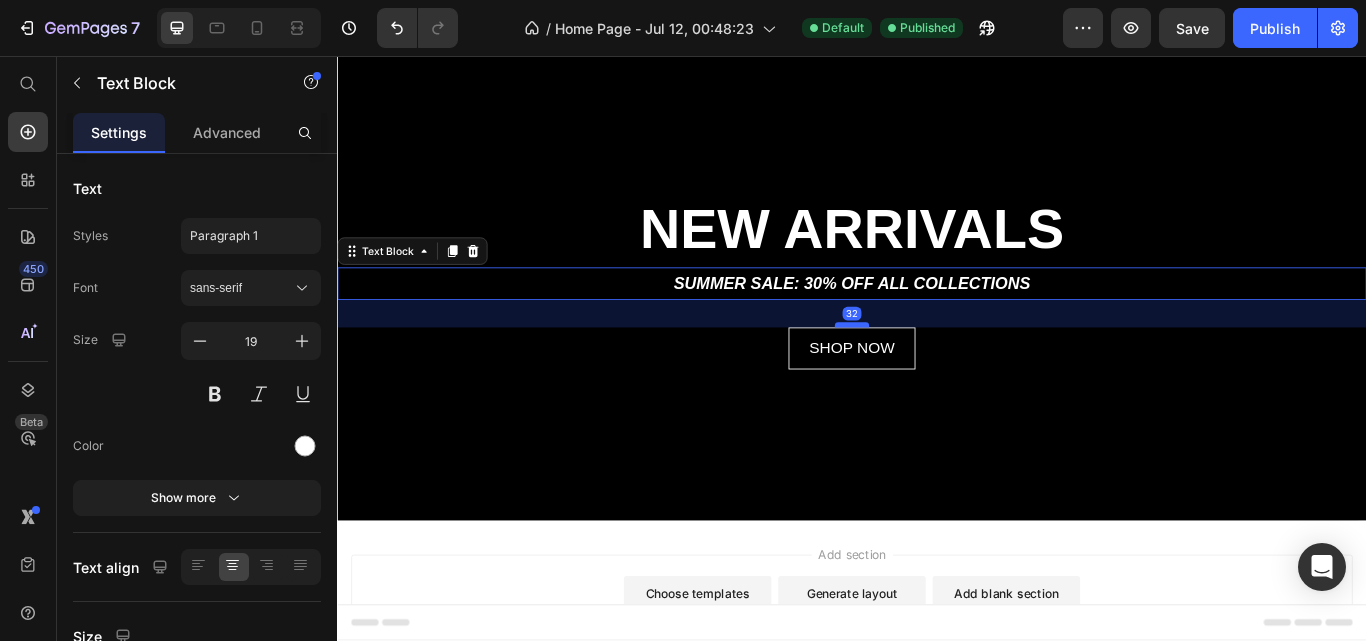 click on "⁠⁠⁠⁠⁠⁠⁠ NEW ARRIVALS Heading SUMMER SALE: 30% OFF ALL COLLECTIONS Text Block   32 SHOP NOW Button" at bounding box center [937, 317] 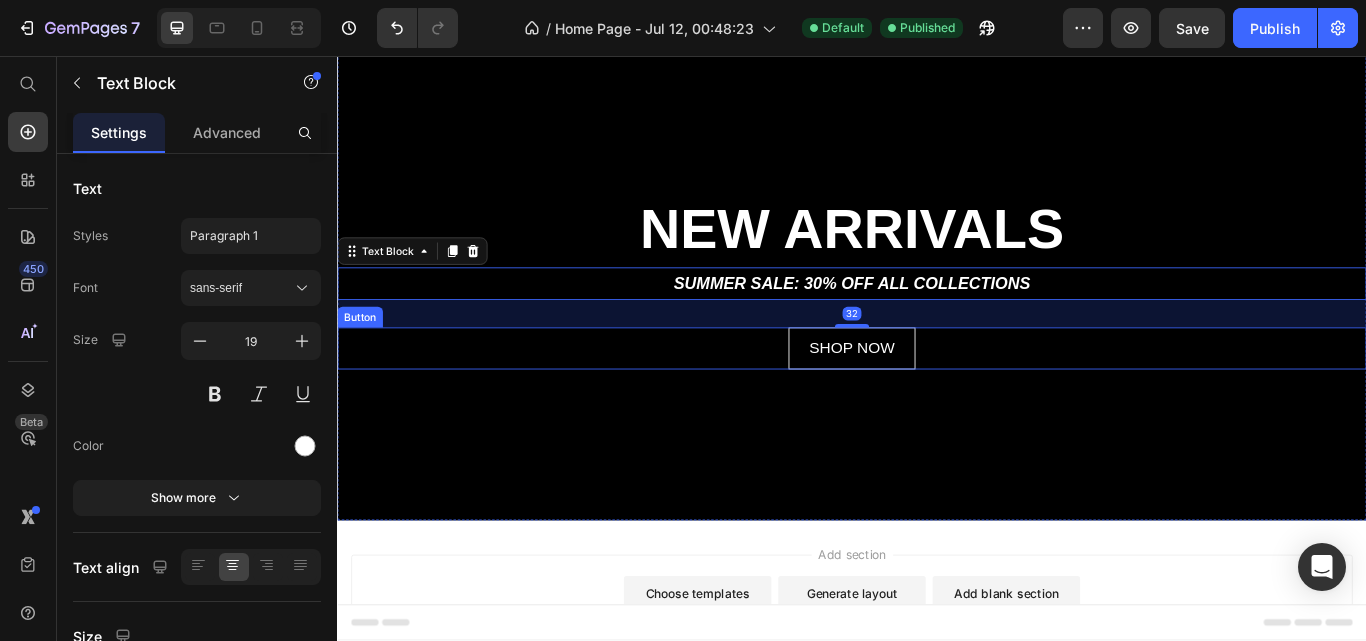 click on "SHOP NOW Button" at bounding box center (937, 397) 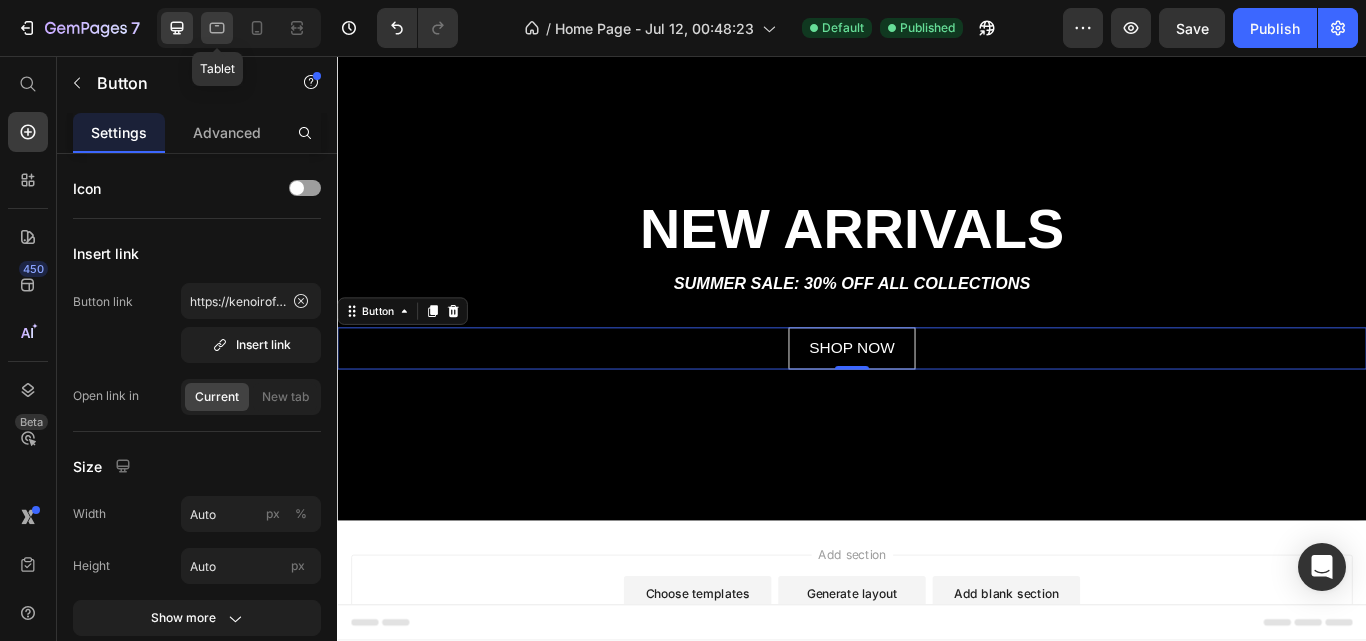 click 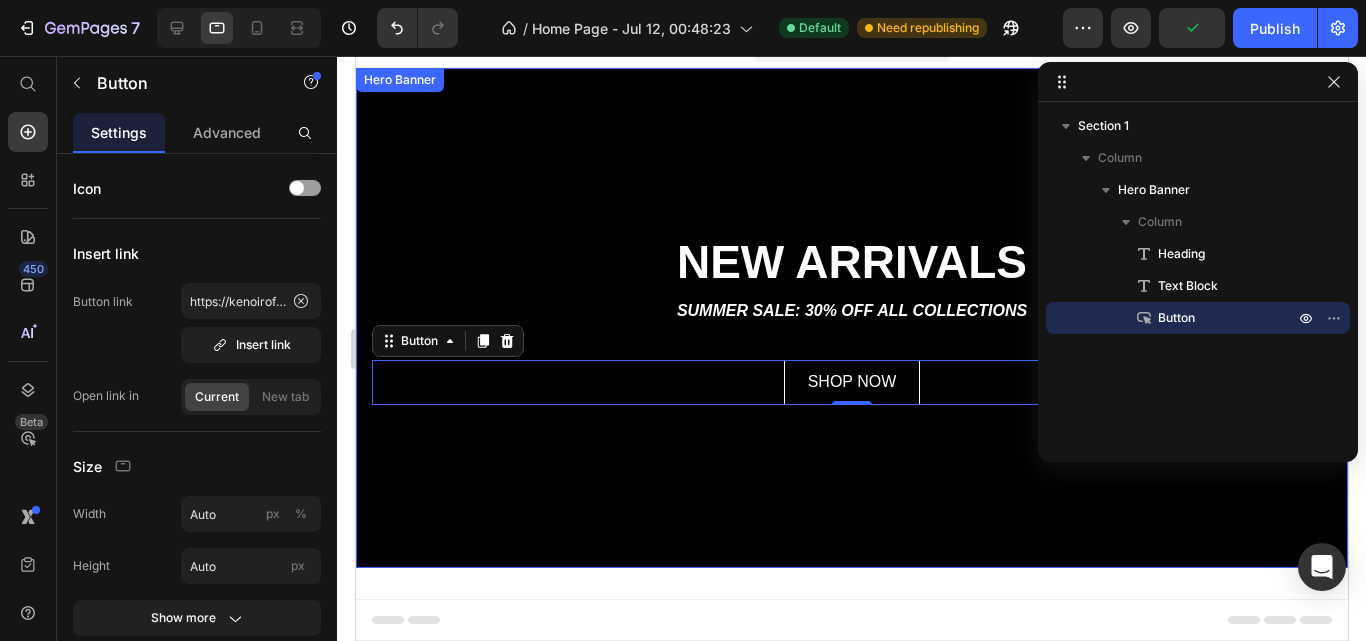 scroll, scrollTop: 28, scrollLeft: 0, axis: vertical 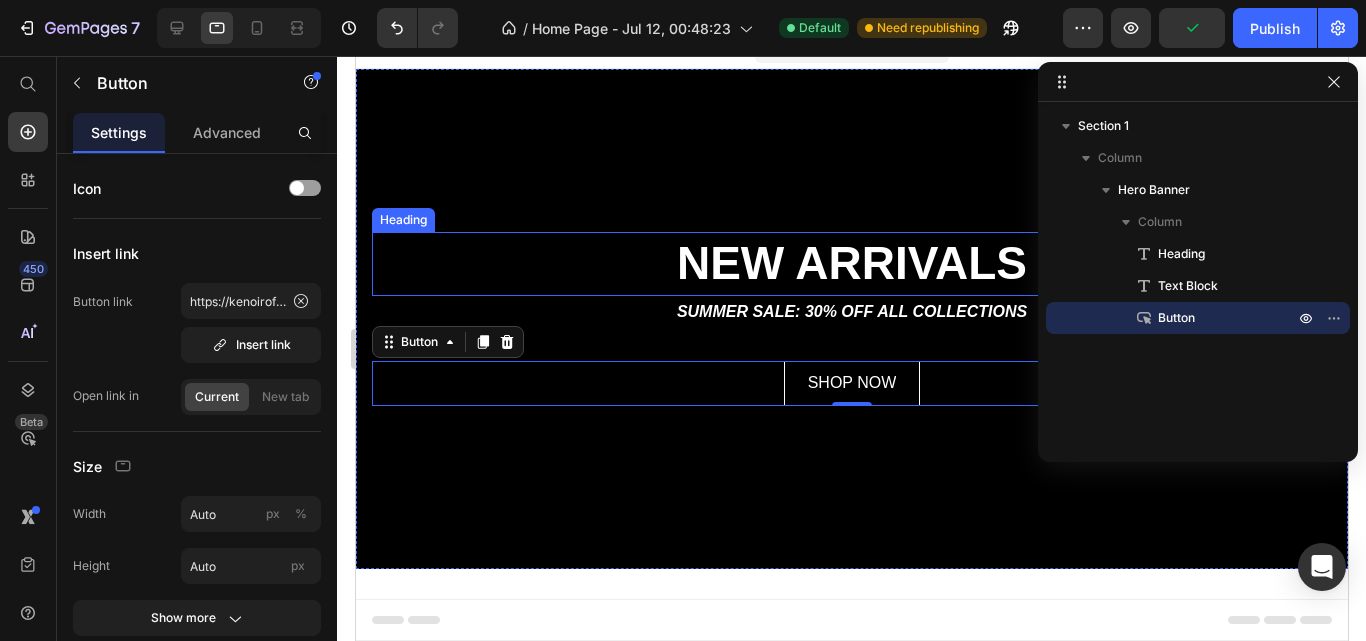 click on "⁠⁠⁠⁠⁠⁠⁠ NEW ARRIVALS" at bounding box center [851, 264] 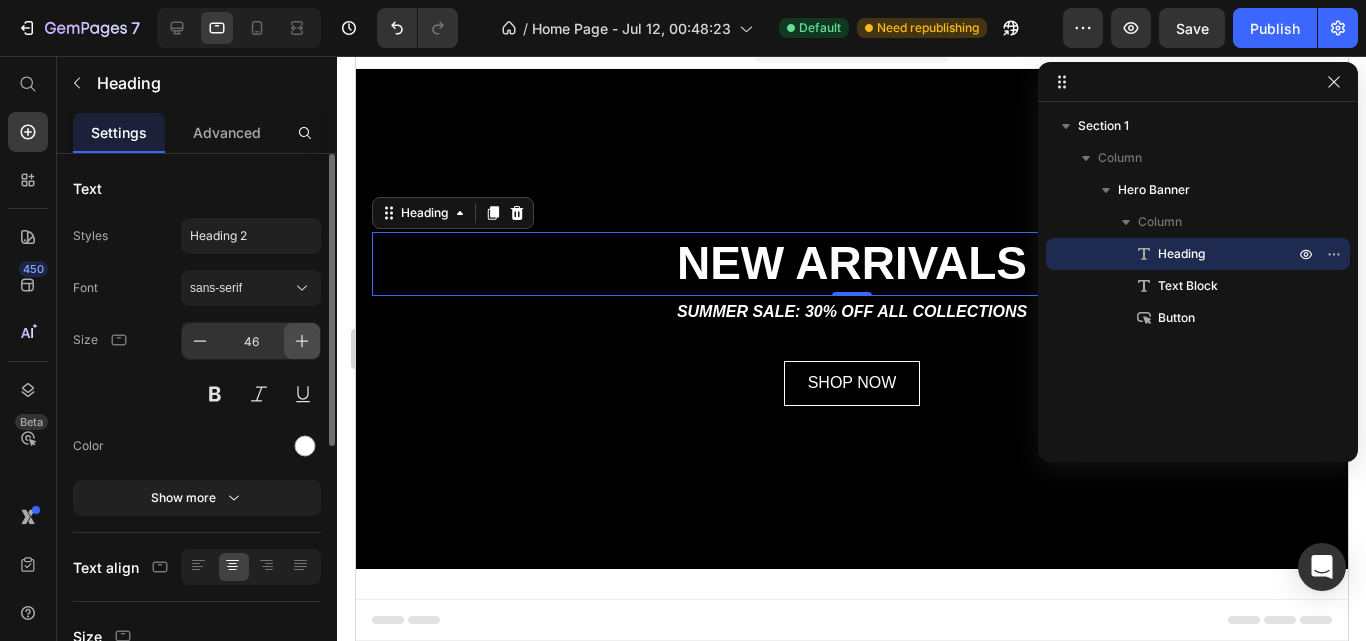 click 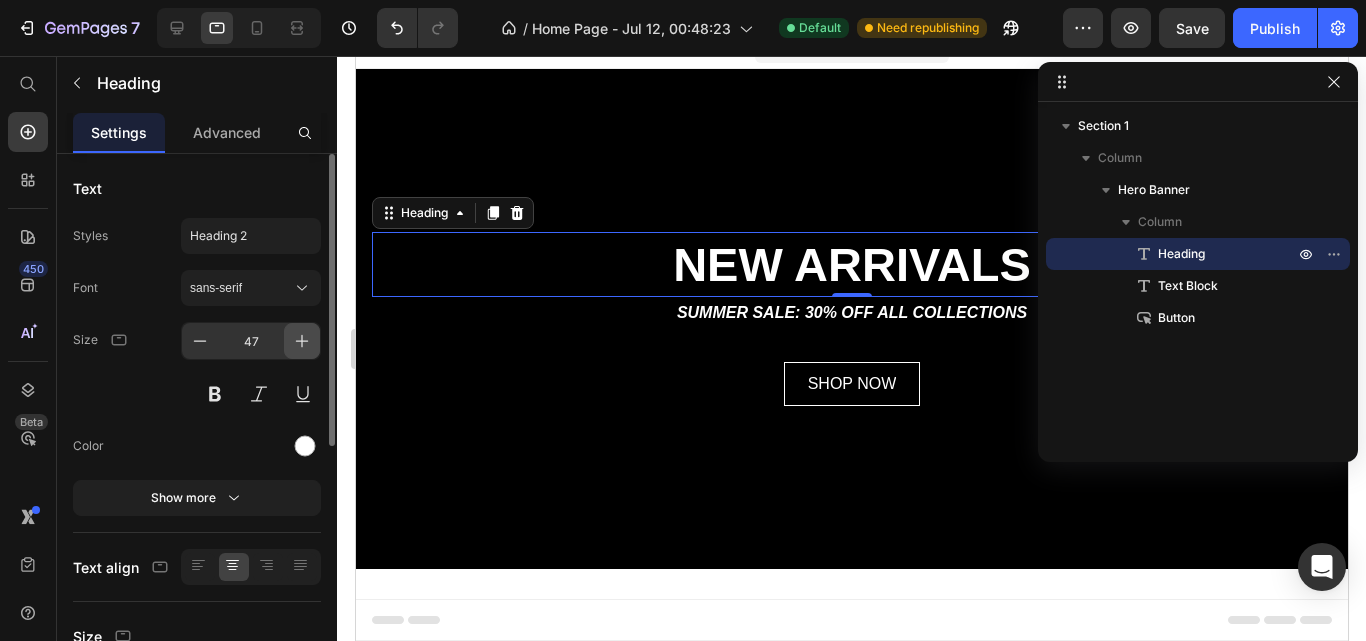 click at bounding box center (302, 341) 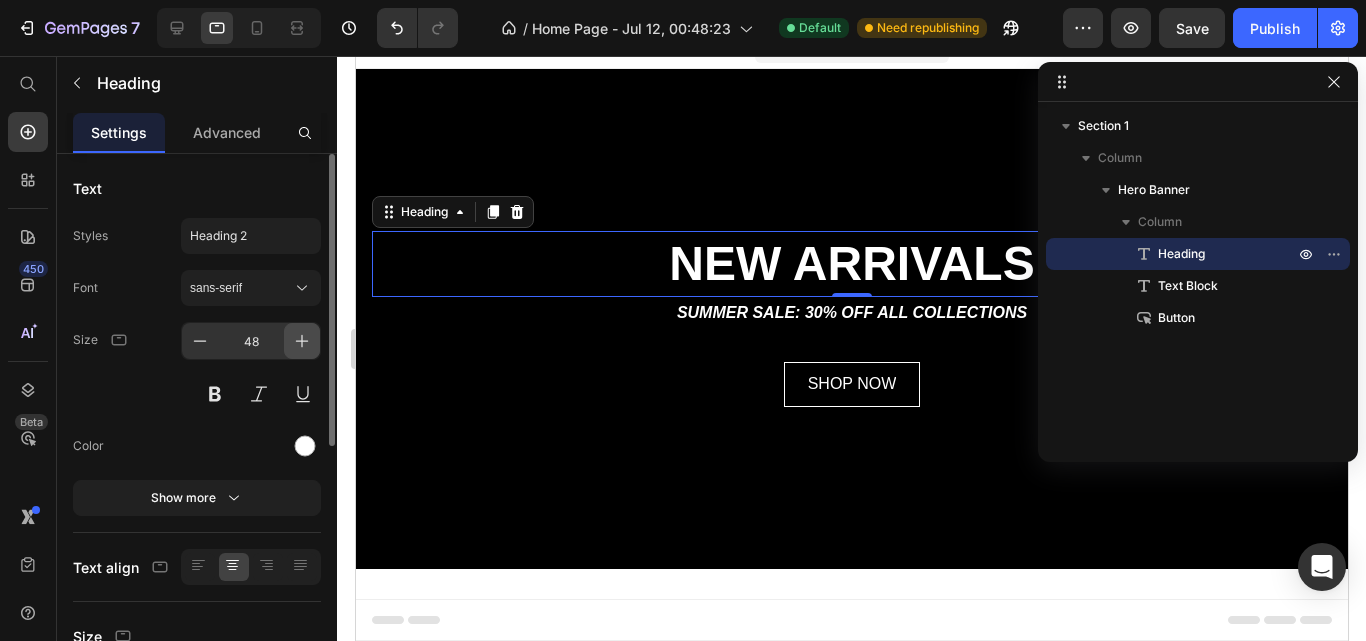 click at bounding box center (302, 341) 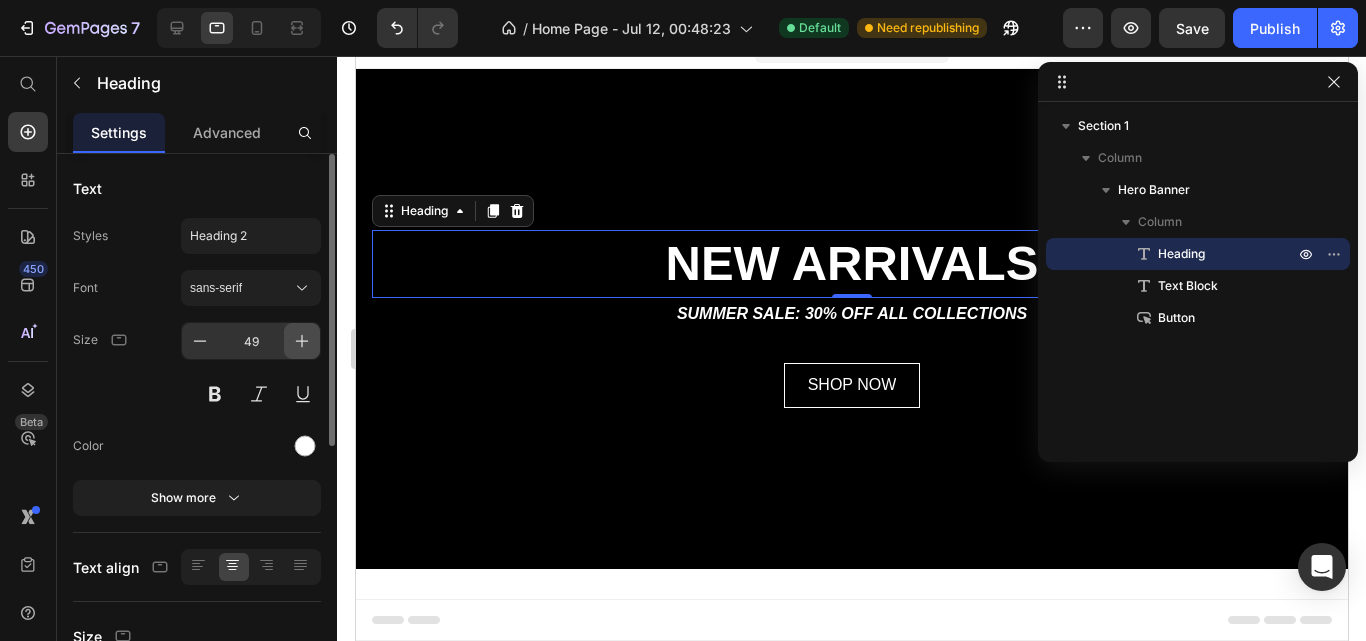 click at bounding box center [302, 341] 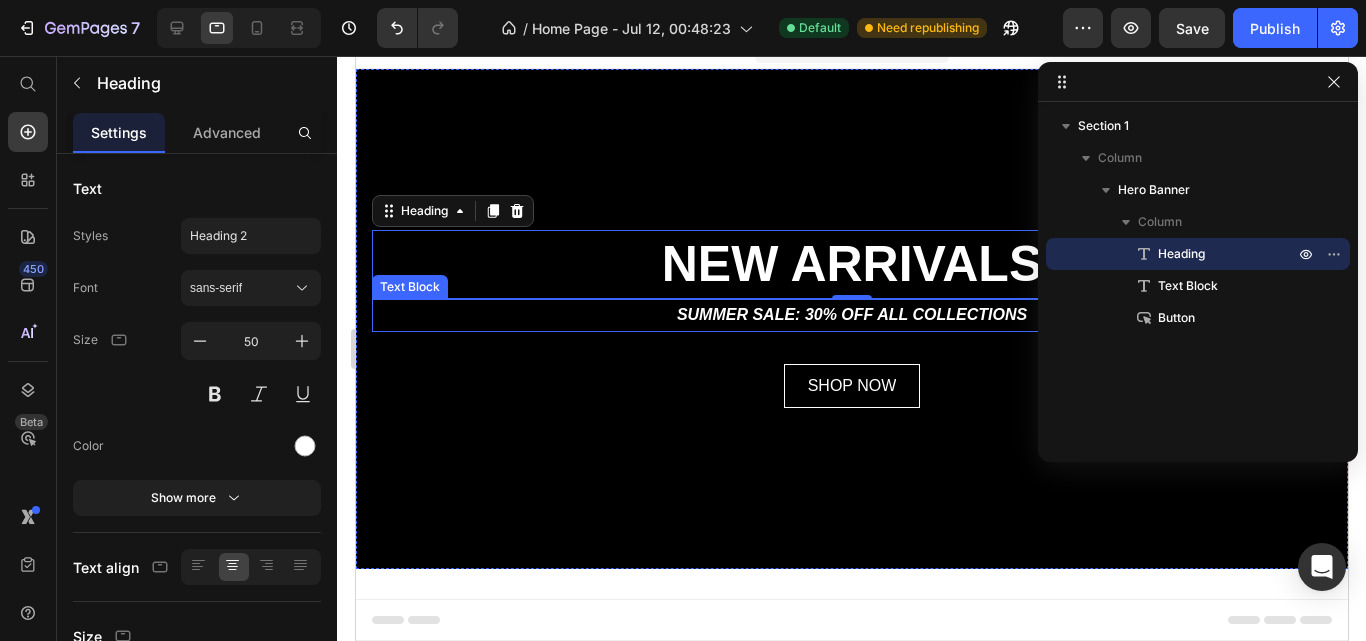 click on "SUMMER SALE: 30% OFF ALL COLLECTIONS" at bounding box center [851, 315] 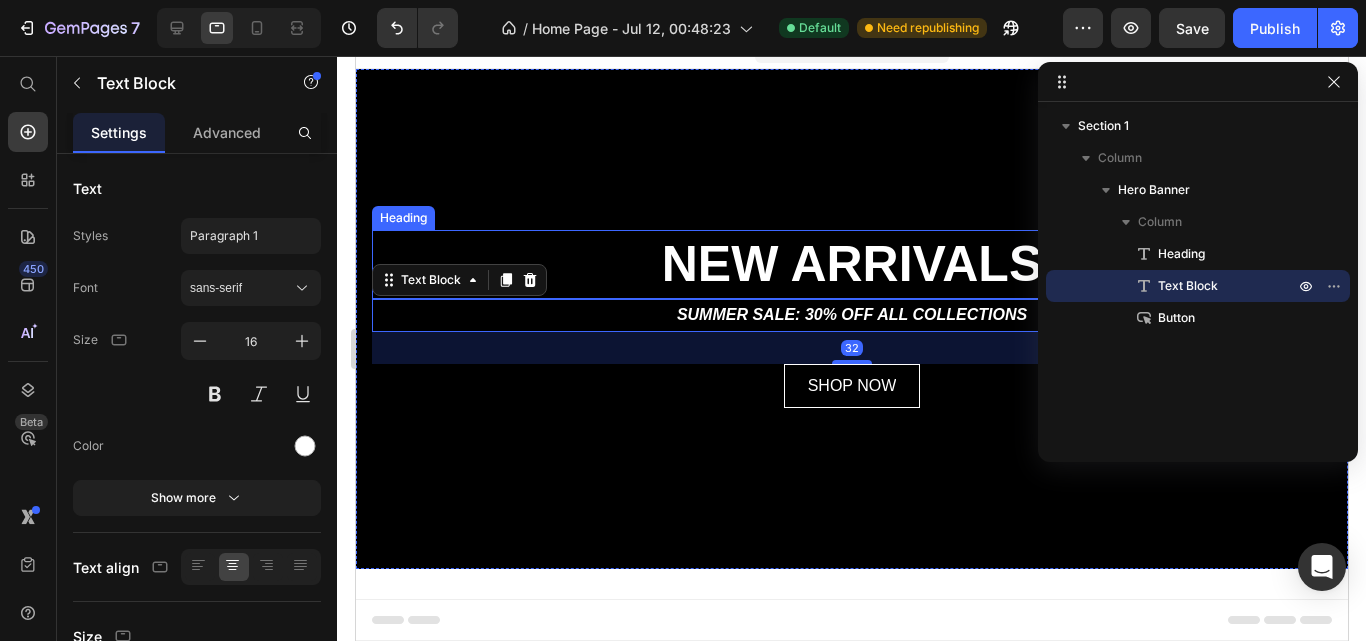 click on "⁠⁠⁠⁠⁠⁠⁠ NEW ARRIVALS" at bounding box center (851, 264) 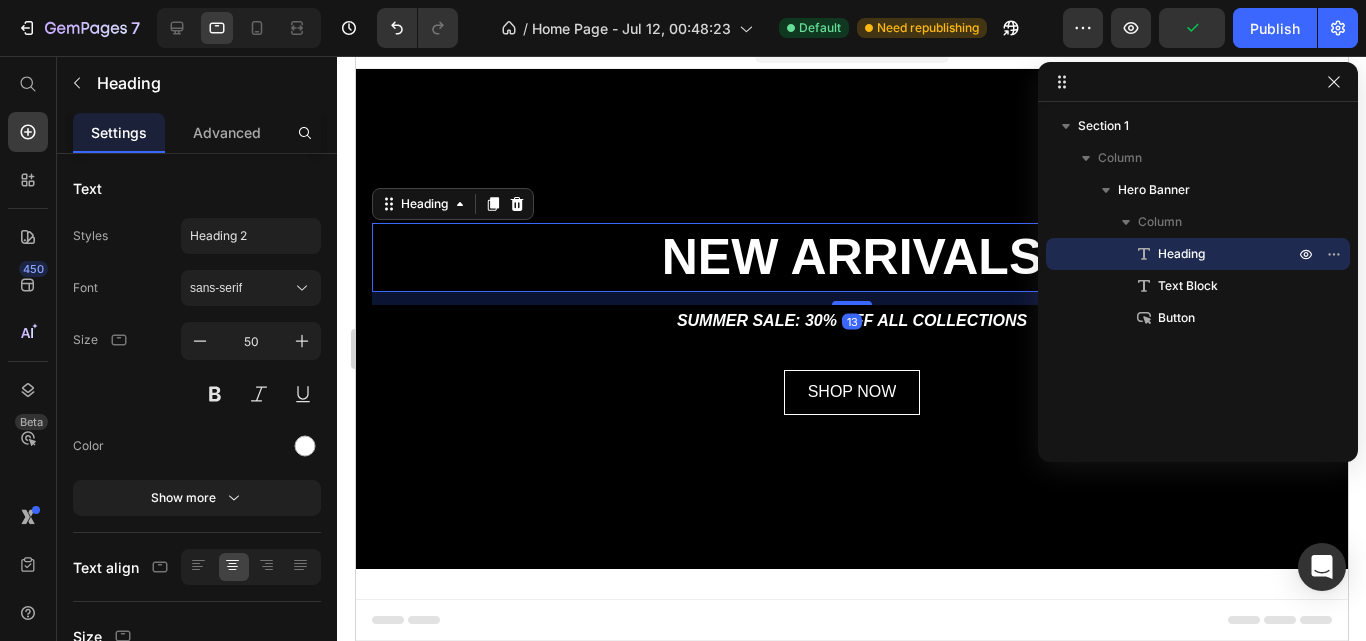 drag, startPoint x: 847, startPoint y: 296, endPoint x: 853, endPoint y: 309, distance: 14.3178215 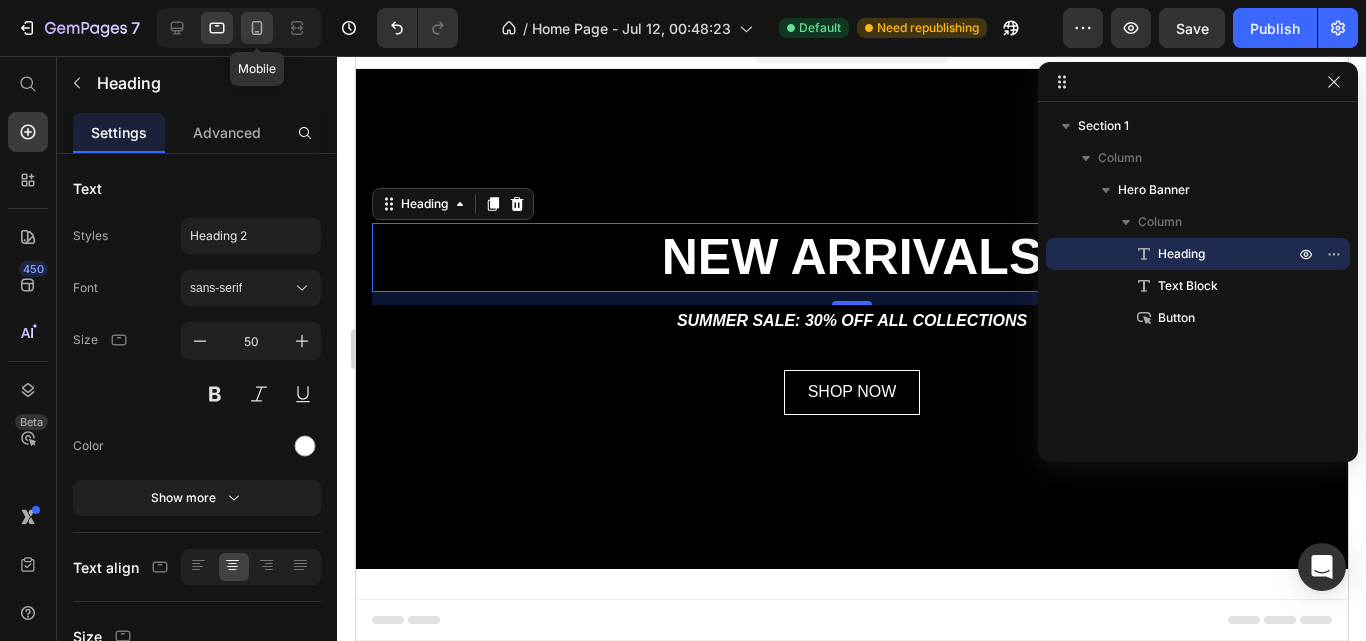 click 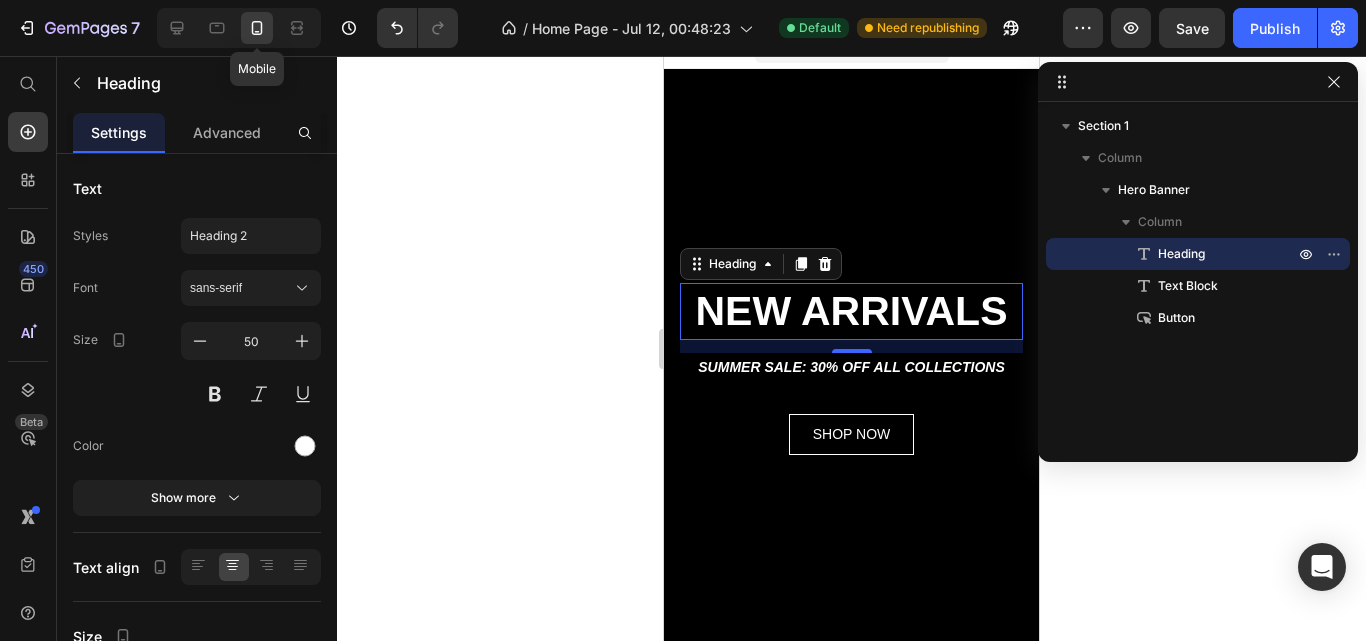 type on "41" 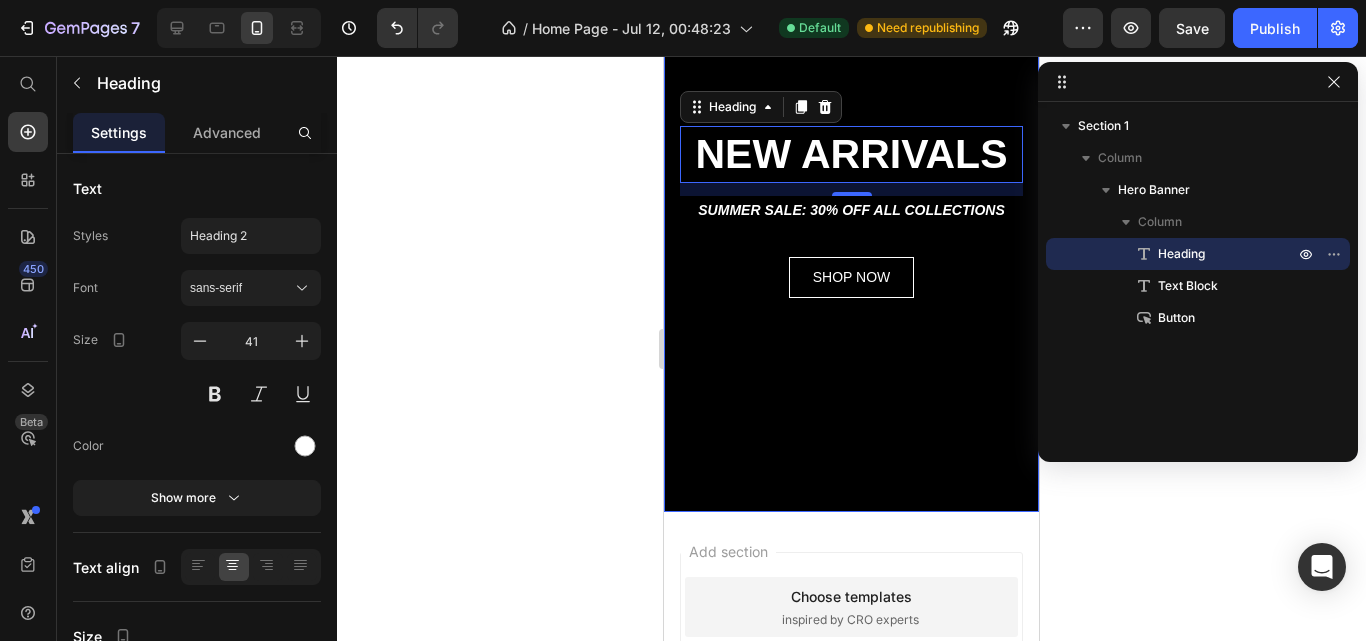 scroll, scrollTop: 40, scrollLeft: 0, axis: vertical 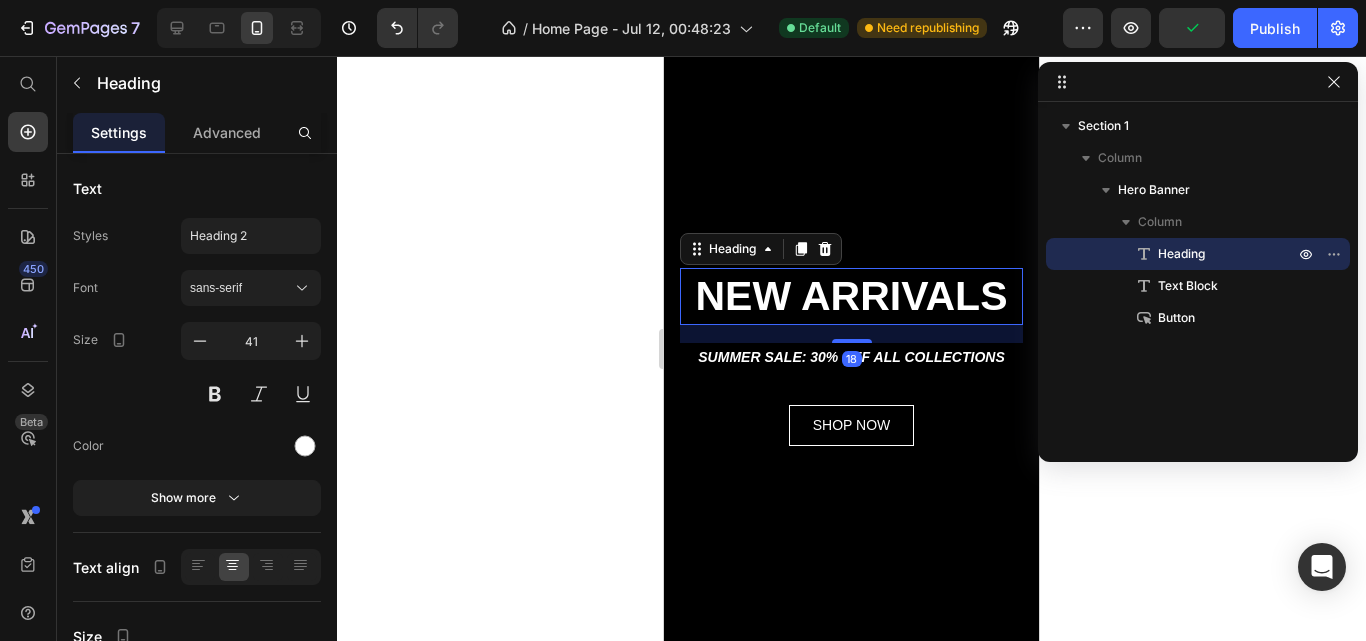 click on "⁠⁠⁠⁠⁠⁠⁠ NEW ARRIVALS Heading   18 SUMMER SALE: 30% OFF ALL COLLECTIONS Text Block SHOP NOW Button" at bounding box center (851, 357) 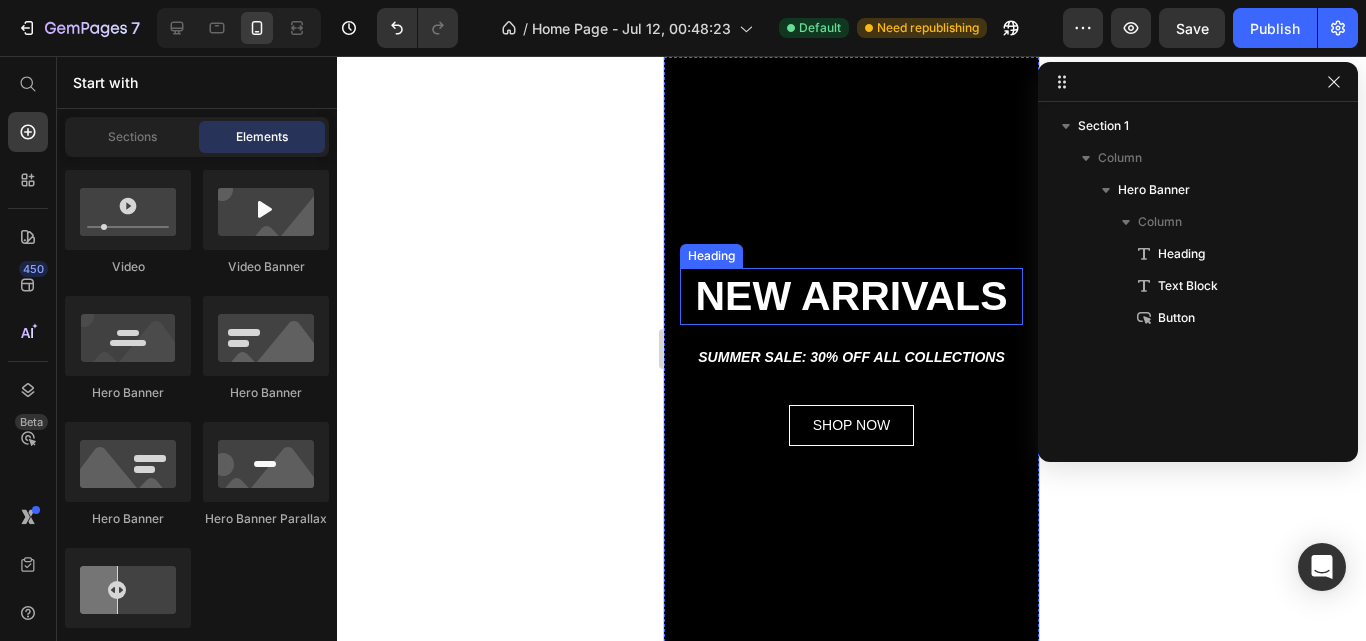 click on "NEW ARRIVALS" at bounding box center [851, 296] 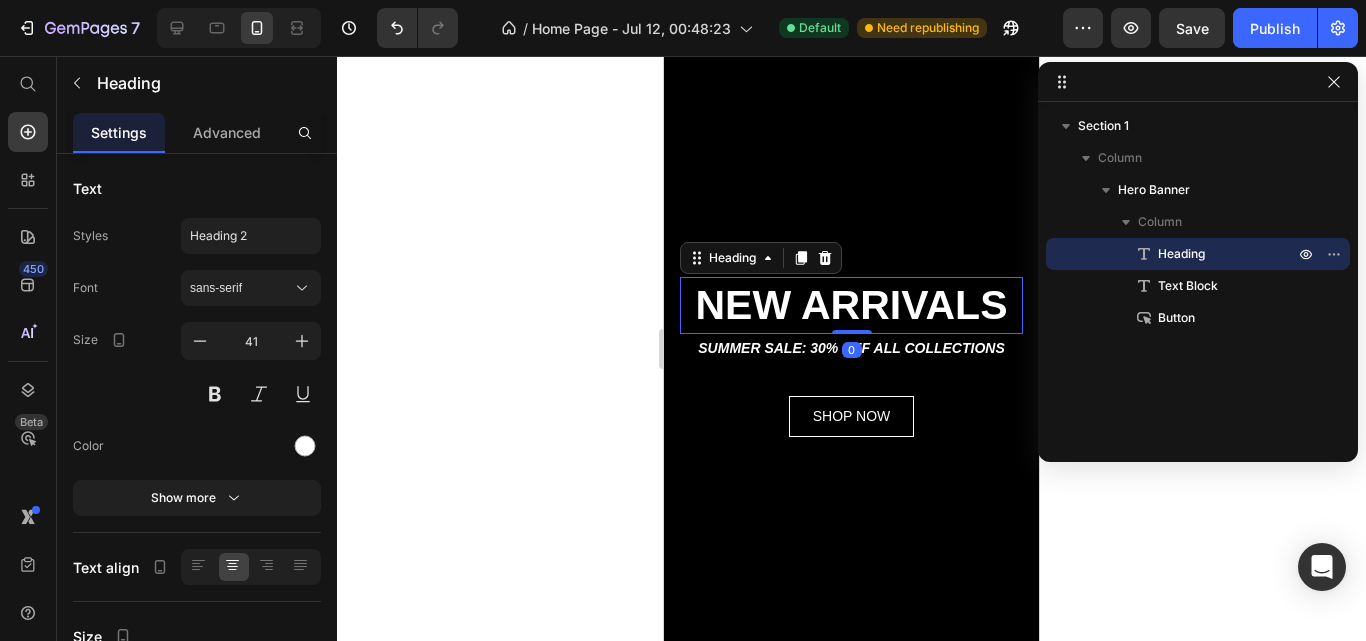 drag, startPoint x: 854, startPoint y: 339, endPoint x: 857, endPoint y: 302, distance: 37.12142 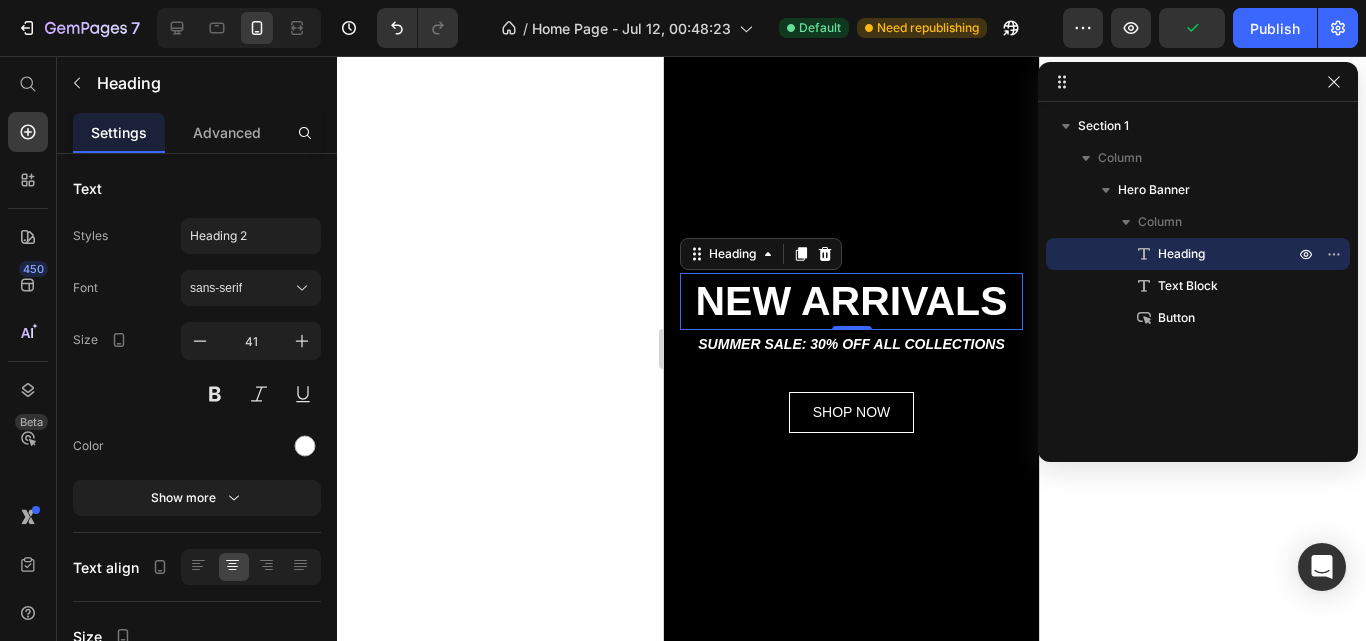scroll, scrollTop: 45, scrollLeft: 0, axis: vertical 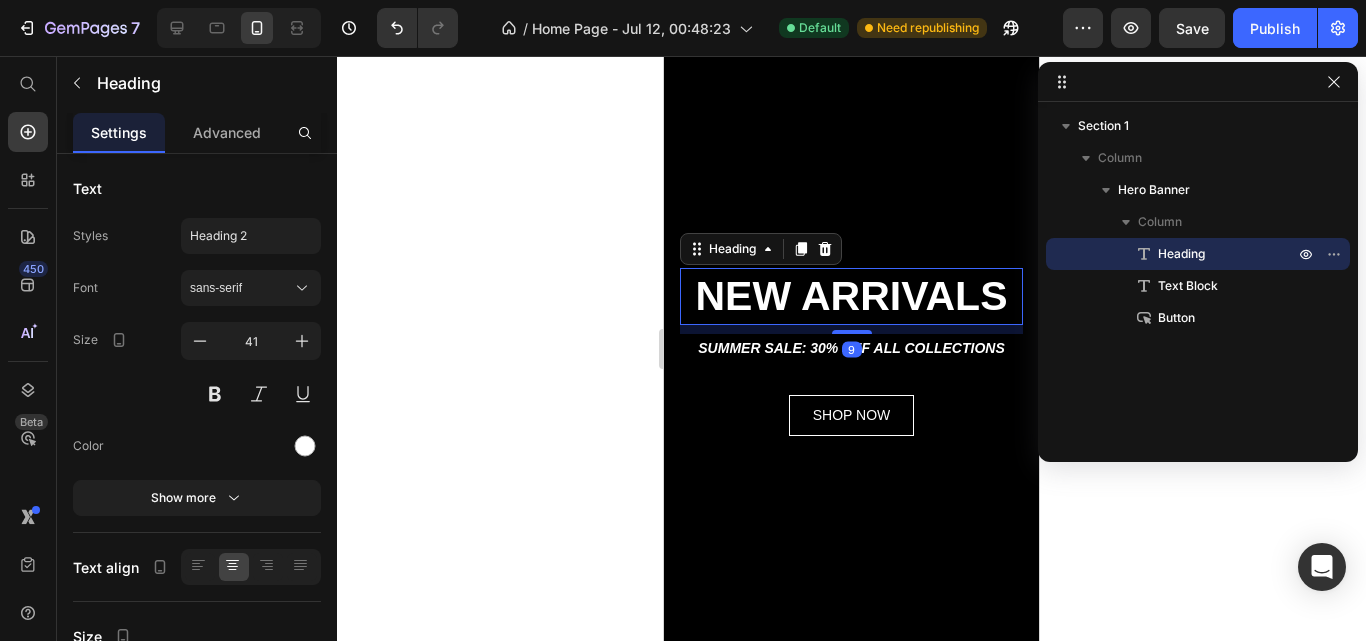 click on "⁠⁠⁠⁠⁠⁠⁠ NEW ARRIVALS Heading   9 SUMMER SALE: 30% OFF ALL COLLECTIONS Text Block SHOP NOW Button" at bounding box center (851, 352) 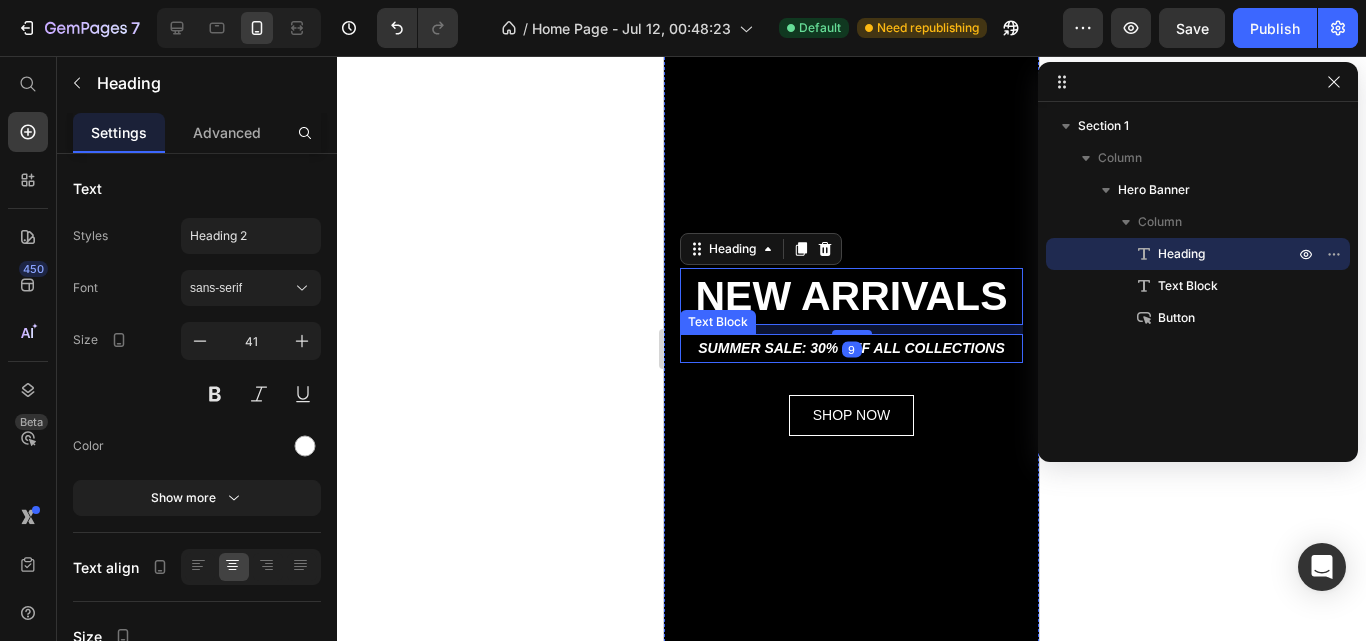 click on "SUMMER SALE: 30% OFF ALL COLLECTIONS" at bounding box center (851, 348) 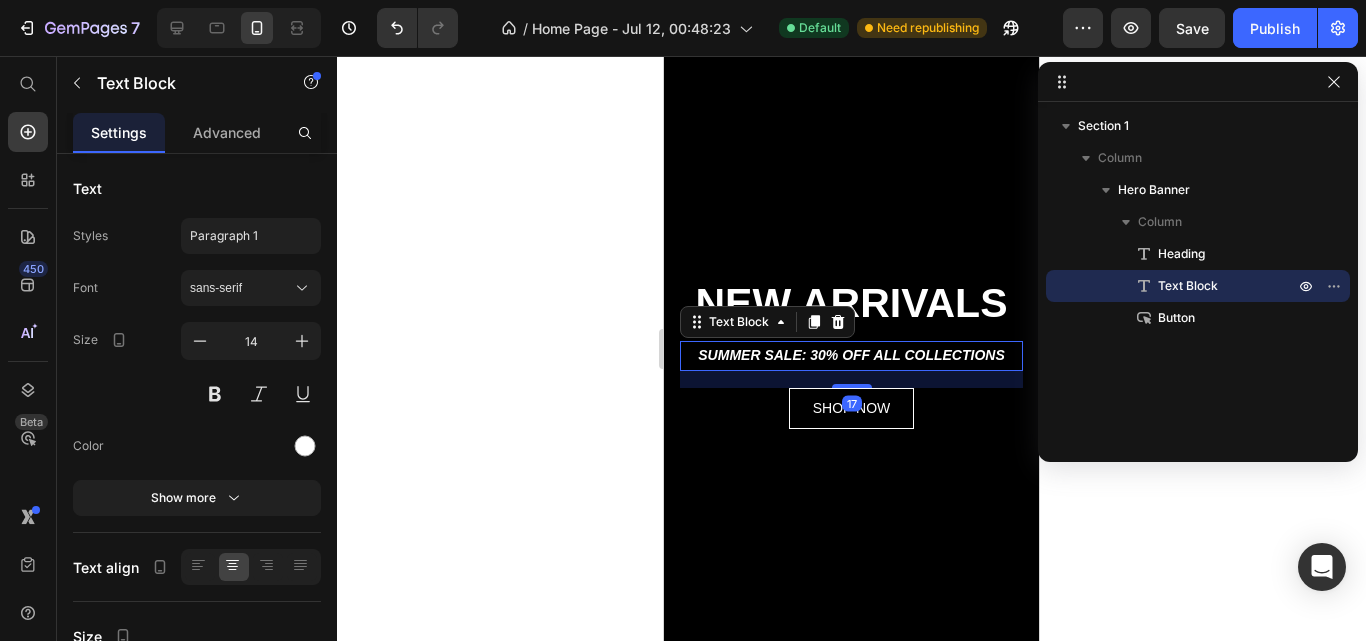 drag, startPoint x: 841, startPoint y: 392, endPoint x: 843, endPoint y: 377, distance: 15.132746 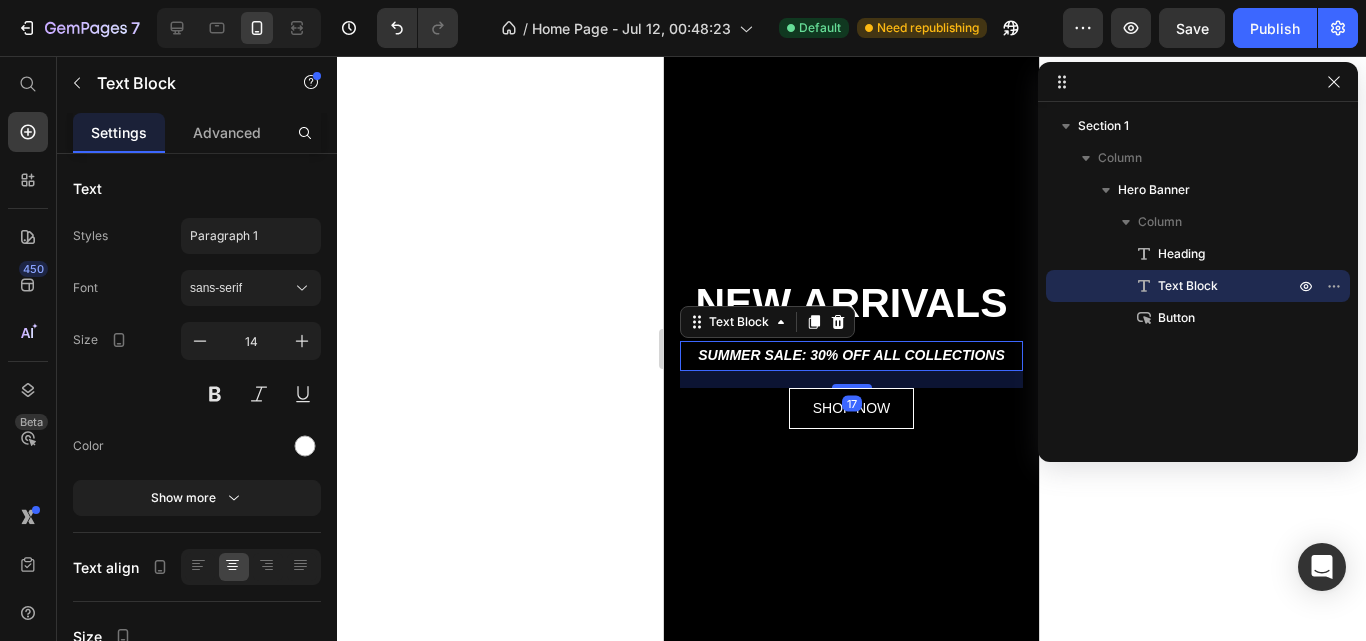 click 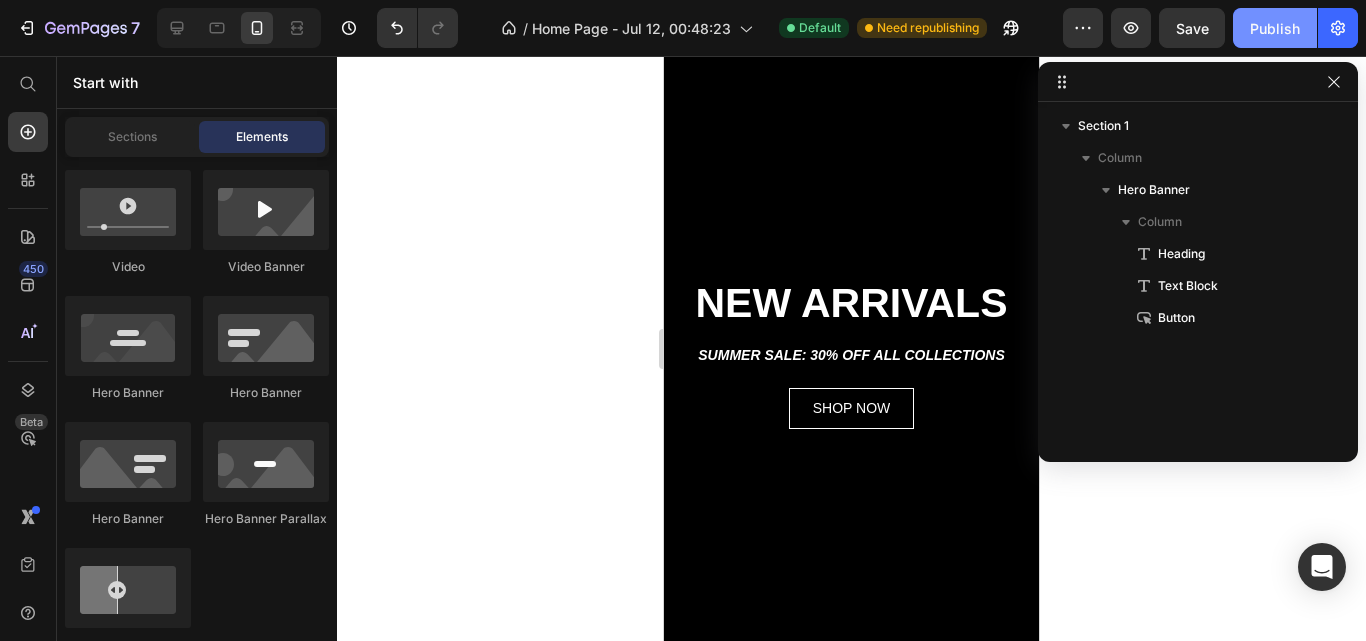 click on "Publish" 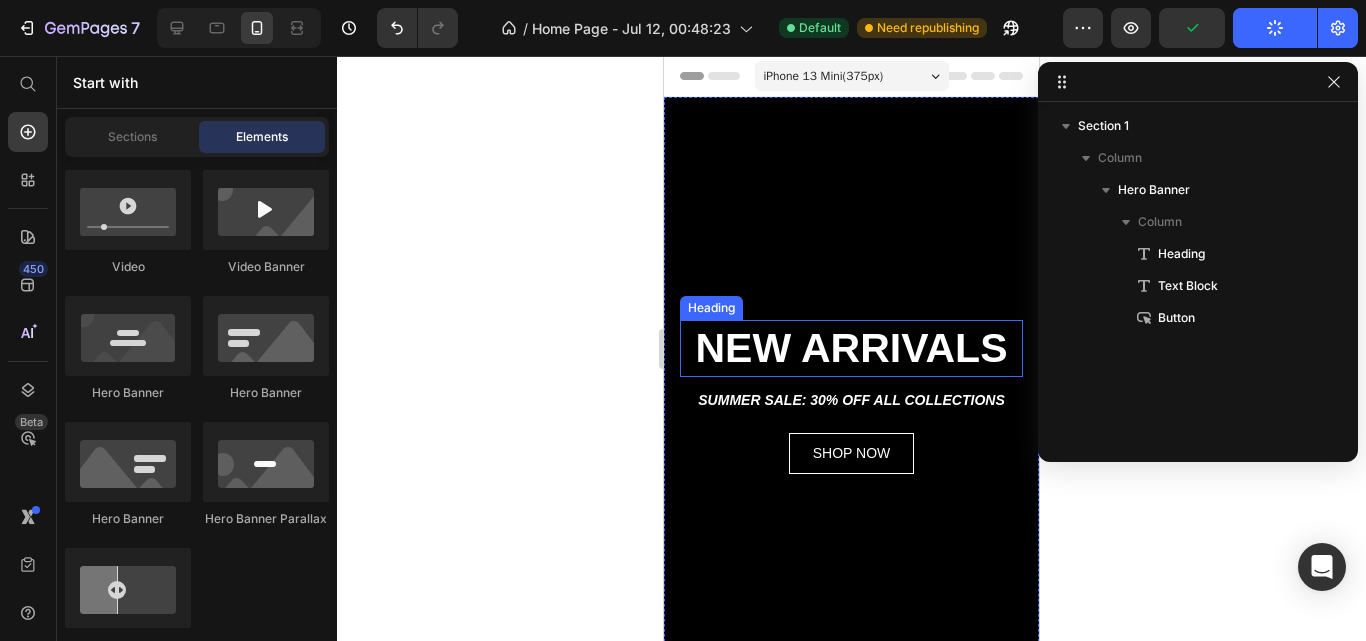 scroll, scrollTop: 150, scrollLeft: 0, axis: vertical 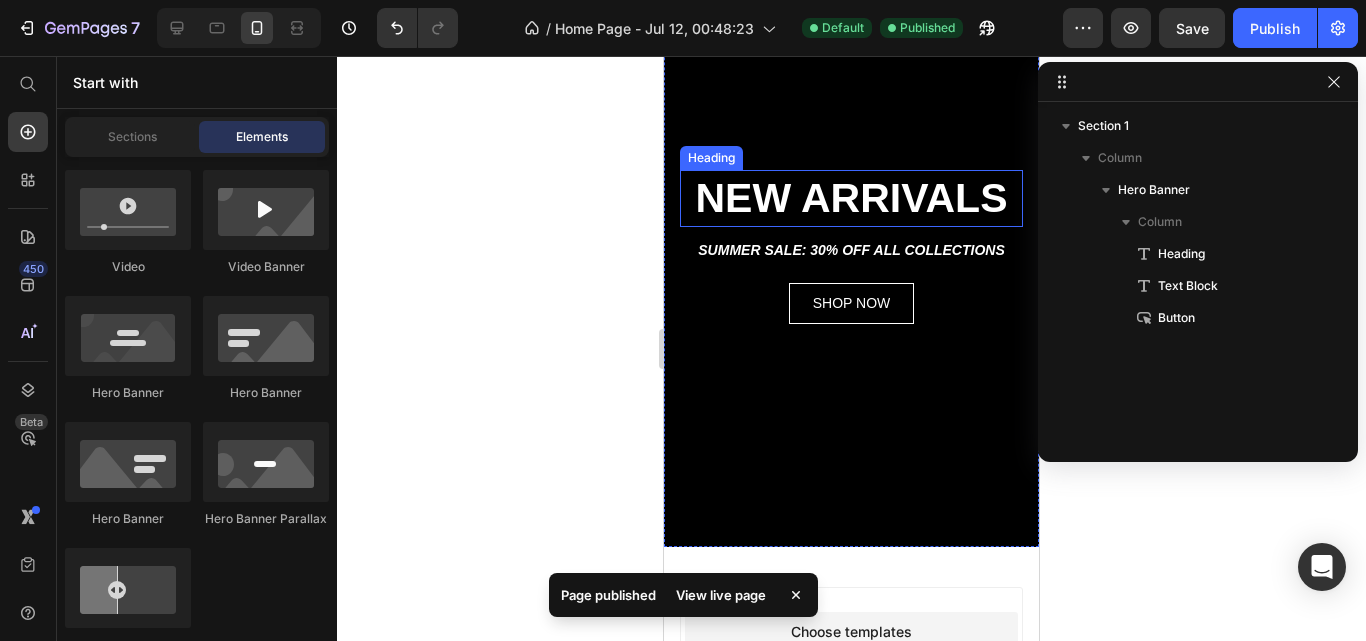 click on "⁠⁠⁠⁠⁠⁠⁠ NEW ARRIVALS" at bounding box center [851, 198] 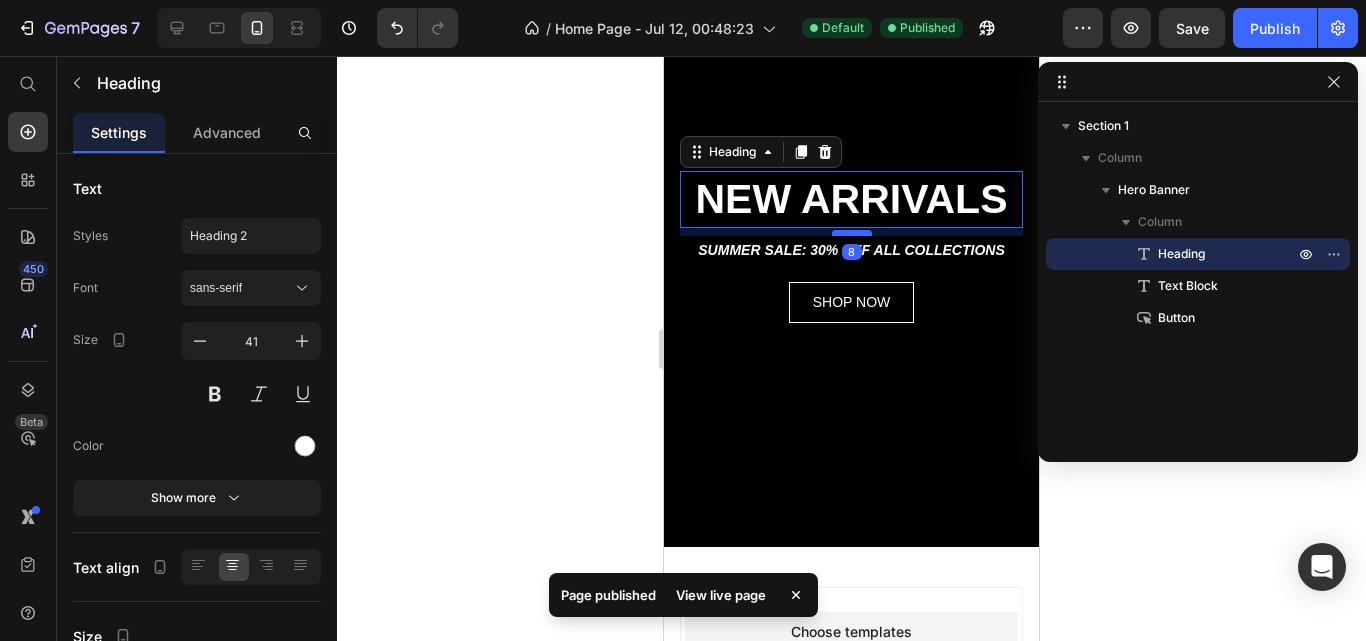 click at bounding box center [852, 233] 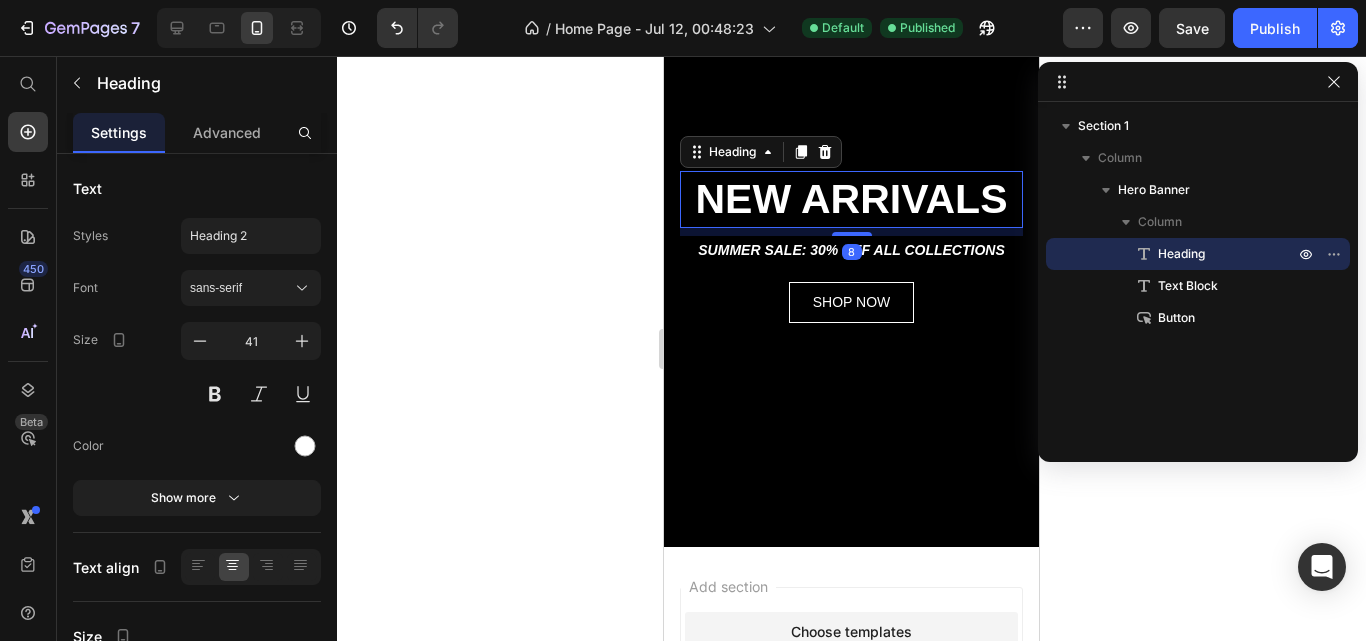 click on "7   /  Home Page - Jul 12, 00:48:23 Default Published Preview  Save   Publish" 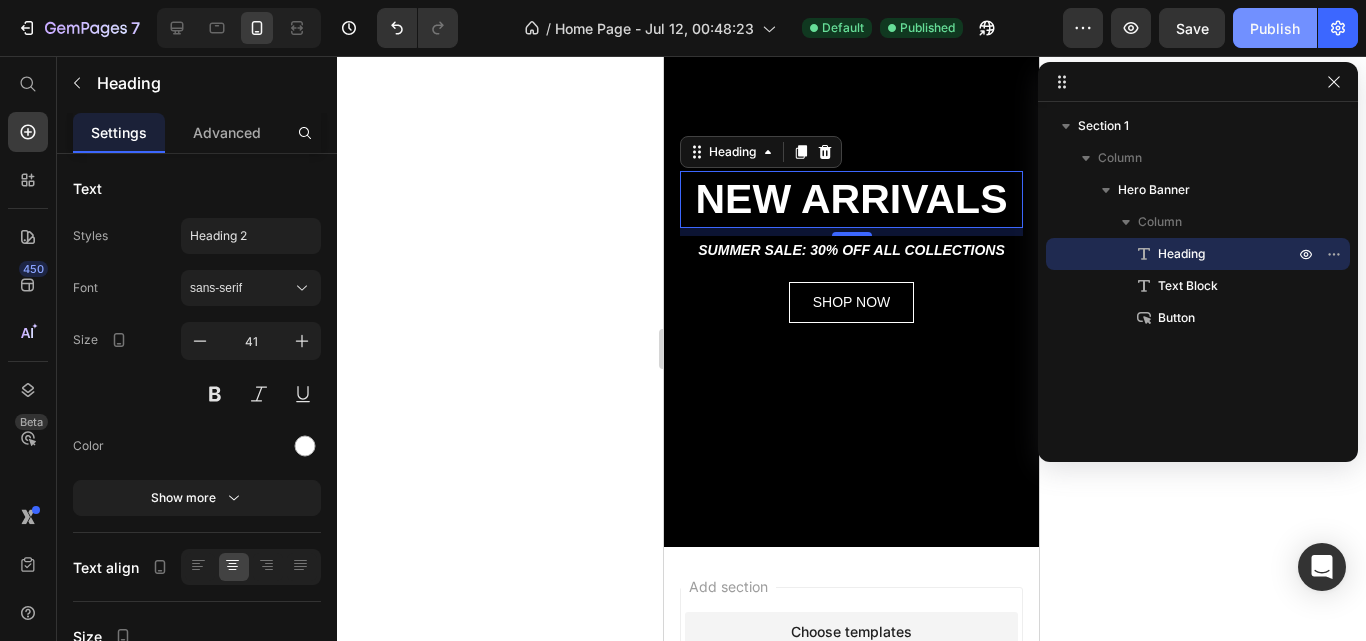 click on "Publish" 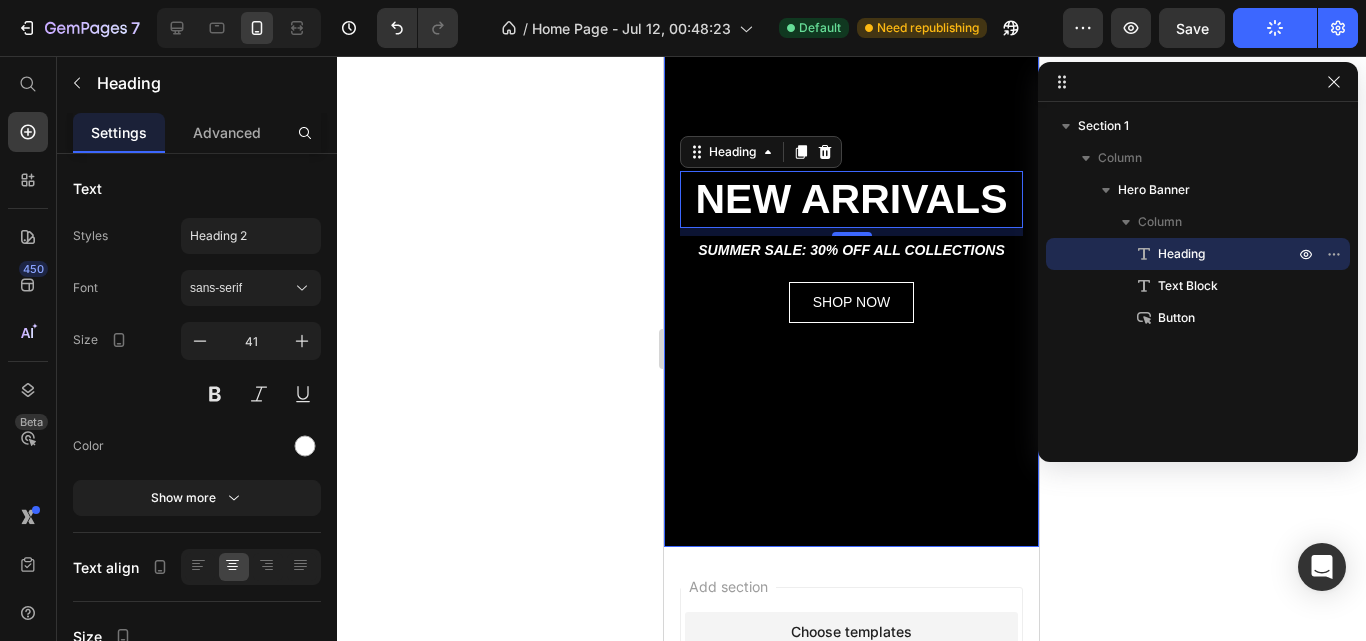 scroll, scrollTop: 0, scrollLeft: 0, axis: both 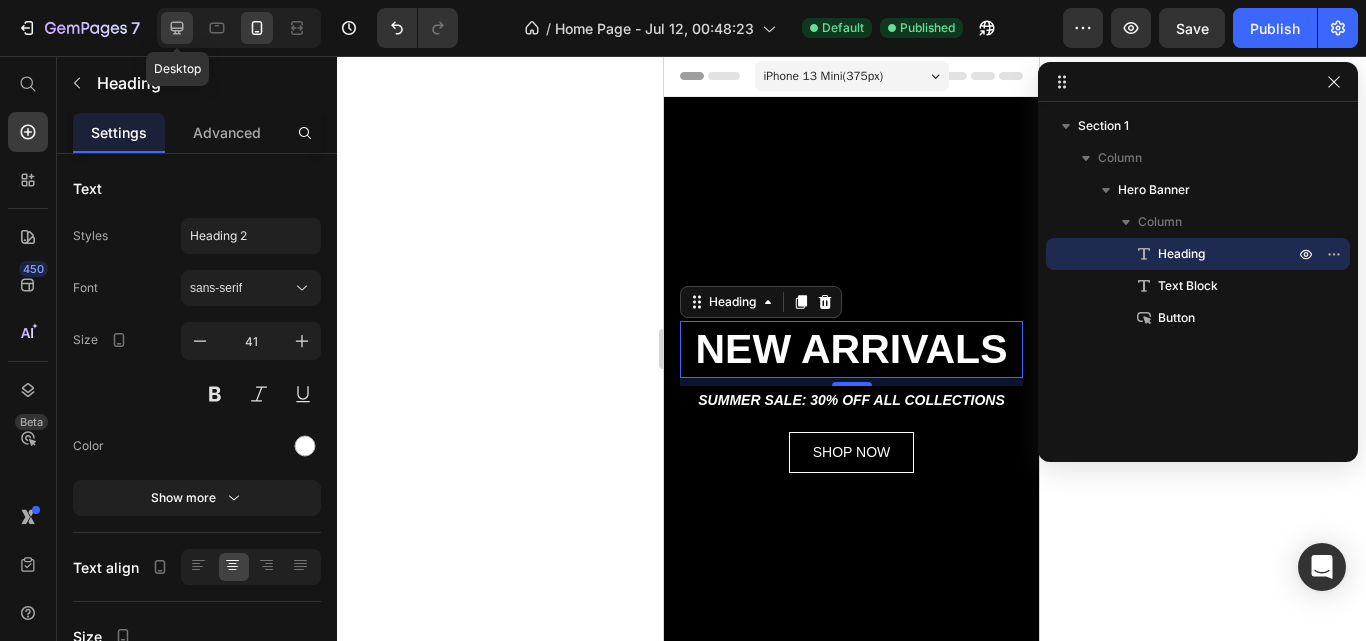 click 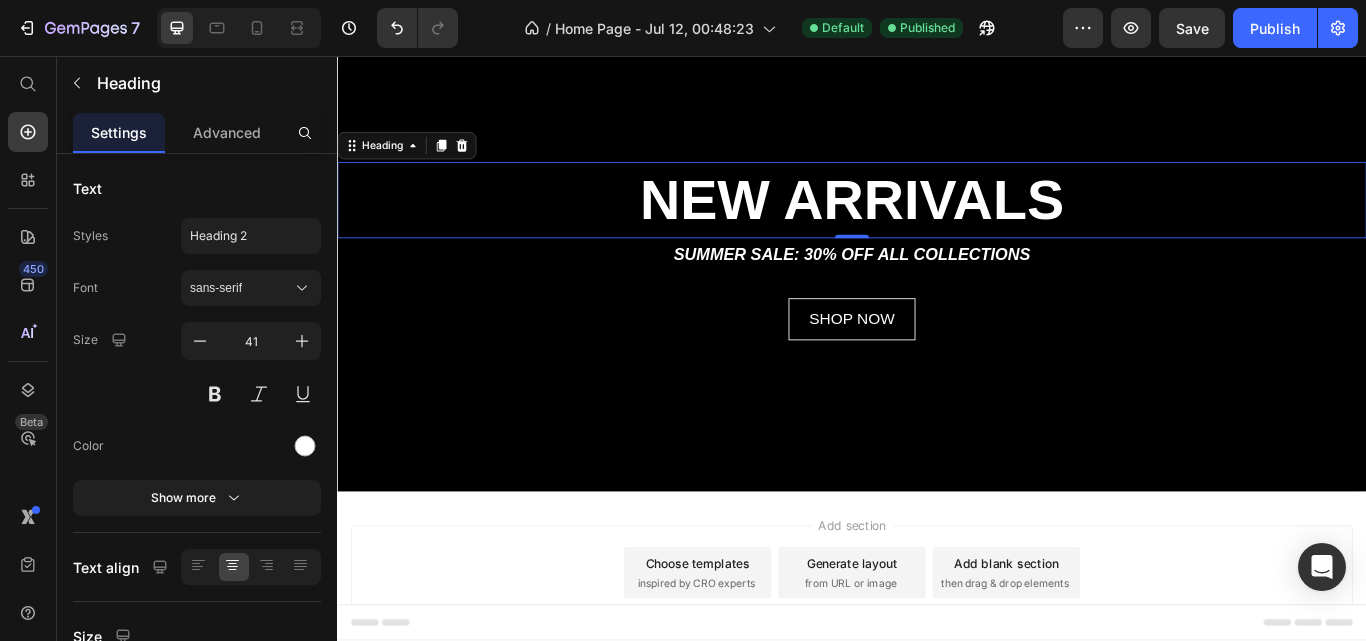 scroll, scrollTop: 147, scrollLeft: 0, axis: vertical 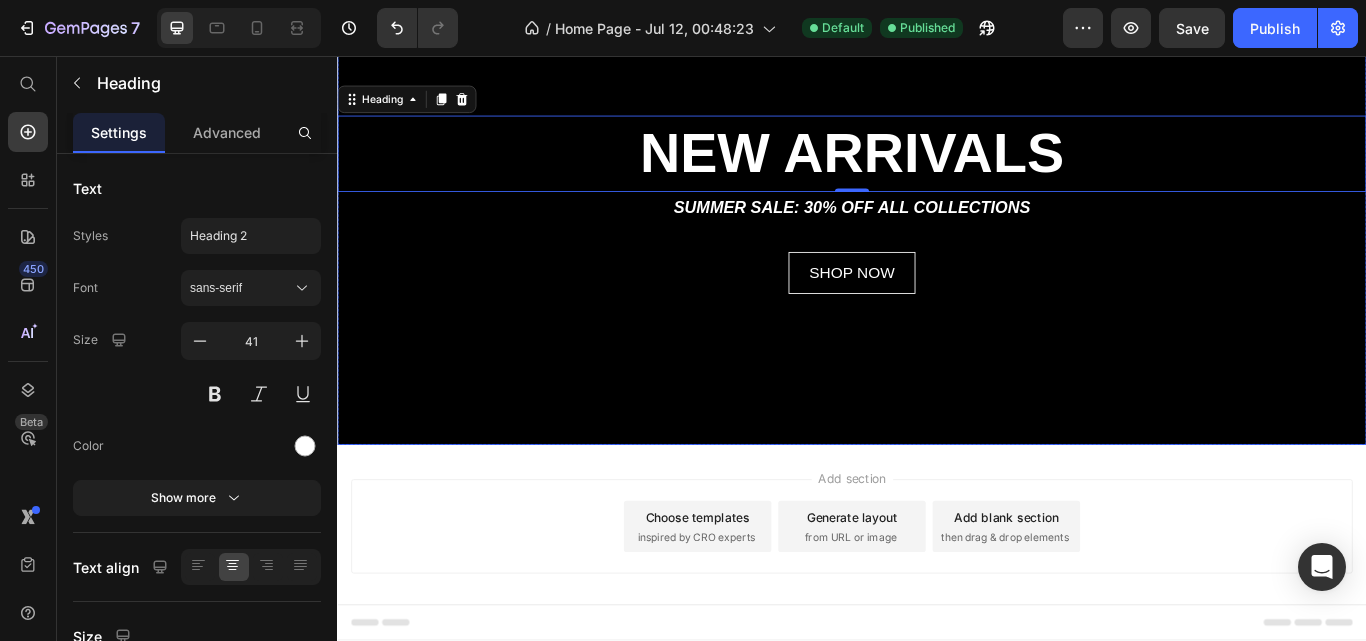 click at bounding box center [937, 230] 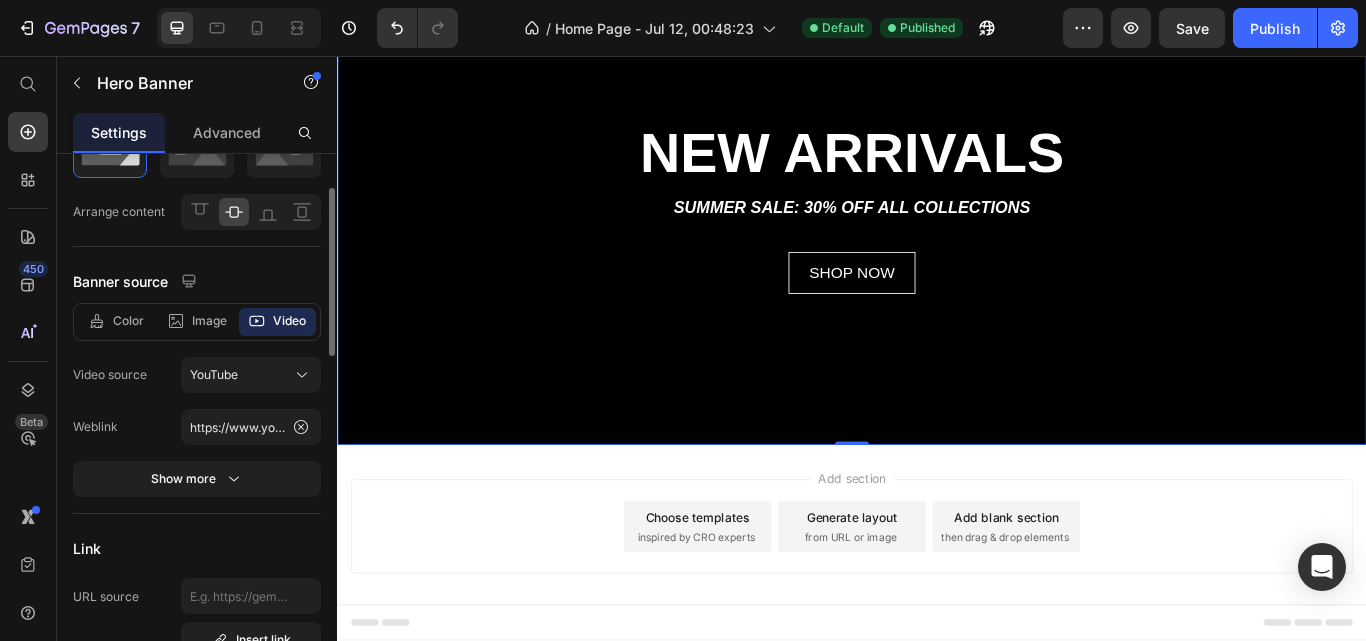 scroll, scrollTop: 102, scrollLeft: 0, axis: vertical 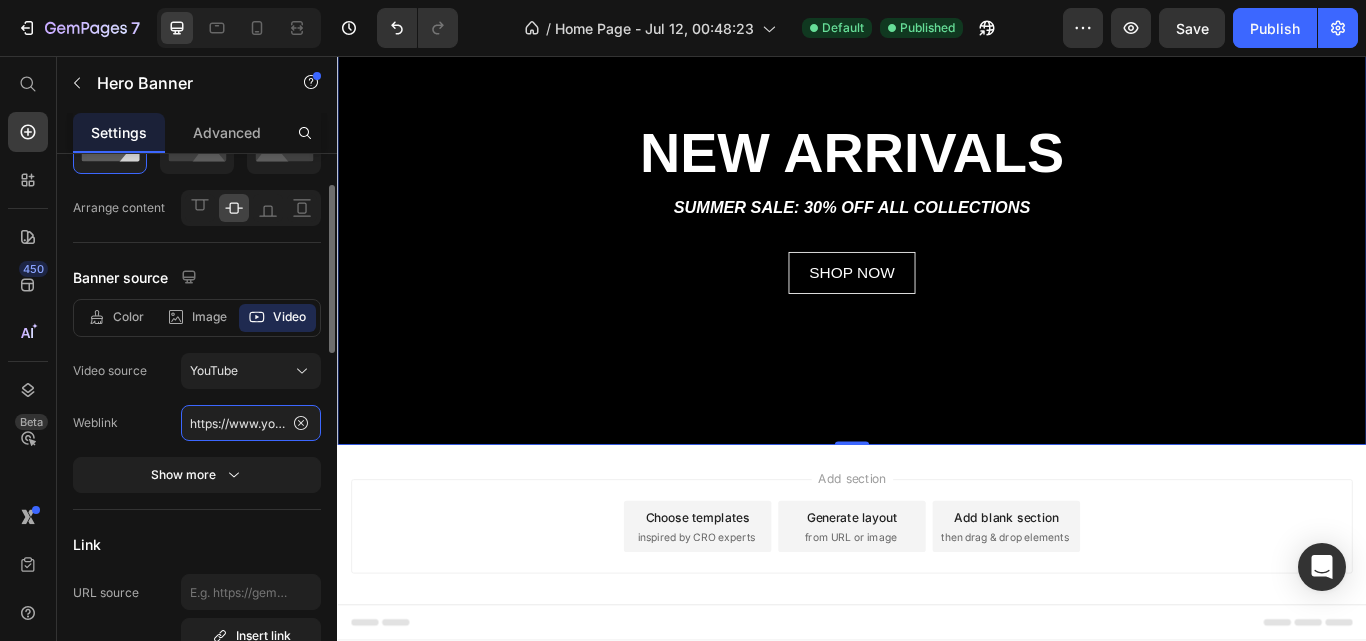 click on "https://www.youtube.com/watch?v=rYx272cOHnk" 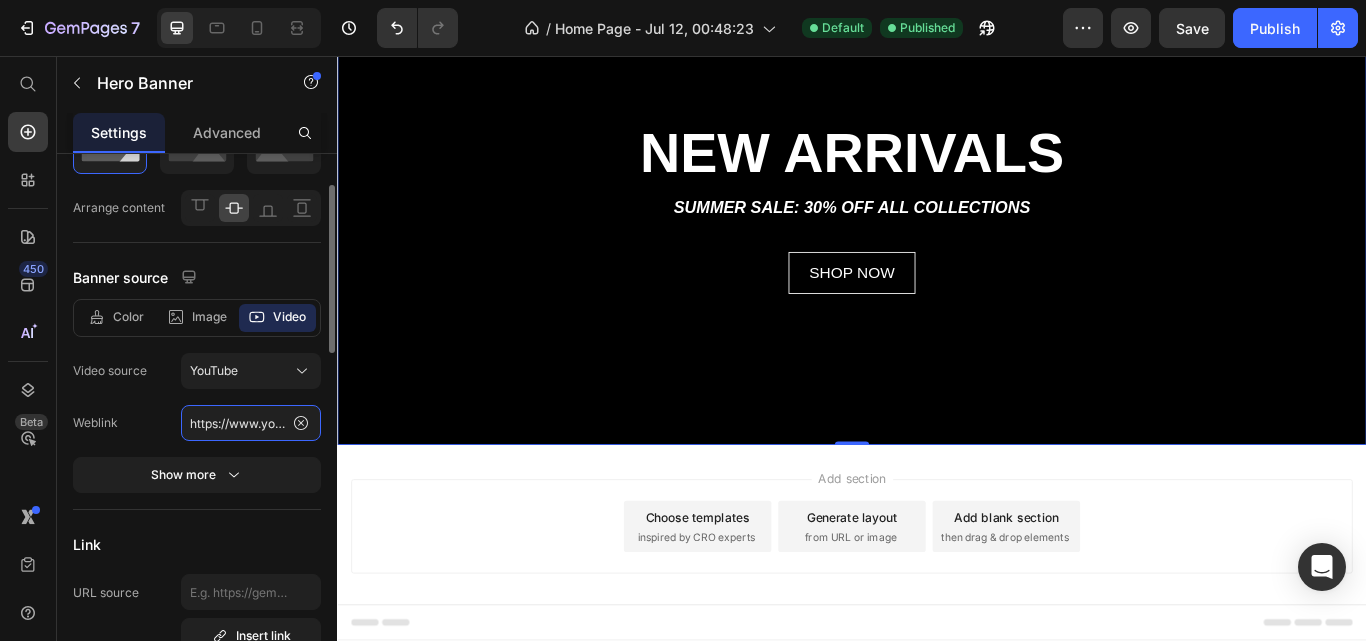 paste on "AVGx-LCvSFE/www.youtube.com/watch?v=" 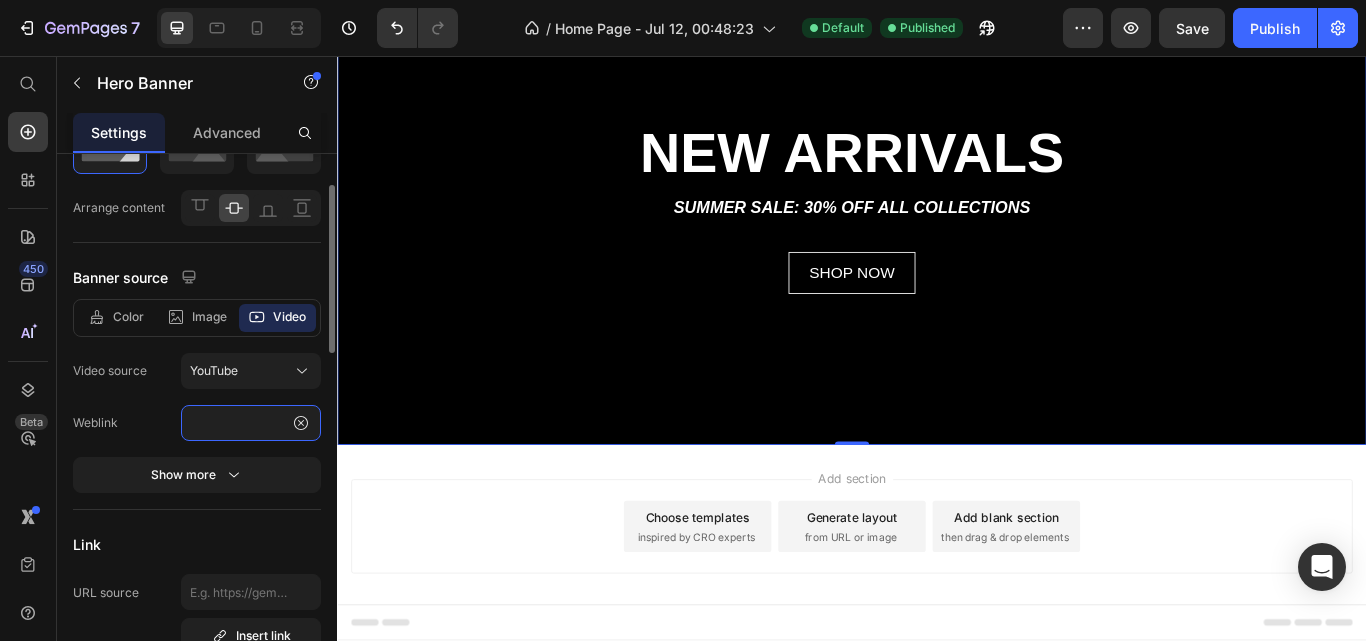 type on "https://www.youtube.com/watch?v=AVGx-LCvSFE/www.youtube.com/watch?v=rYx272cOHnk" 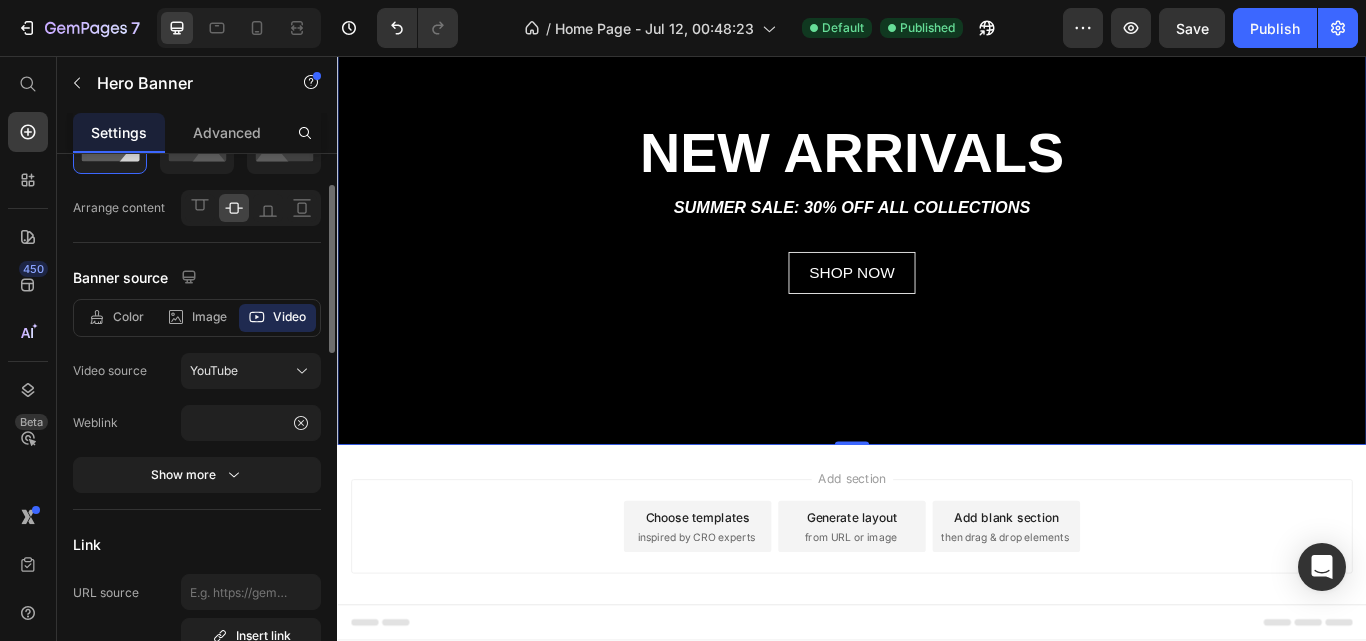 scroll, scrollTop: 0, scrollLeft: 0, axis: both 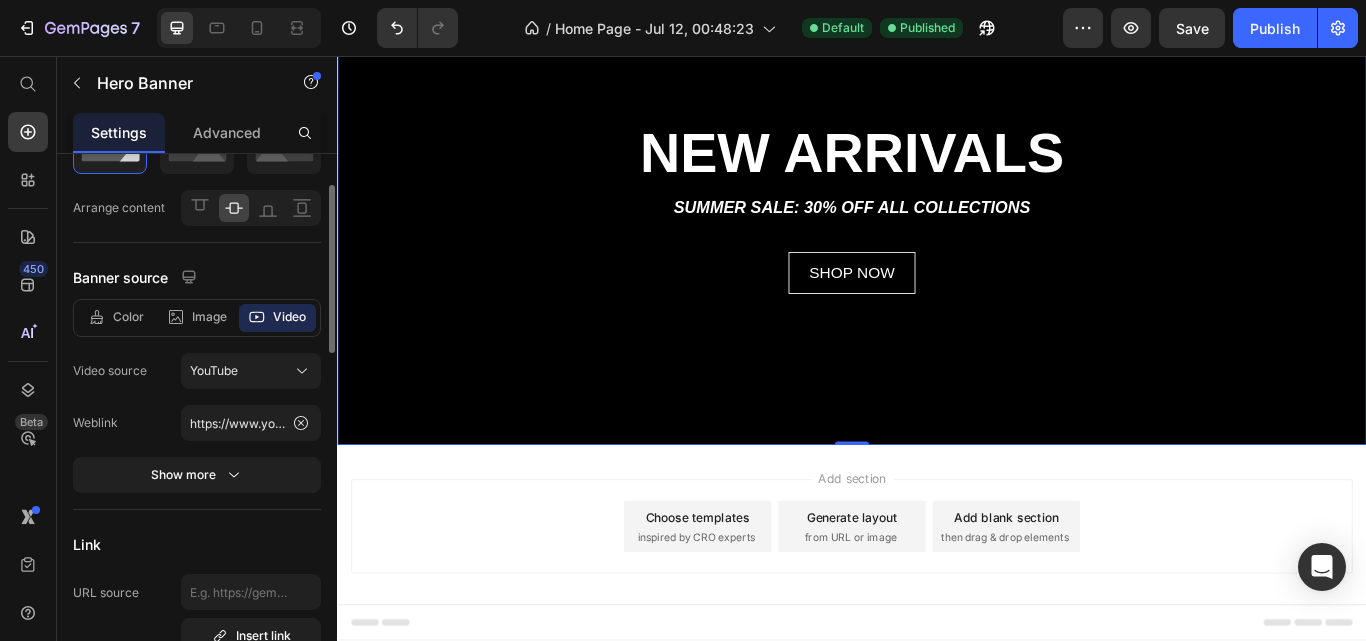 click on "Weblink" at bounding box center [127, 423] 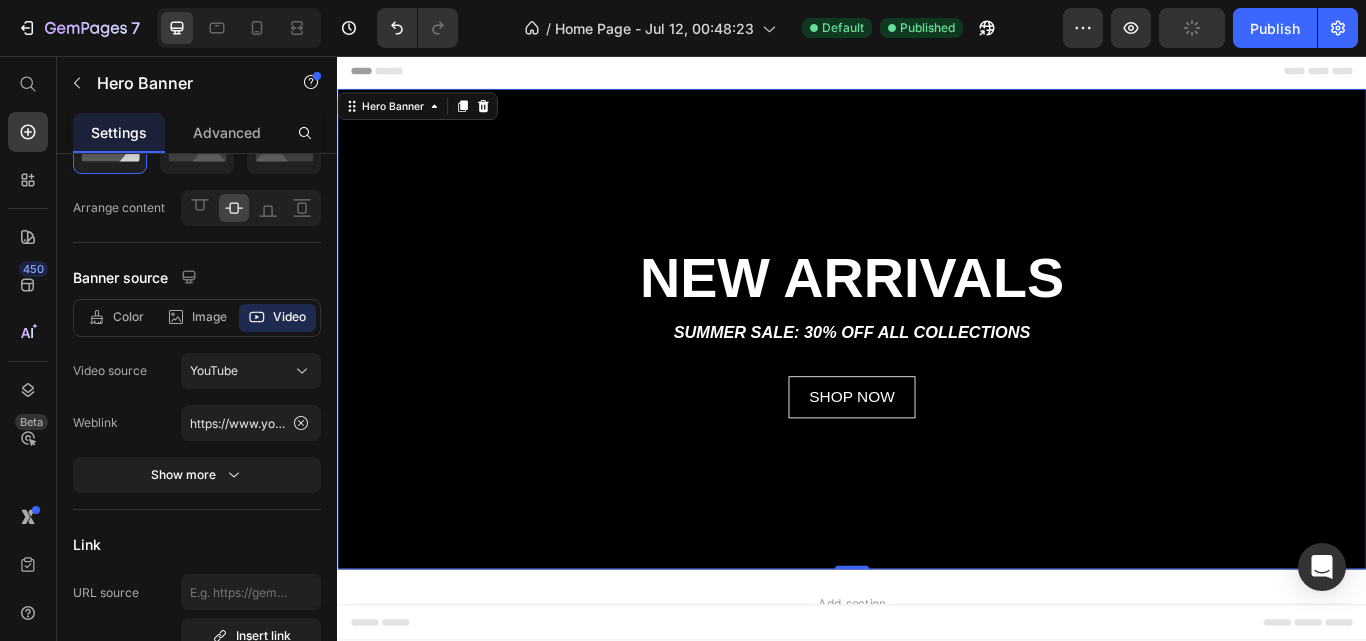 scroll, scrollTop: 1, scrollLeft: 0, axis: vertical 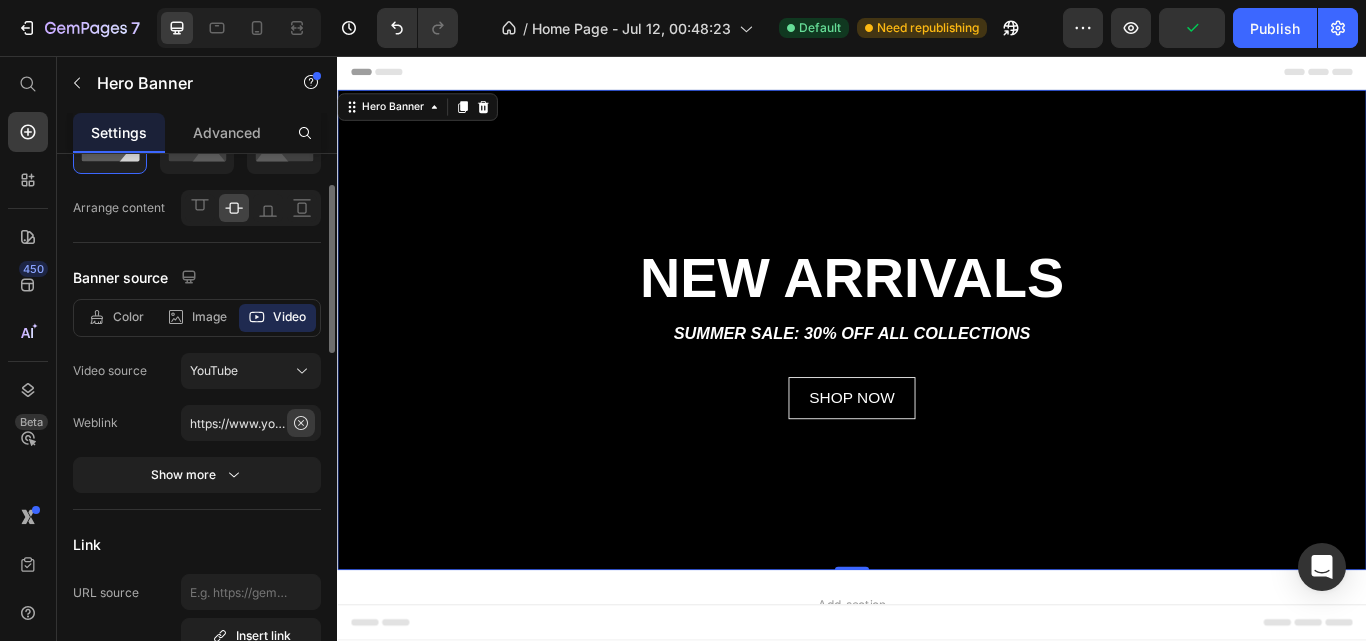 click 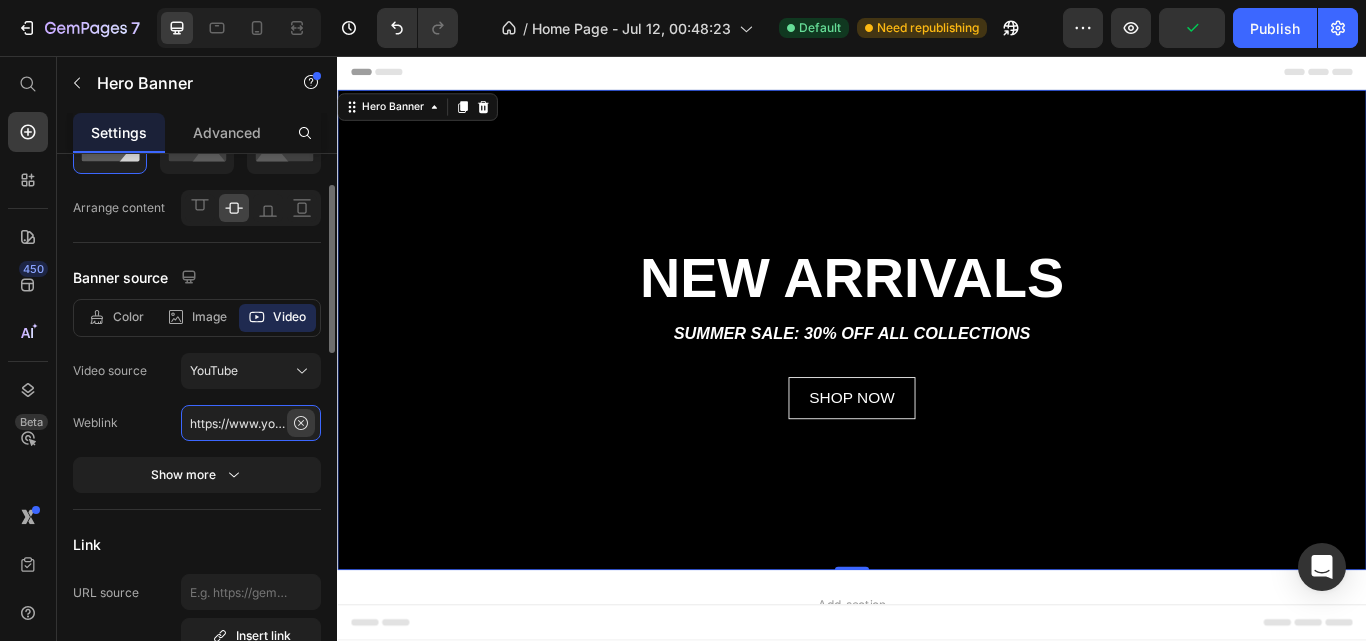scroll, scrollTop: 0, scrollLeft: 0, axis: both 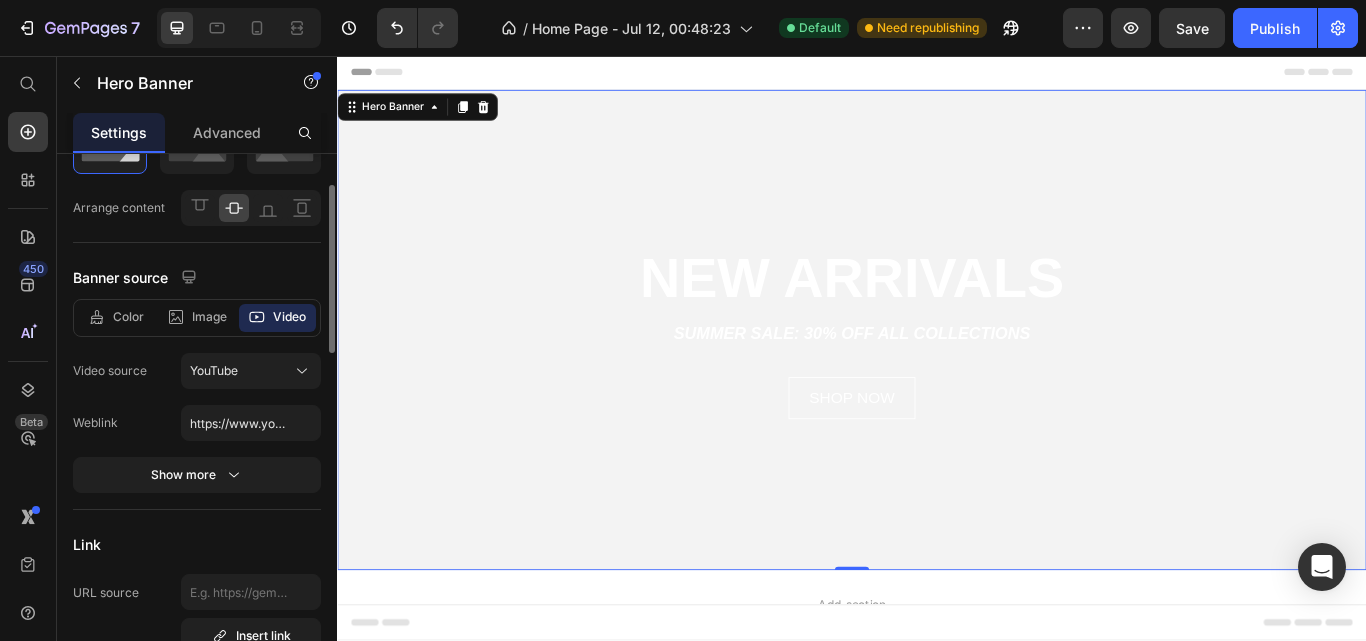 click on "Weblink" at bounding box center (127, 423) 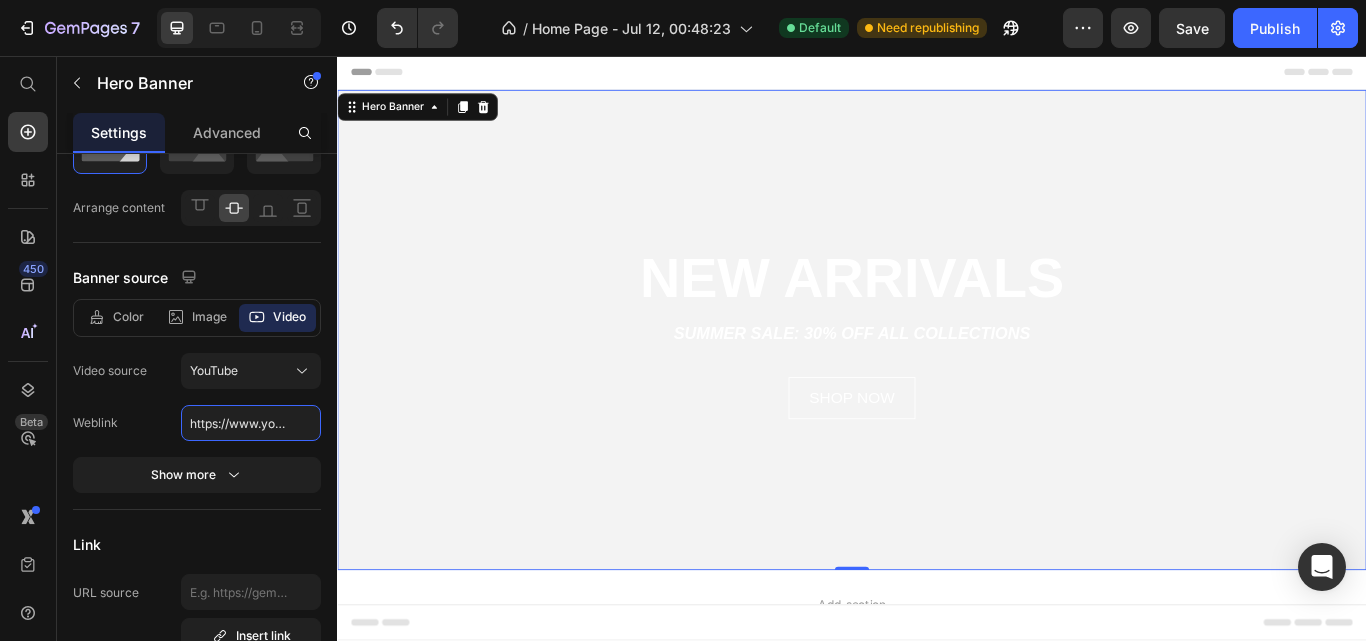 click on "https://www.youtube.com/watch?v=AVGx-LCvSFE/www.youtube.com/watch?v=rYx272cOHnk" 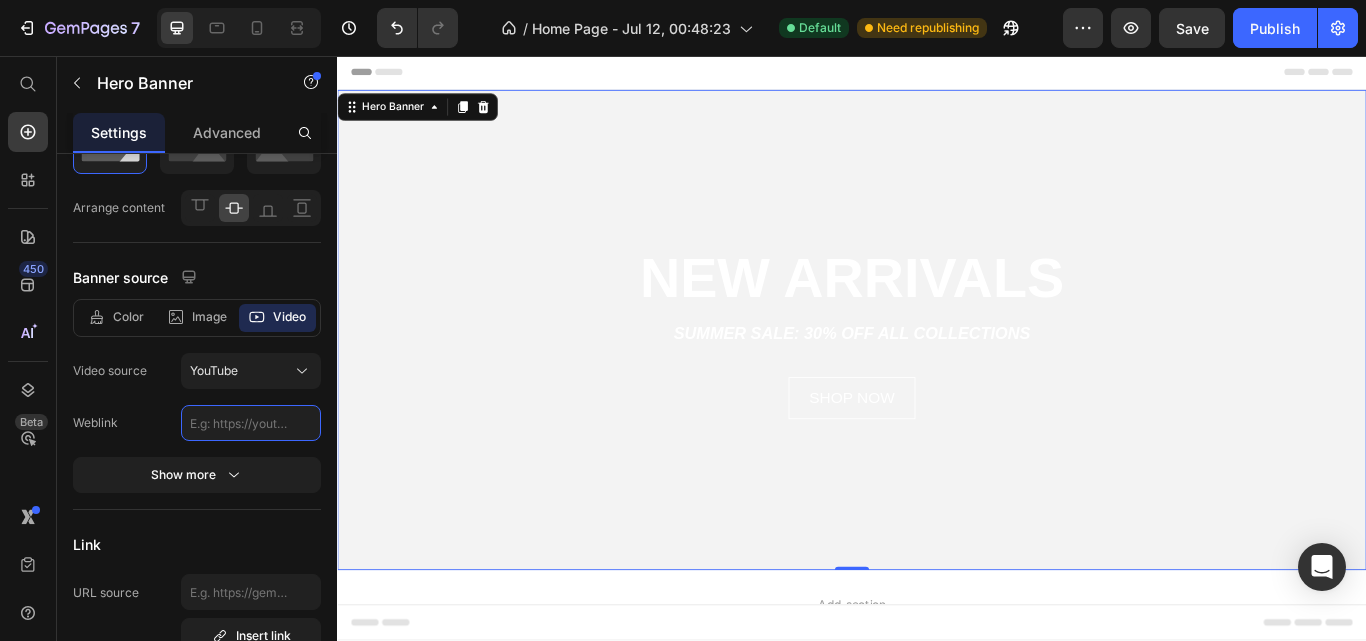 paste on "https://www.youtube.com/watch?v=AVGx-LCvSFE" 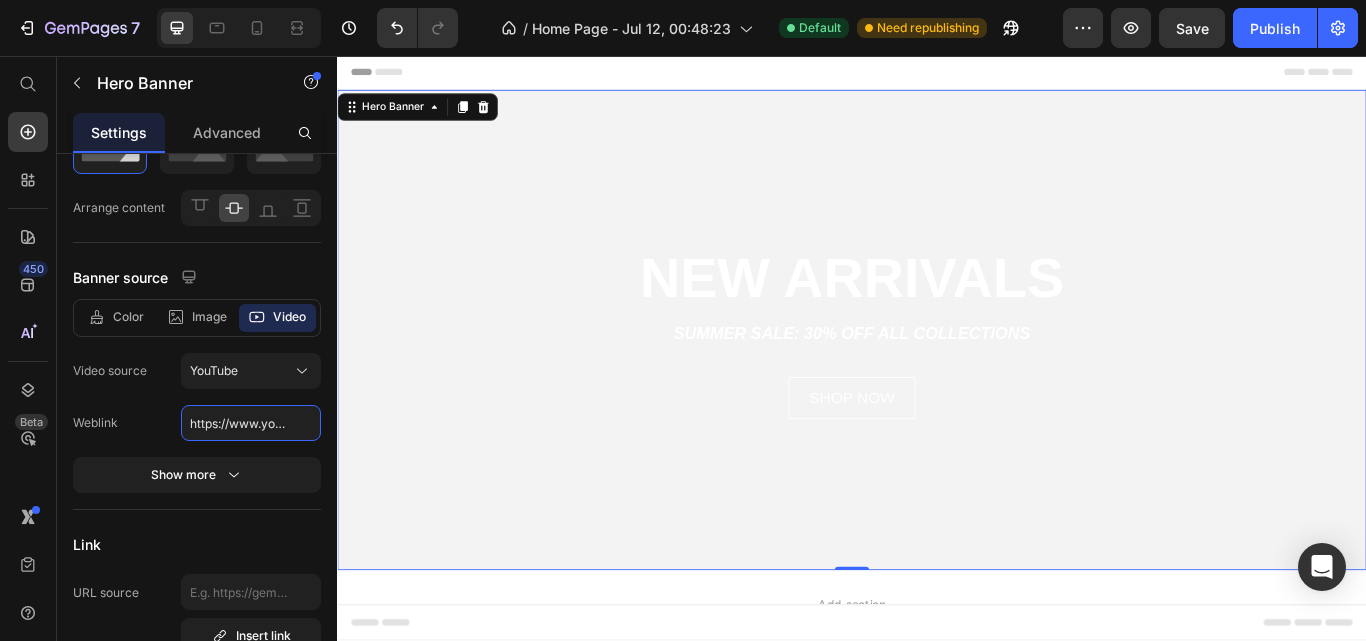 scroll, scrollTop: 0, scrollLeft: 187, axis: horizontal 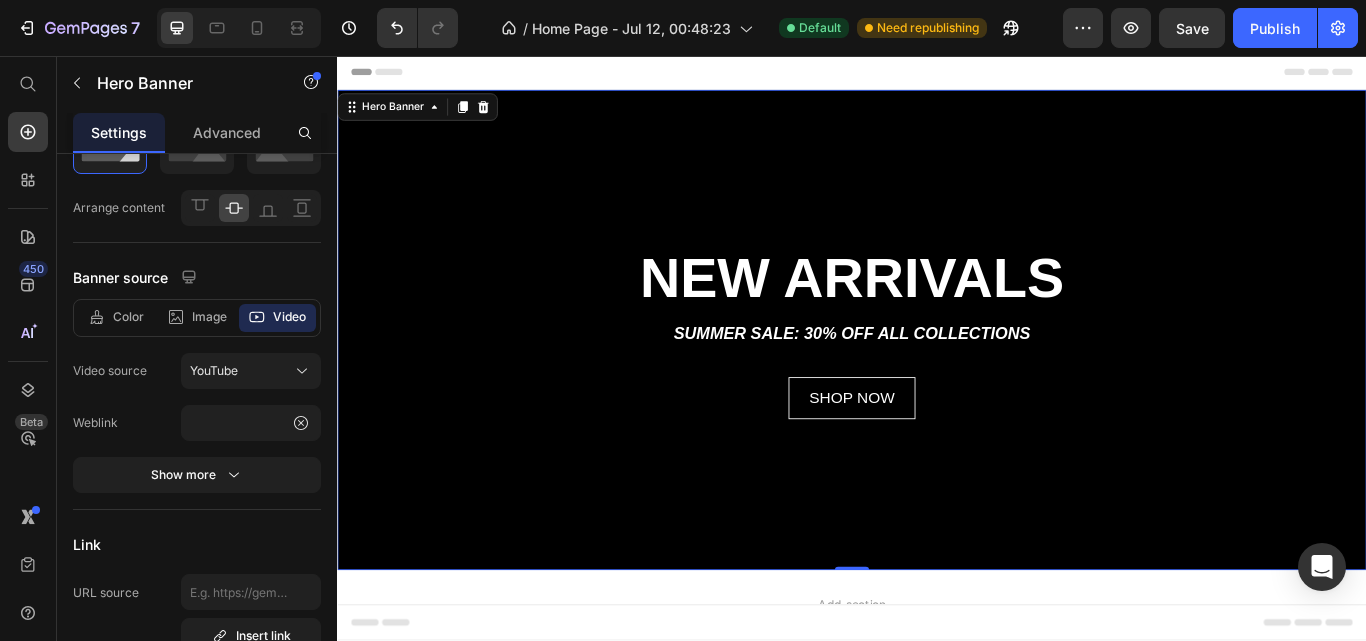click on "Weblink https://www.youtube.com/watch?v=AVGx-LCvSFE" 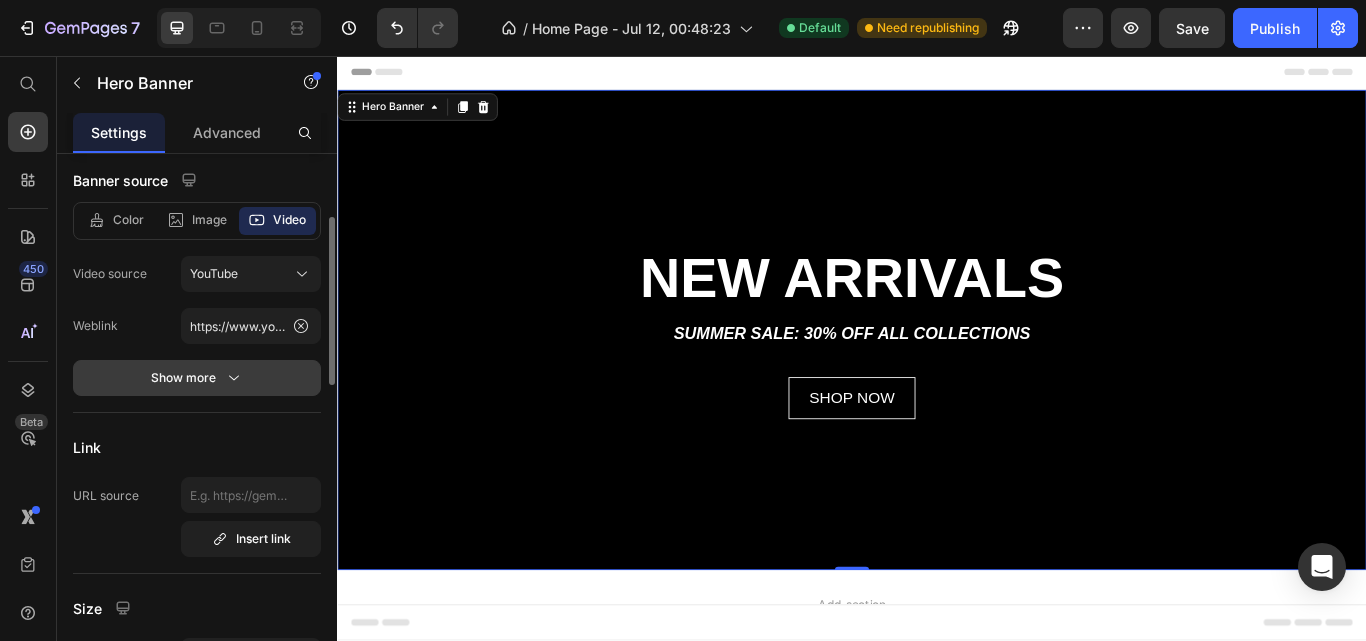 scroll, scrollTop: 199, scrollLeft: 0, axis: vertical 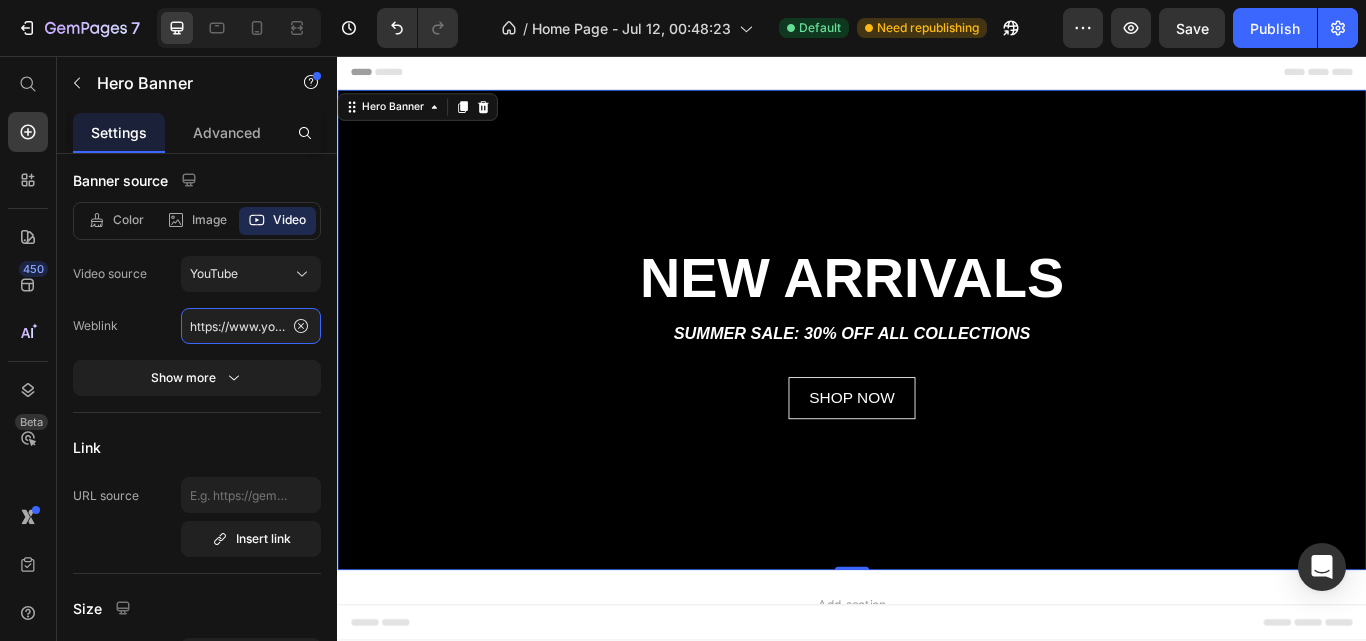 click on "https://www.youtube.com/watch?v=AVGx-LCvSFE" 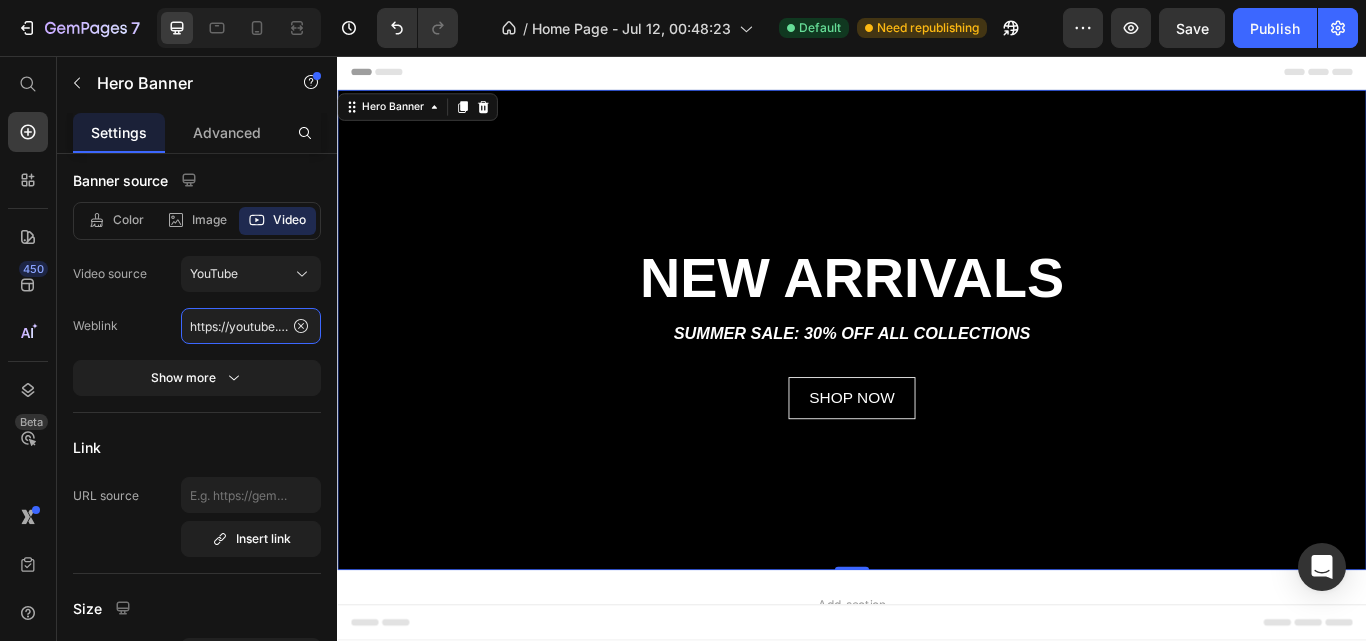 scroll, scrollTop: 0, scrollLeft: 224, axis: horizontal 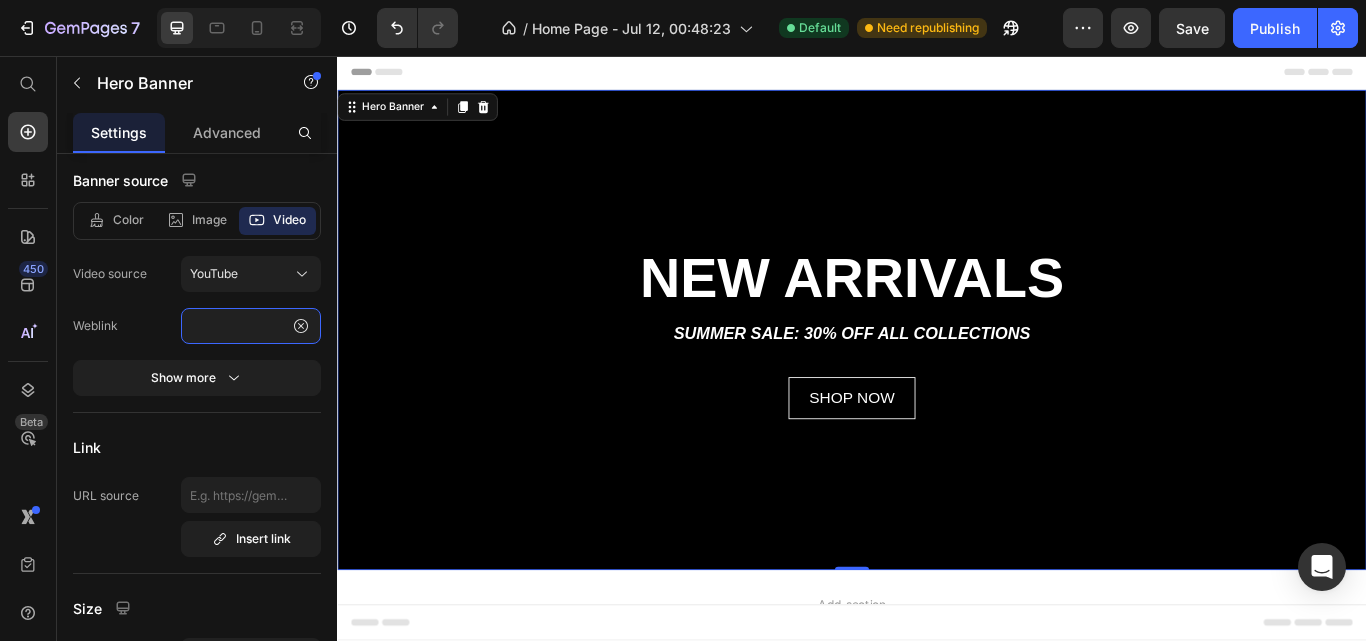 type on "https://youtube.com/shorts/UoVrNDejQNI?feature=share" 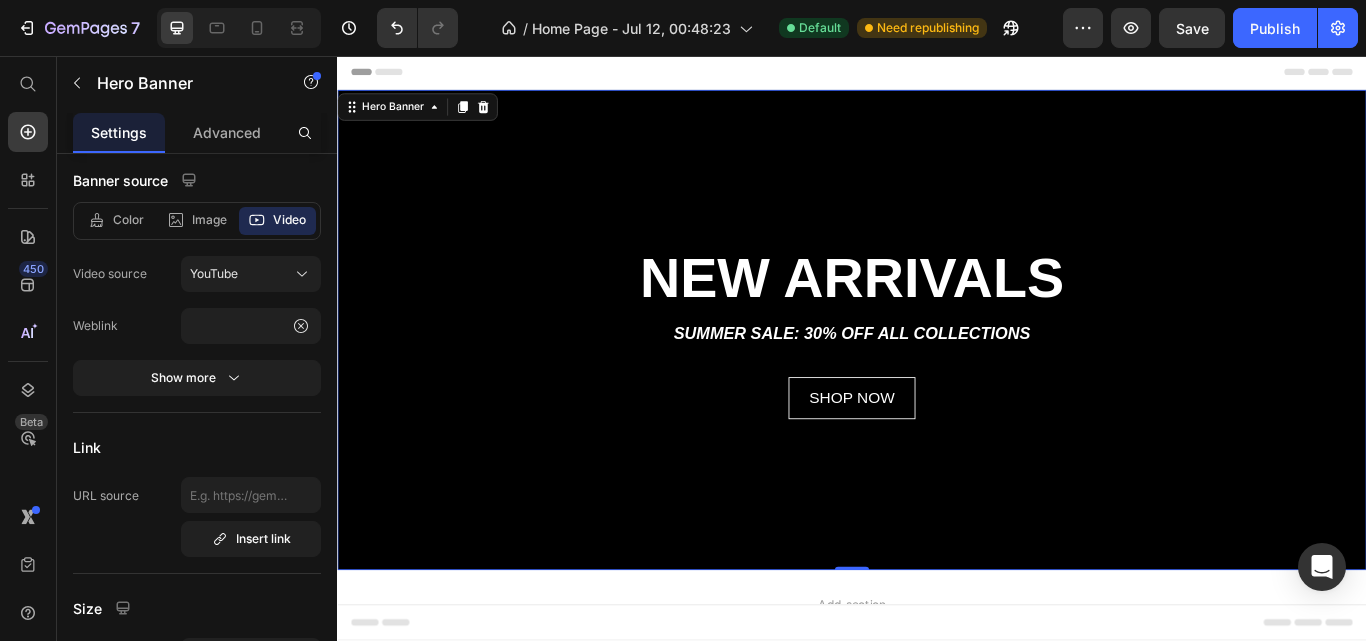 scroll, scrollTop: 0, scrollLeft: 0, axis: both 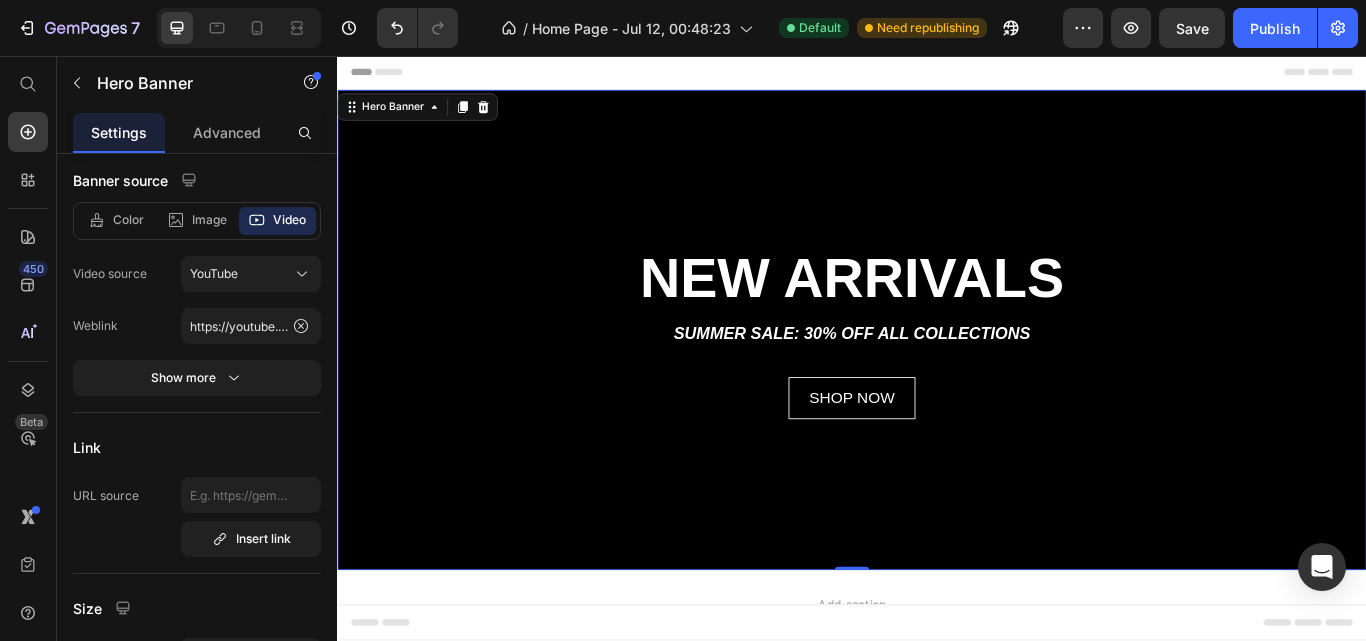 click on "Weblink" at bounding box center [127, 326] 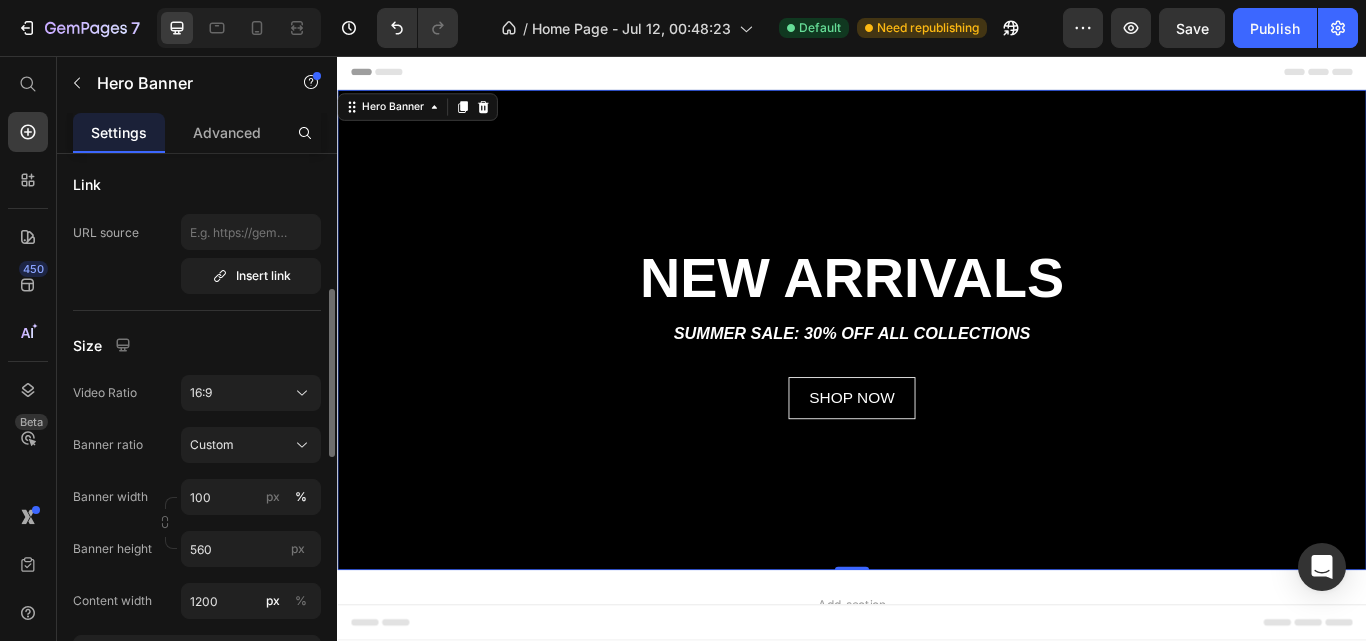 scroll, scrollTop: 461, scrollLeft: 0, axis: vertical 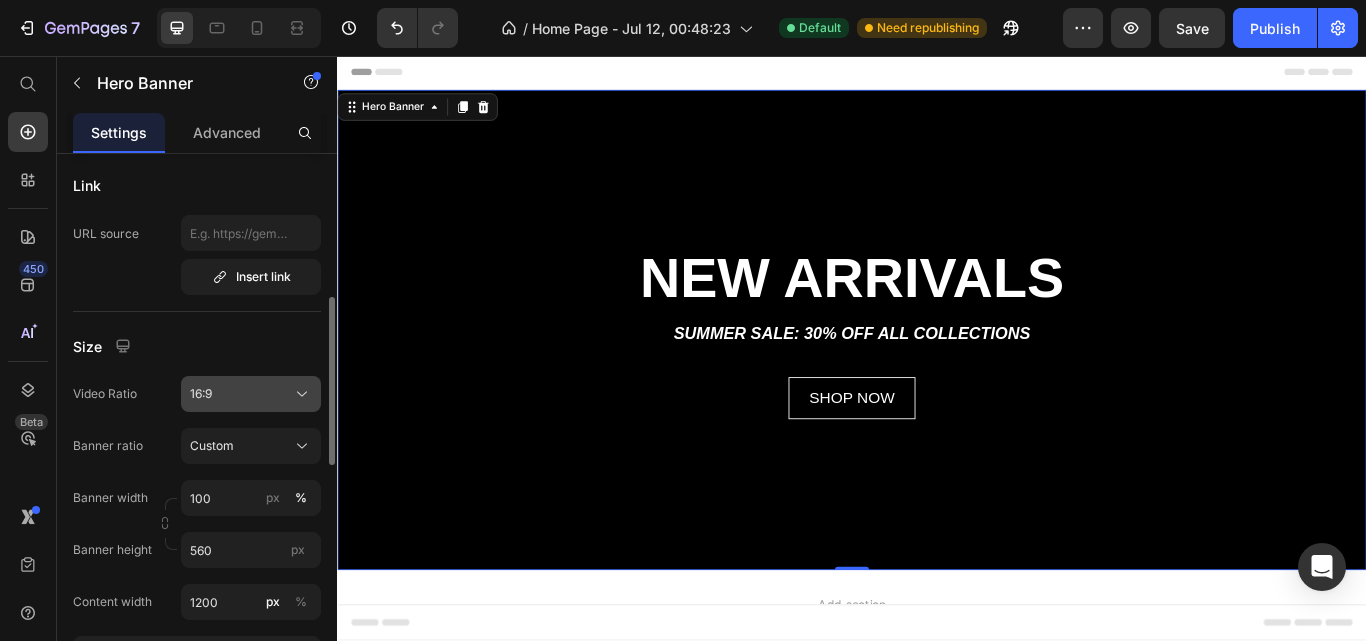 click on "16:9" at bounding box center [251, 394] 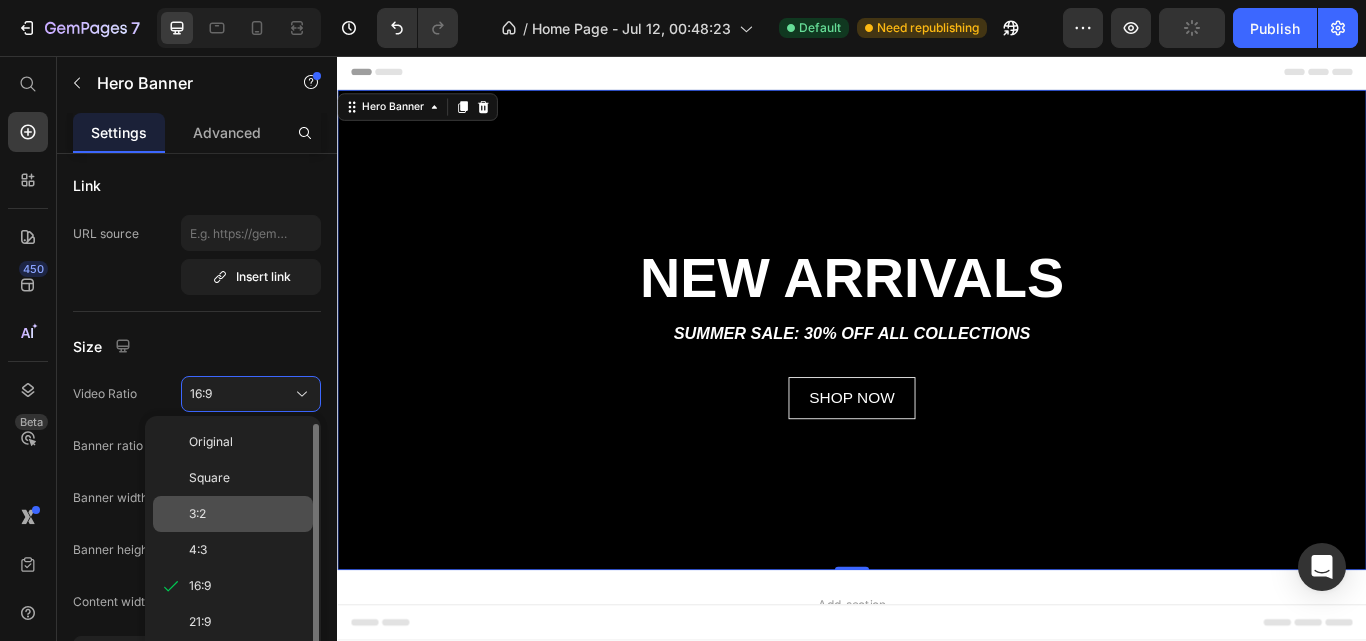 scroll, scrollTop: 16, scrollLeft: 0, axis: vertical 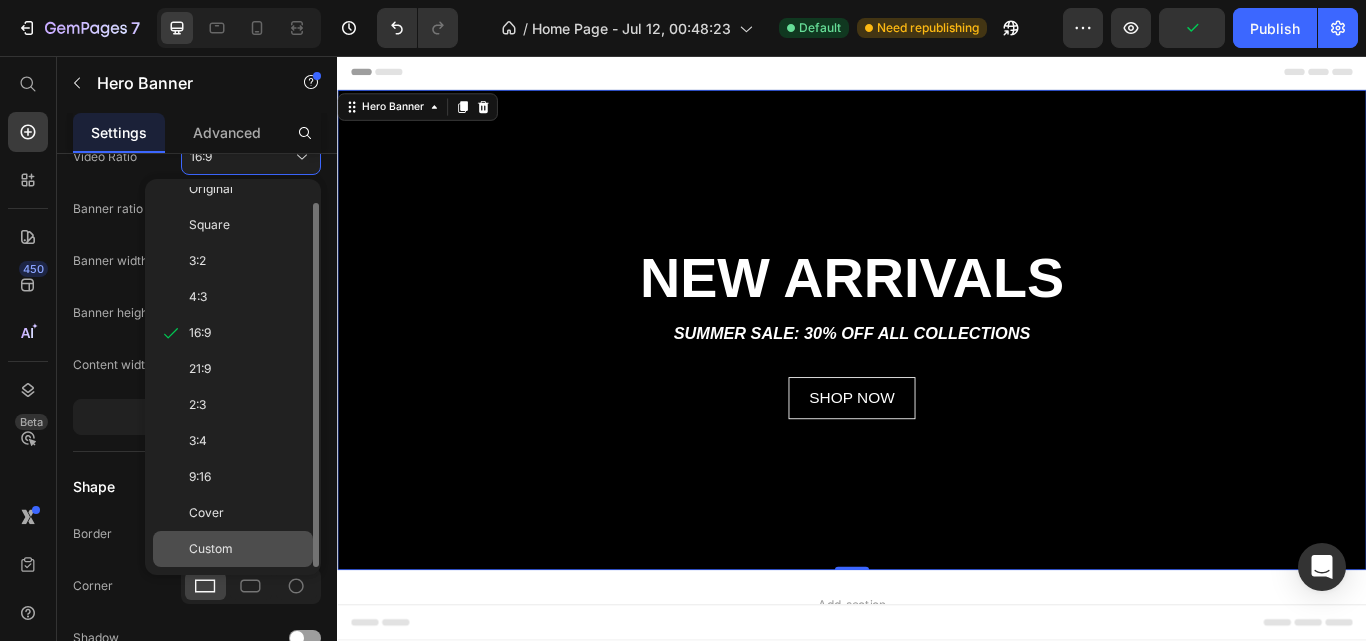 click on "Custom" at bounding box center (211, 549) 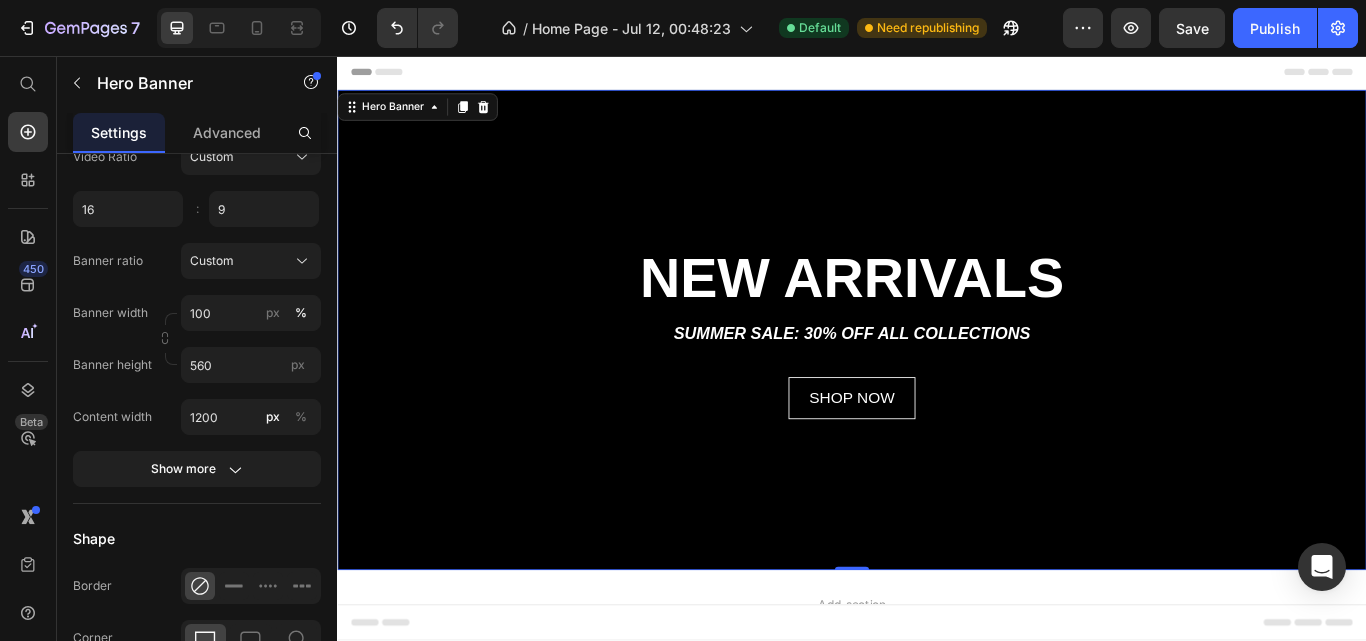 scroll, scrollTop: 584, scrollLeft: 0, axis: vertical 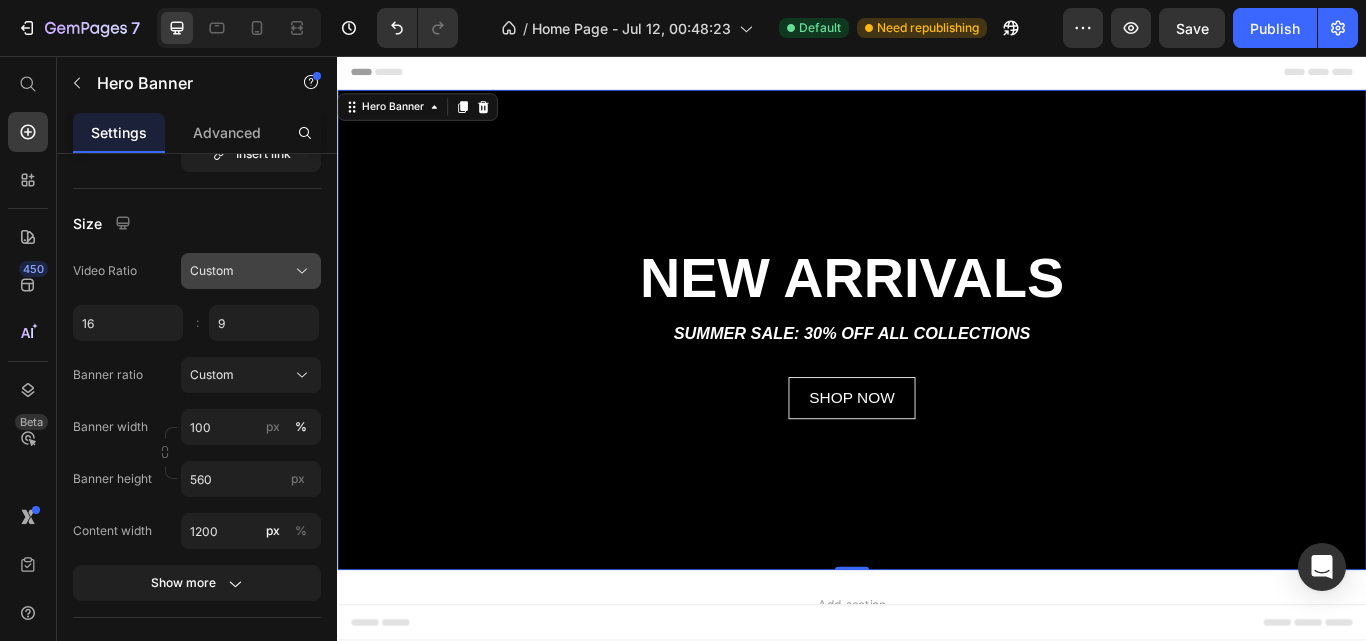 click on "Custom" 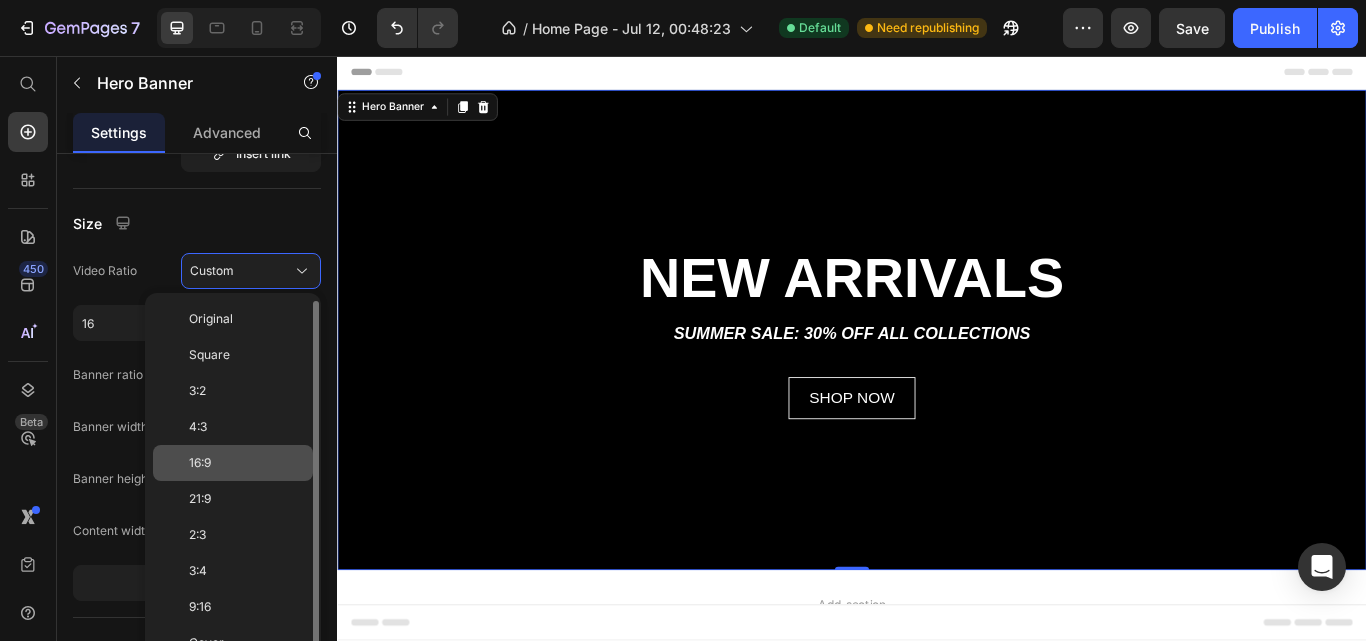 click on "16:9" at bounding box center [247, 463] 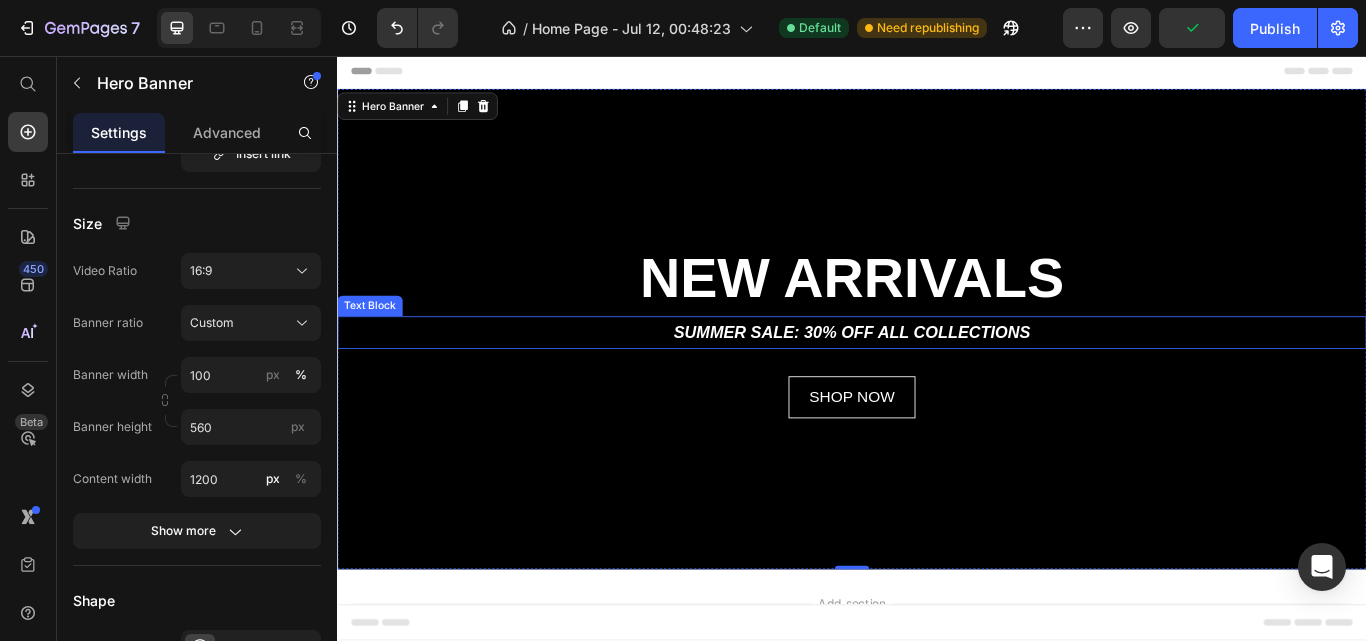scroll, scrollTop: 0, scrollLeft: 0, axis: both 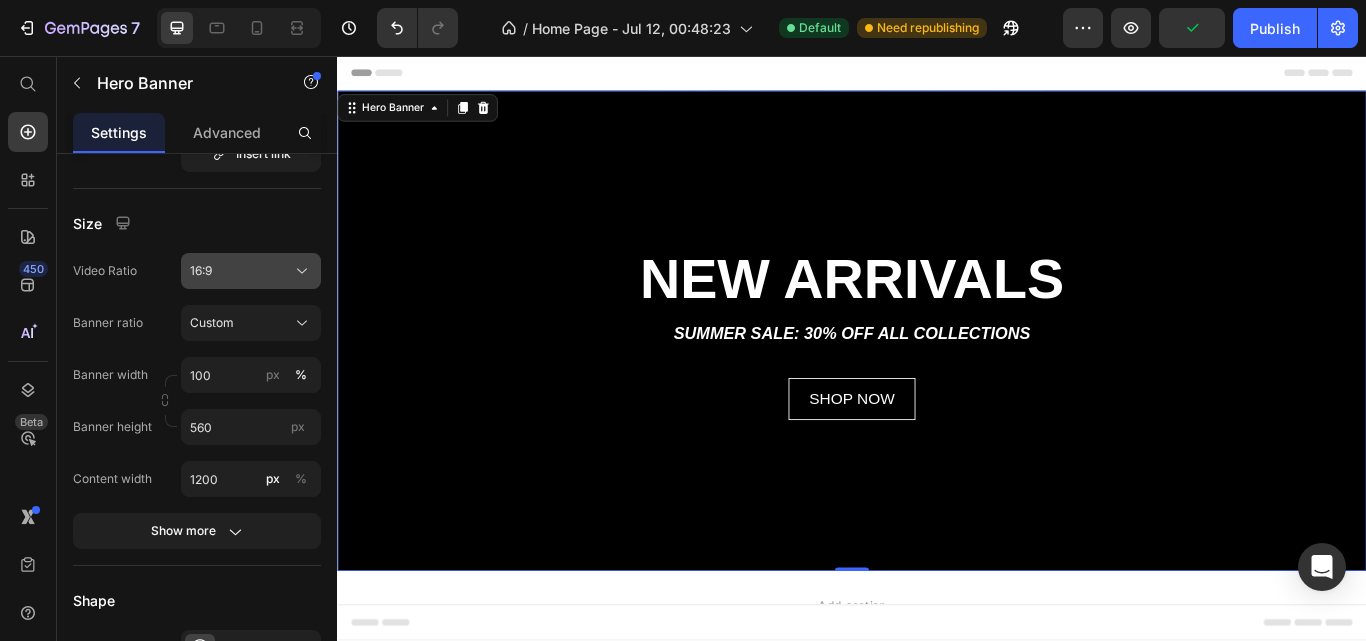 click on "16:9" 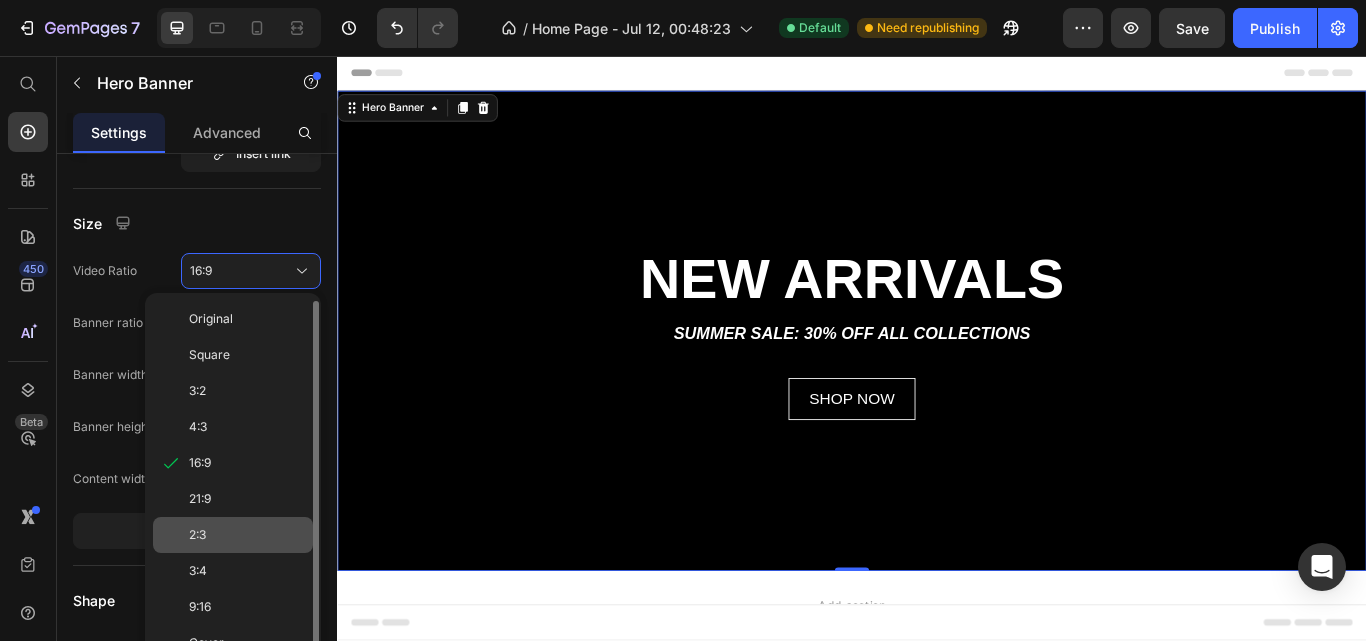 scroll, scrollTop: 16, scrollLeft: 0, axis: vertical 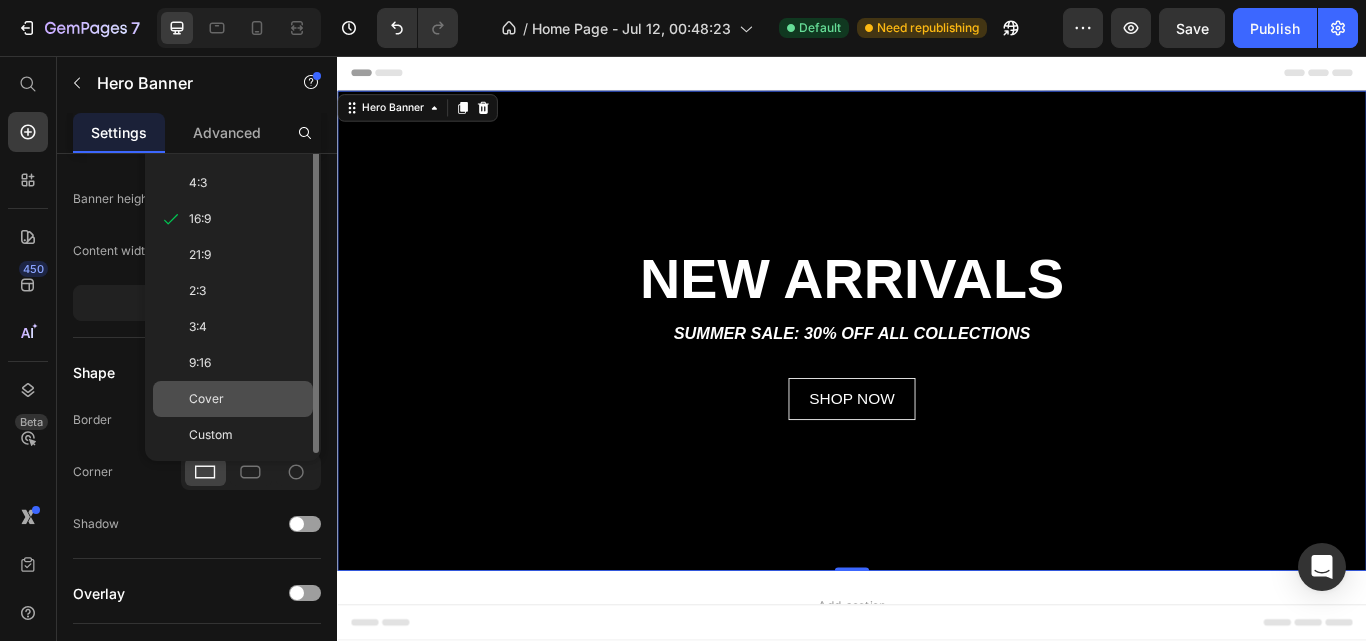 click on "Cover" at bounding box center (247, 399) 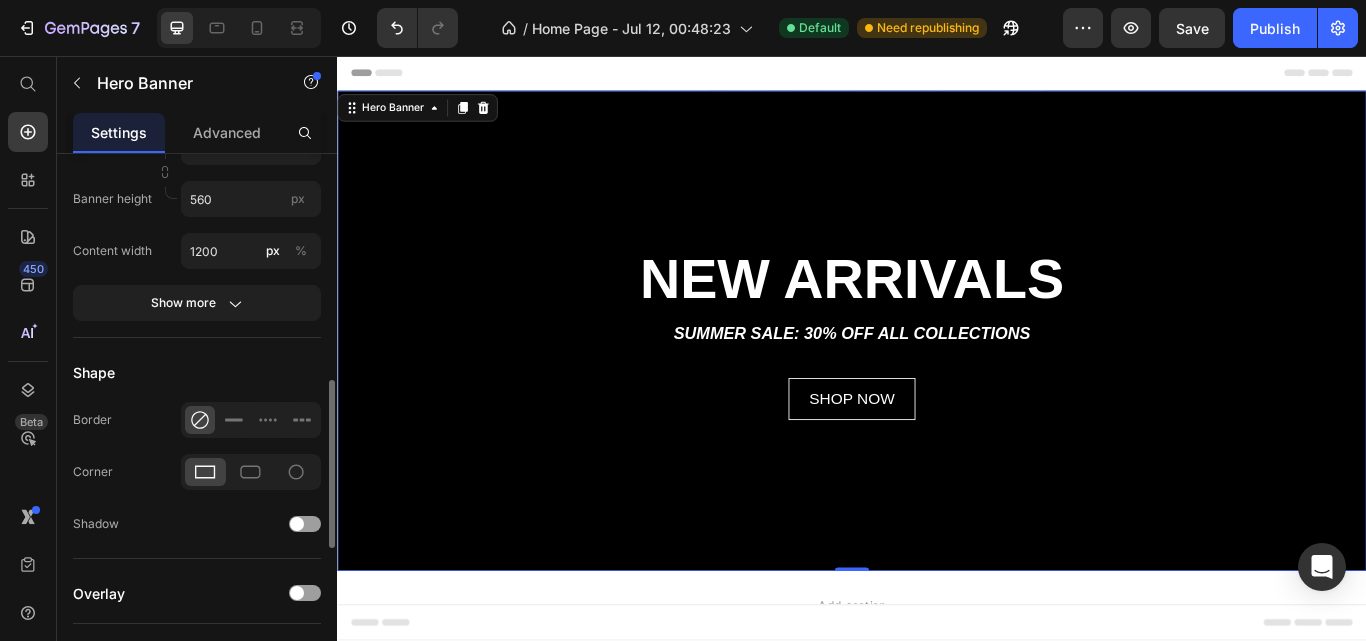 scroll, scrollTop: 603, scrollLeft: 0, axis: vertical 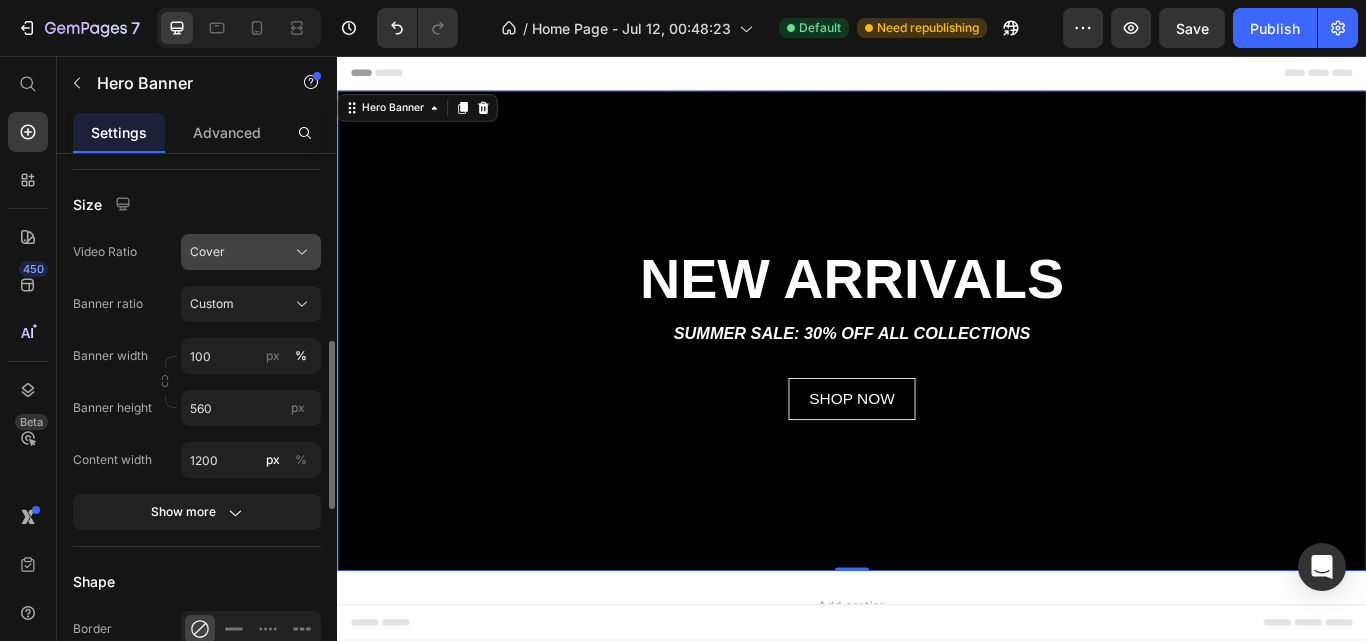 click on "Cover" at bounding box center [207, 252] 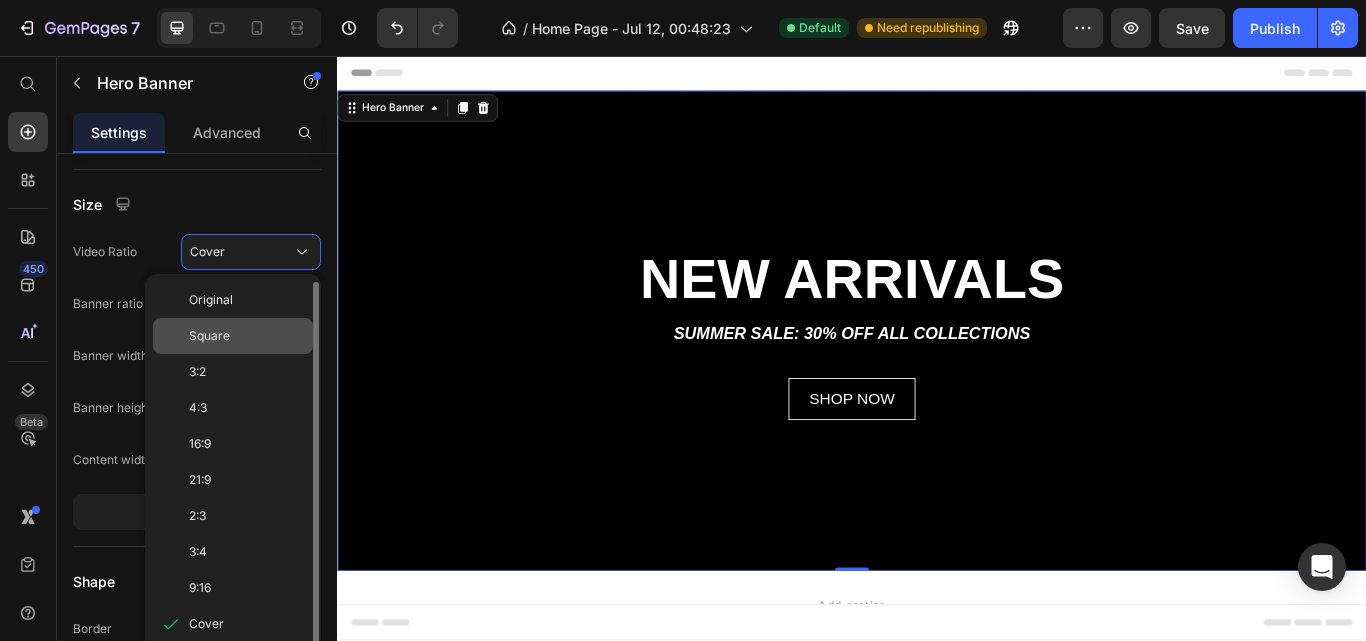 click on "Square" at bounding box center [247, 336] 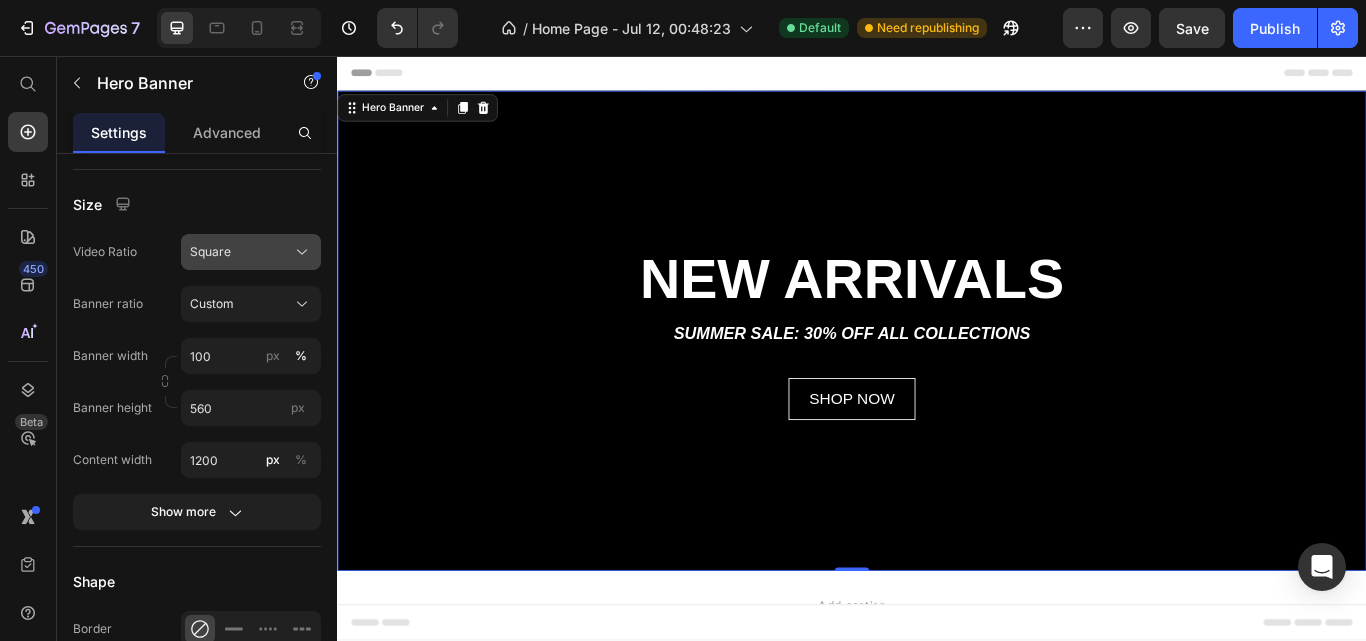 click on "Square" at bounding box center [251, 252] 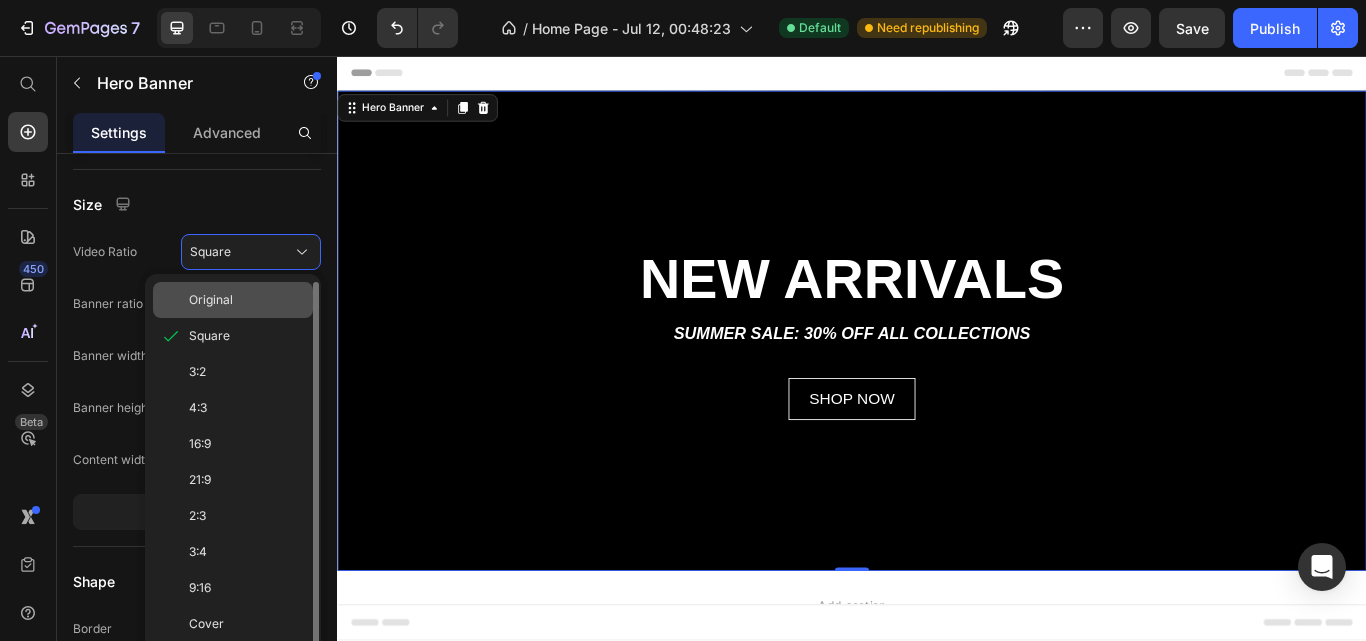 click on "Original" at bounding box center [247, 300] 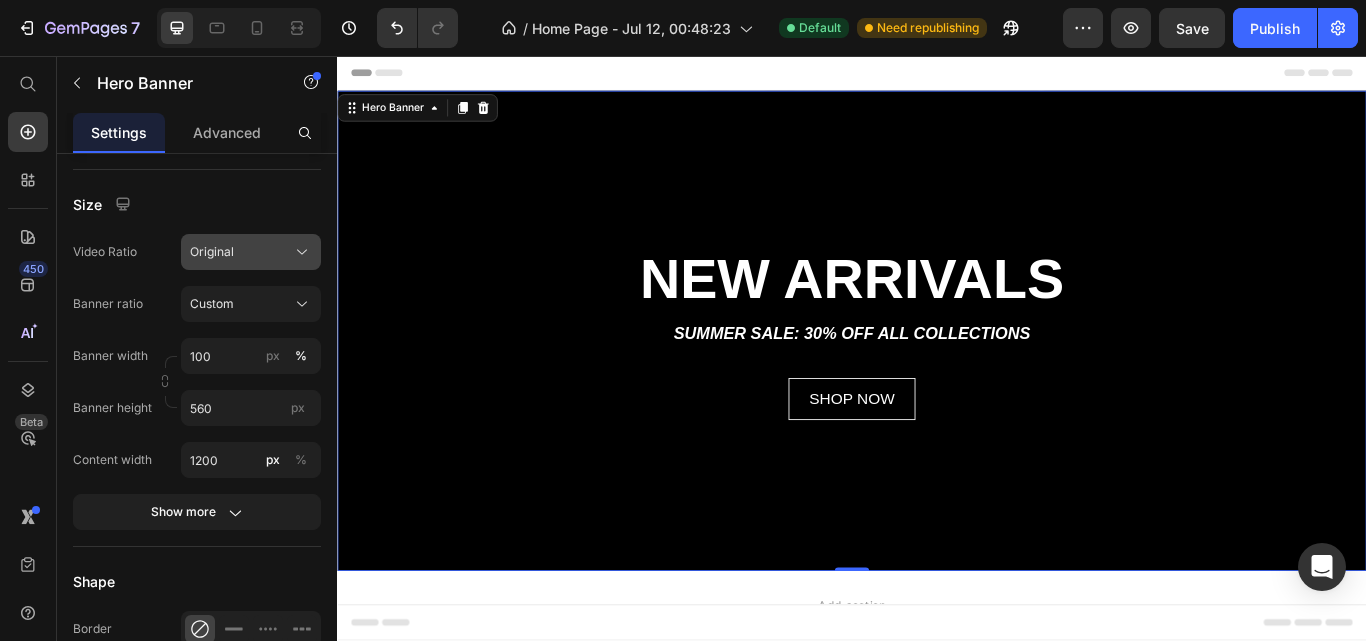 click on "Original" 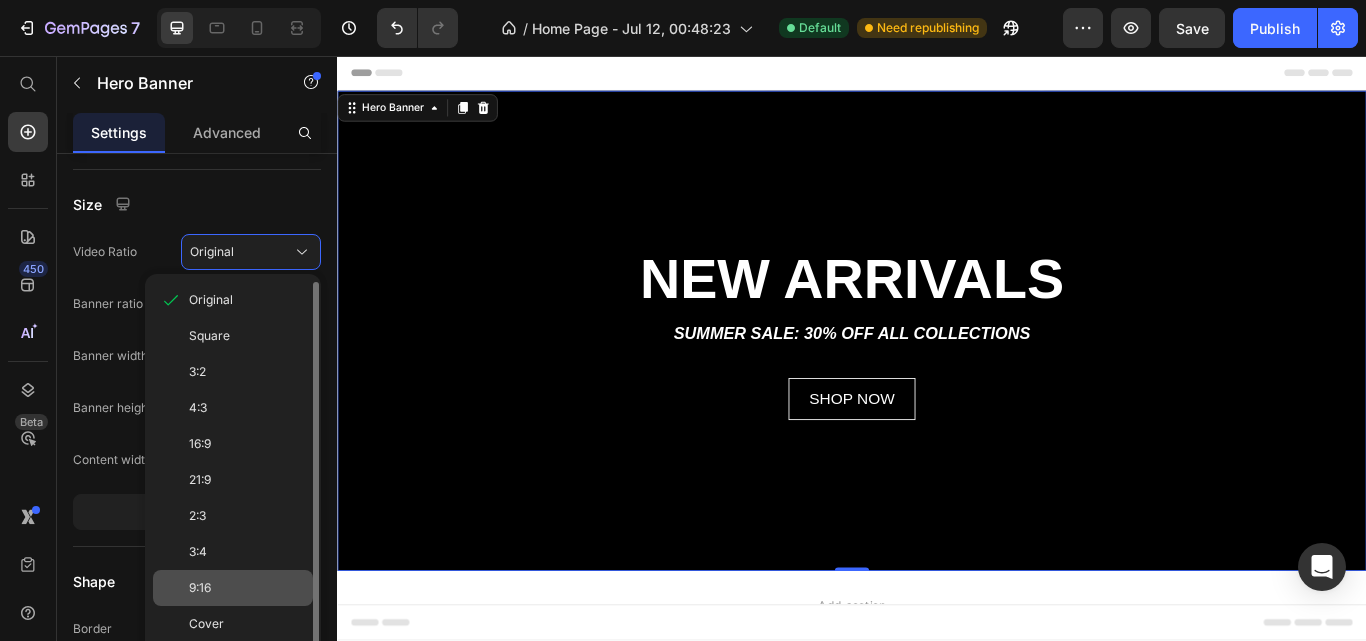 click on "9:16" at bounding box center [247, 588] 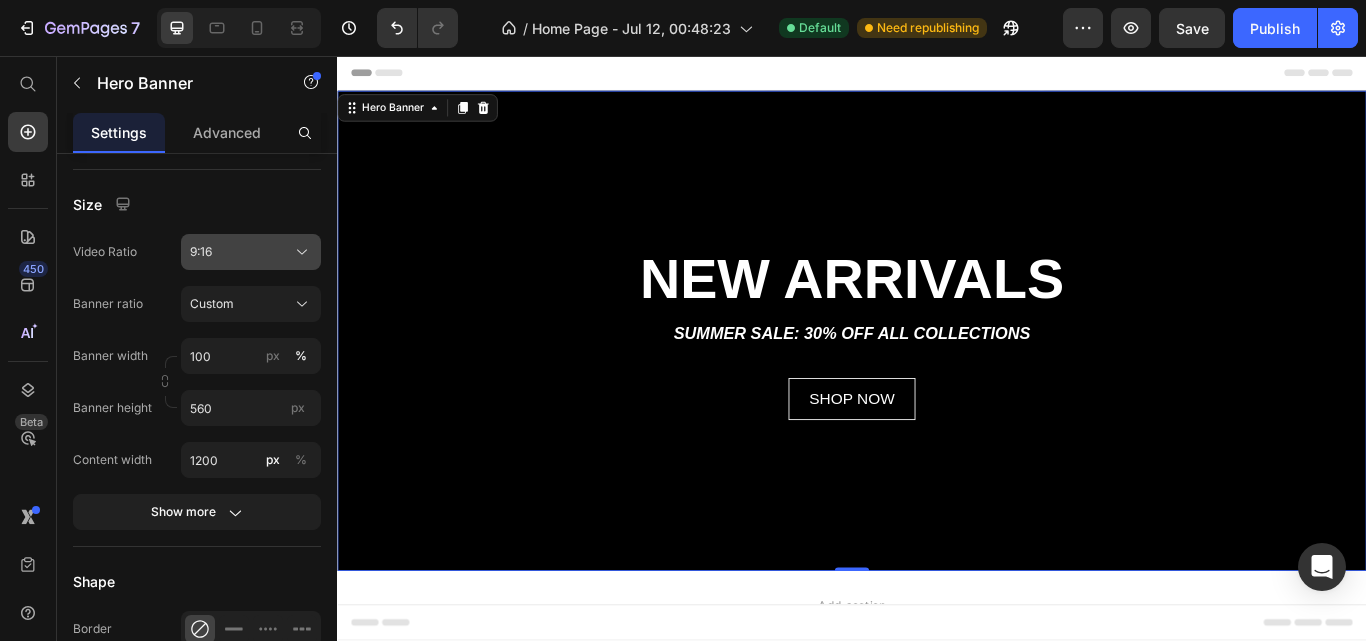 click on "9:16" at bounding box center [251, 252] 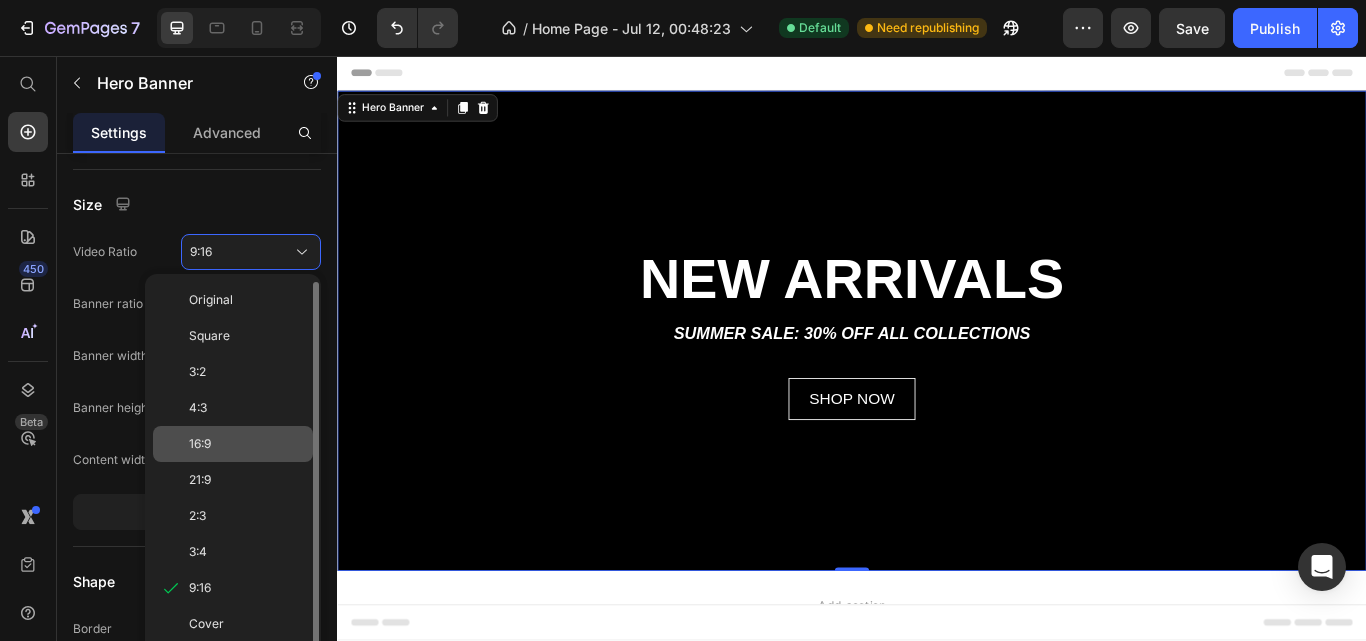 click on "16:9" at bounding box center (247, 444) 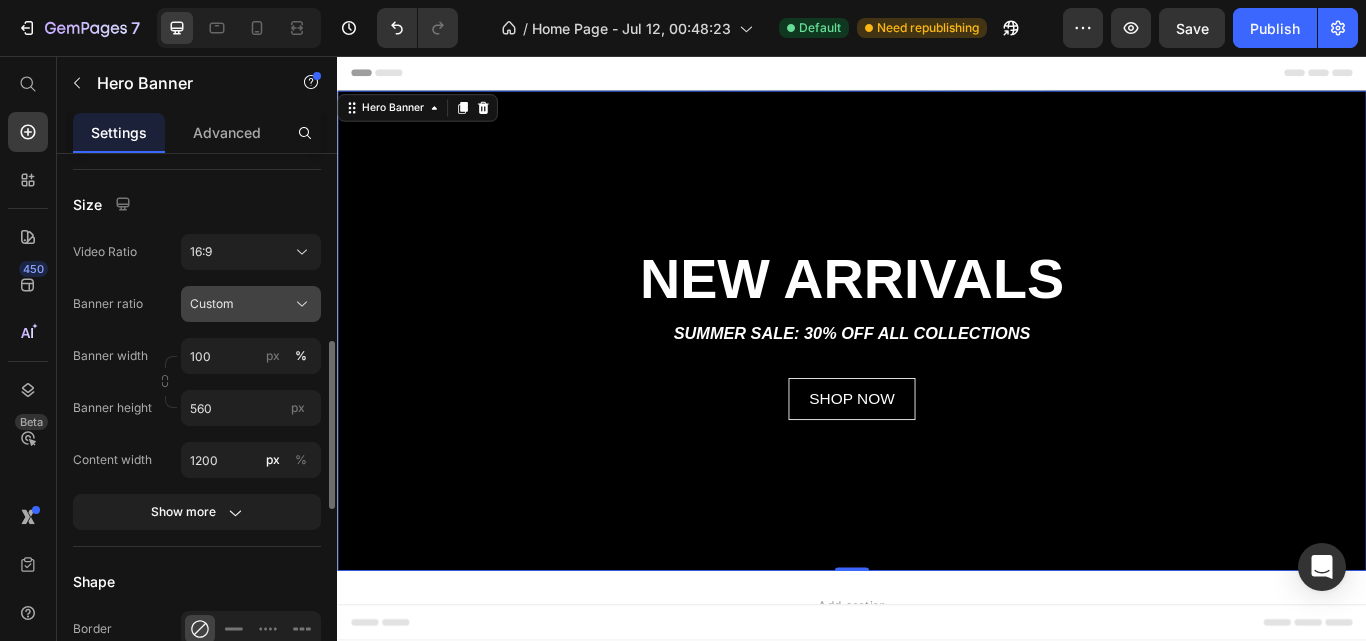 click on "Custom" 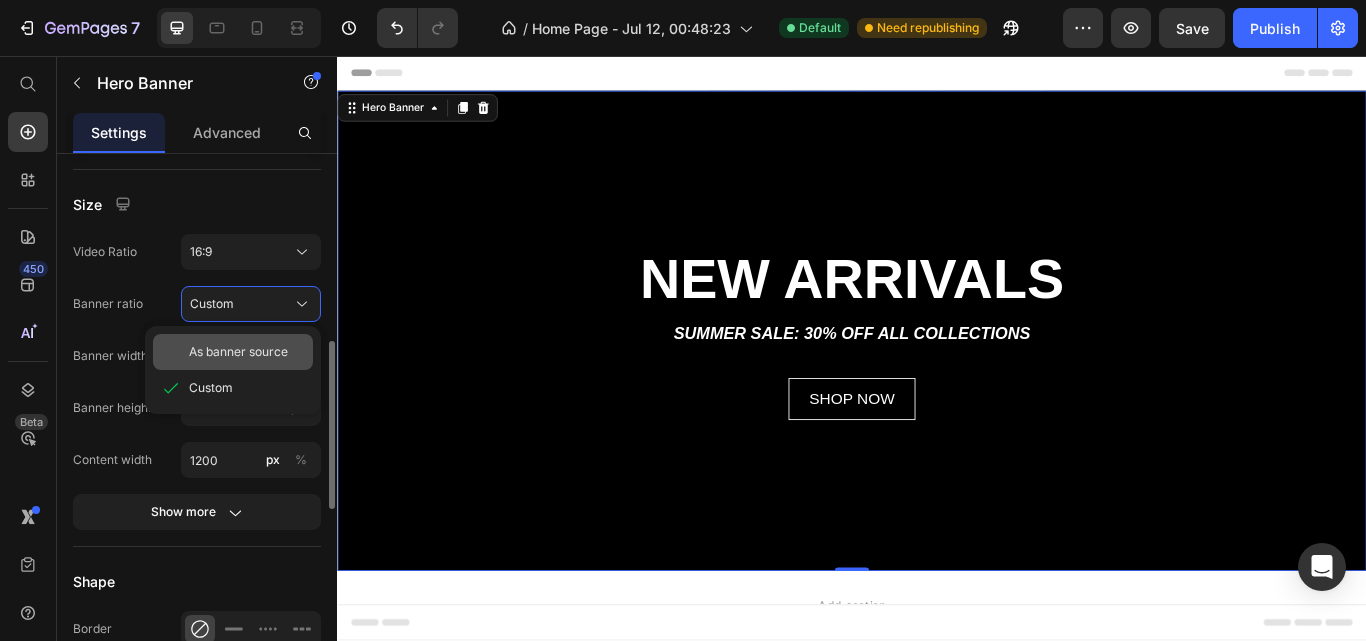 click on "As banner source" at bounding box center [238, 352] 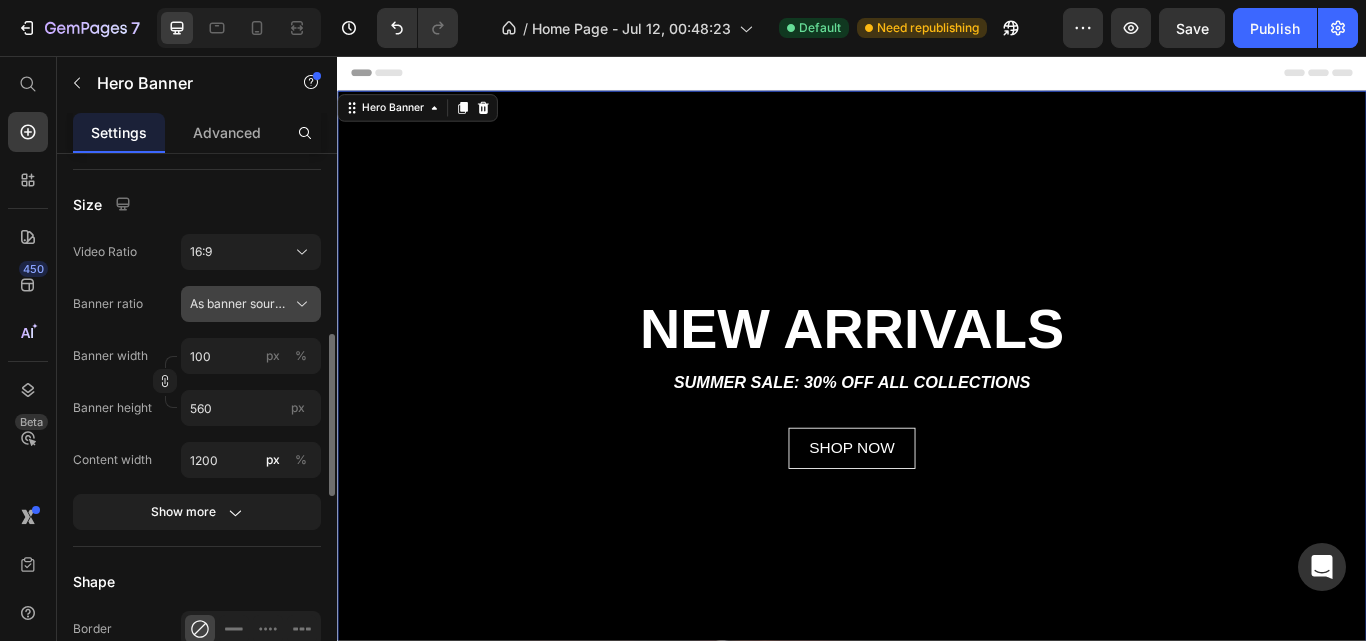 click on "As banner source" at bounding box center (239, 304) 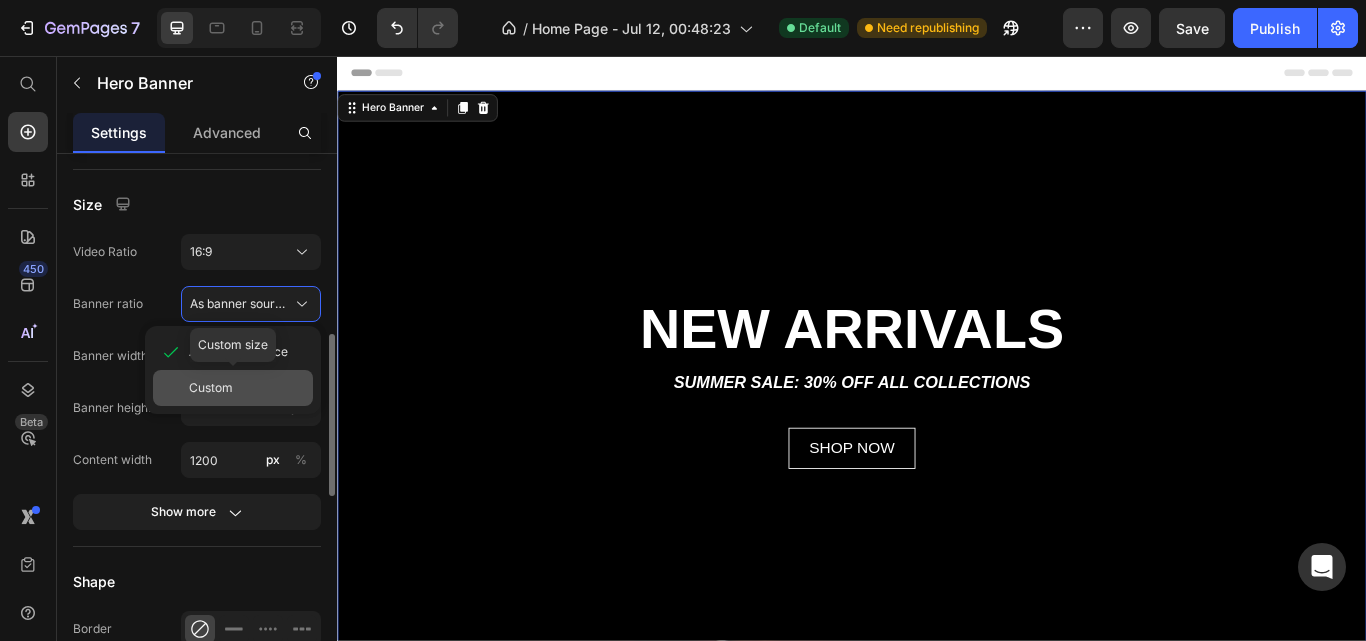 click on "Custom" at bounding box center [211, 388] 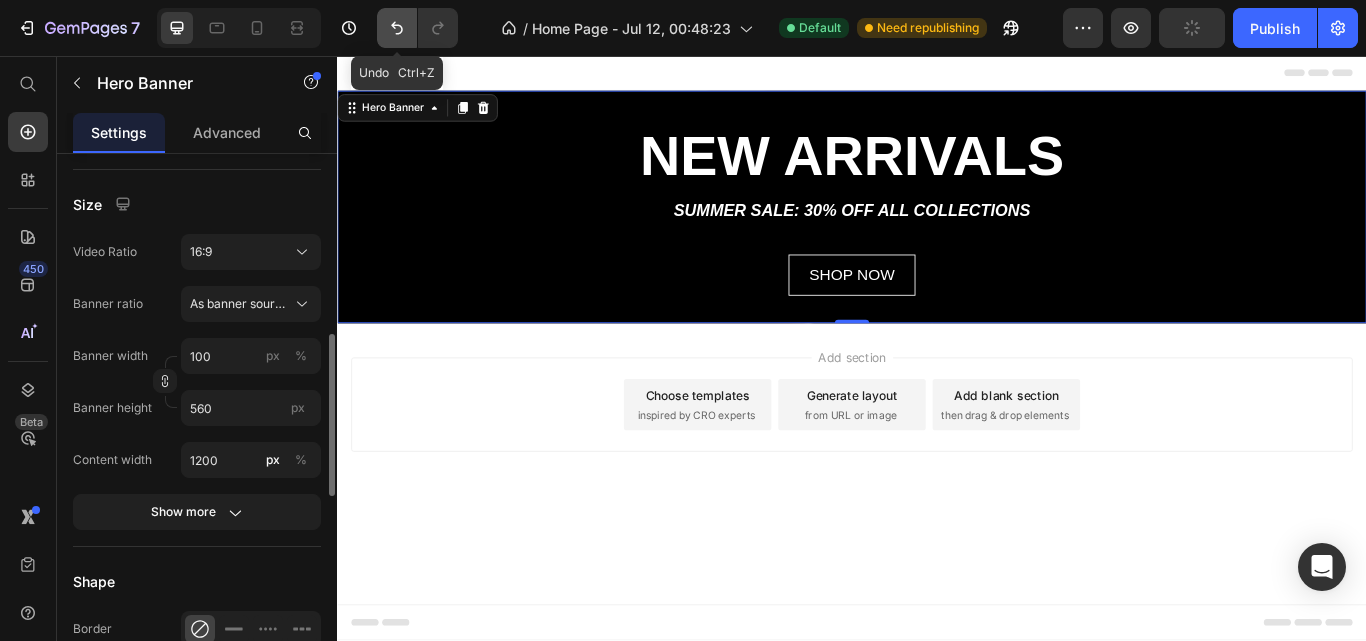 click 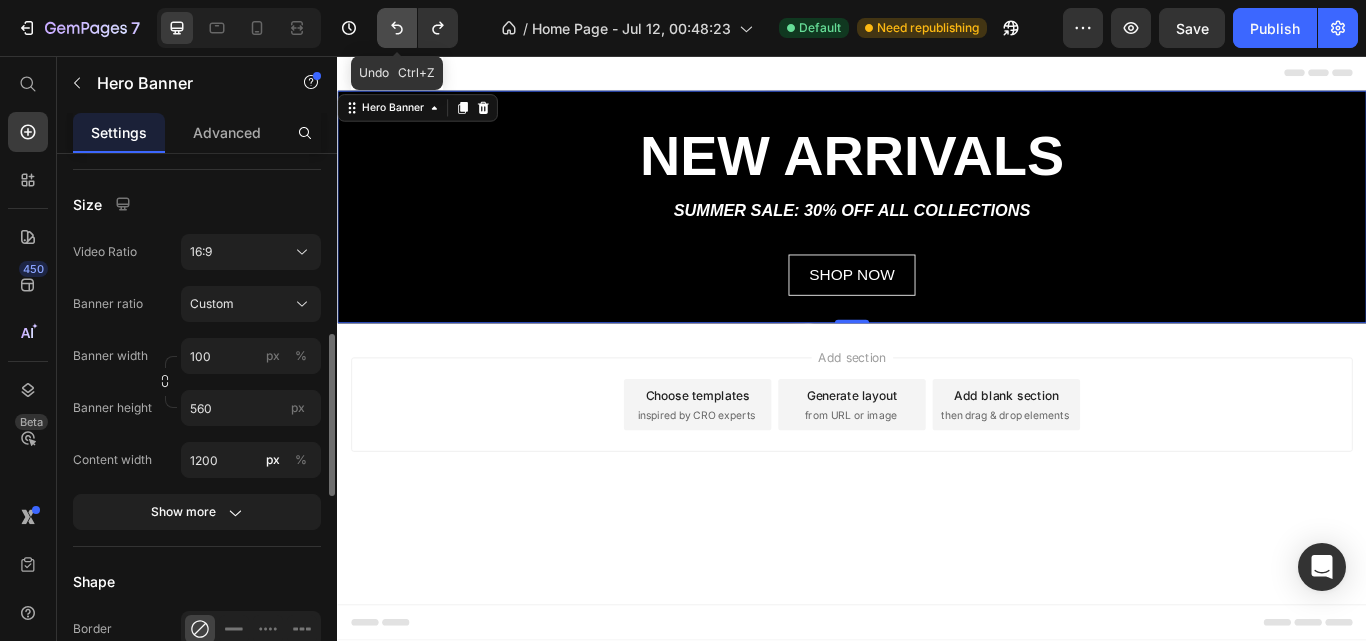 click 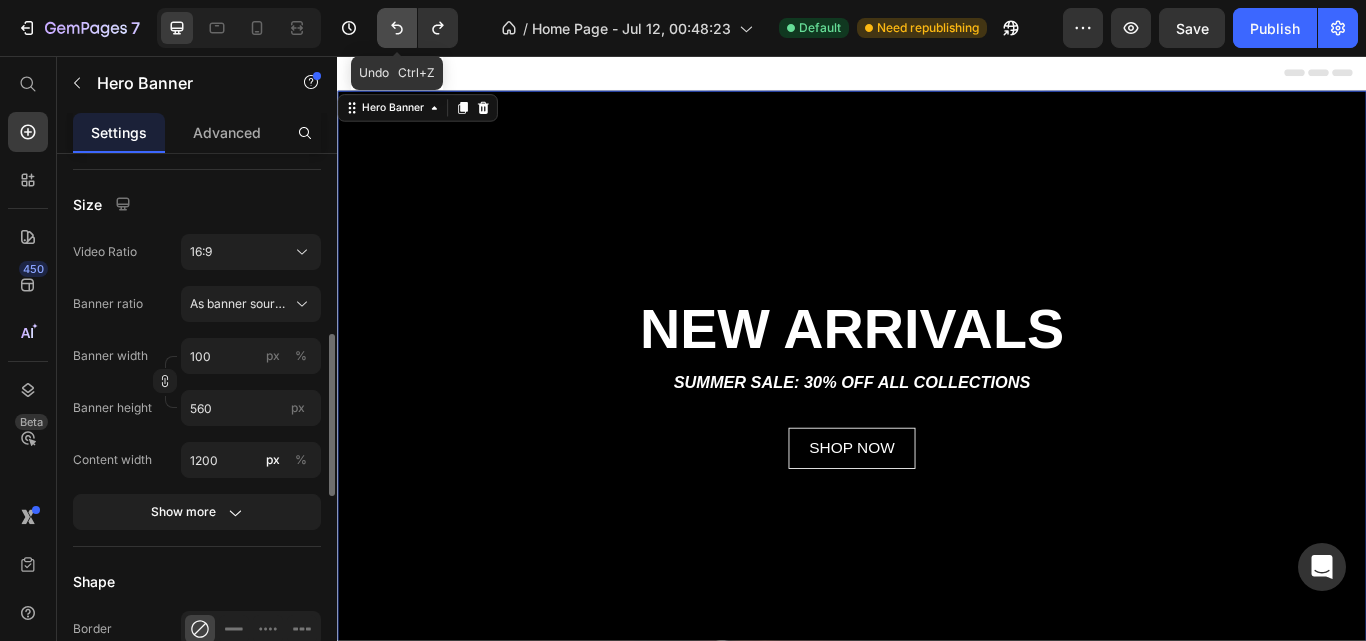 click 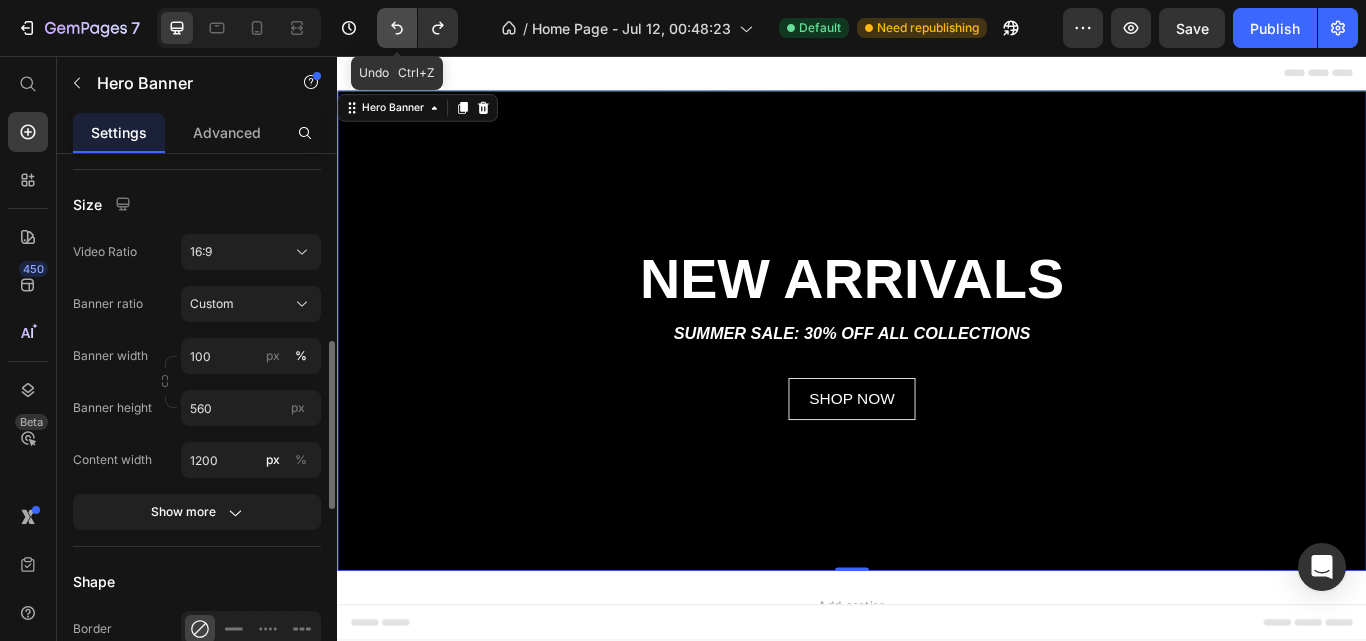 click 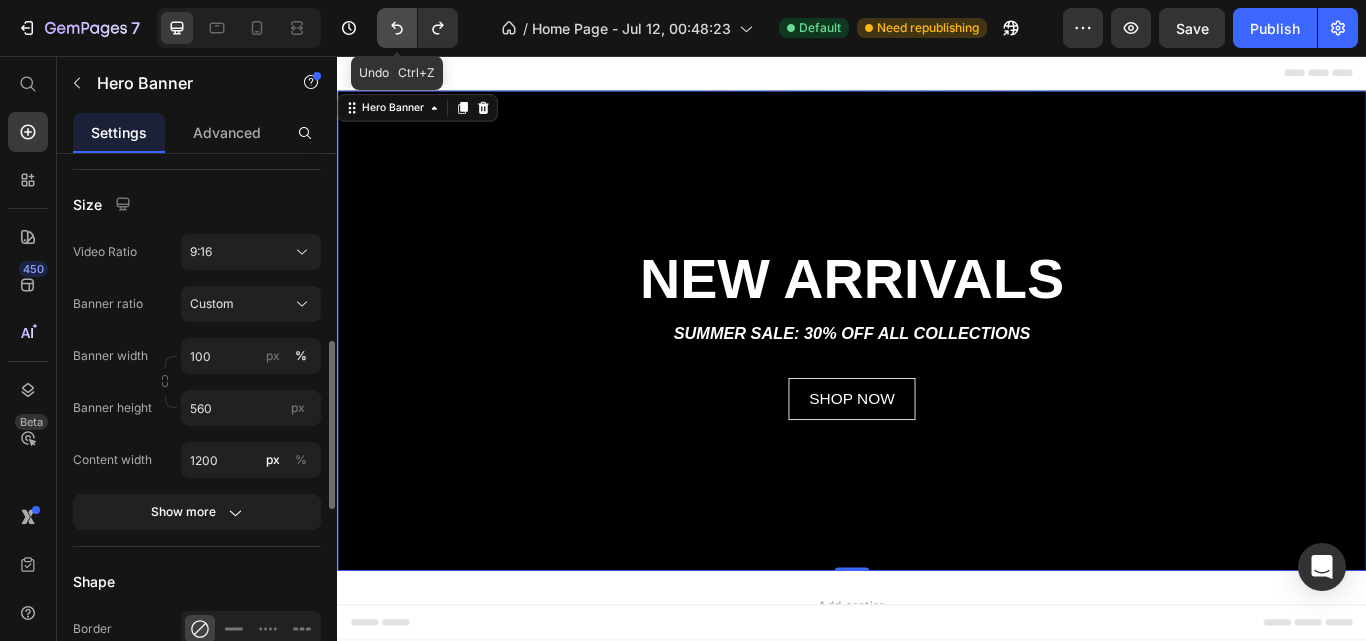 click 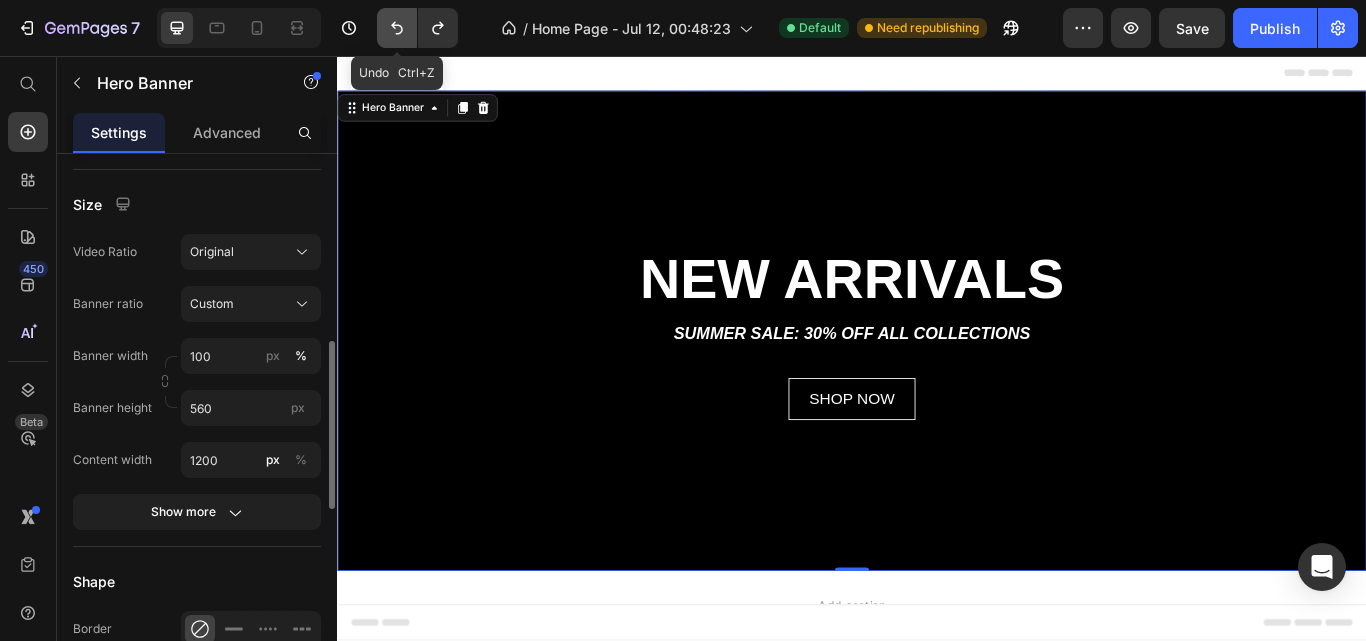 click 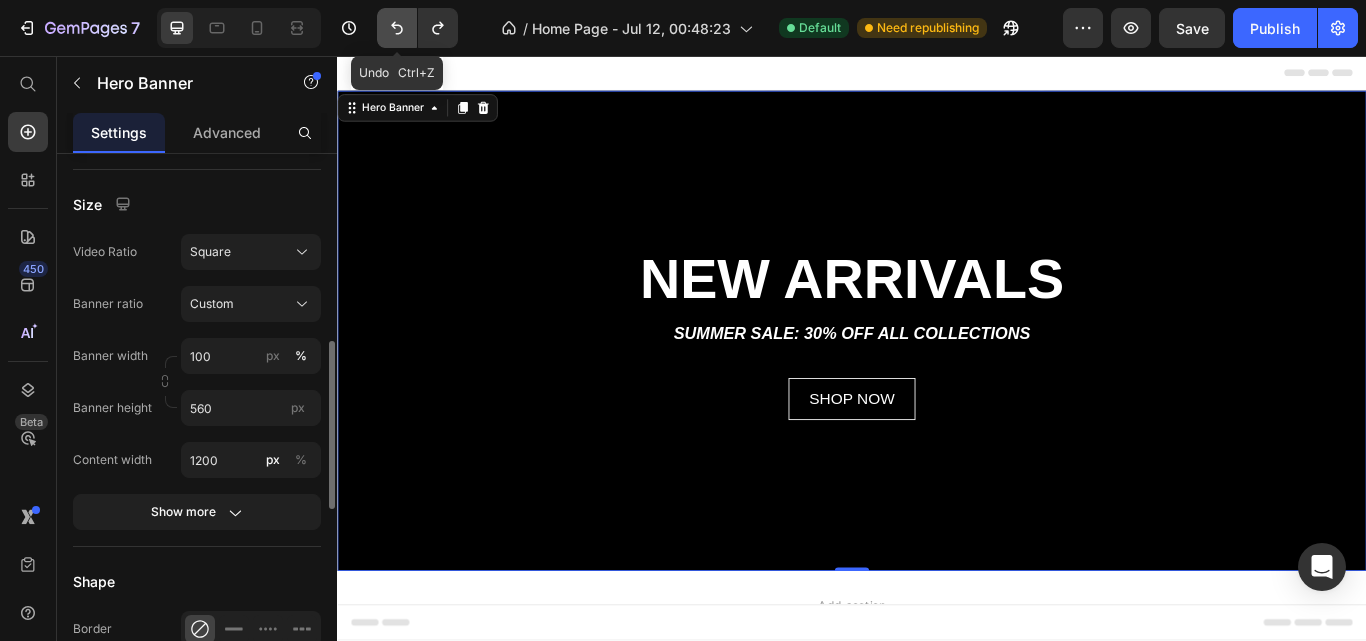 click 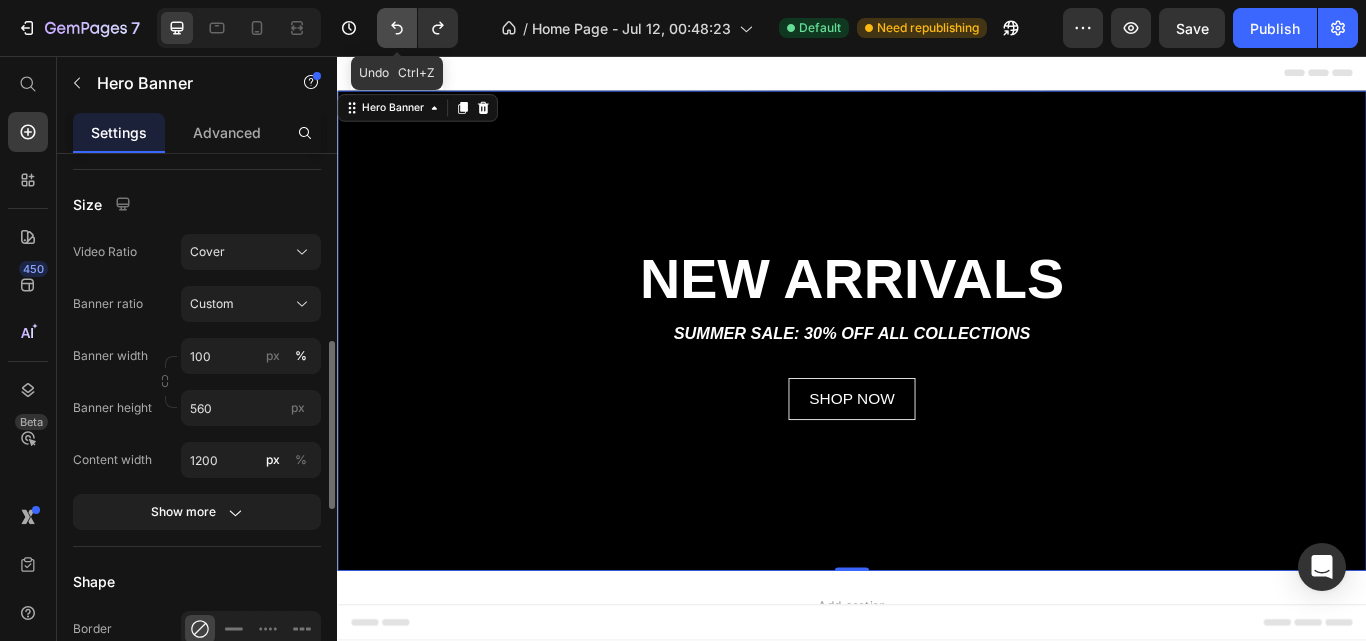 click 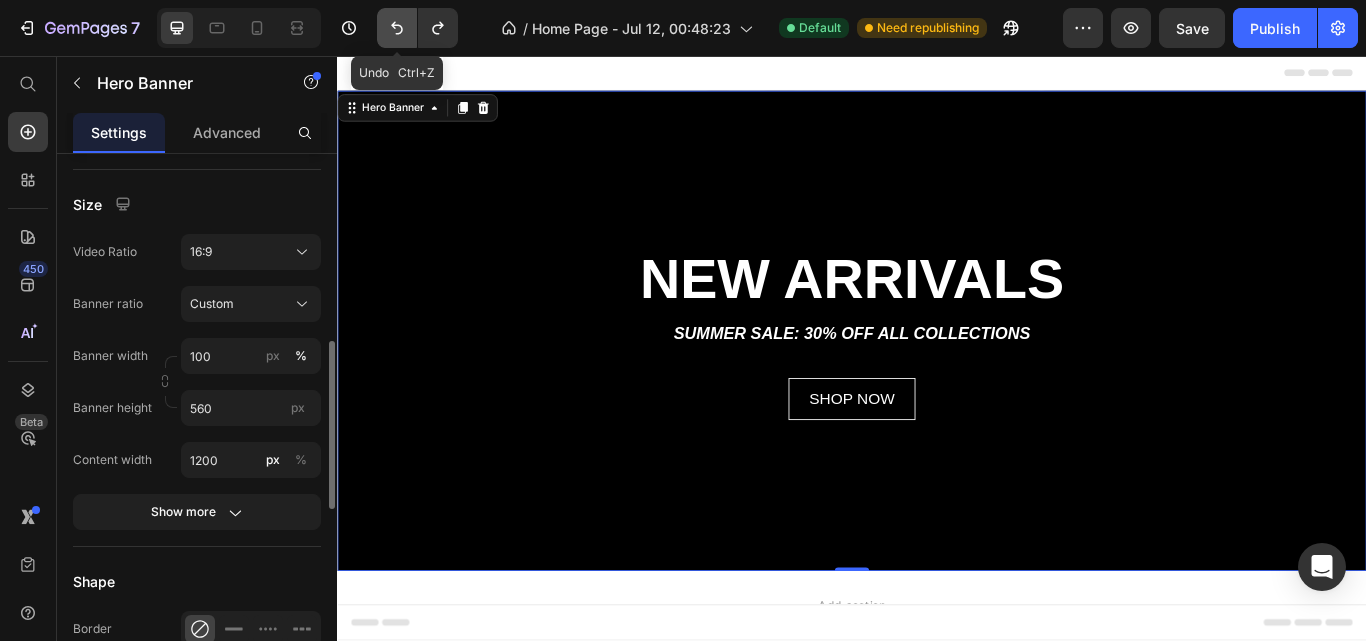 click 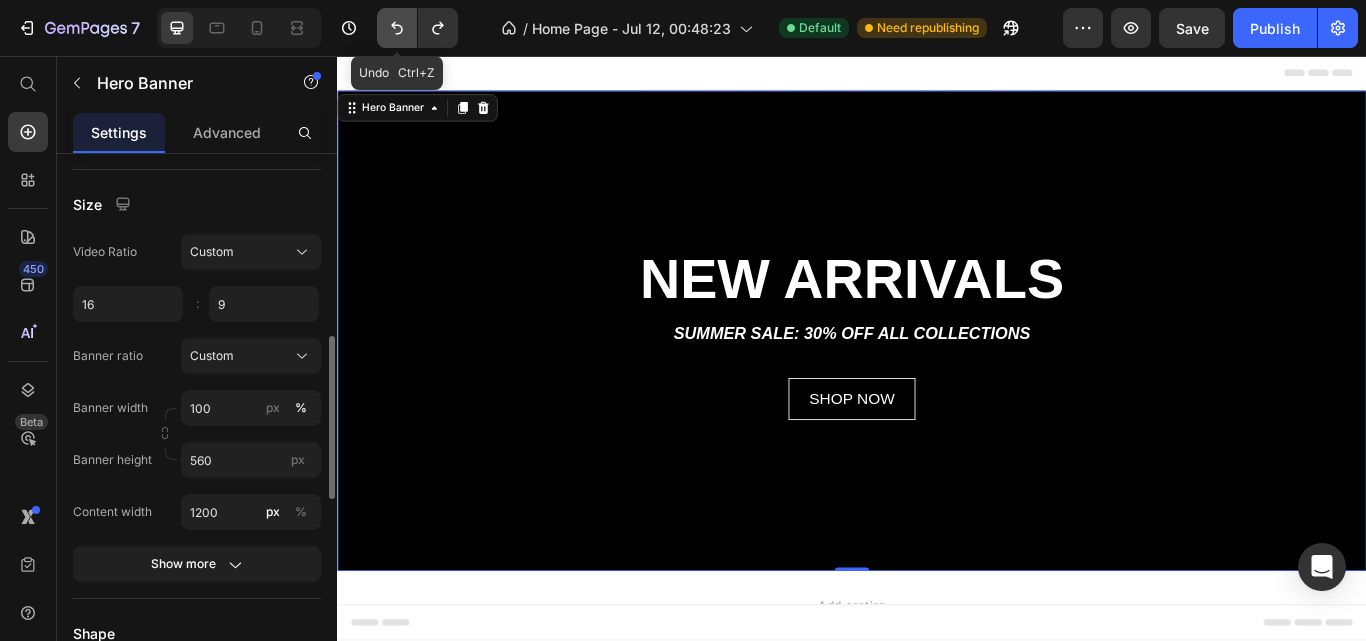 click 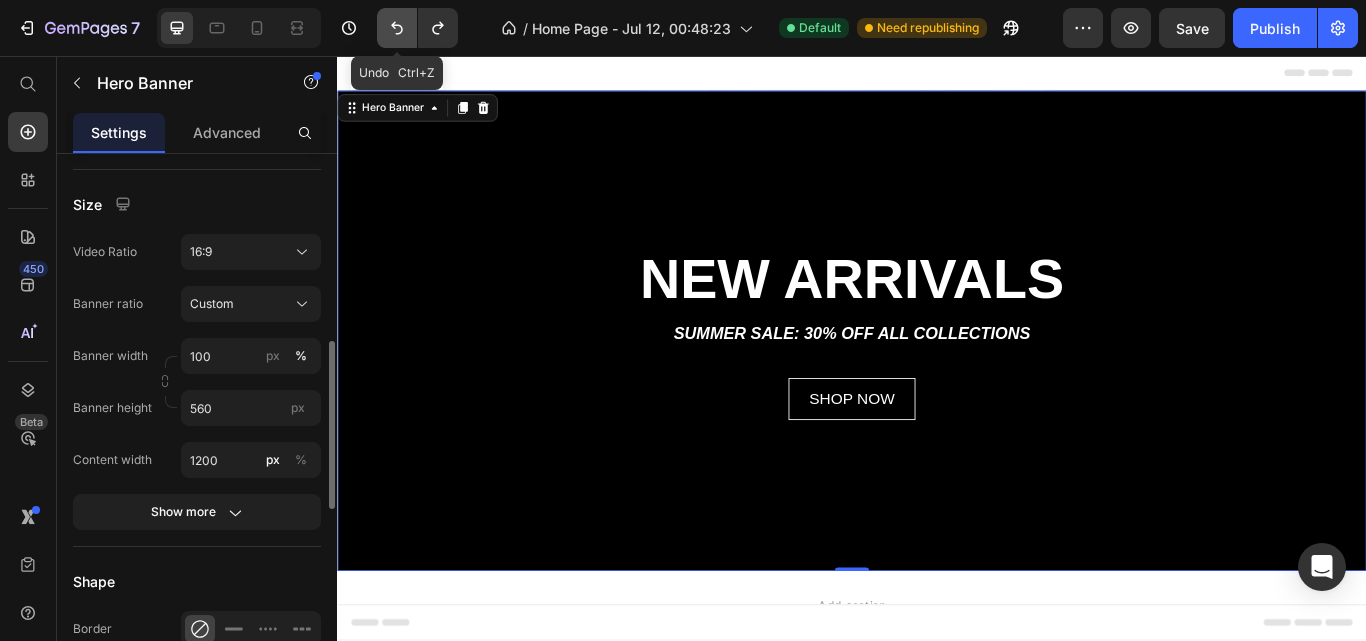 click 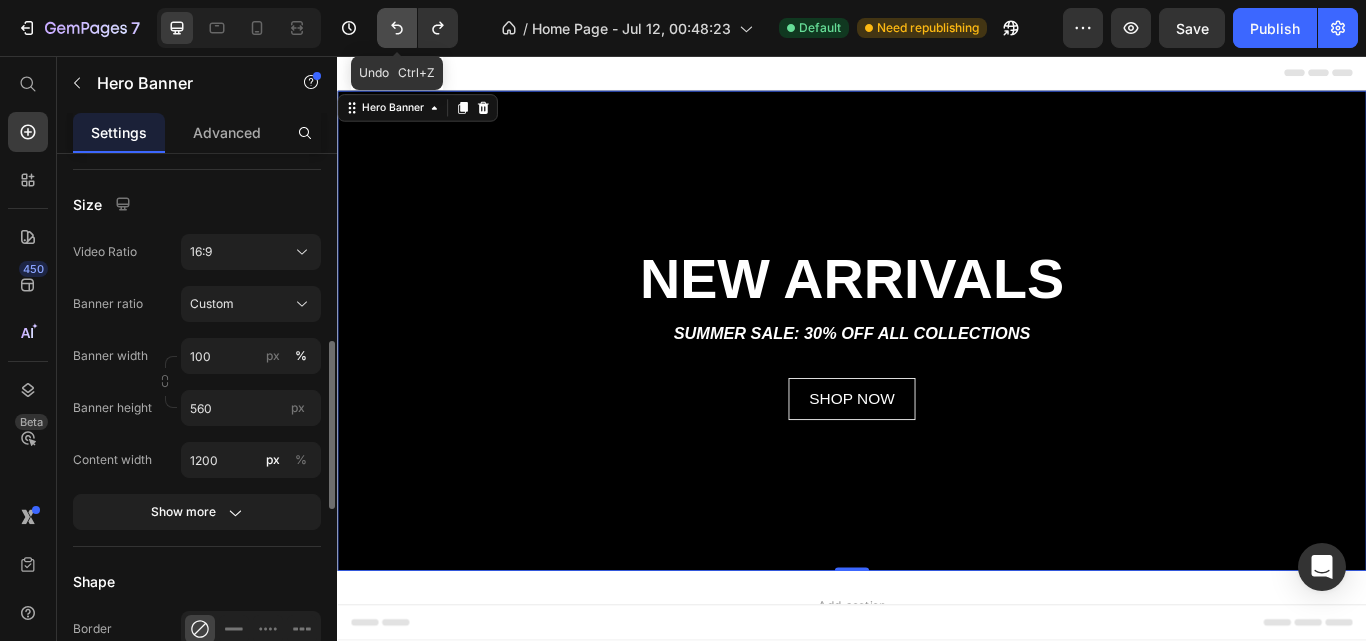 click 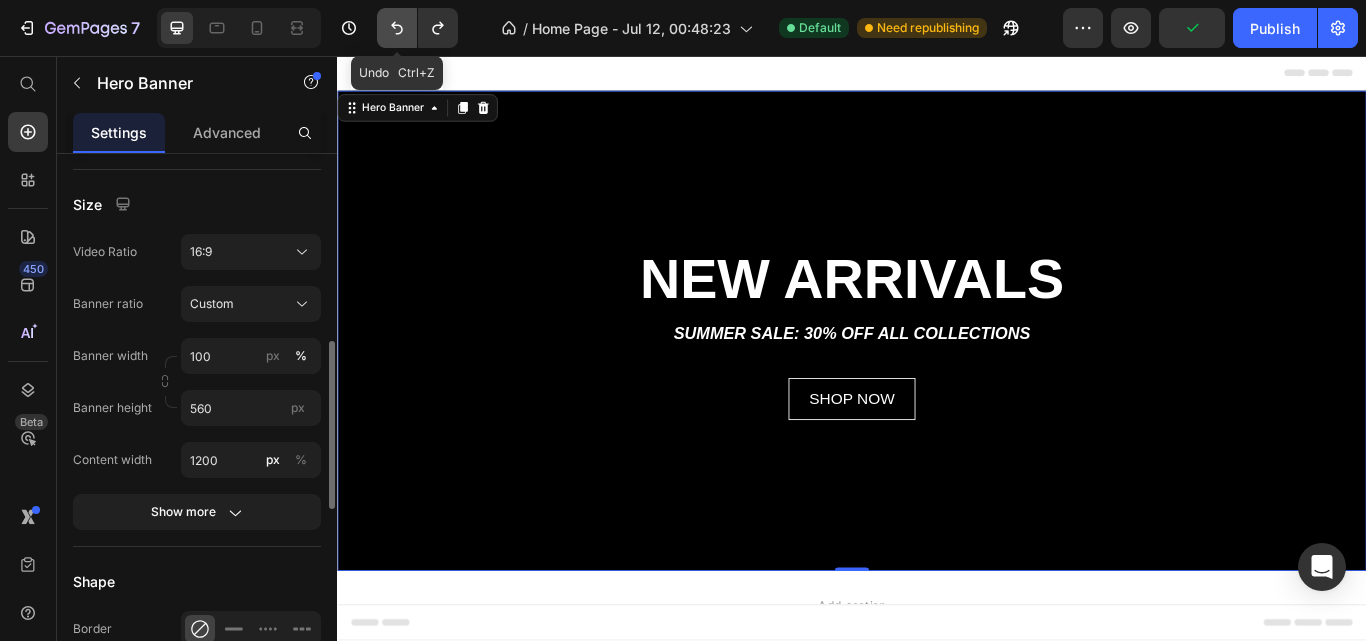 click 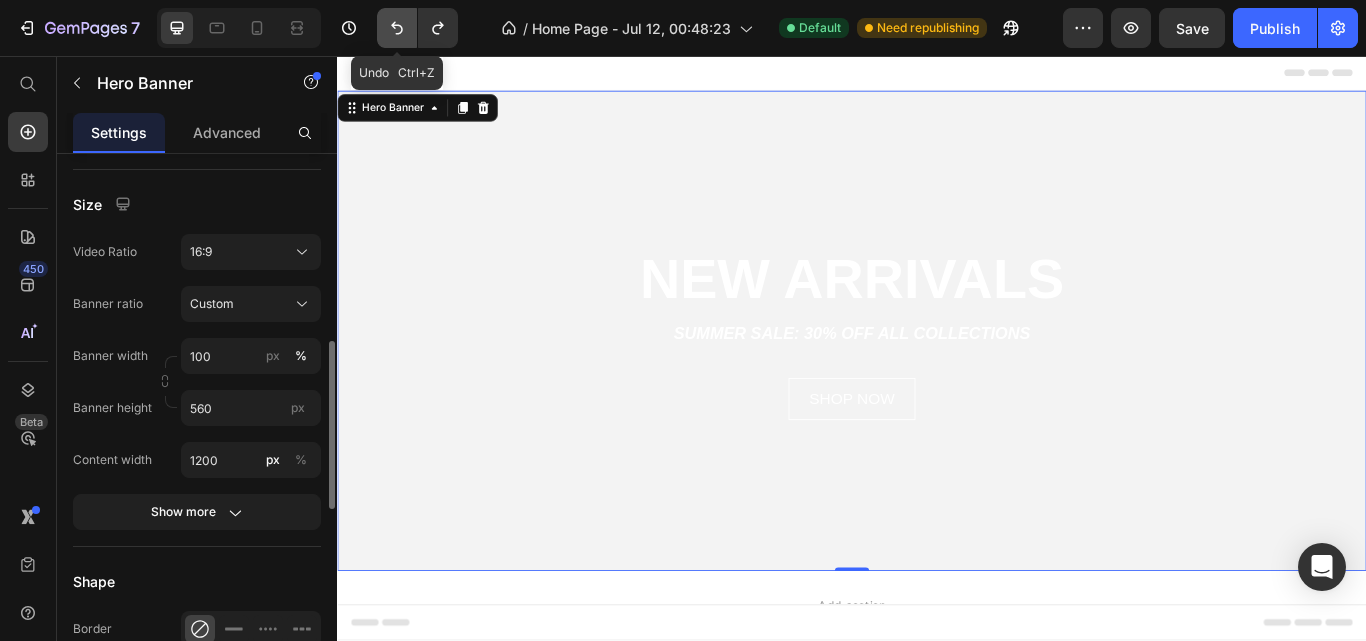 click 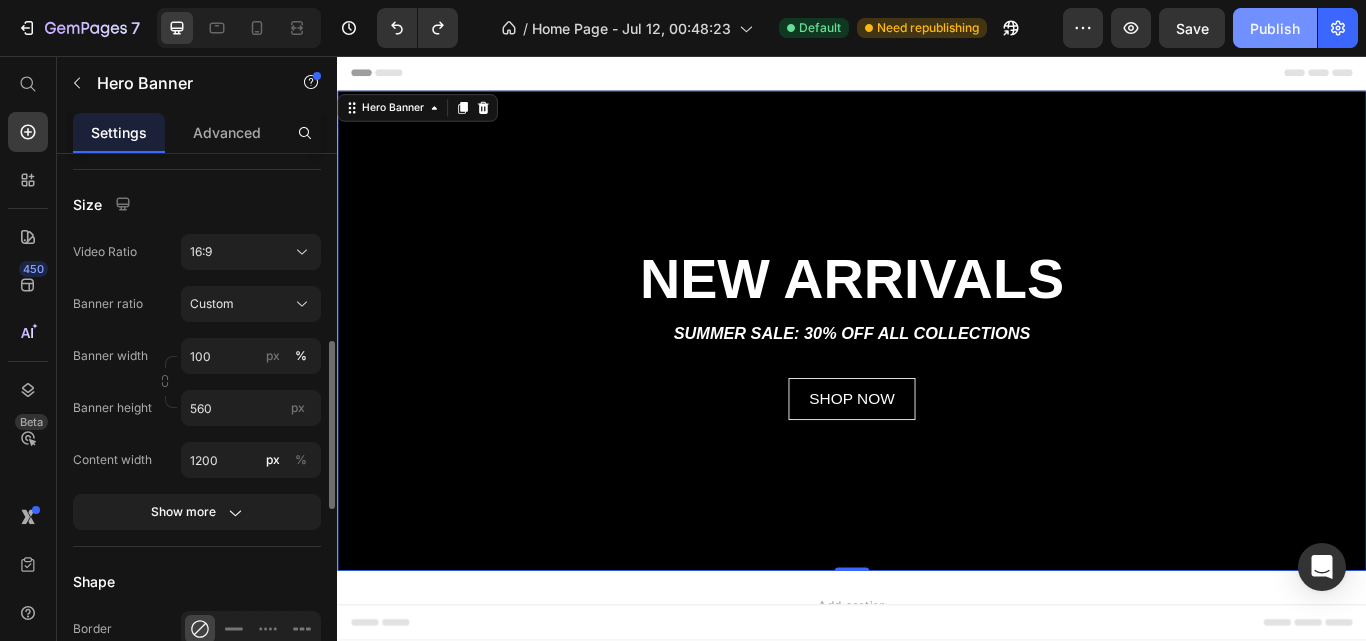 click on "Publish" at bounding box center [1275, 28] 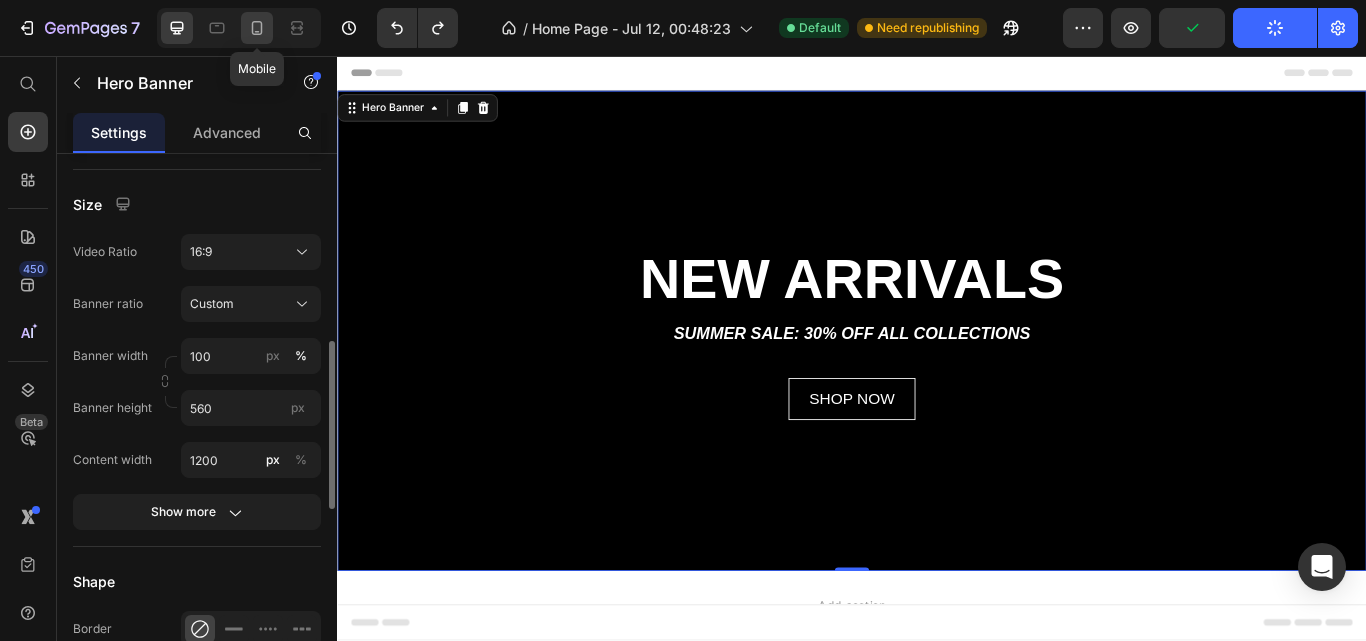 click 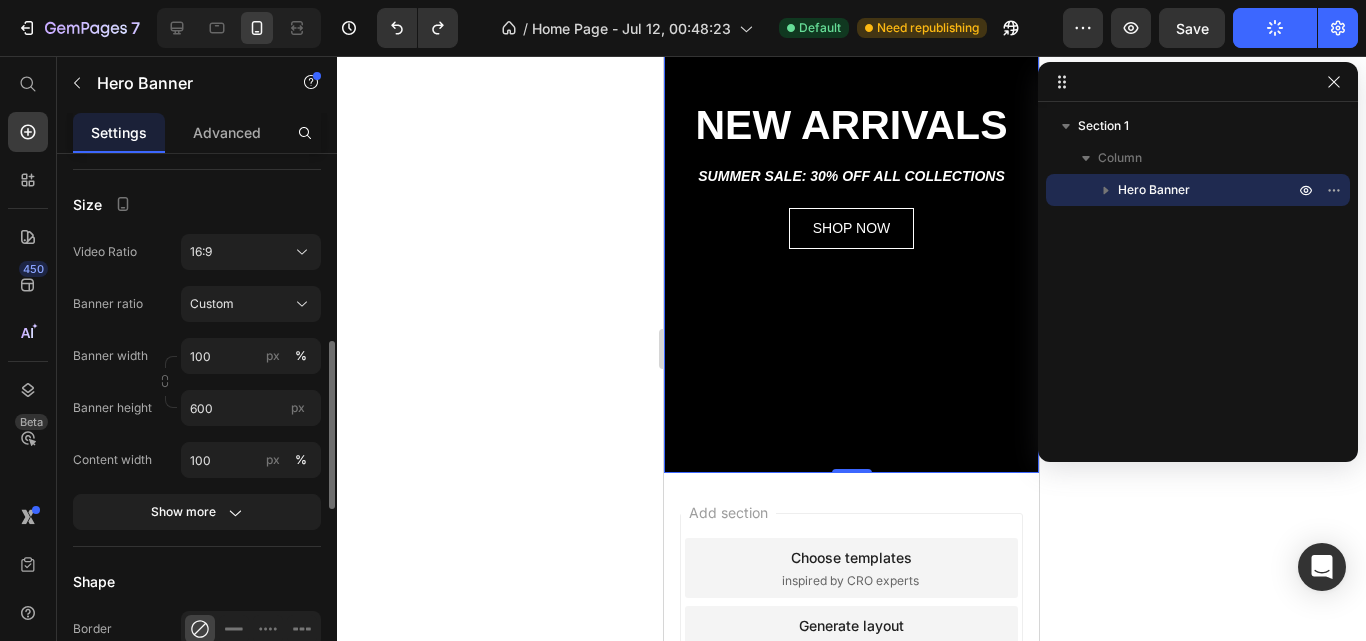 scroll, scrollTop: 225, scrollLeft: 0, axis: vertical 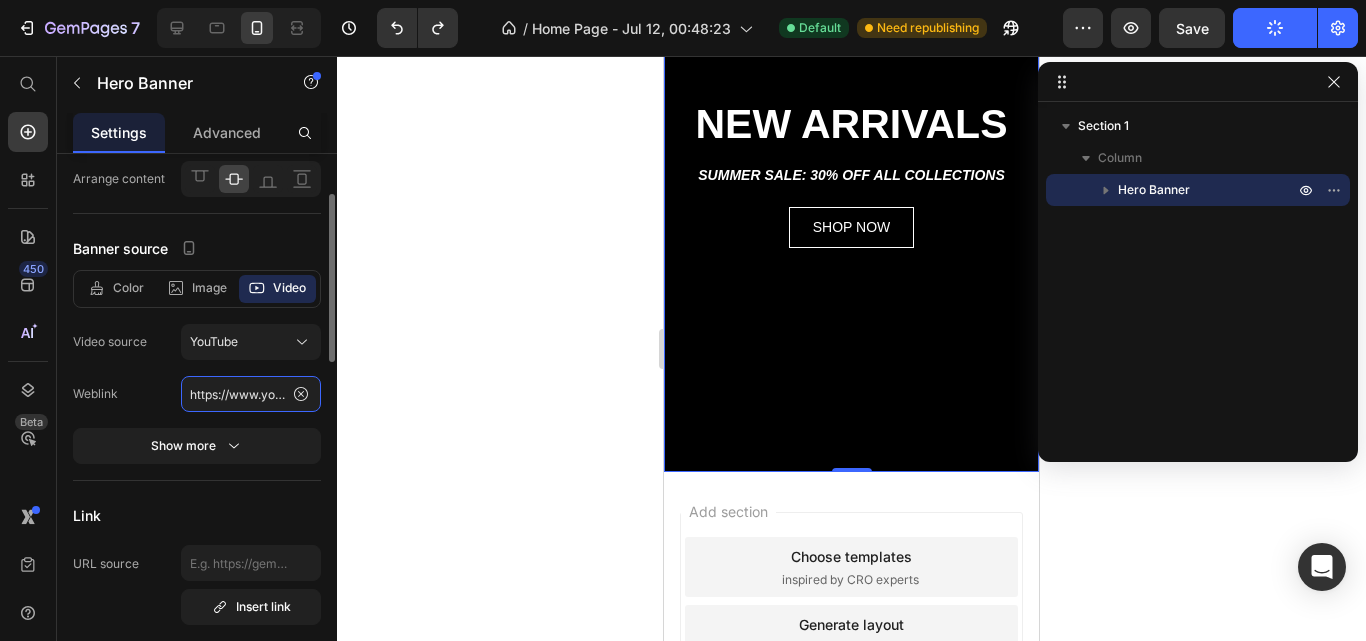 click on "https://www.youtube.com/watch?v=AVGx-LCvSFE/www.youtube.com/watch?v=rYx272cOHnk" 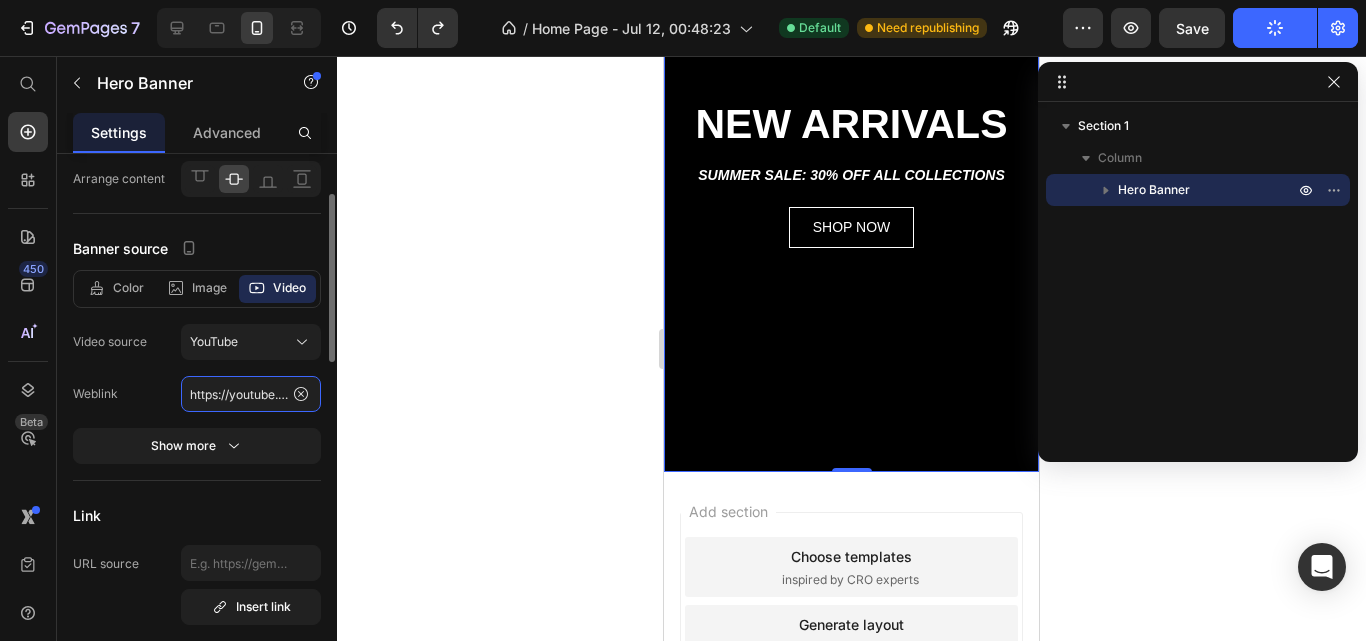 scroll, scrollTop: 0, scrollLeft: 224, axis: horizontal 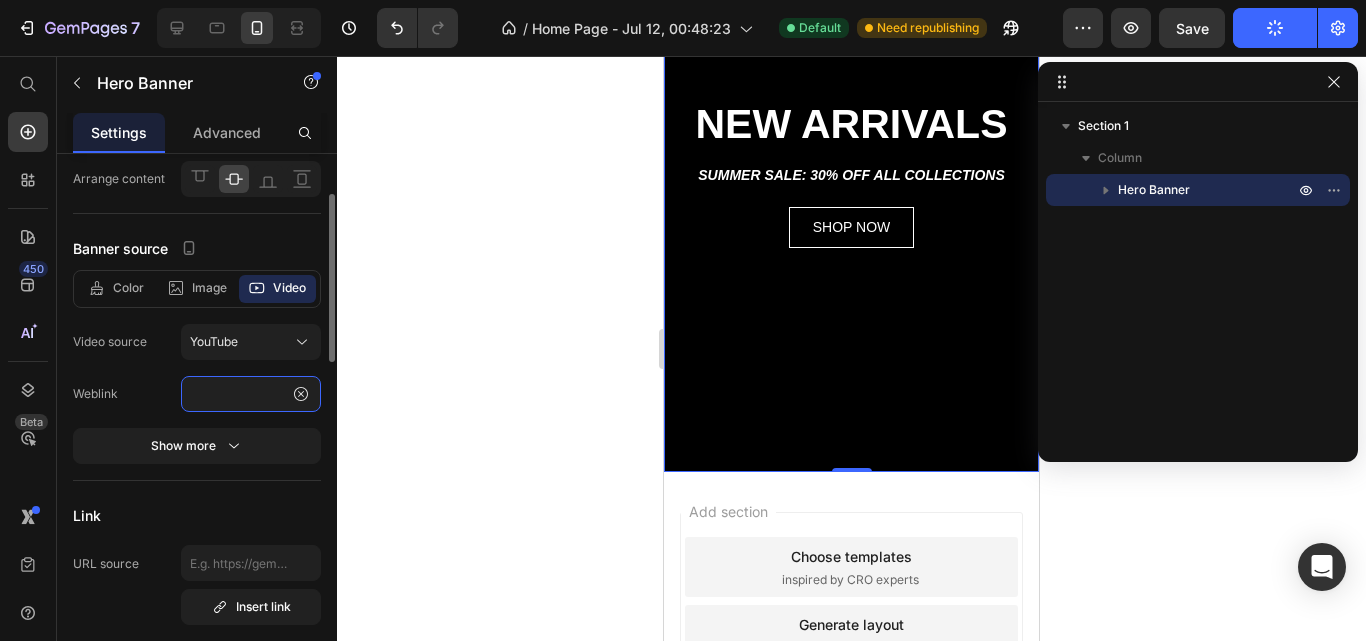 type on "https://youtube.com/shorts/UoVrNDejQNI?feature=share" 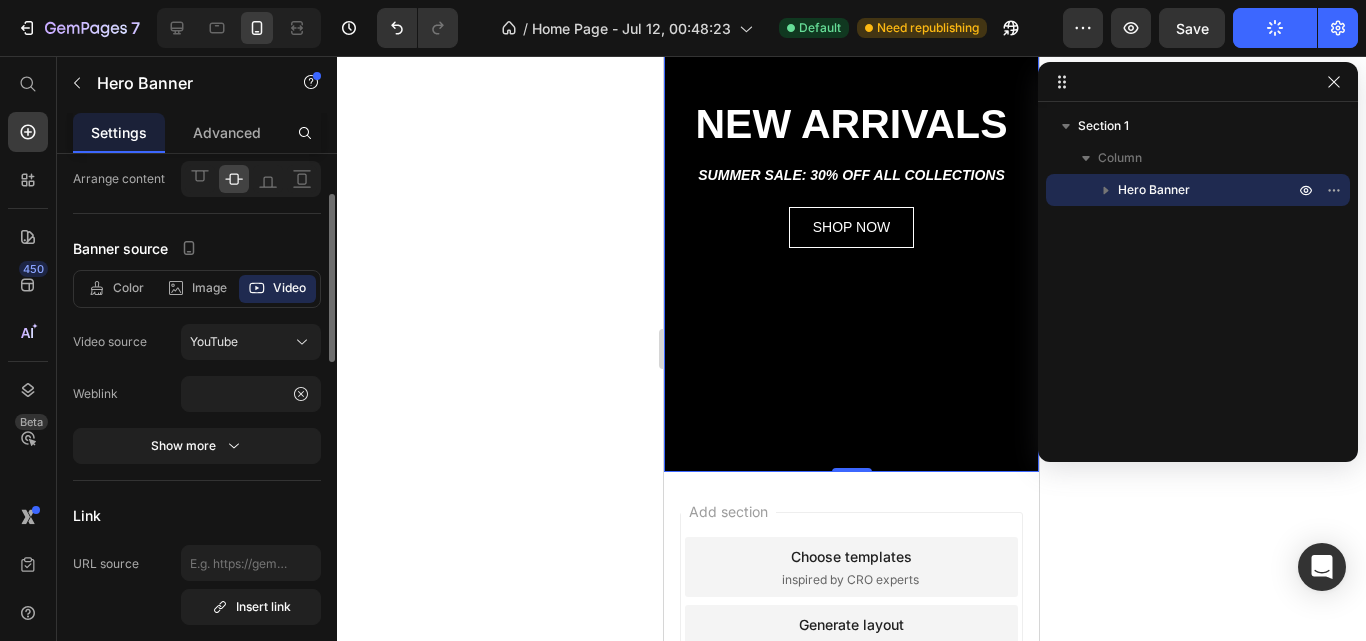 scroll, scrollTop: 0, scrollLeft: 0, axis: both 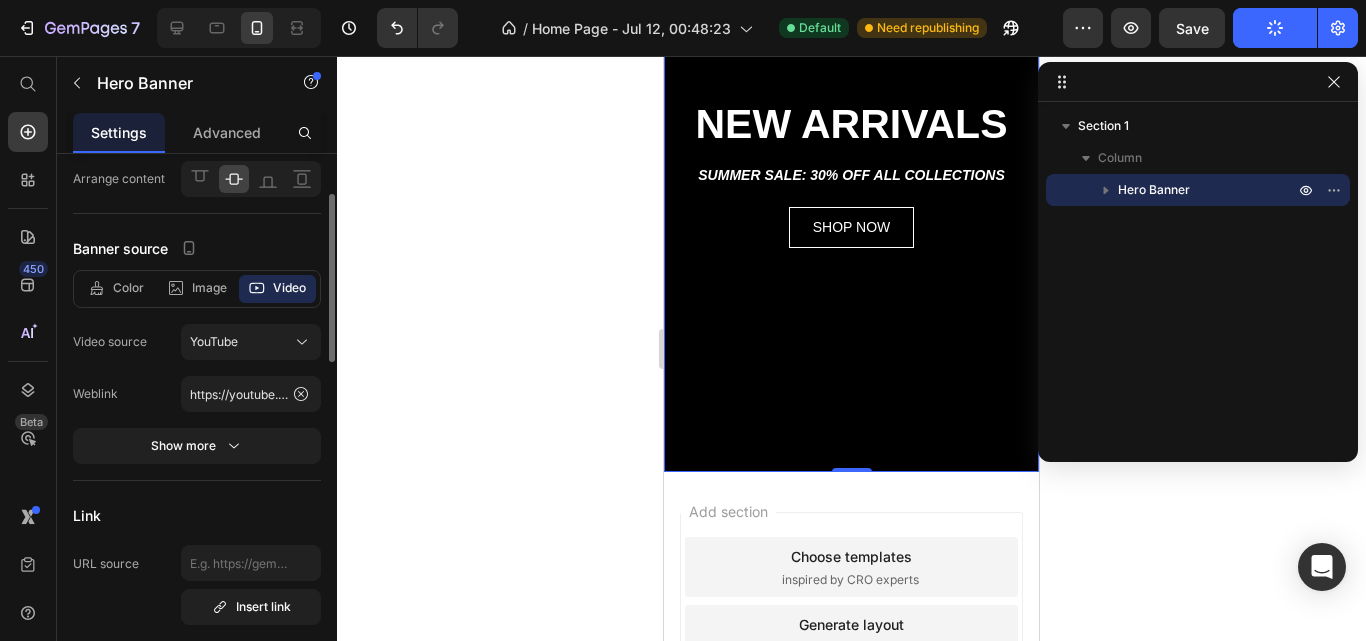 click on "Weblink" at bounding box center (127, 394) 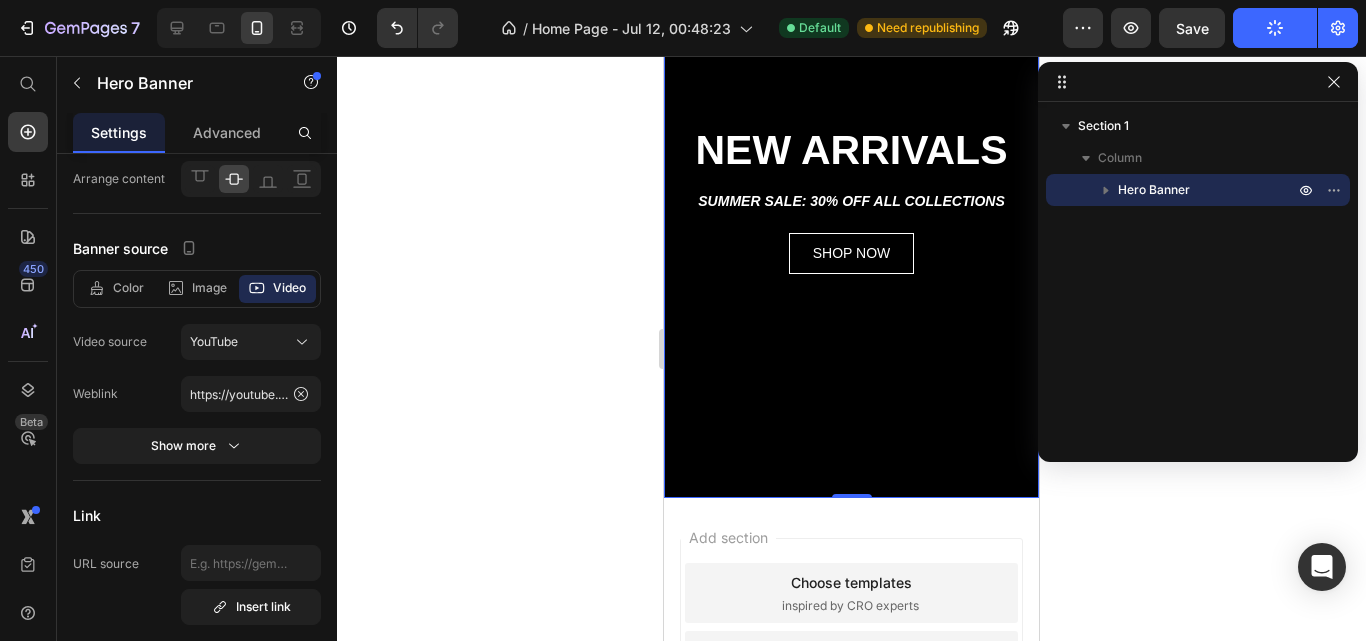 scroll, scrollTop: 3, scrollLeft: 0, axis: vertical 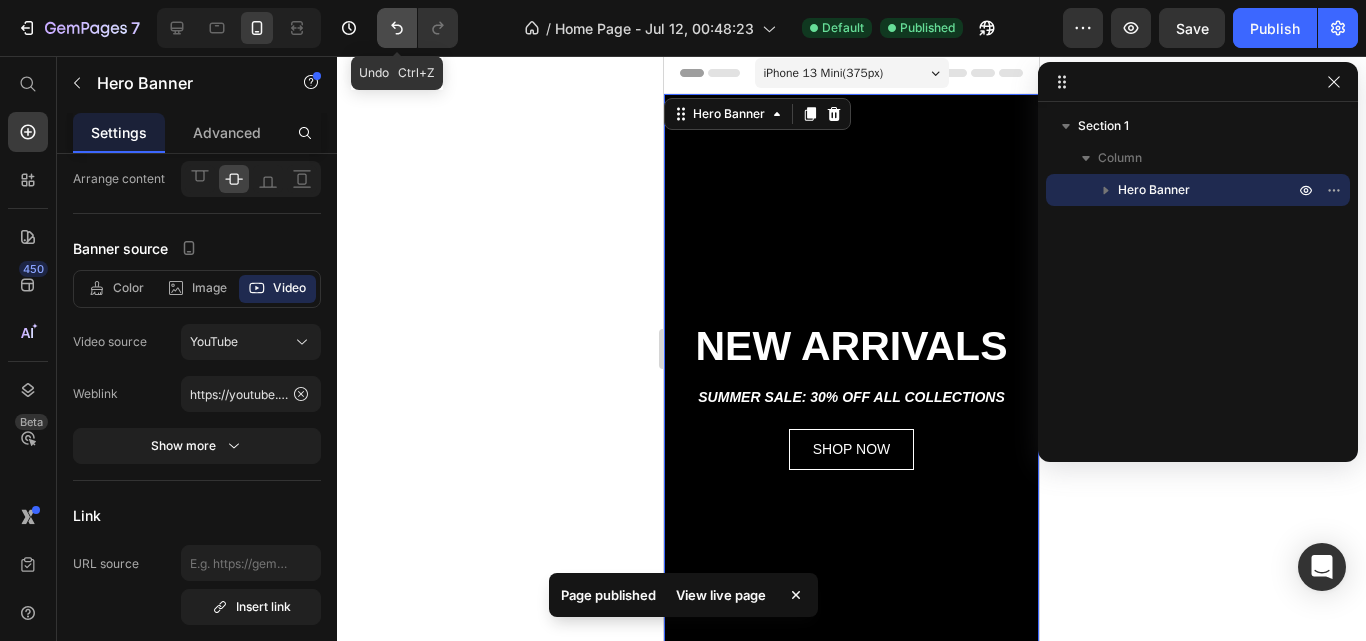 click 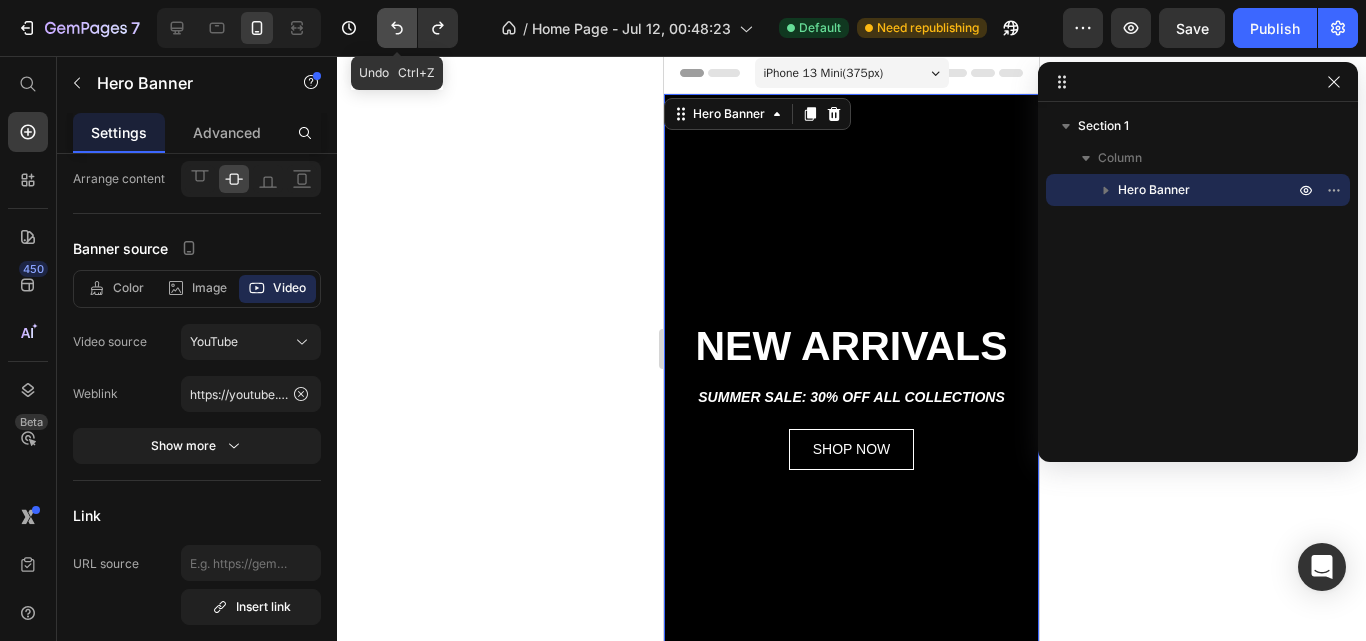 click 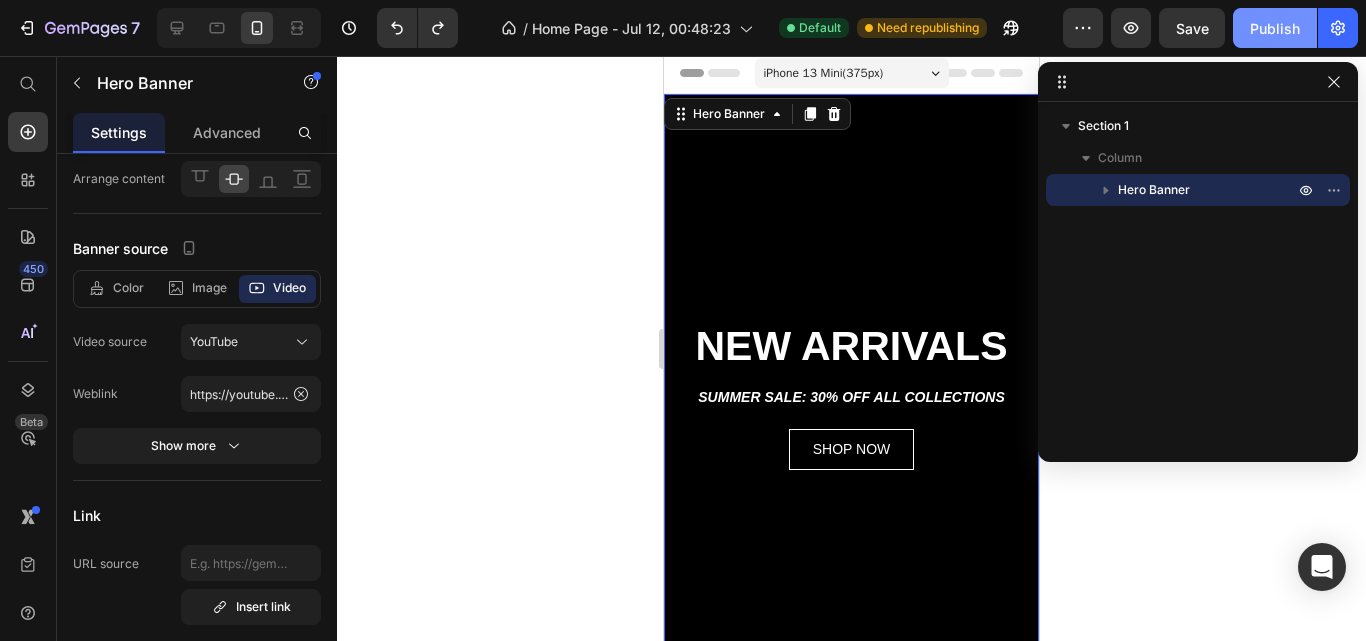 click on "Publish" at bounding box center [1275, 28] 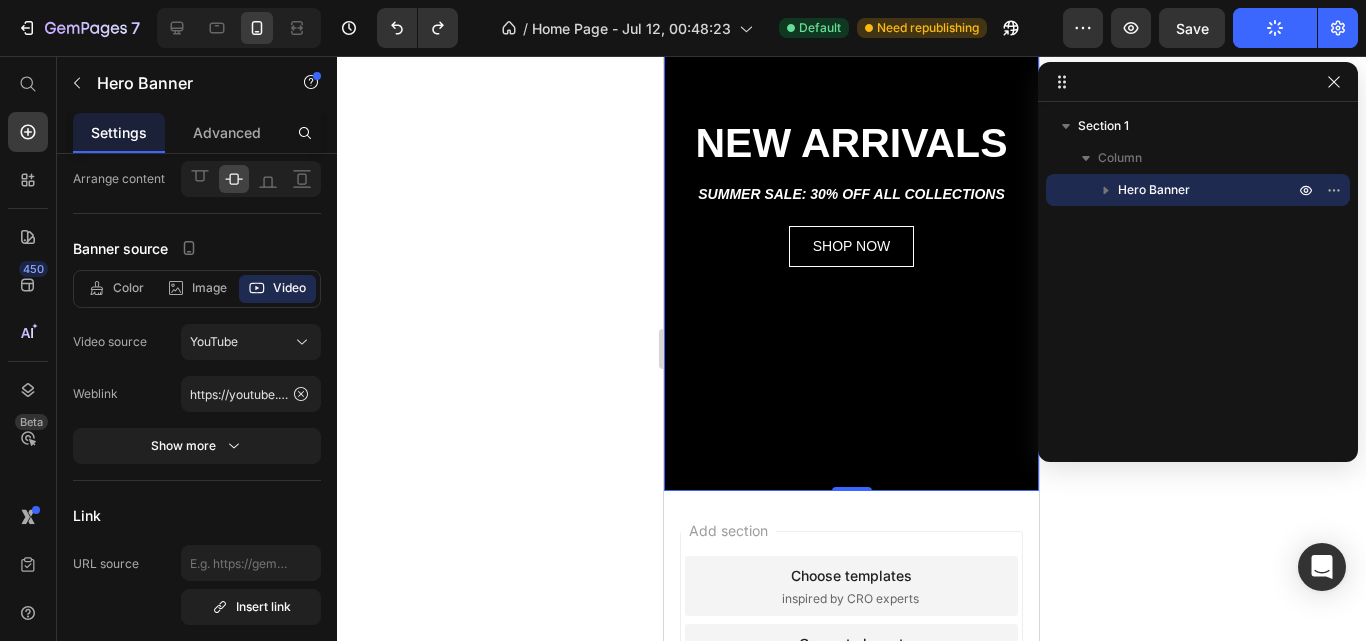 scroll, scrollTop: 0, scrollLeft: 0, axis: both 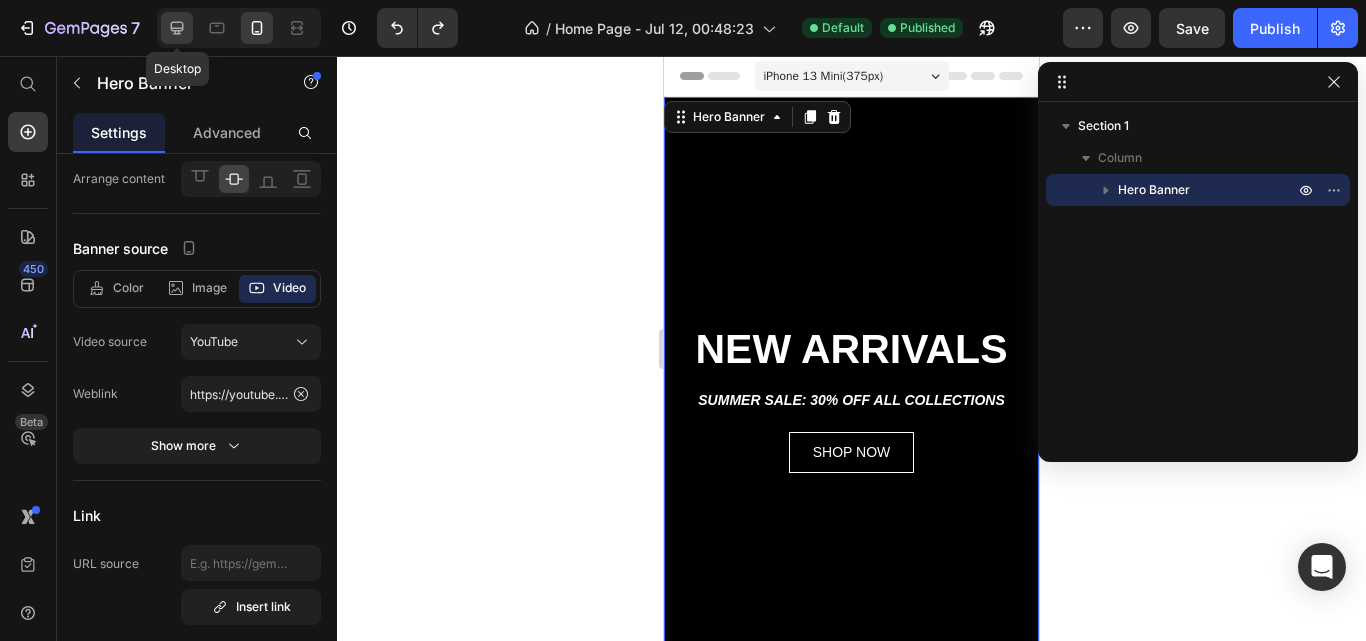 click 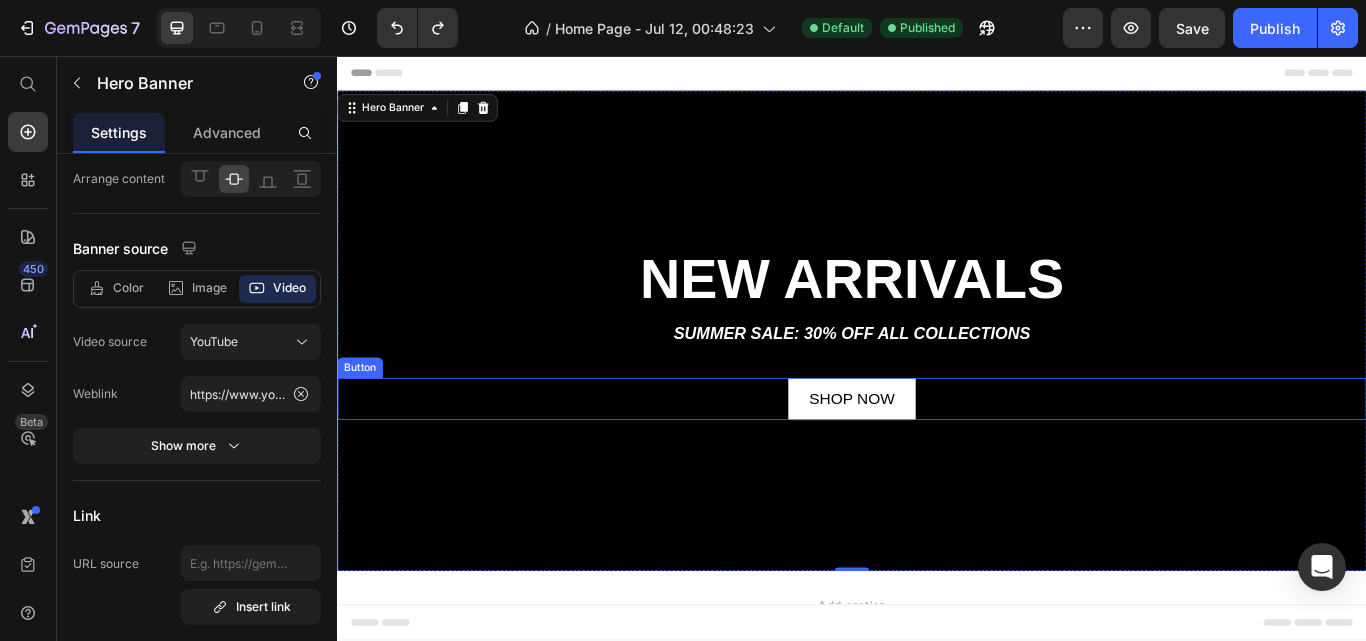 scroll, scrollTop: 165, scrollLeft: 0, axis: vertical 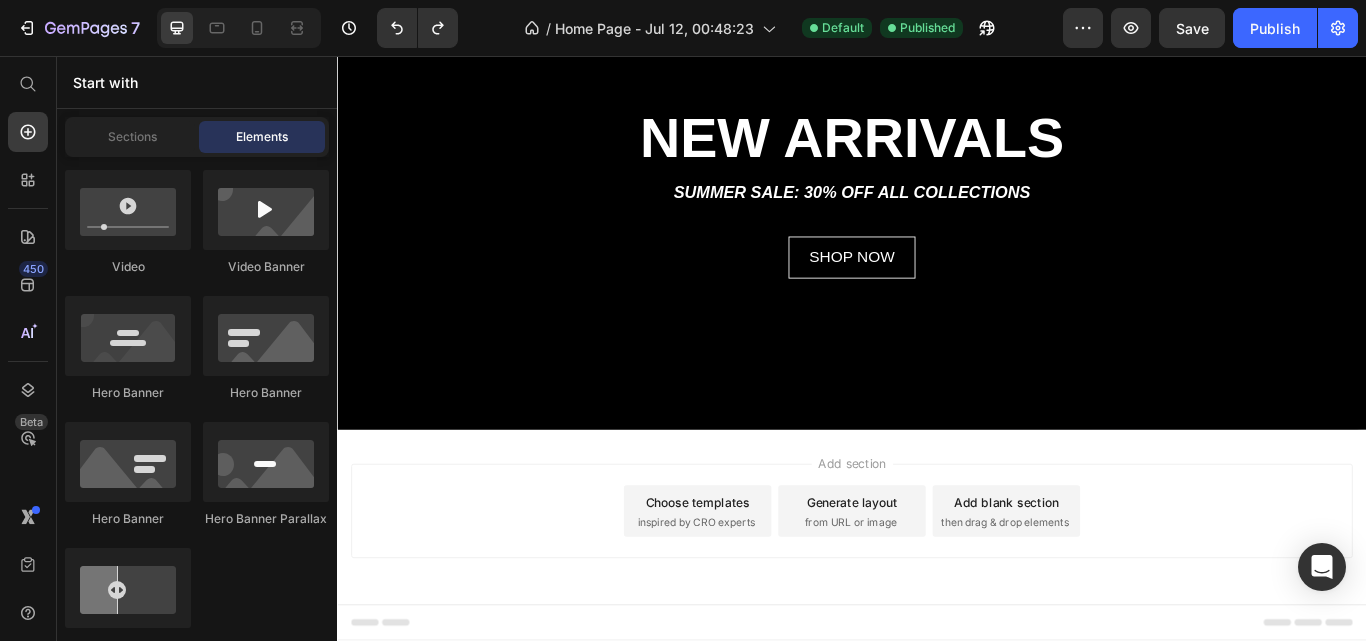 click on "Choose templates" at bounding box center [757, 576] 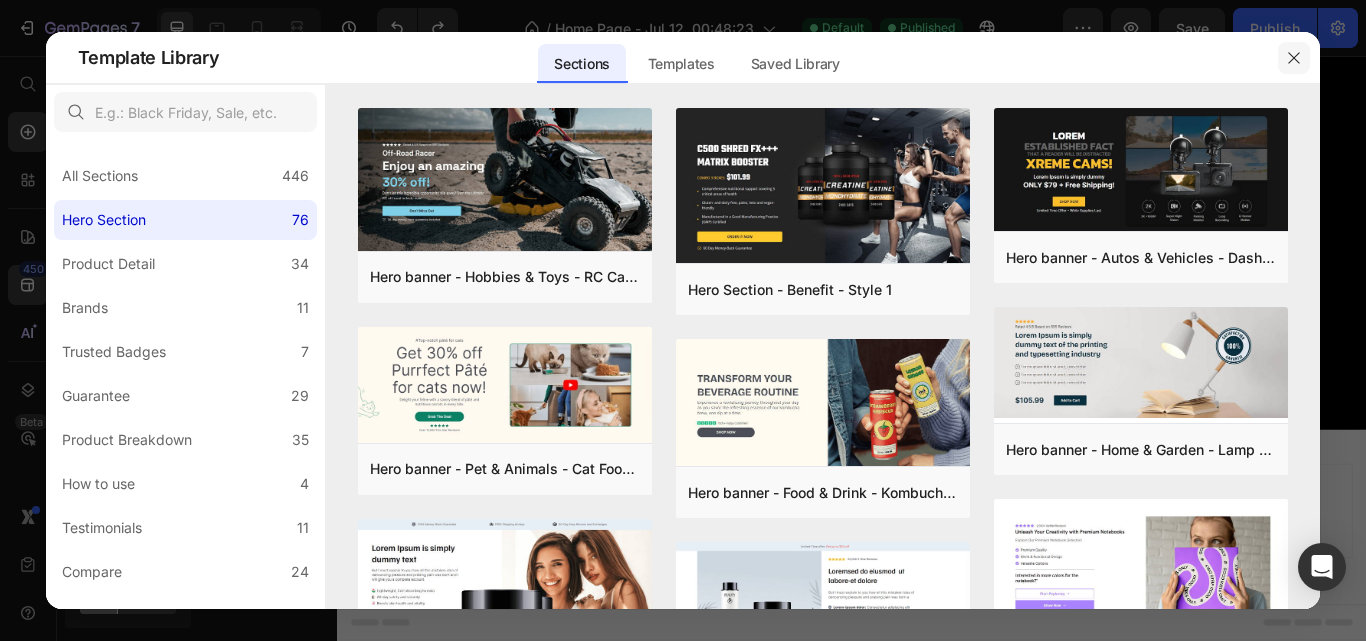 click 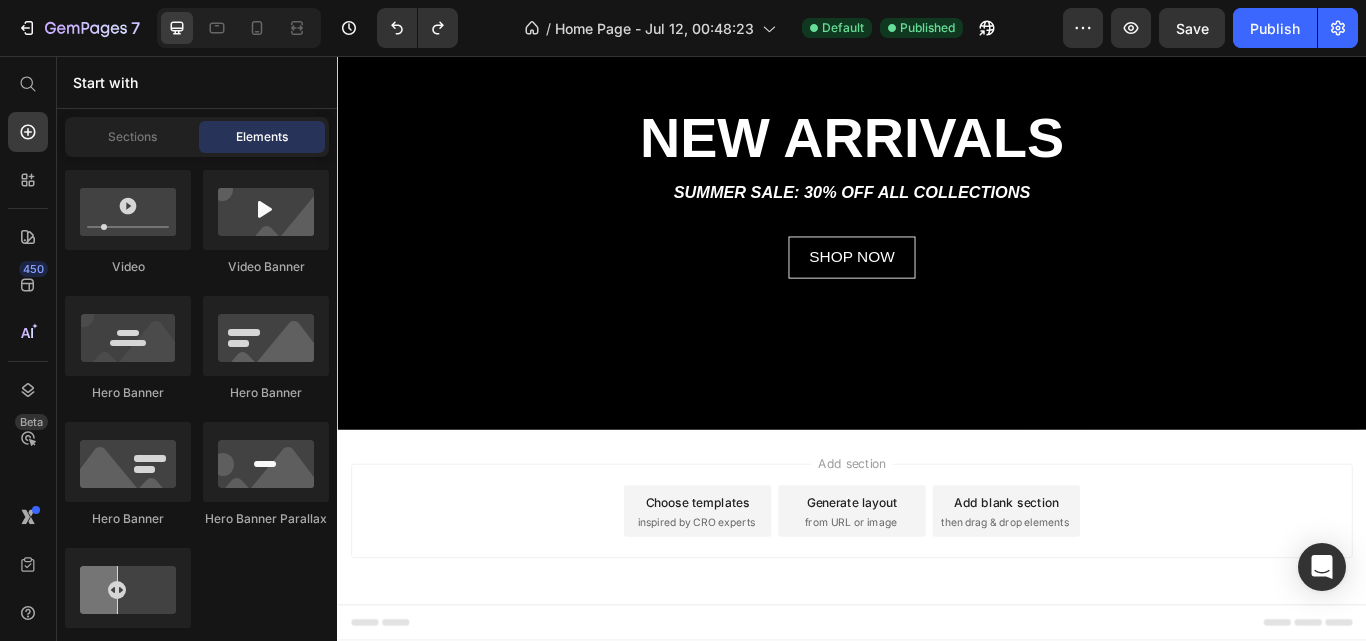 click on "Choose templates inspired by CRO experts" at bounding box center [757, 587] 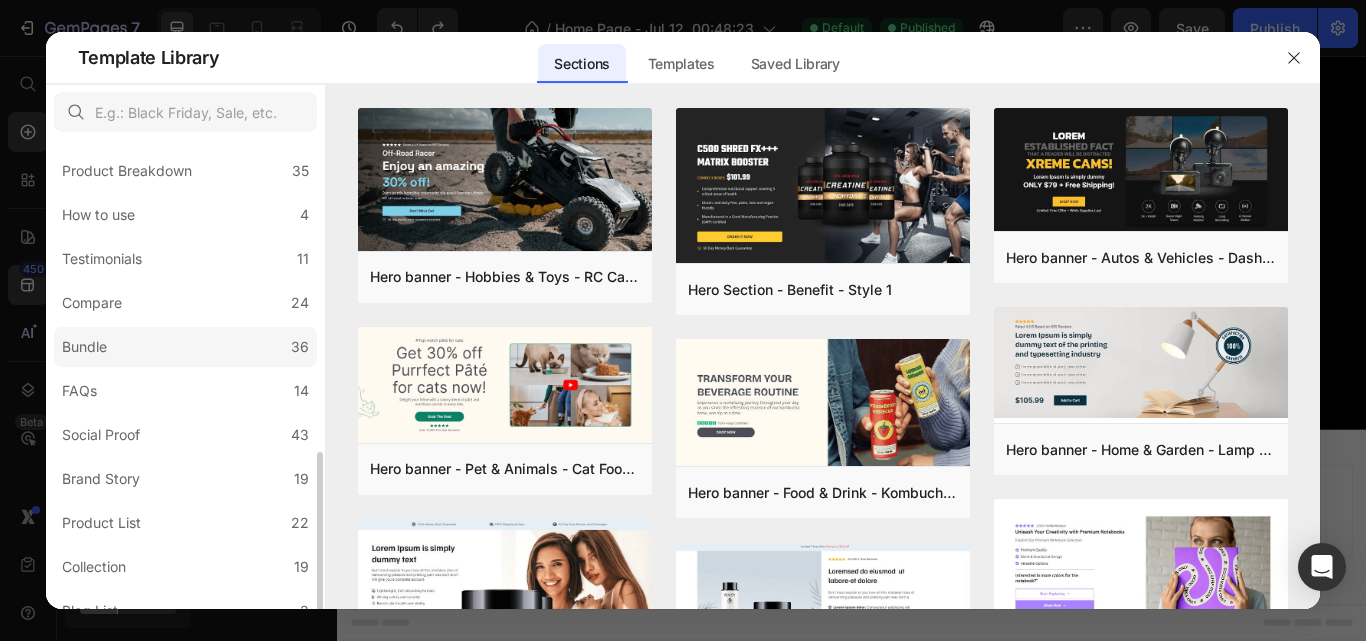 scroll, scrollTop: 511, scrollLeft: 0, axis: vertical 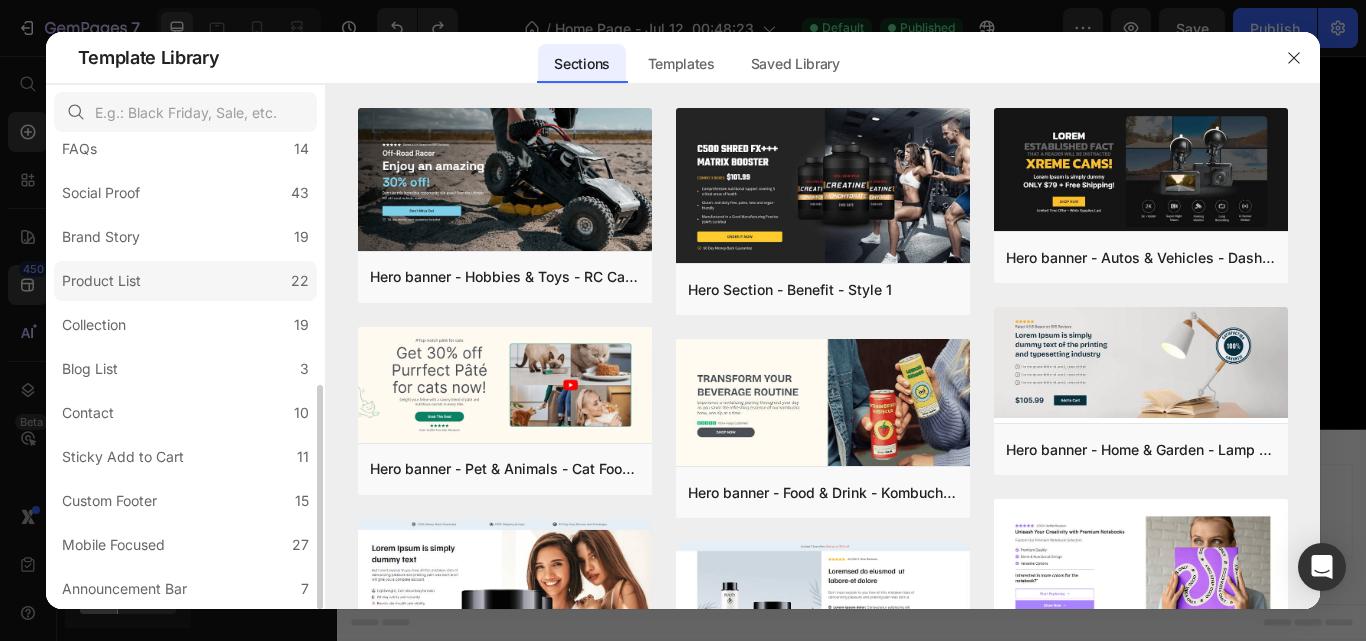 click on "Product List" at bounding box center (101, 281) 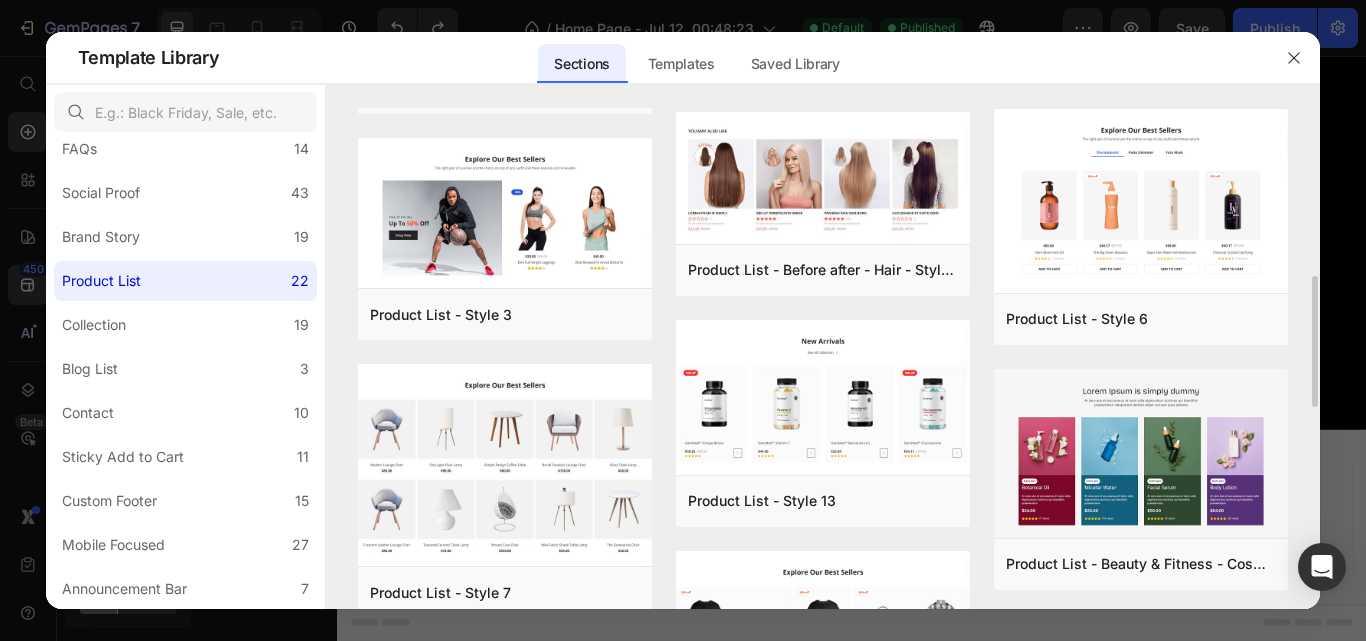 scroll, scrollTop: 495, scrollLeft: 0, axis: vertical 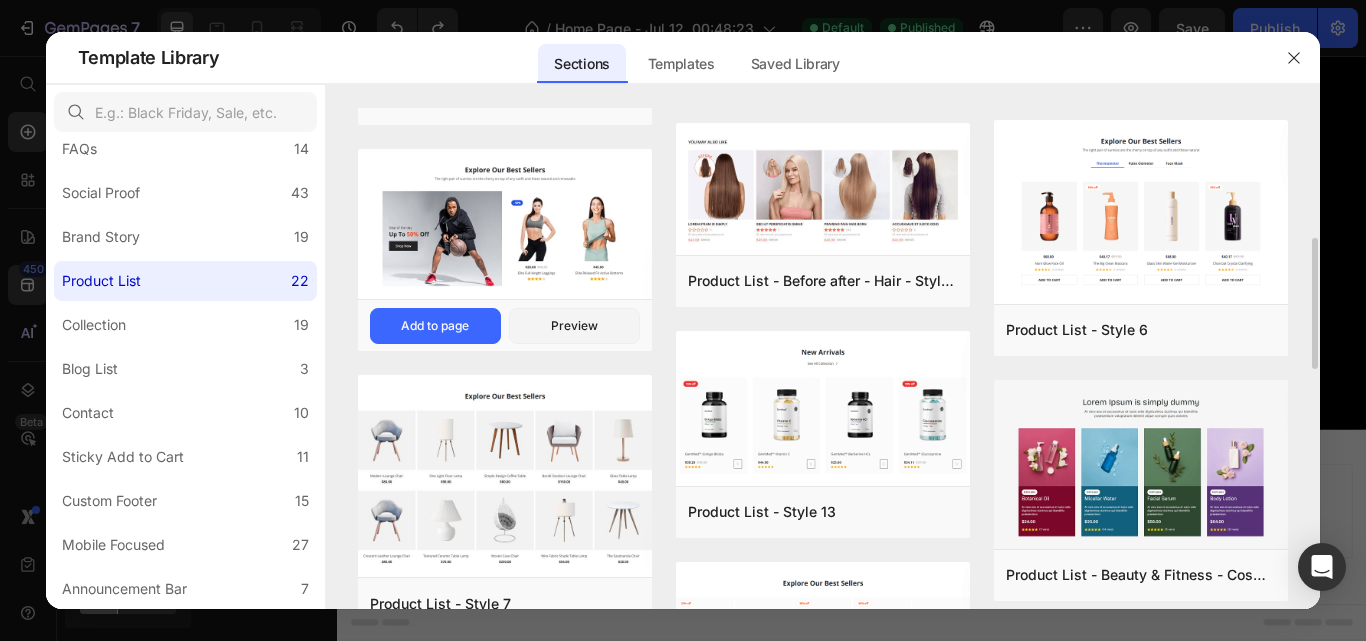 click at bounding box center [505, 225] 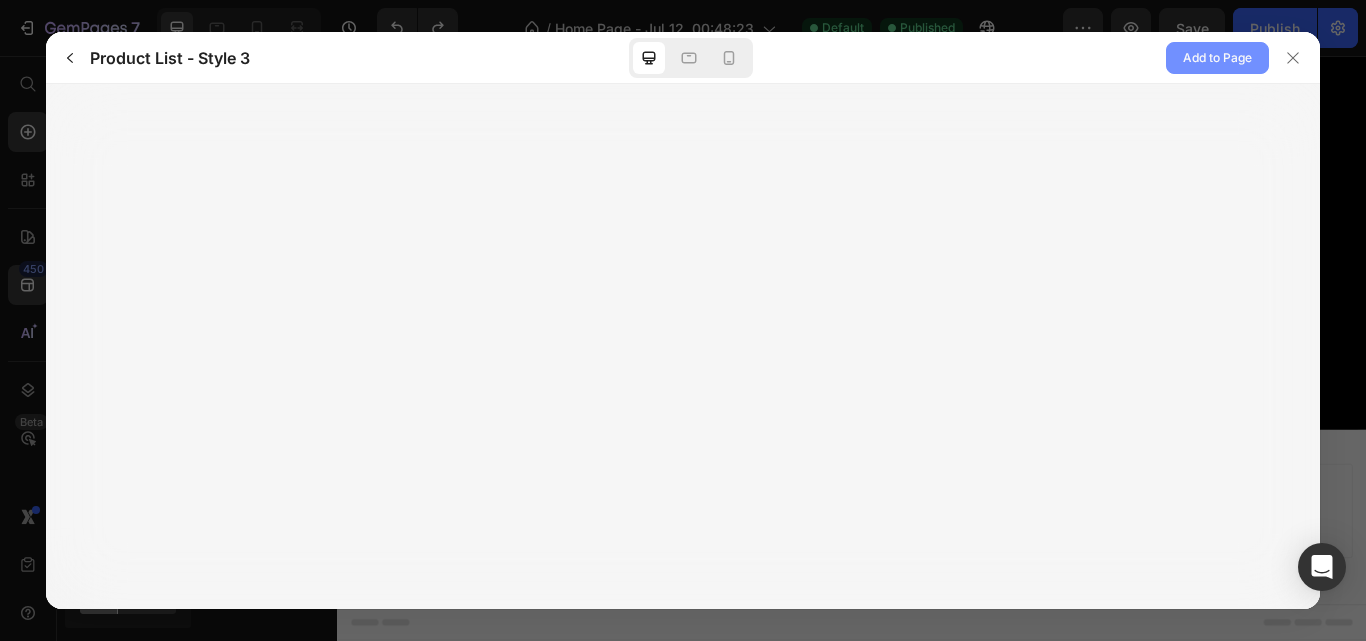 click on "Add to Page" 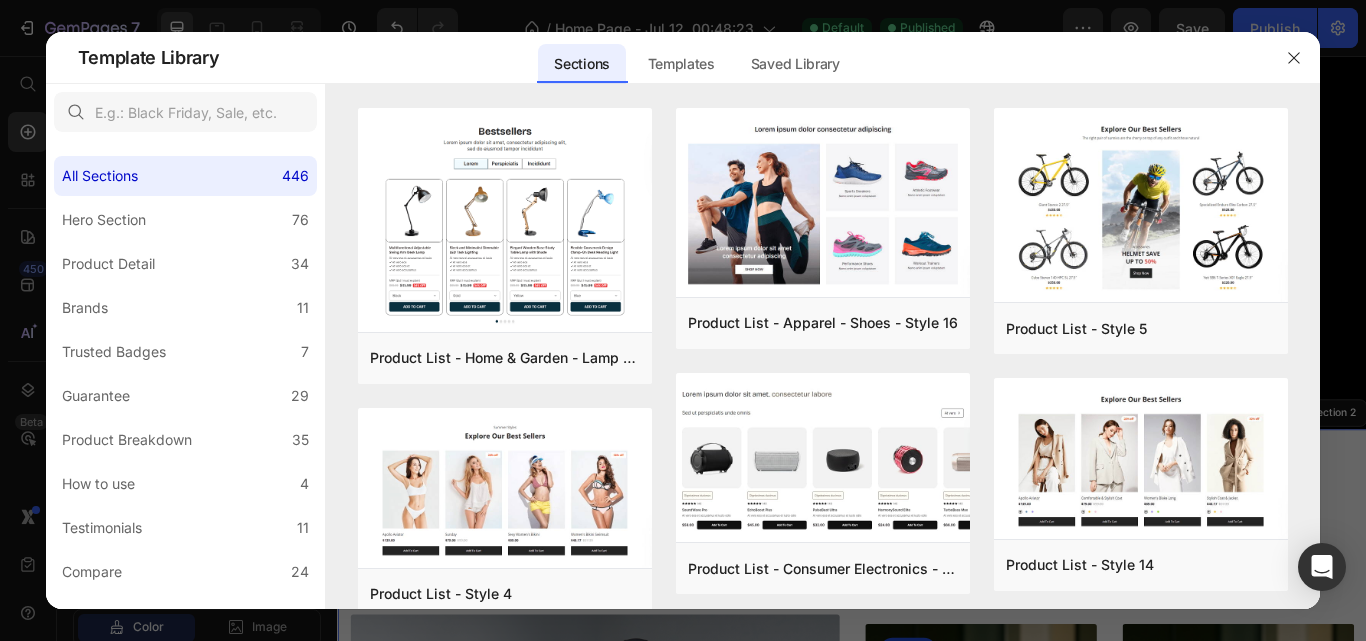scroll, scrollTop: 0, scrollLeft: 0, axis: both 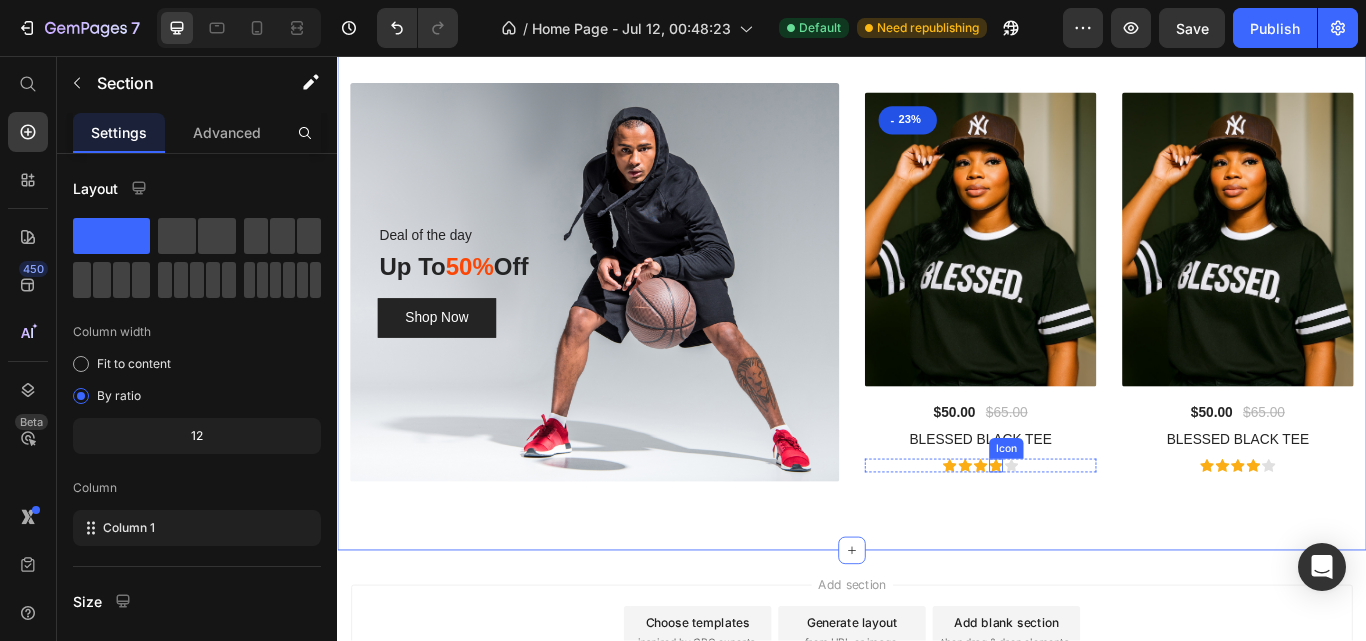 click 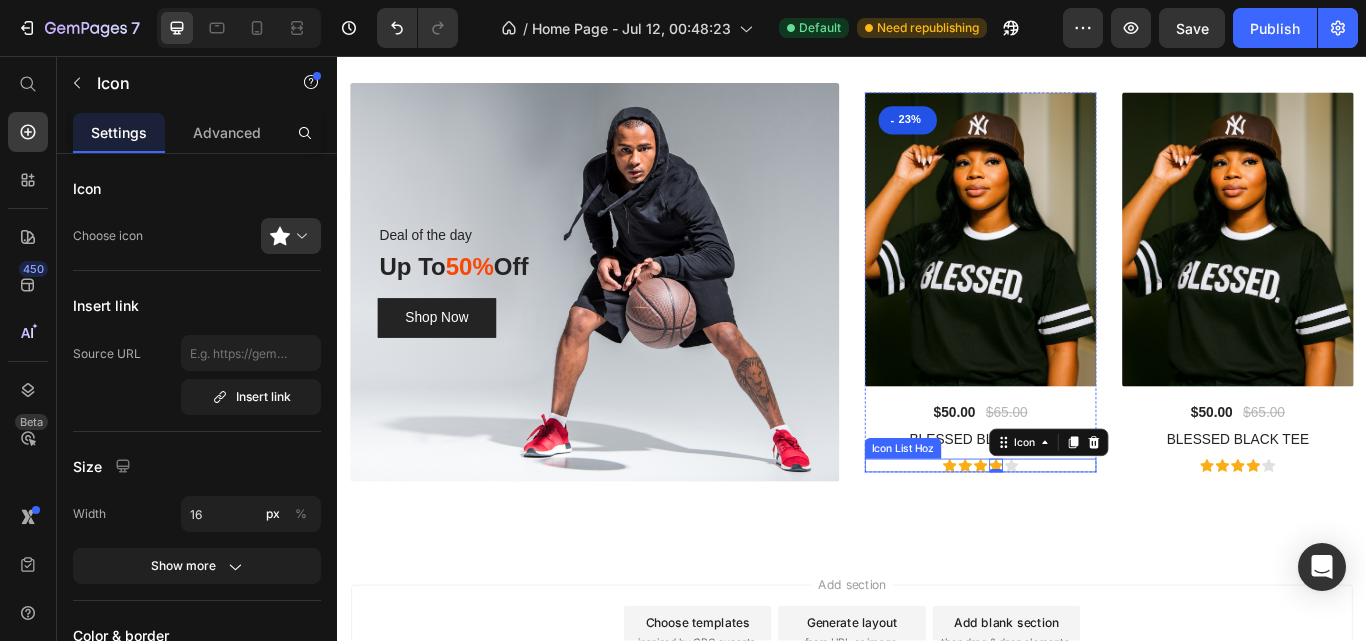 click on "Icon
Icon
Icon
Icon   0
Icon" at bounding box center (1087, 534) 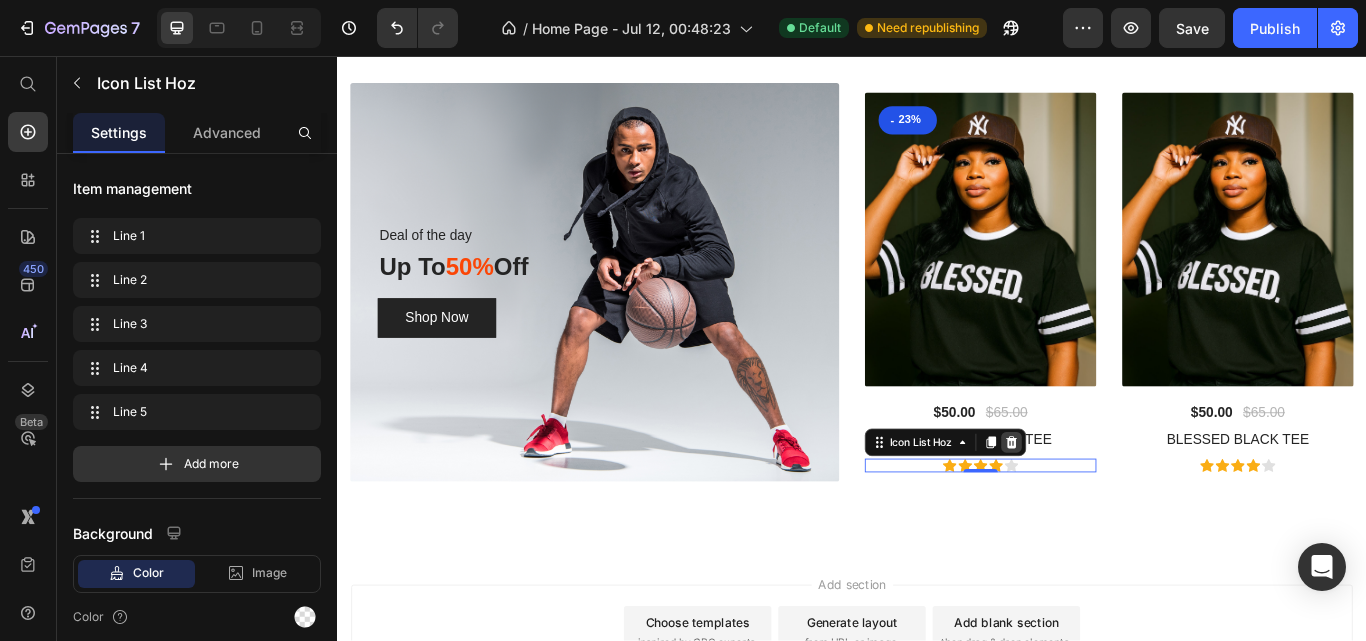 click at bounding box center (1123, 507) 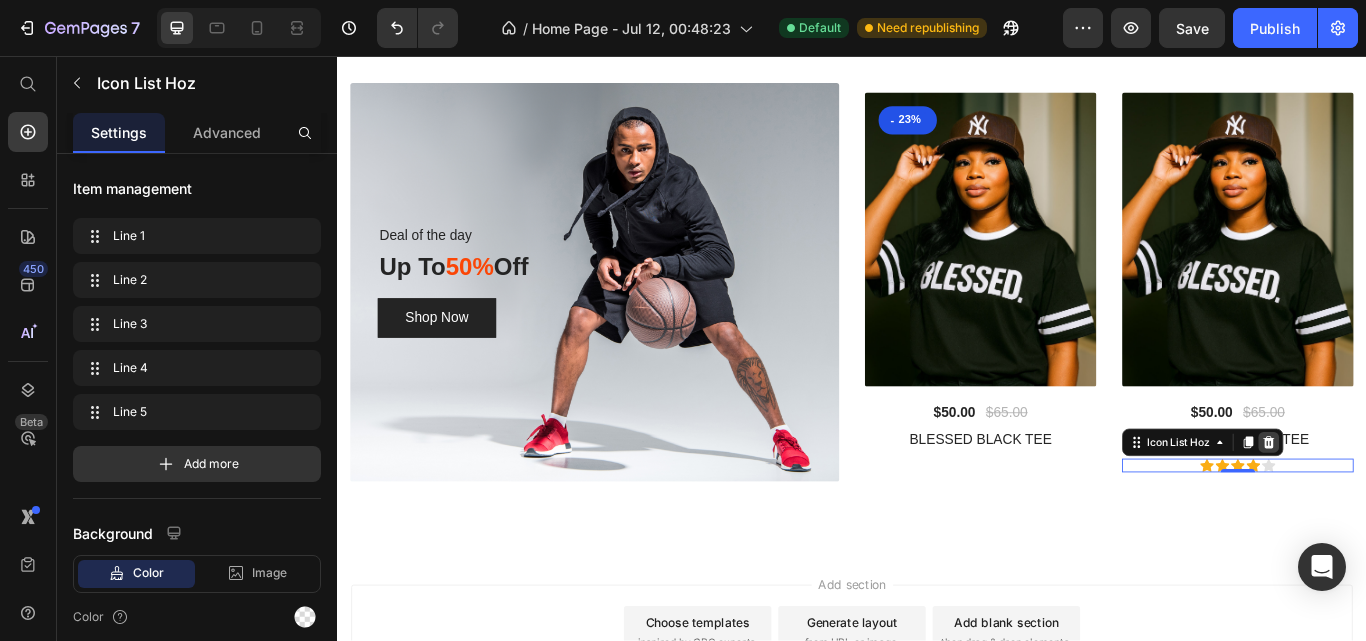 click 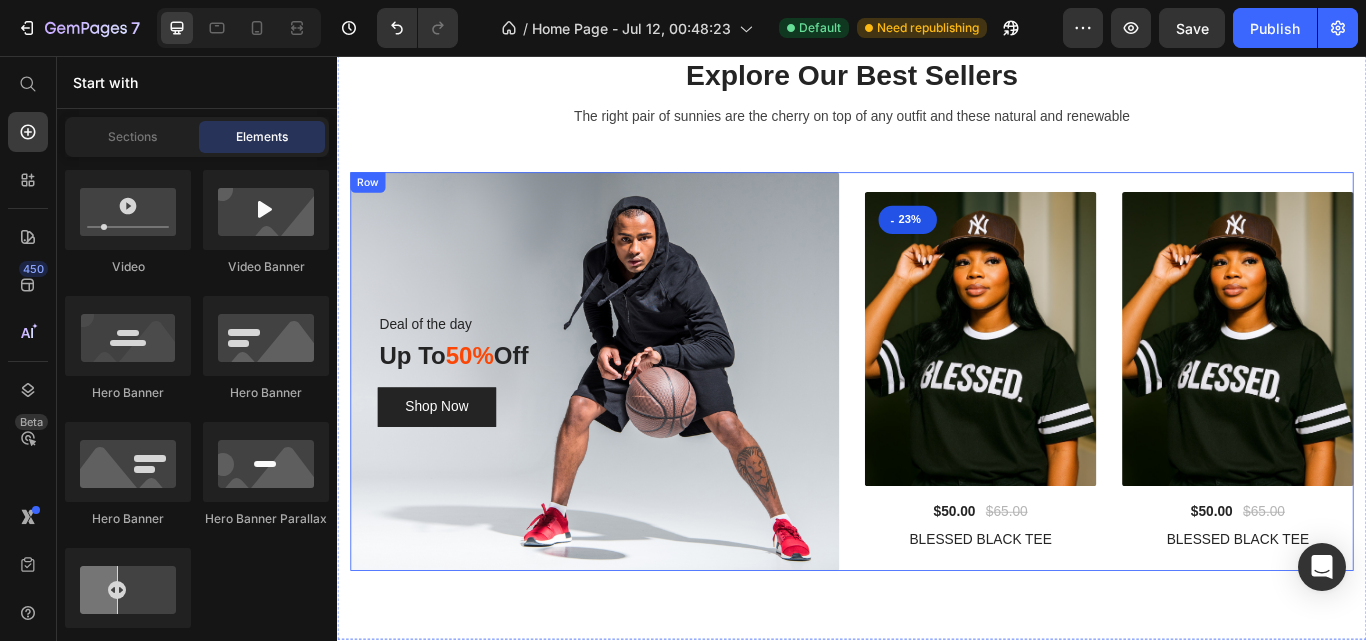 scroll, scrollTop: 679, scrollLeft: 0, axis: vertical 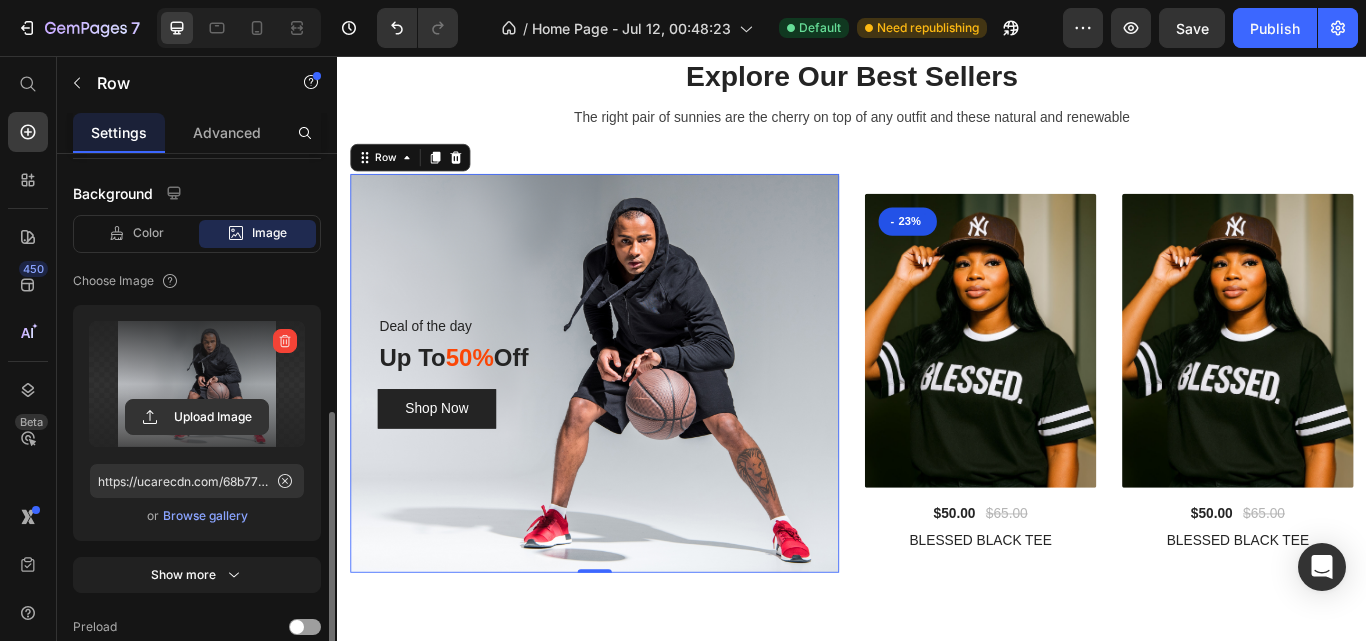 click at bounding box center [197, 384] 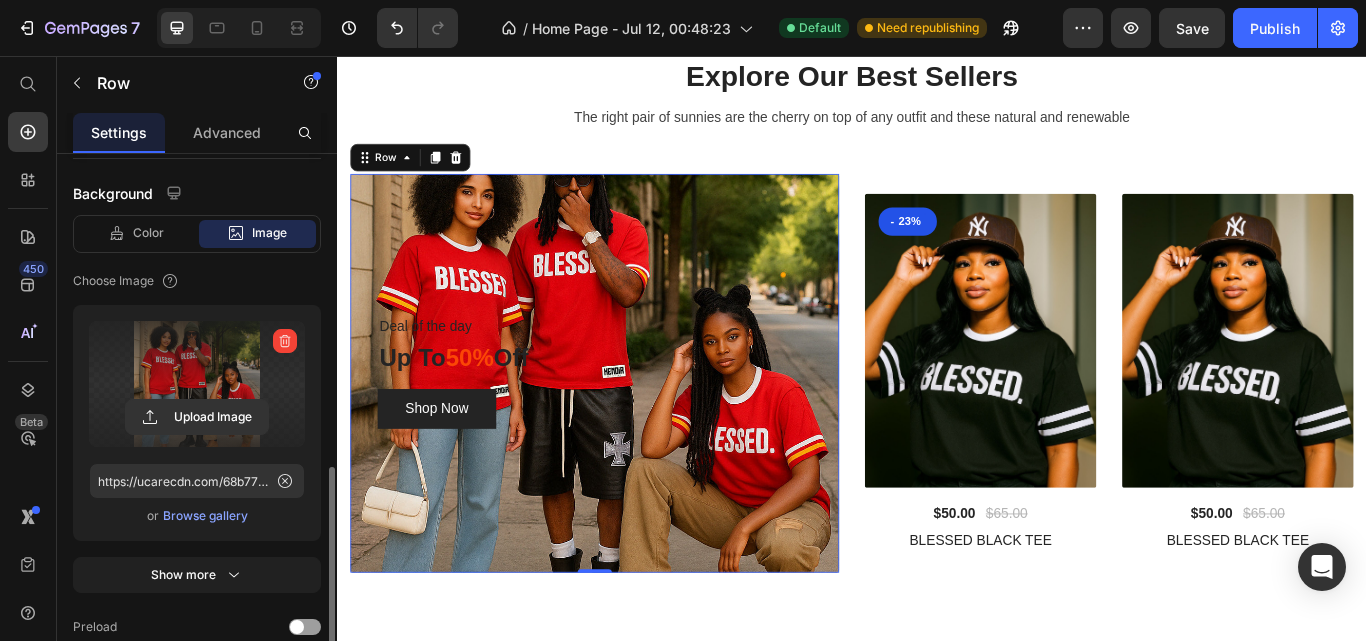 scroll, scrollTop: 672, scrollLeft: 0, axis: vertical 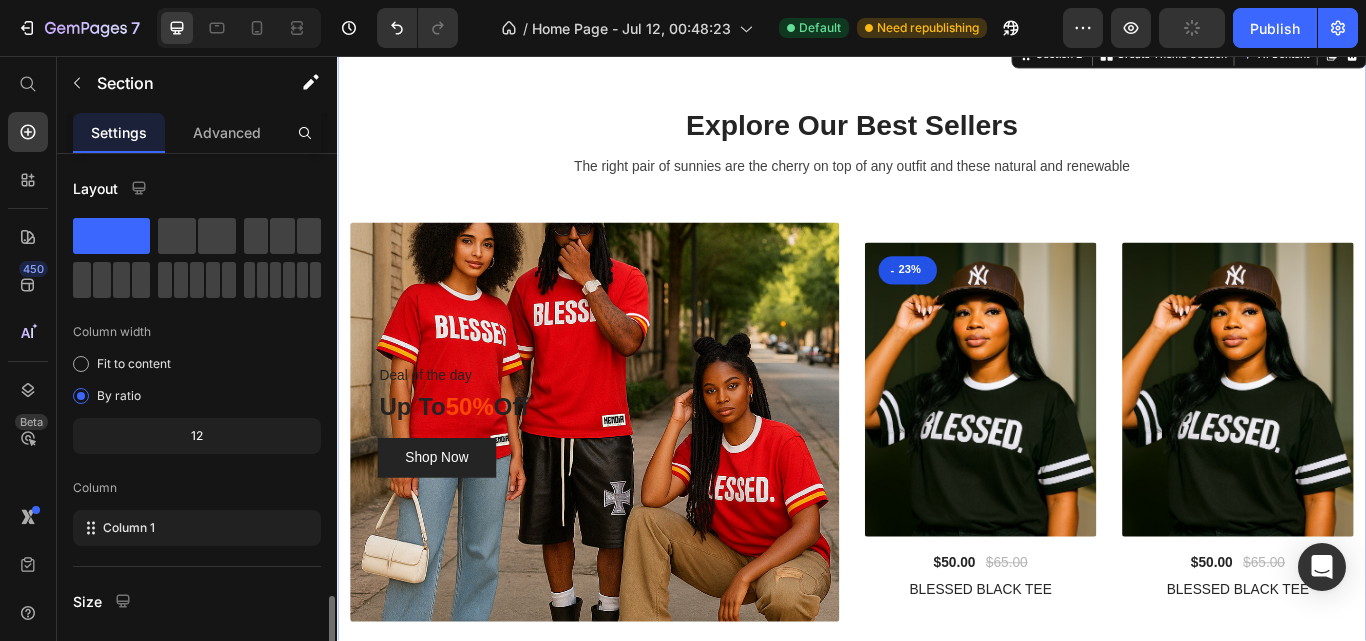 click on "Explore Our Best Sellers Heading The right pair of sunnies are the cherry on top of any outfit and these natural and renewable Text block Row Deal of the day Text block Up To  50%  Off Heading Shop Now Button Row - 23% (P) Tag (P) Images & Gallery $50.00 (P) Price $65.00 (P) Price Row BLESSED BLACK TEE (P) Title Product (P) Images & Gallery $50.00 (P) Price $65.00 (P) Price Row BLESSED BLACK TEE (P) Title Product Row Row Section 2   You can create reusable sections Create Theme Section AI Content Write with GemAI What would you like to describe here? Tone and Voice Persuasive Product BLESSED BLACK TEE Show more Generate" at bounding box center [937, 415] 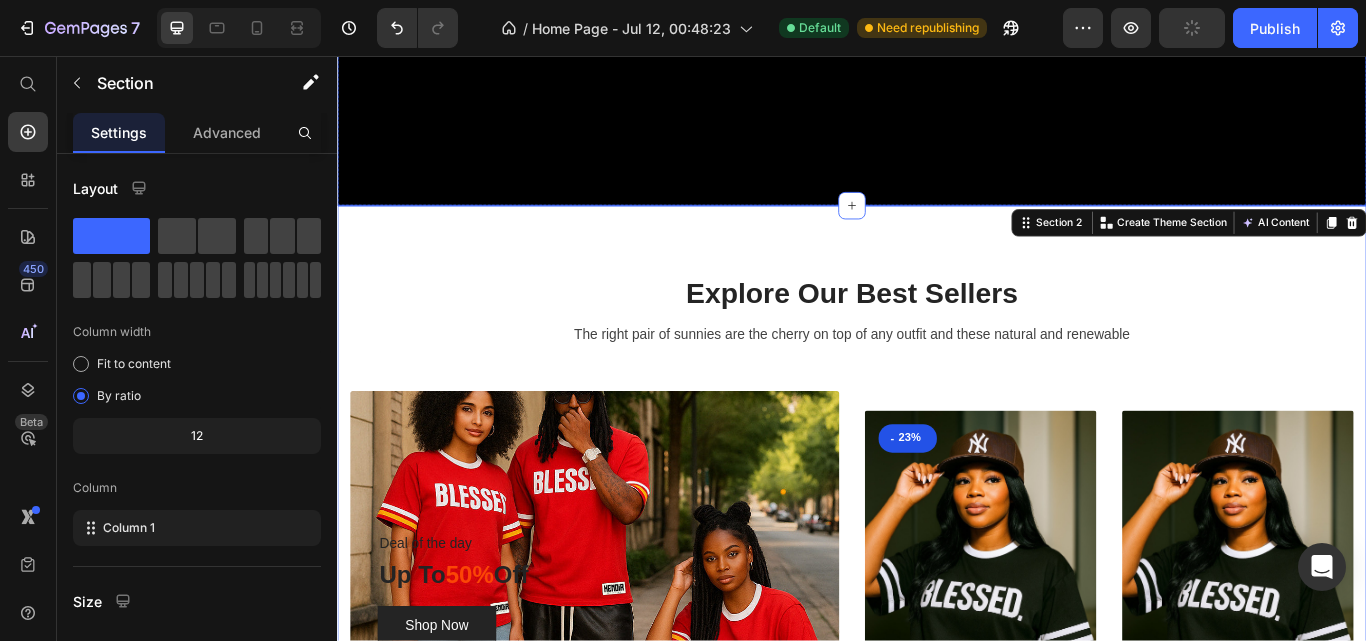 scroll, scrollTop: 425, scrollLeft: 0, axis: vertical 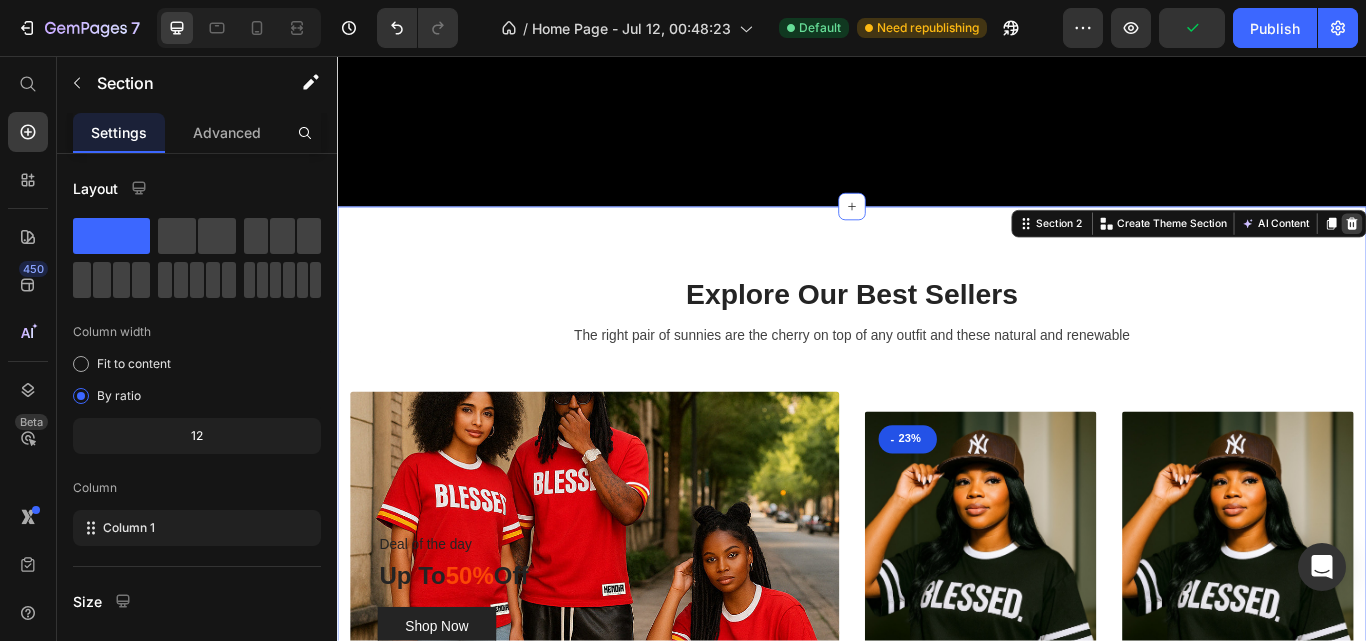 click 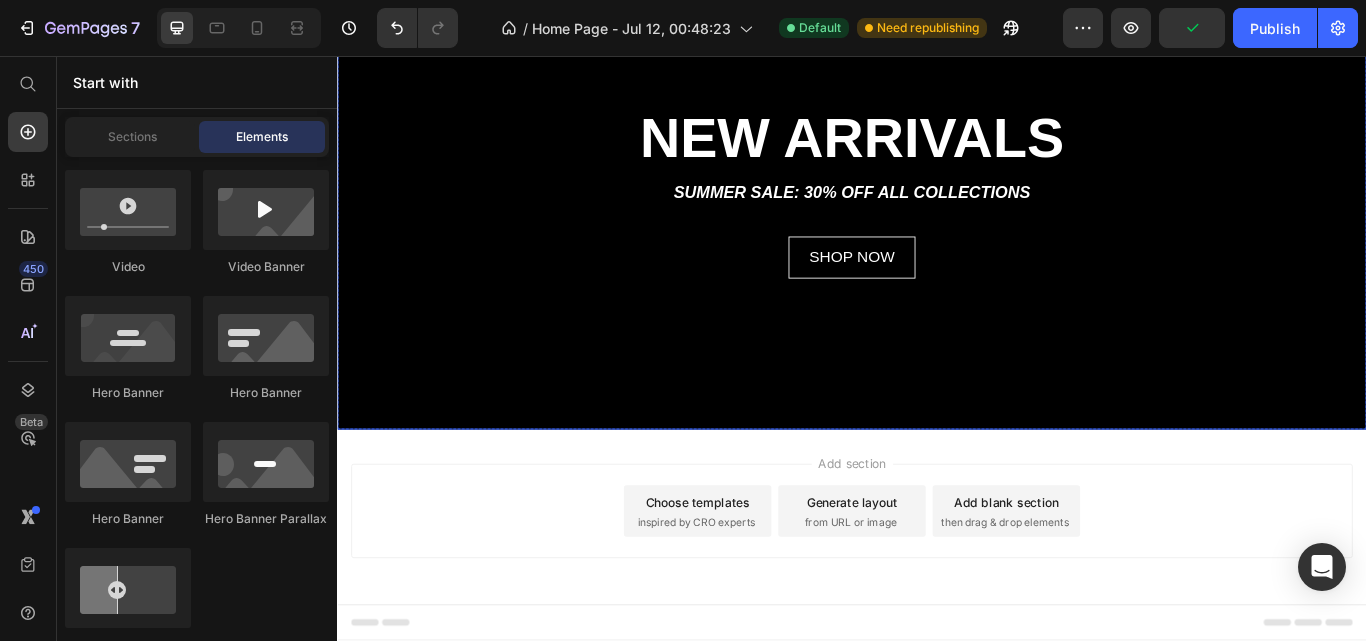 scroll, scrollTop: 165, scrollLeft: 0, axis: vertical 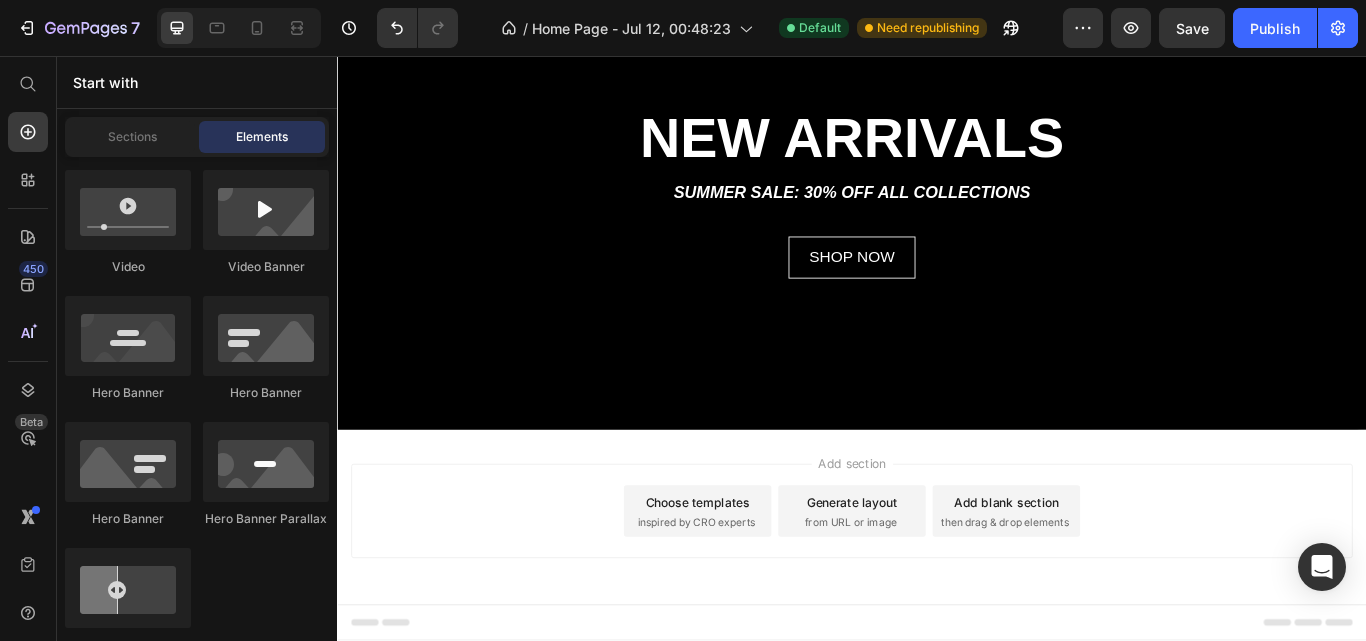 click on "Choose templates inspired by CRO experts" at bounding box center [757, 587] 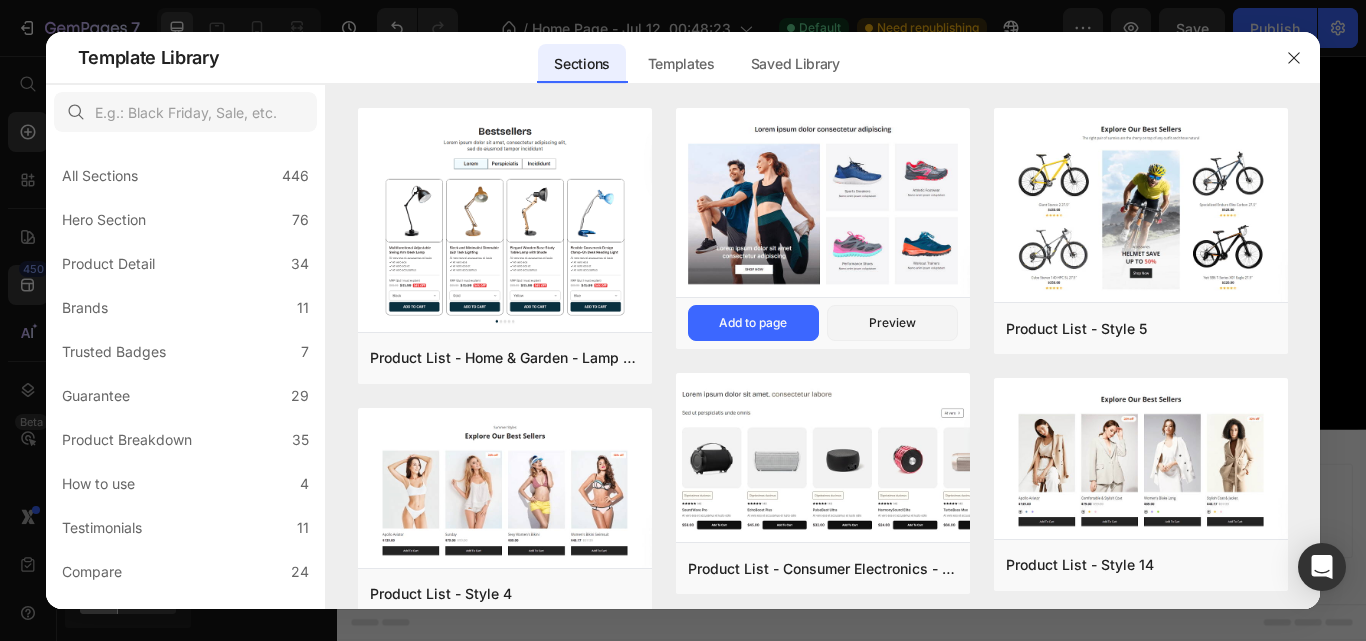 scroll, scrollTop: 1403, scrollLeft: 0, axis: vertical 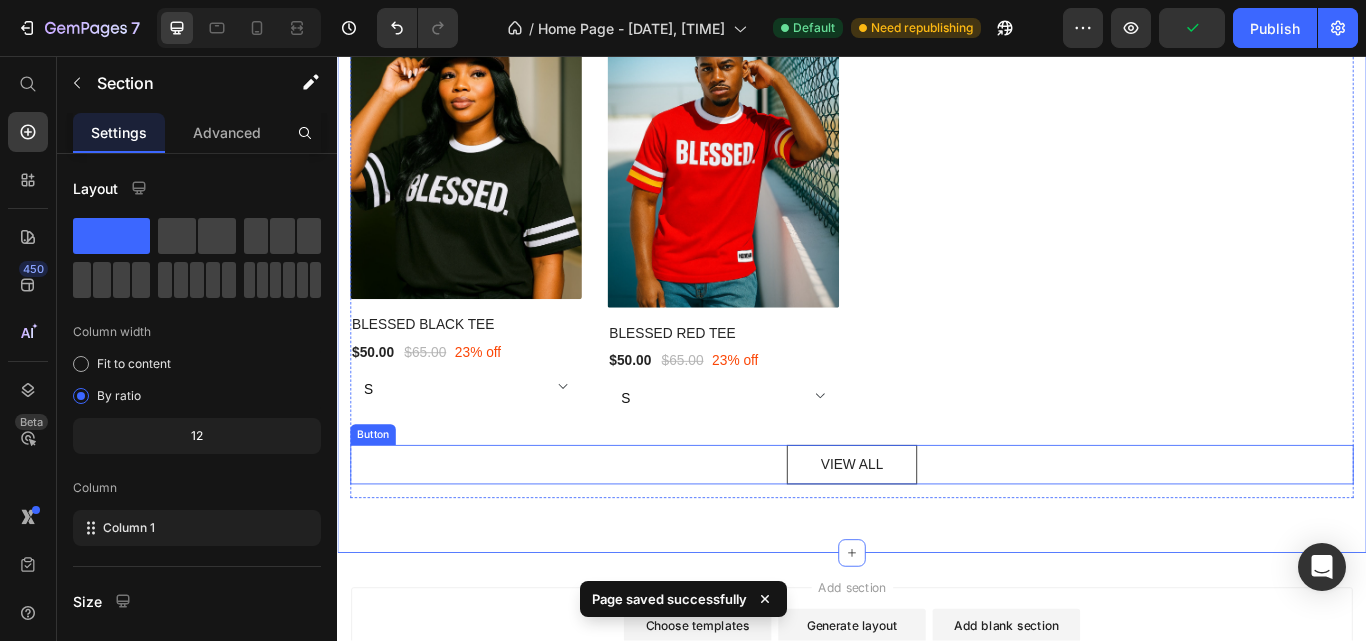 click on "VIEW ALL Button" at bounding box center [937, 533] 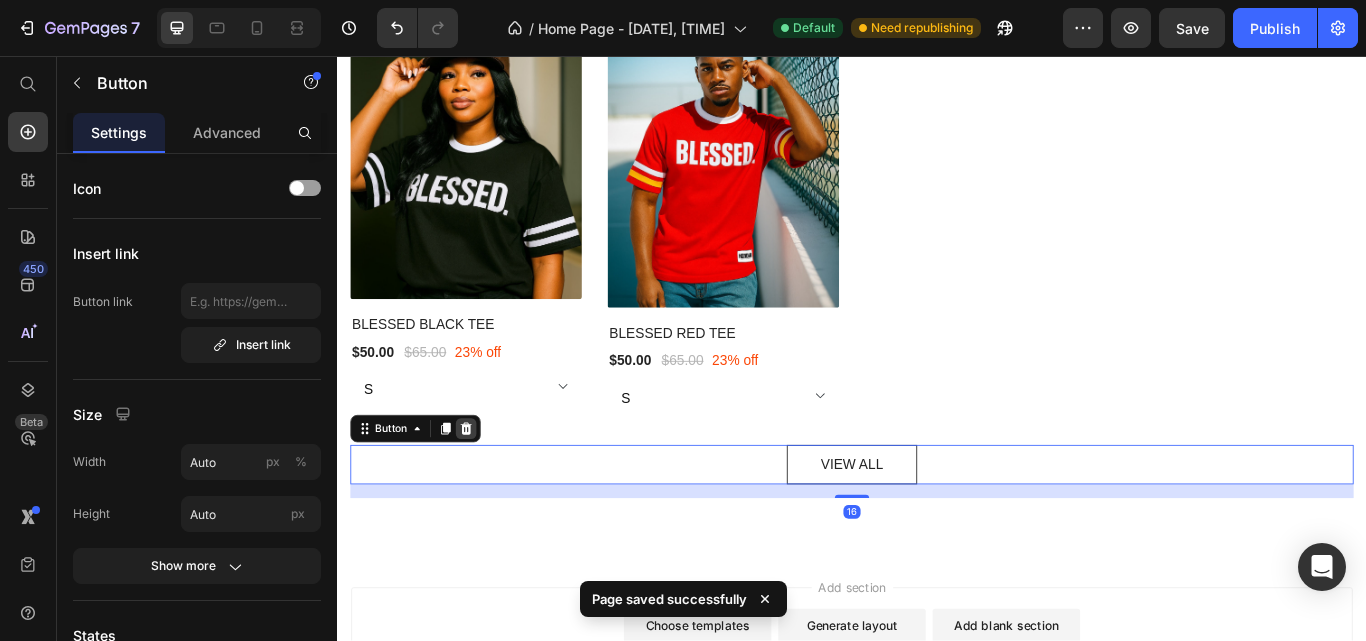 click 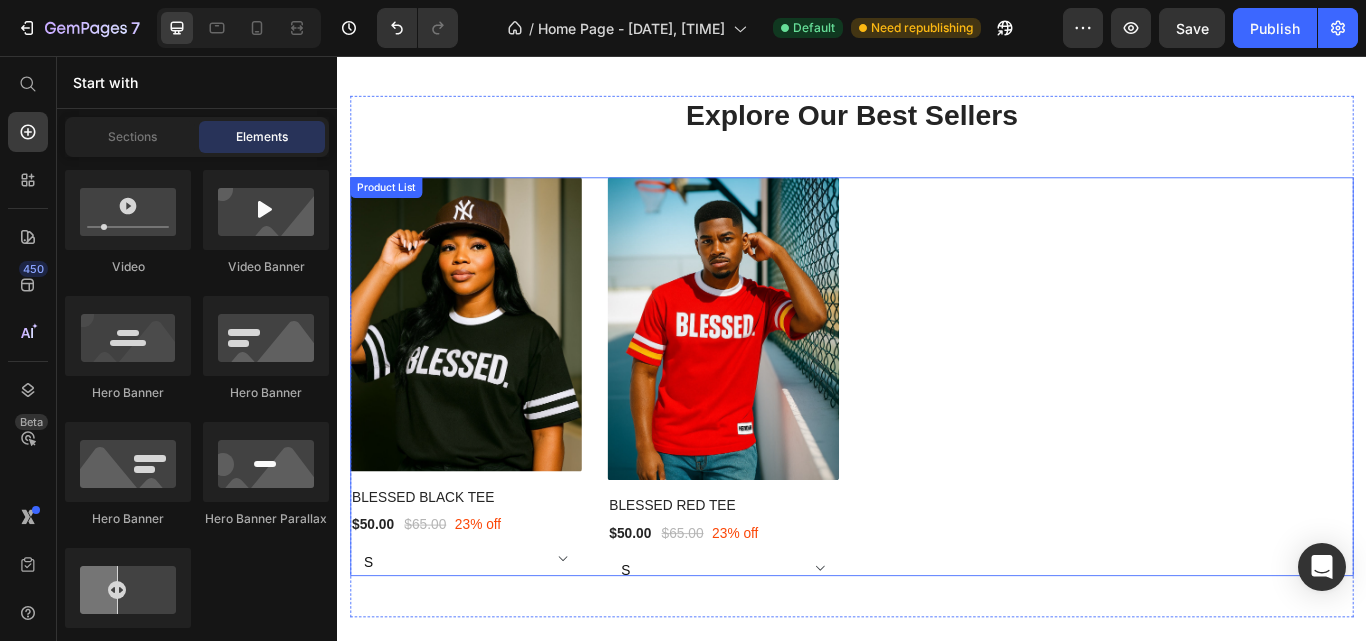 scroll, scrollTop: 632, scrollLeft: 0, axis: vertical 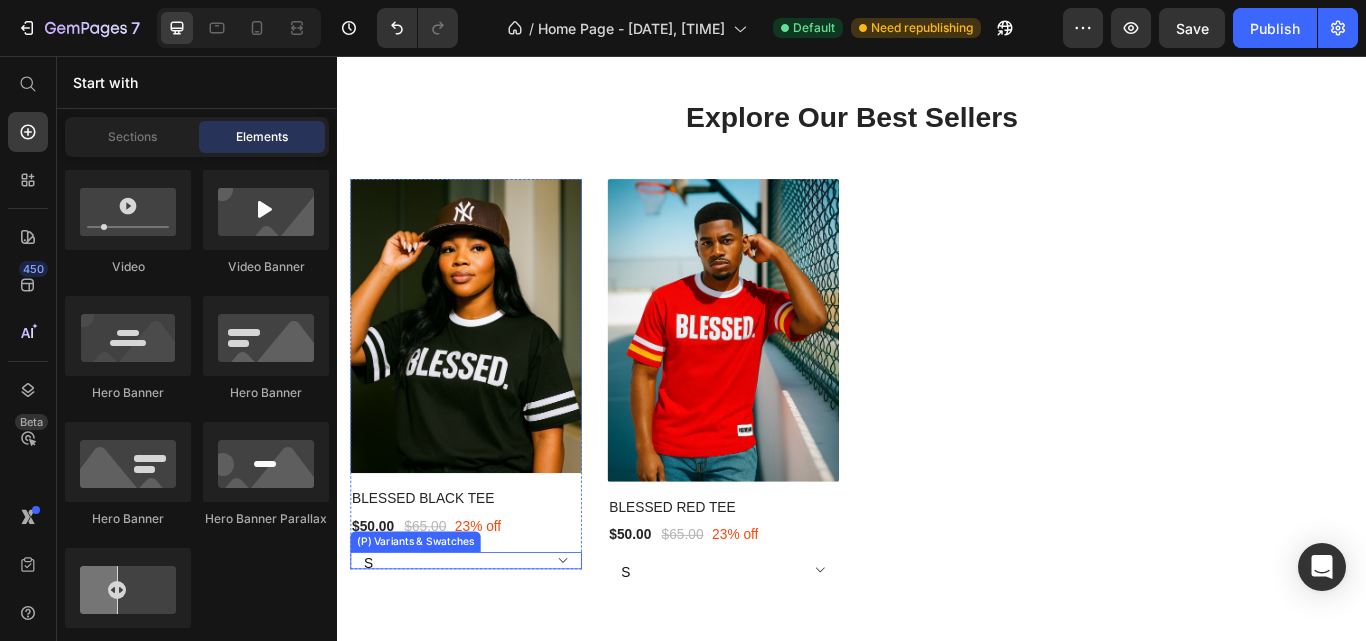 click on "S M L XL 2XL" at bounding box center [487, 645] 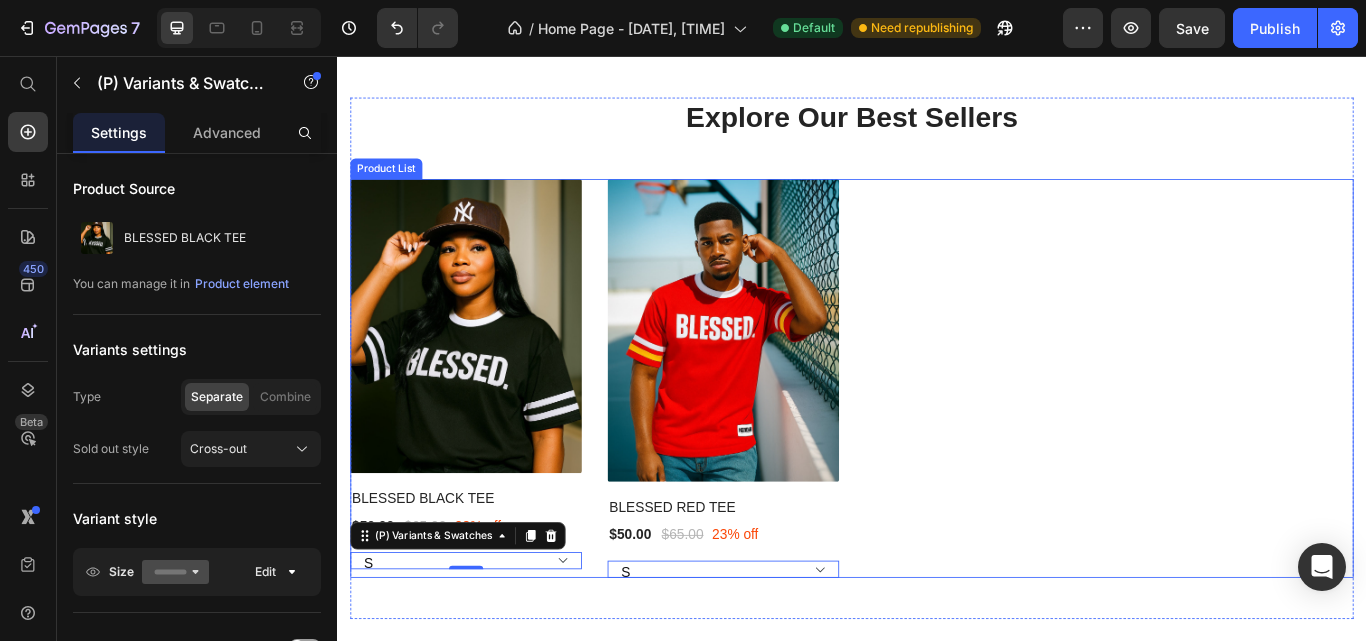 click on "(P) Images BLESSED BLACK TEE (P) Title $50.00 (P) Price $65.00 (P) Price 23% off Product Badge Row S M L XL 2XL (P) Variants & Swatches   0 Row (P) Images BLESSED RED TEE (P) Title $50.00 (P) Price $65.00 (P) Price 23% off Product Badge Row S M L XL 2XL (P) Variants & Swatches   0 Row" at bounding box center (937, 433) 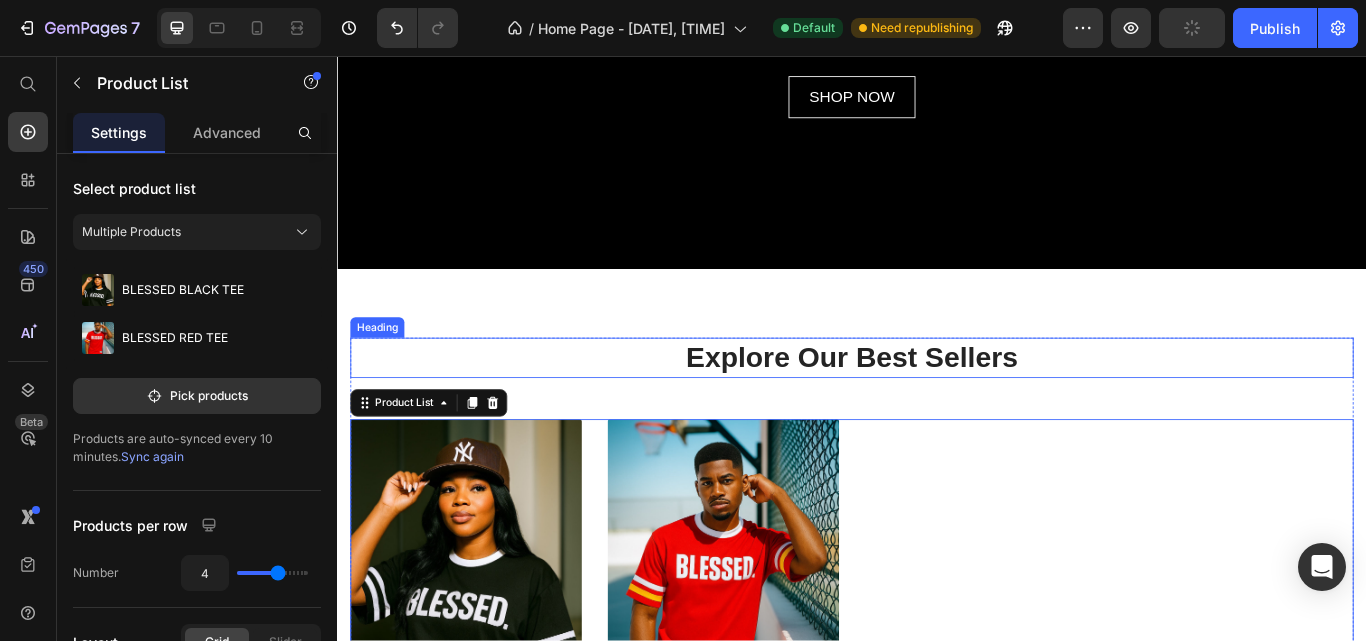 scroll, scrollTop: 353, scrollLeft: 0, axis: vertical 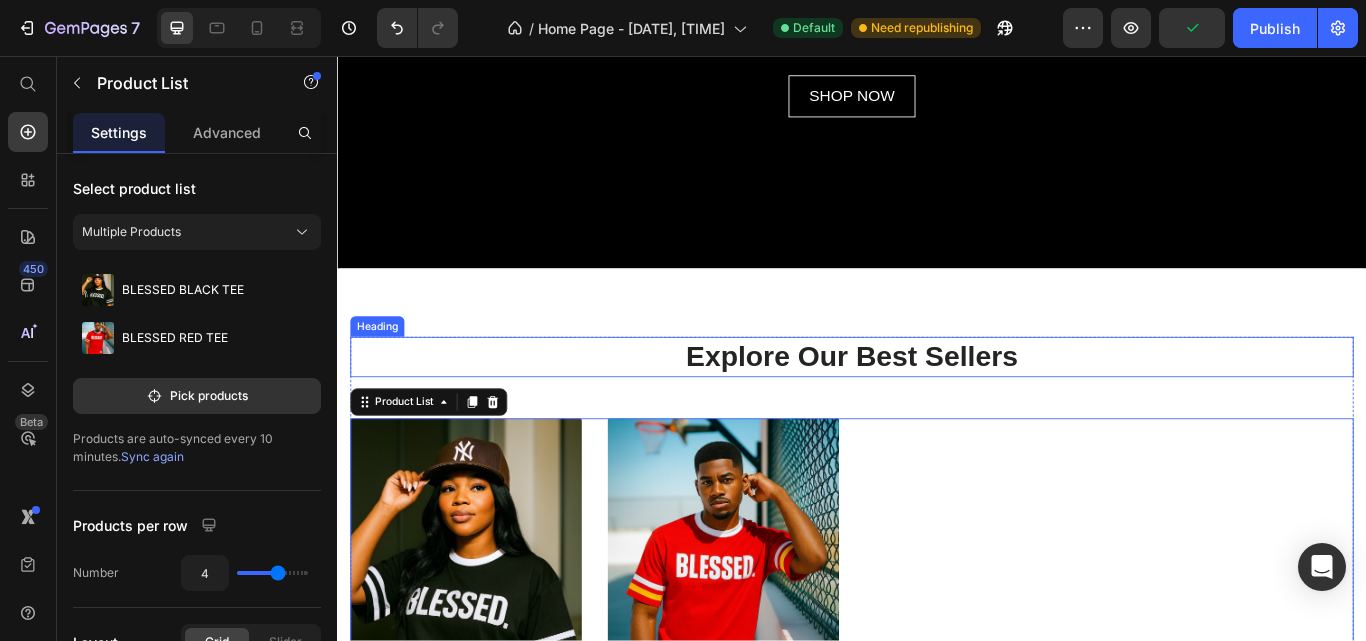 click on "Explore Our Best Sellers" at bounding box center [937, 407] 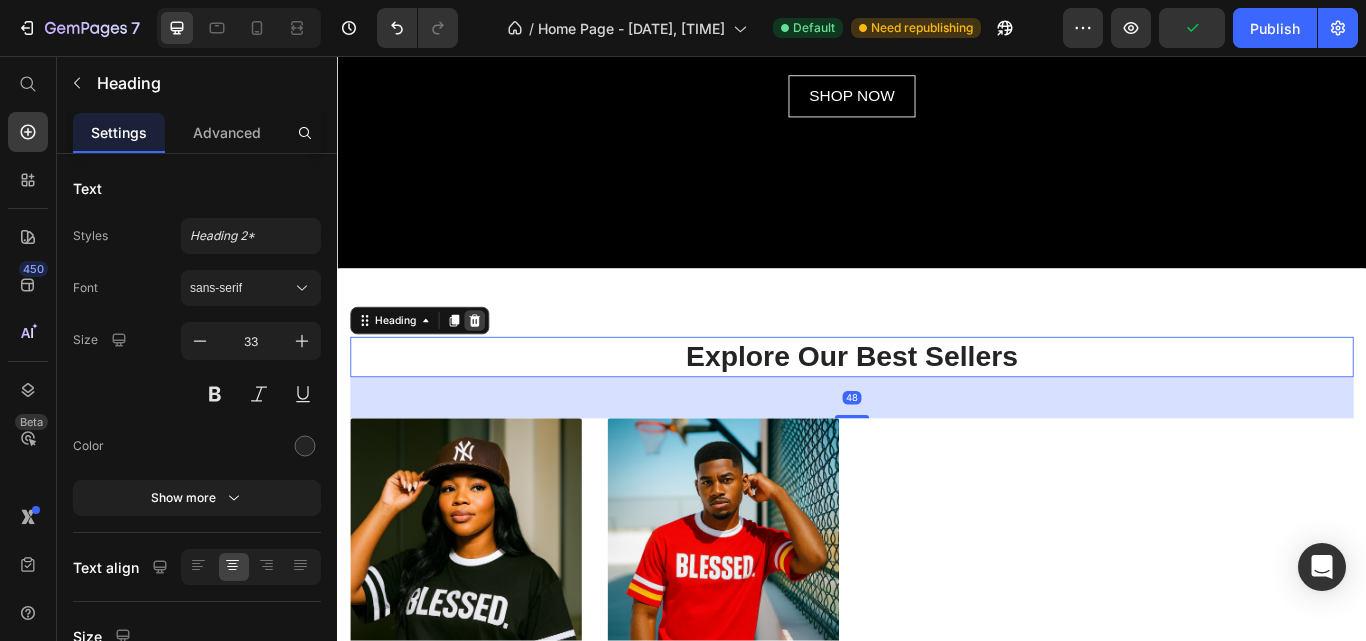 click 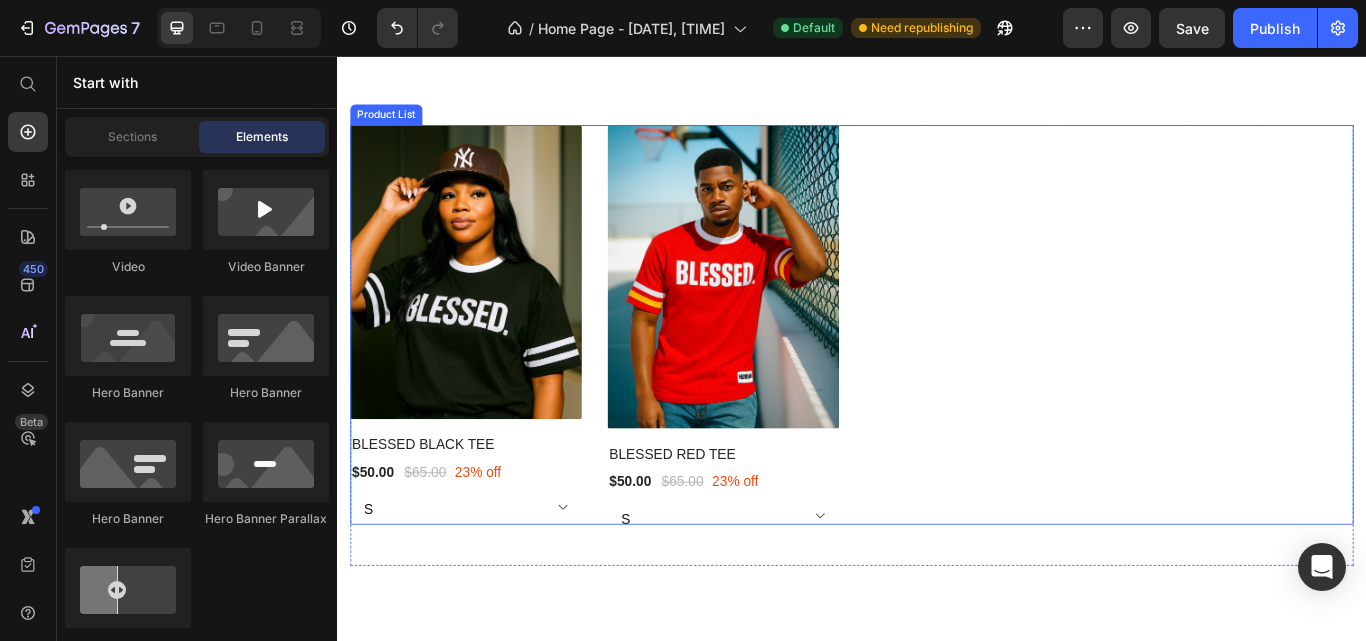 scroll, scrollTop: 601, scrollLeft: 0, axis: vertical 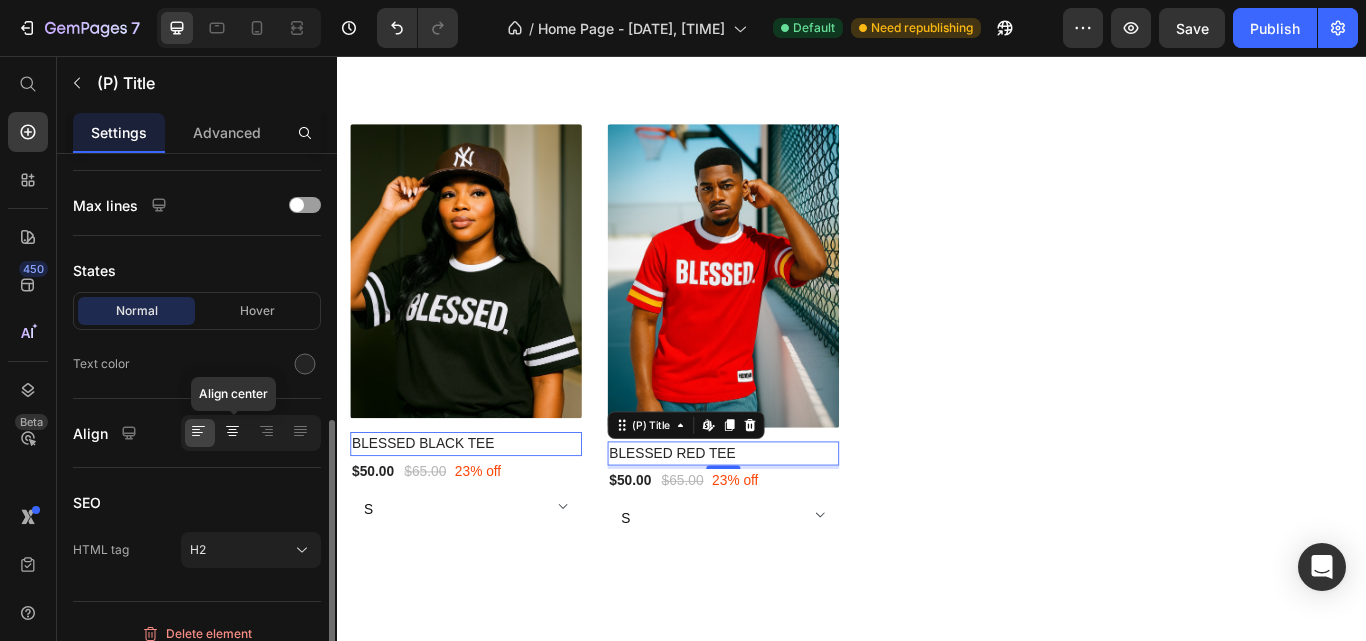 click 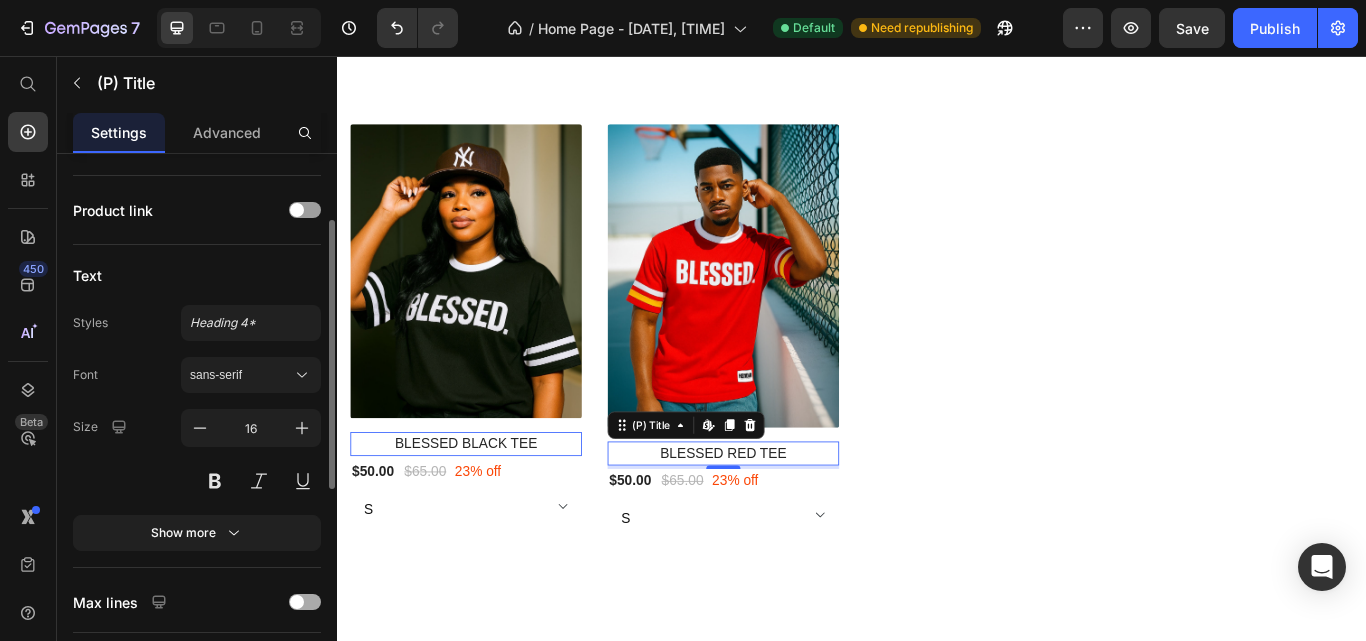scroll, scrollTop: 142, scrollLeft: 0, axis: vertical 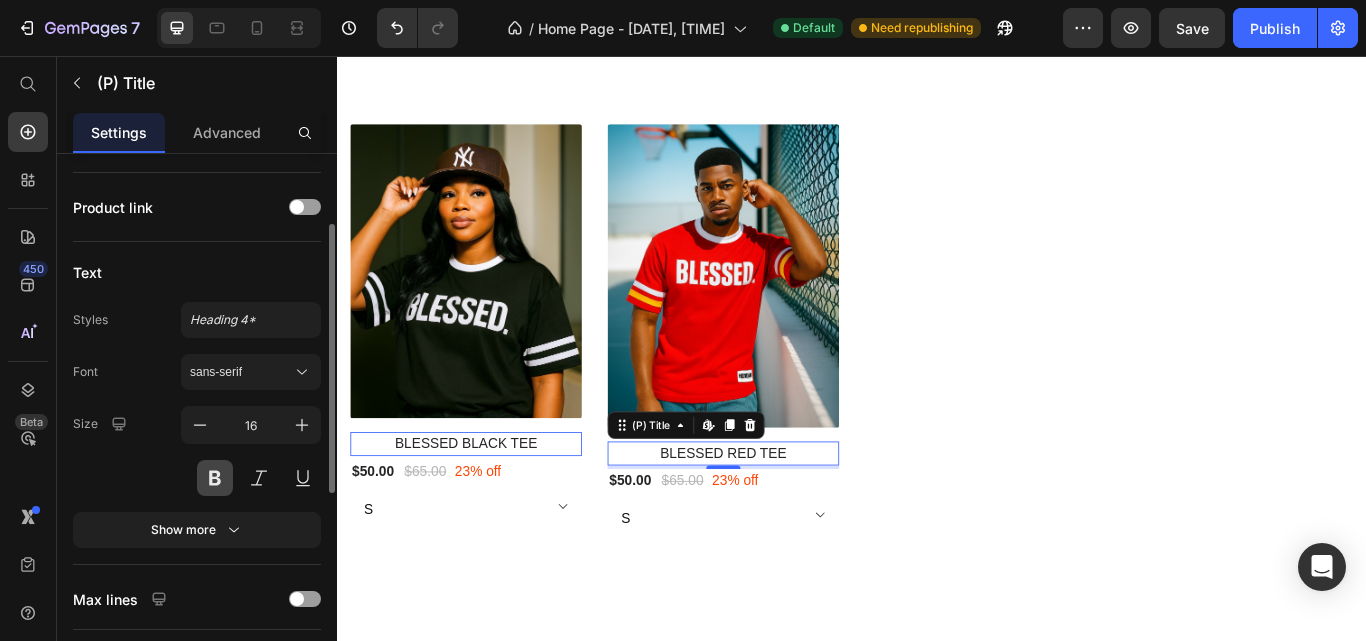 click at bounding box center [215, 478] 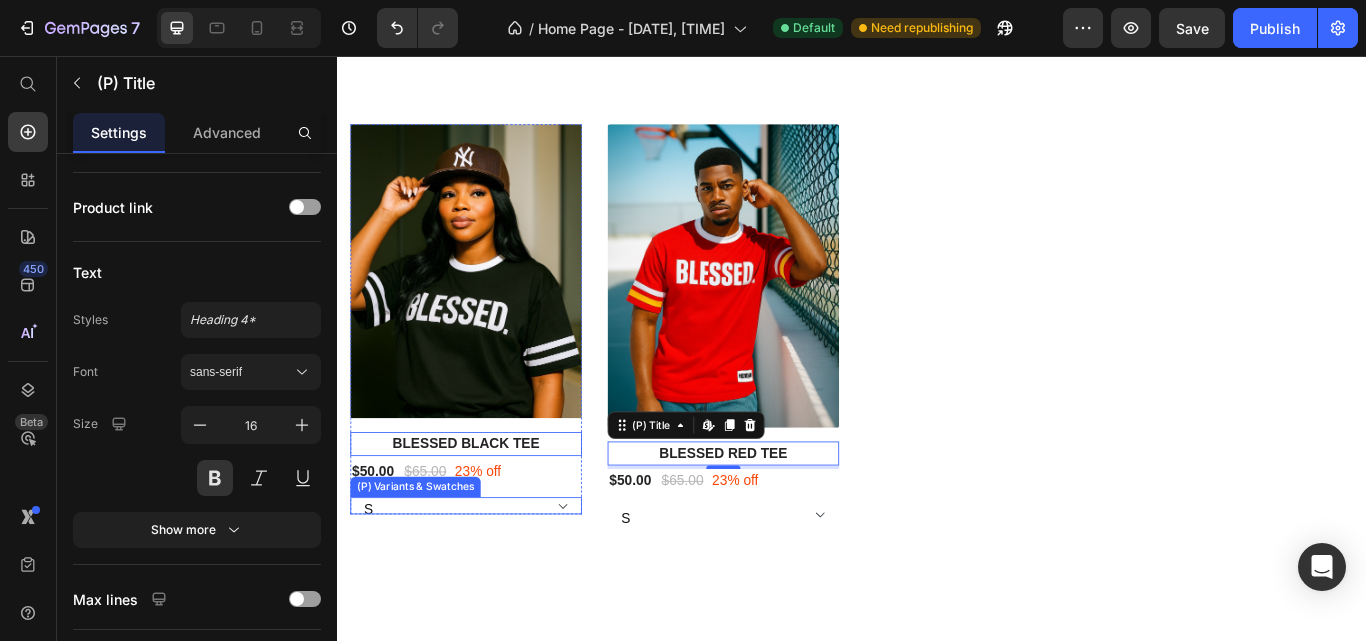click on "S M L XL 2XL" at bounding box center (487, 581) 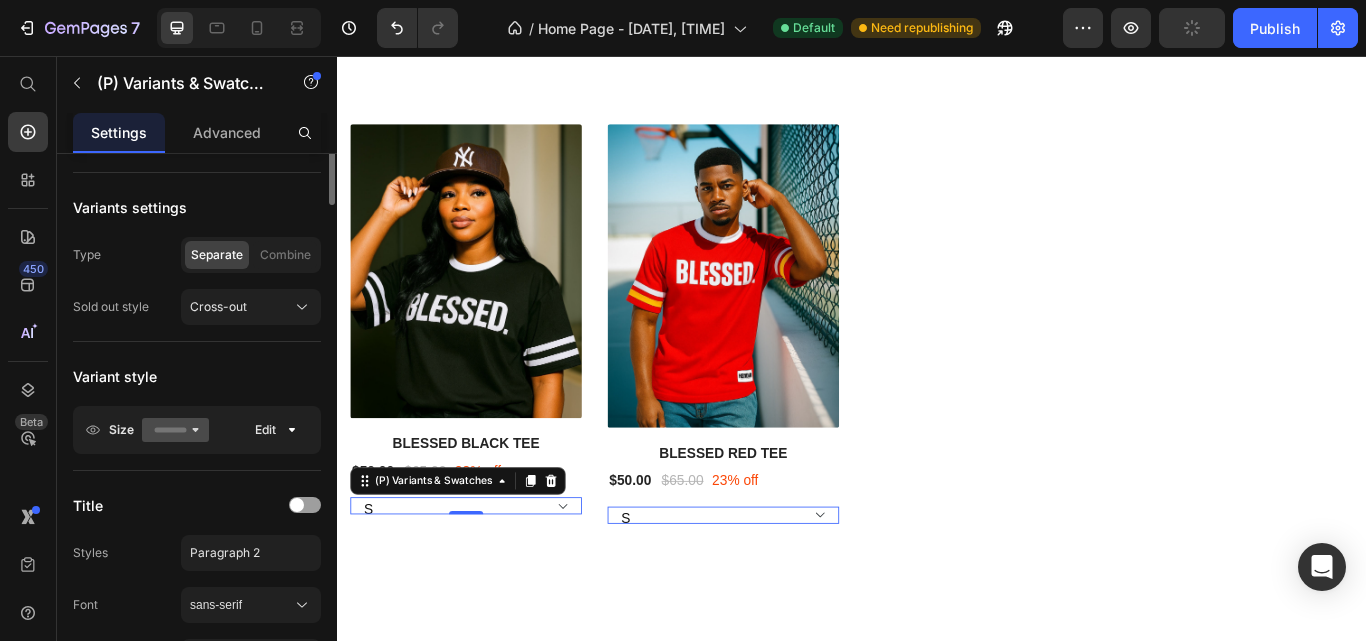 scroll, scrollTop: 0, scrollLeft: 0, axis: both 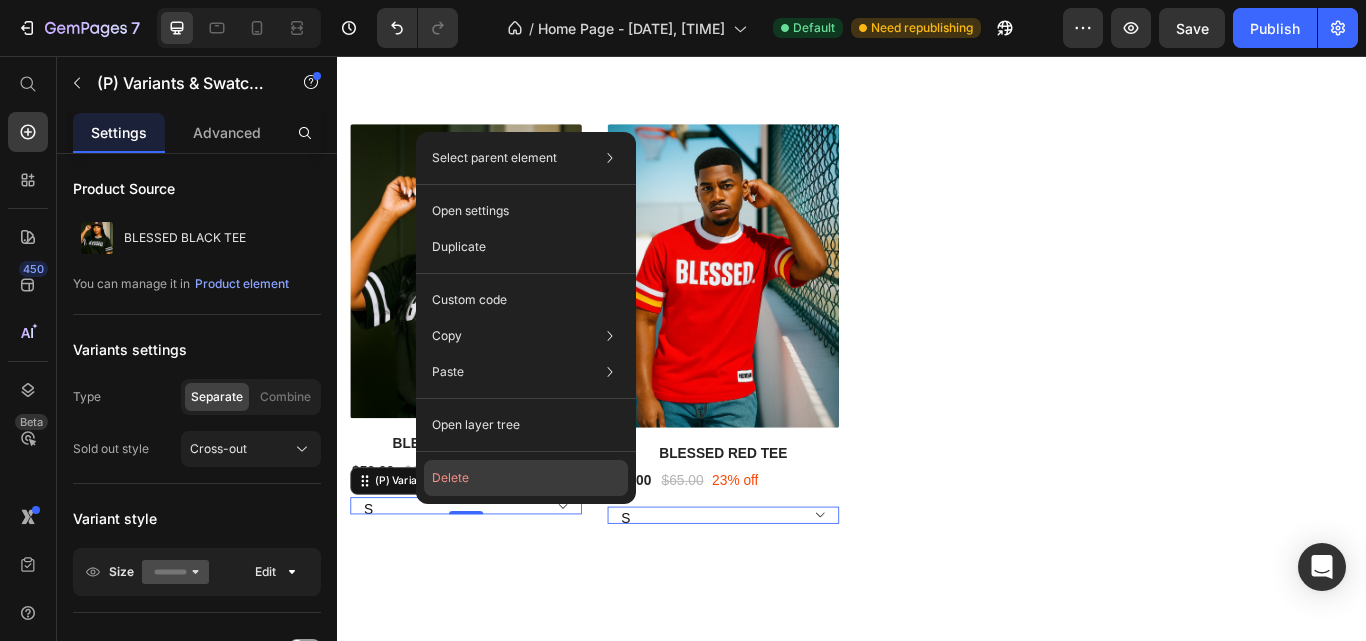 click on "Delete" 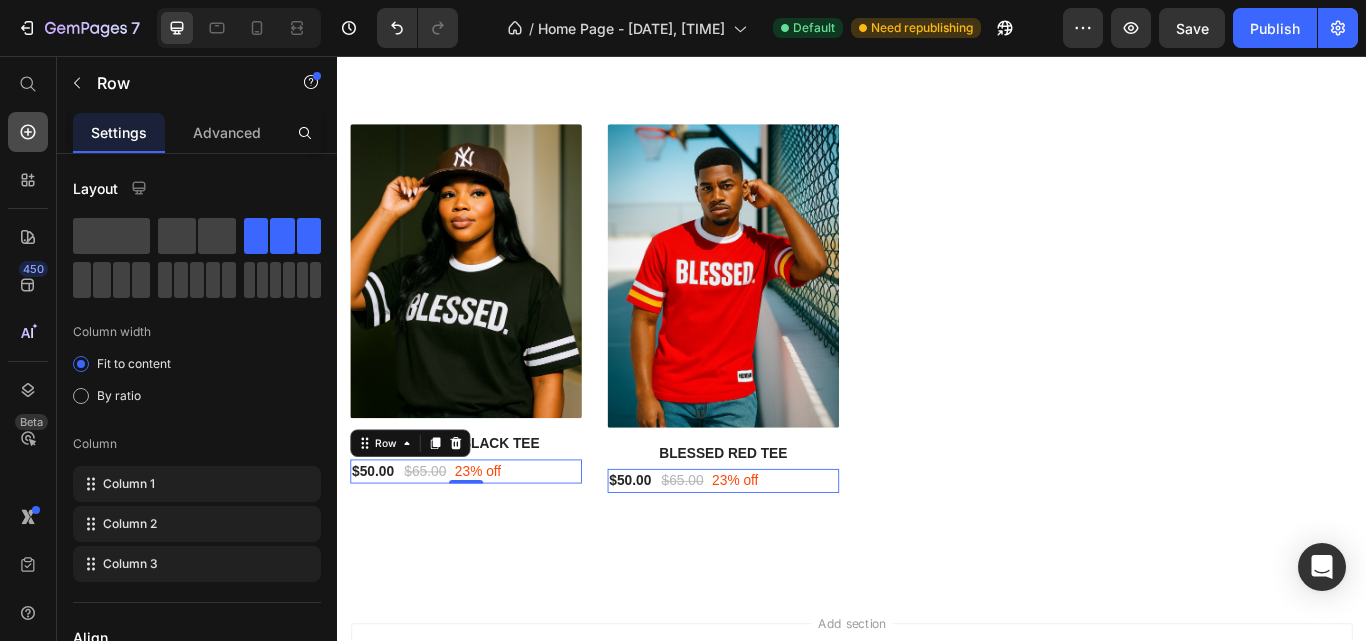click 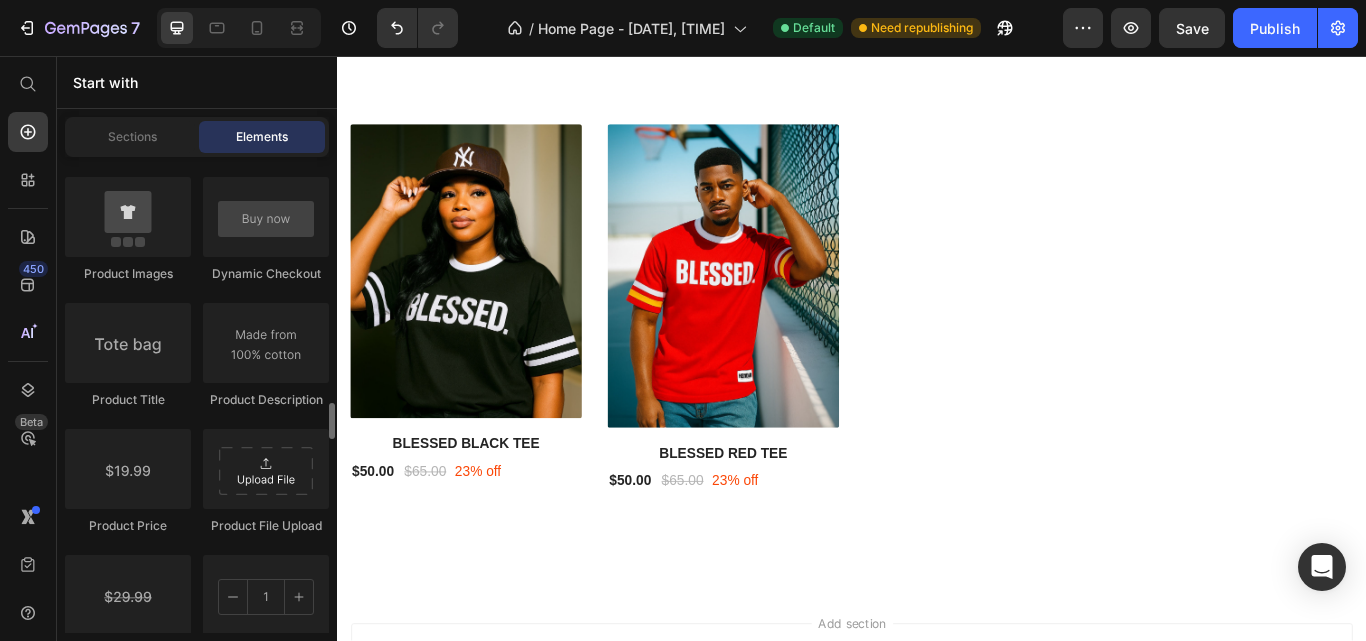 scroll, scrollTop: 3201, scrollLeft: 0, axis: vertical 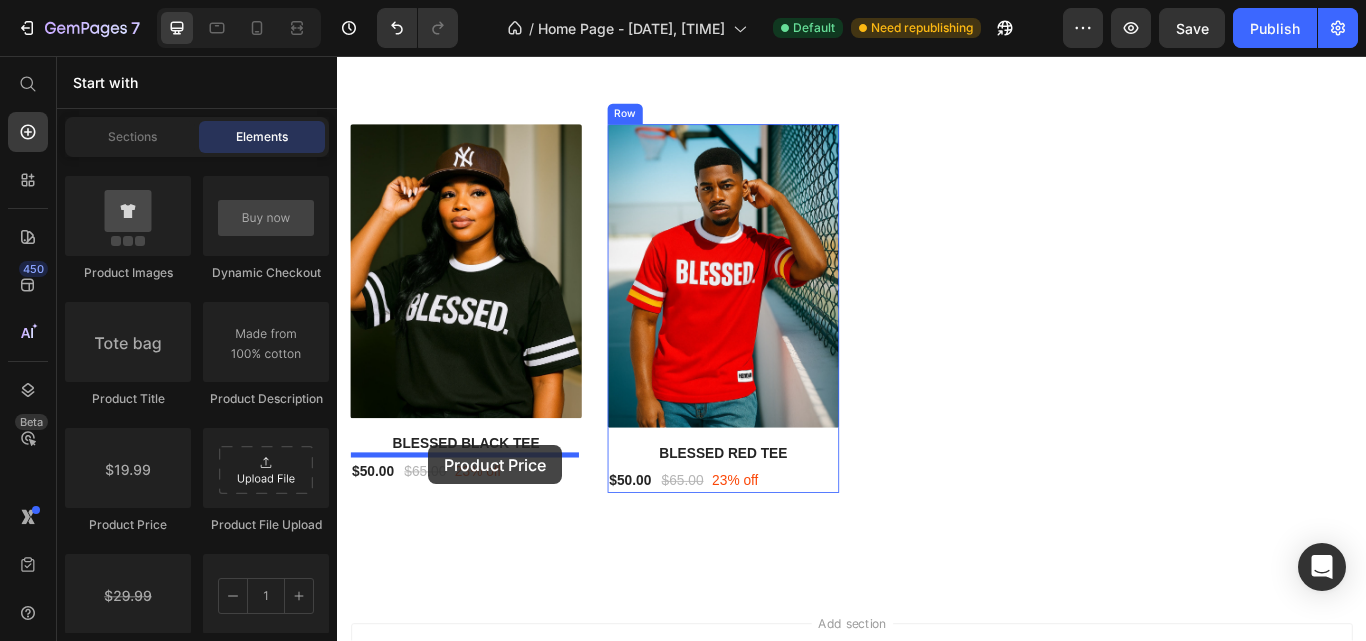 drag, startPoint x: 467, startPoint y: 521, endPoint x: 444, endPoint y: 508, distance: 26.41969 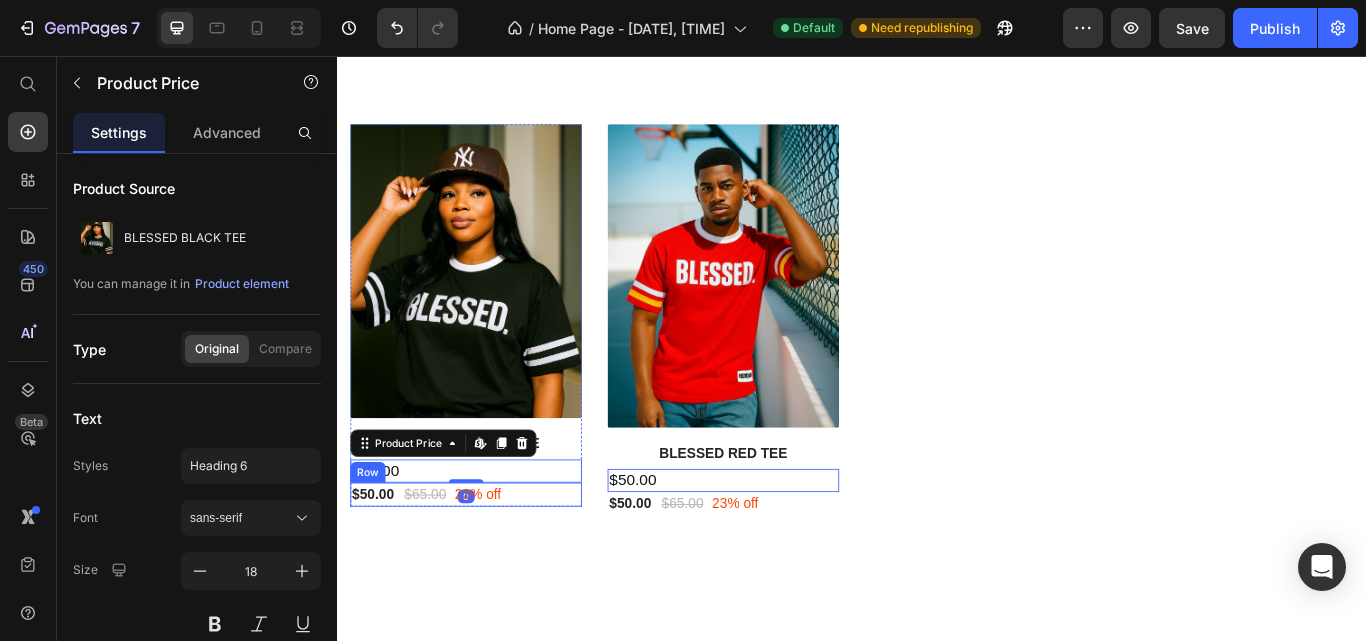 click on "$50.00 (P) Price $65.00 (P) Price 23% off Product Badge Row" at bounding box center [487, 568] 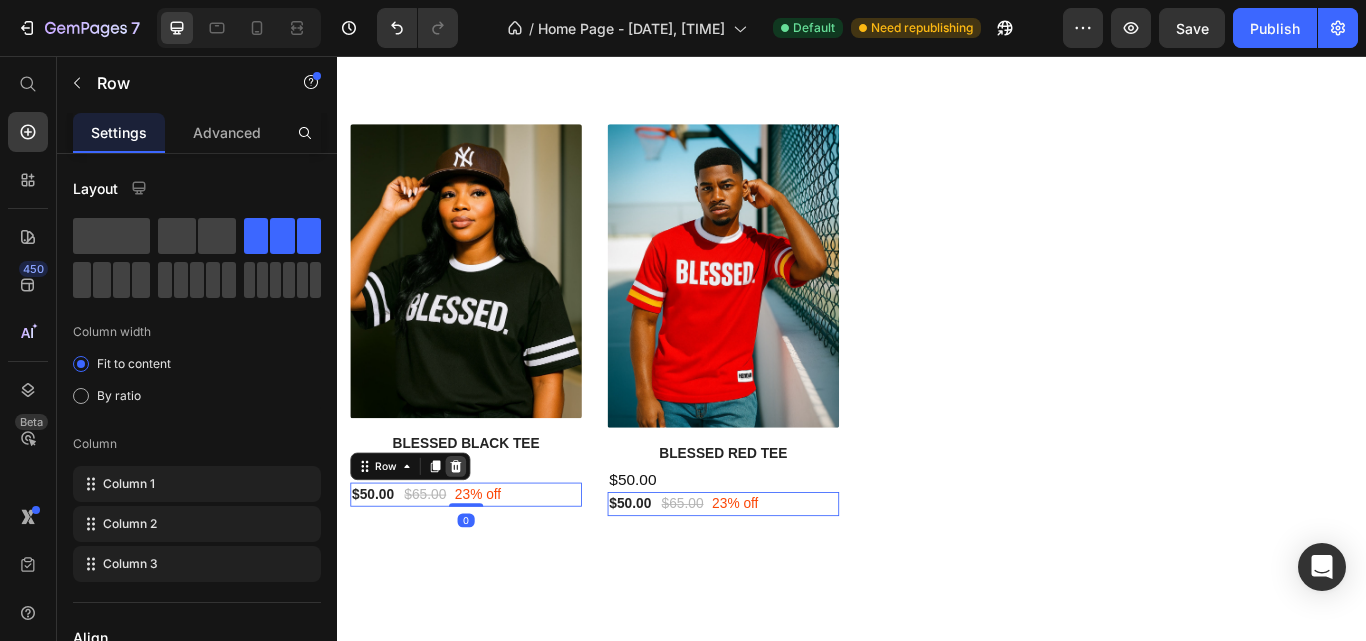 click 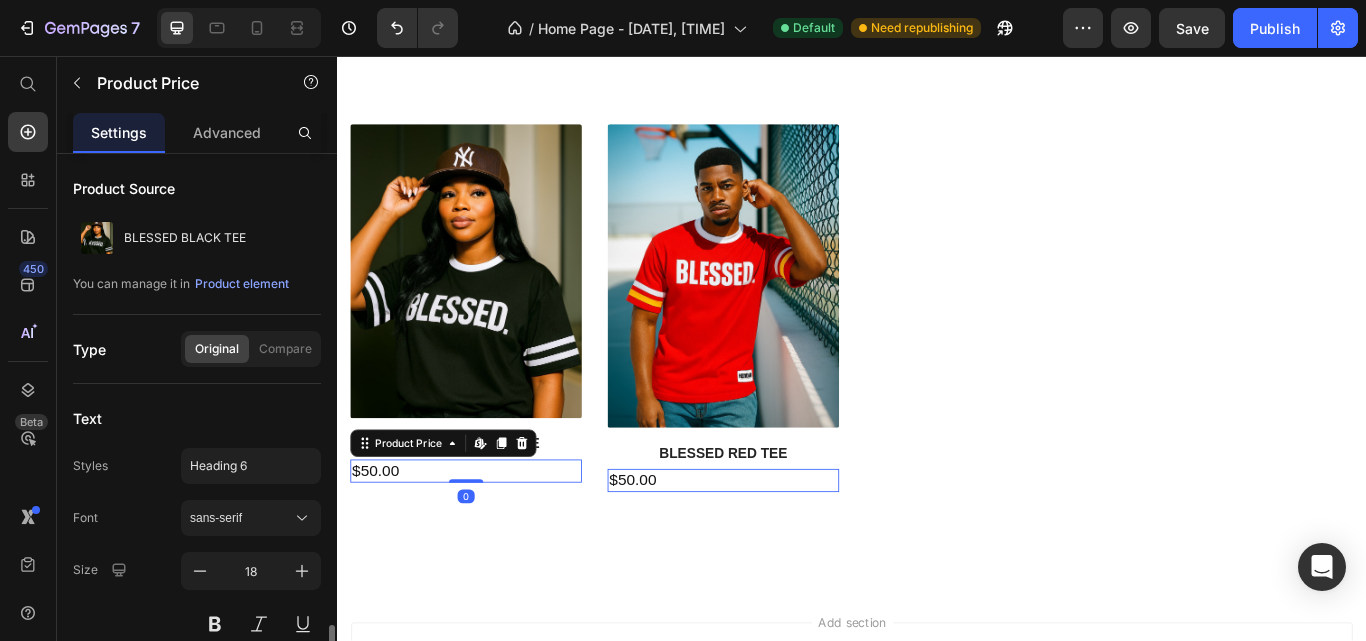 scroll, scrollTop: 372, scrollLeft: 0, axis: vertical 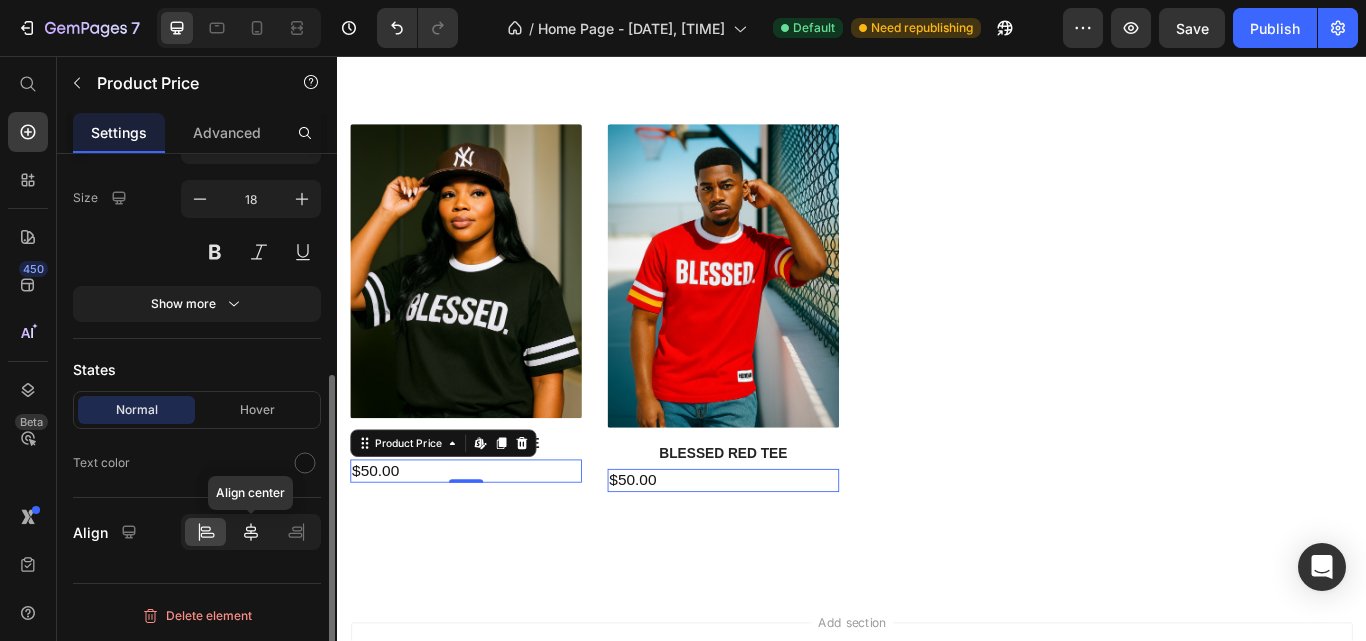 click 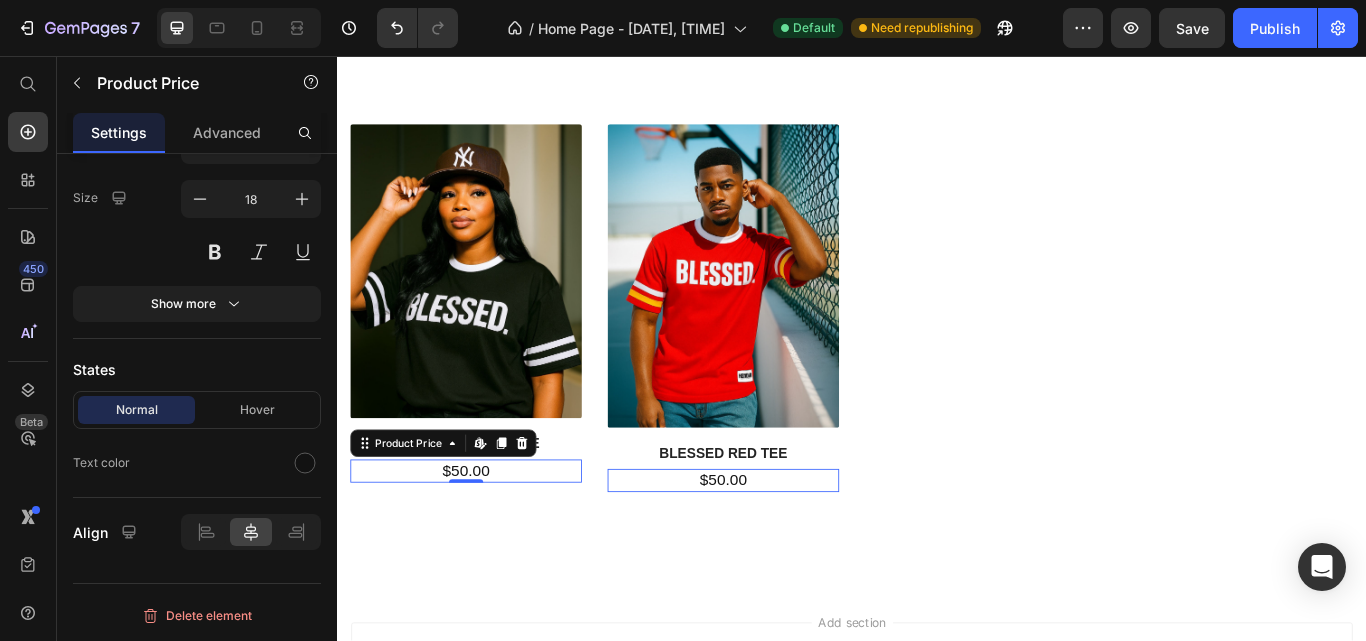 click on "$50.00" at bounding box center (487, 540) 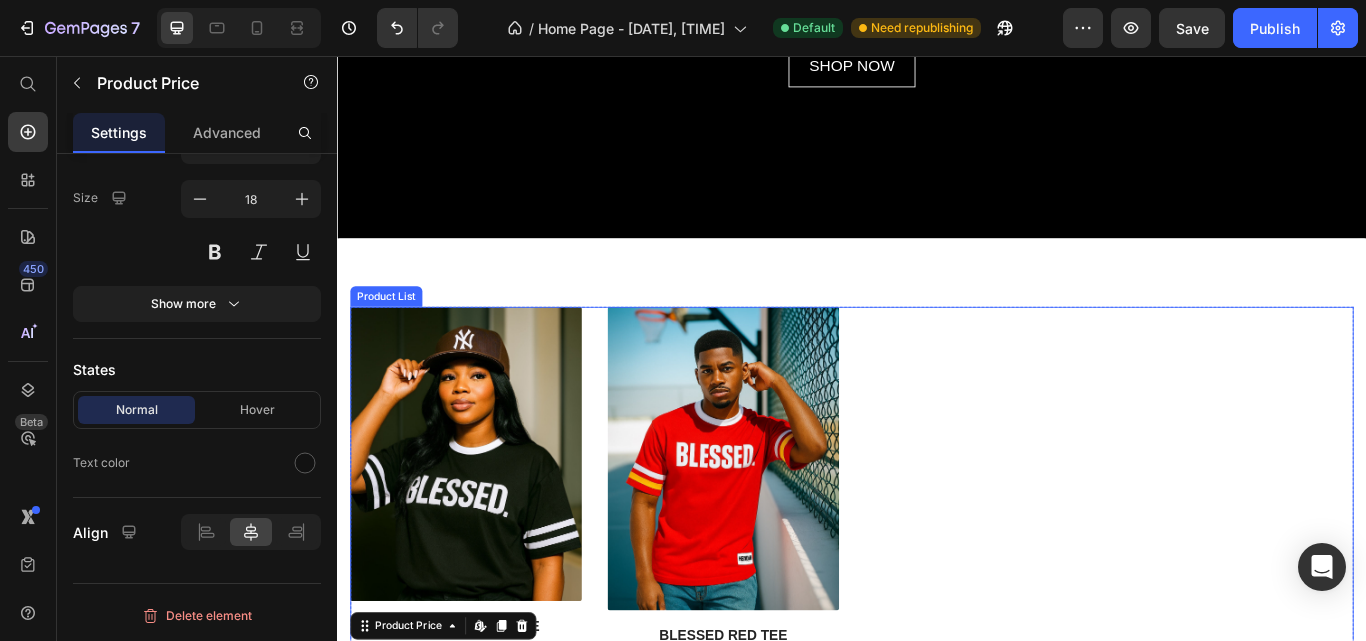scroll, scrollTop: 386, scrollLeft: 0, axis: vertical 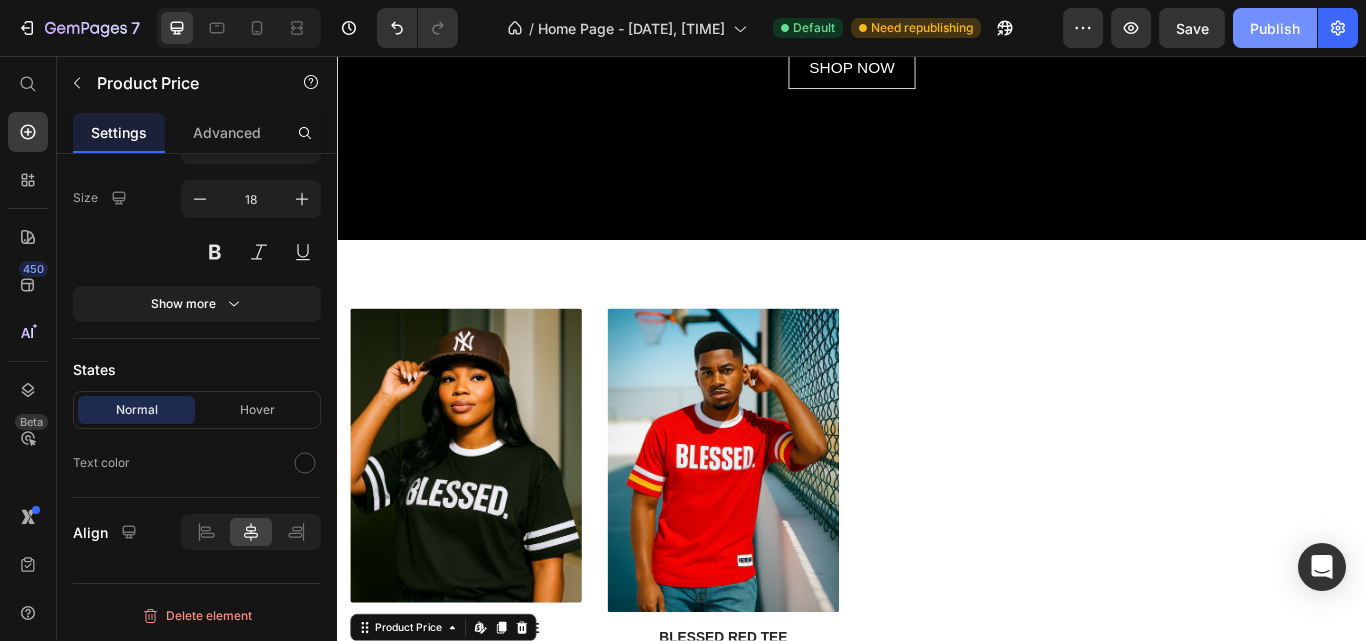 click on "Publish" at bounding box center (1275, 28) 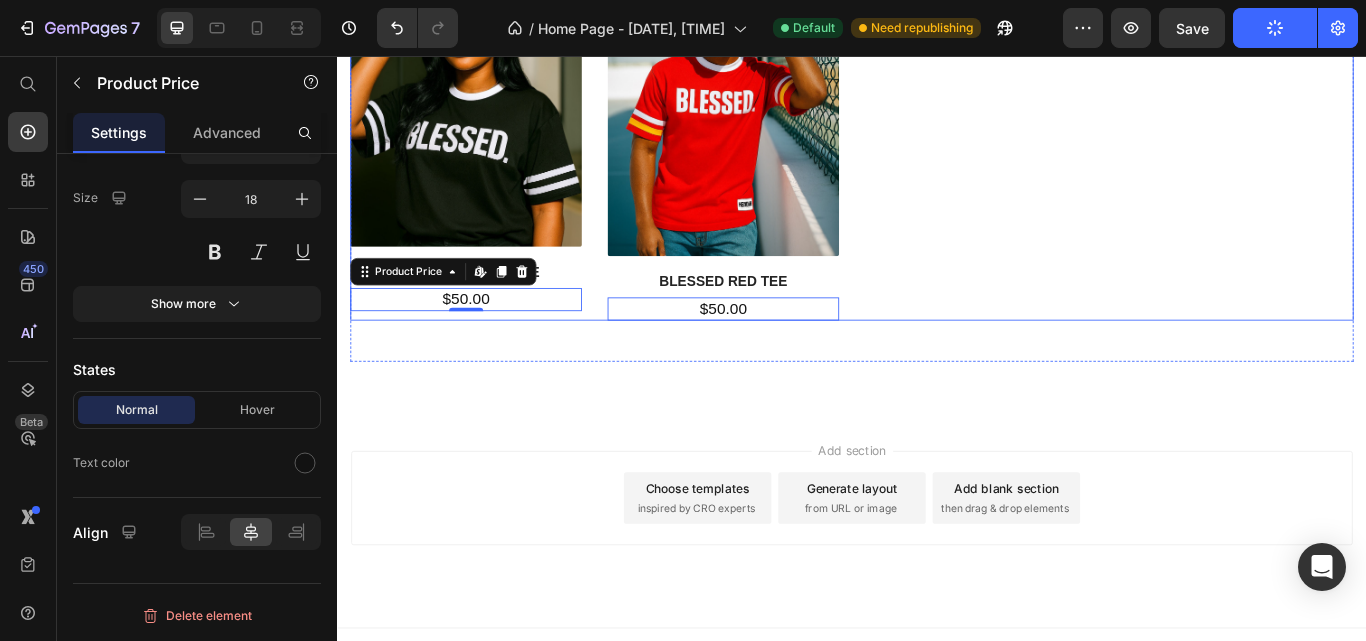 scroll, scrollTop: 805, scrollLeft: 0, axis: vertical 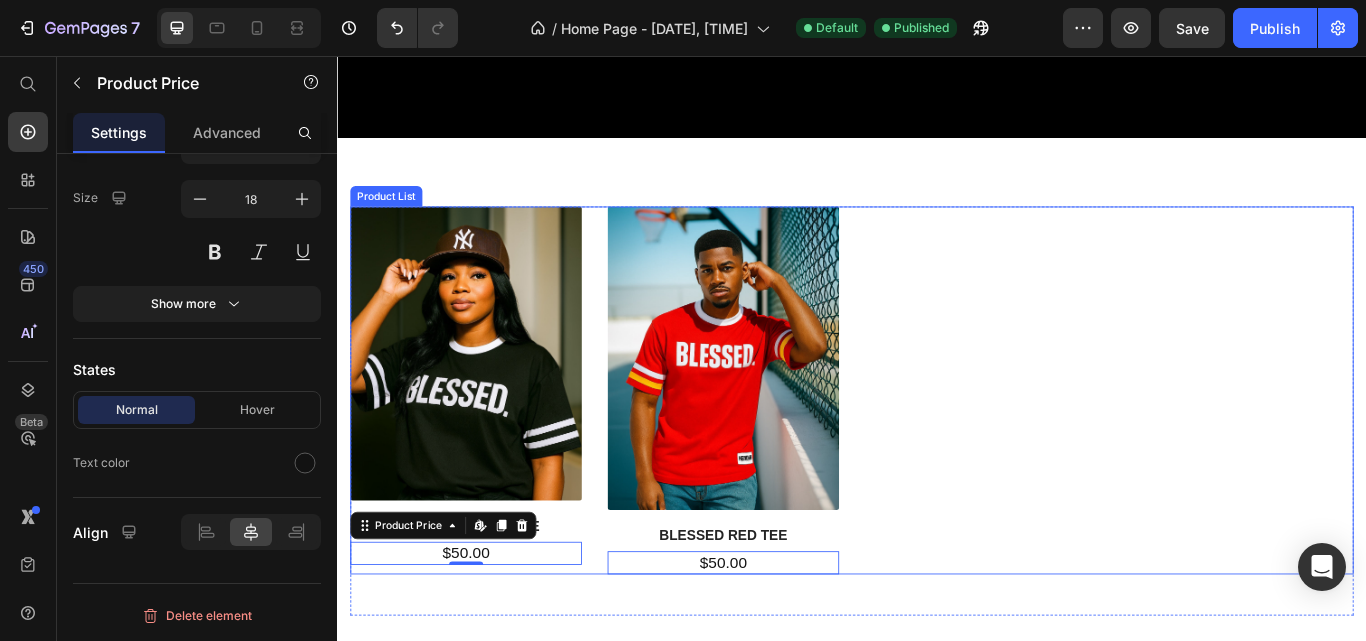 click on "(P) Images BLESSED BLACK TEE (P) Title $50.00 Product Price   Edit content in Shopify 0 Row (P) Images BLESSED RED TEE (P) Title $50.00 Product Price   Edit content in Shopify 0 Row" at bounding box center [937, 446] 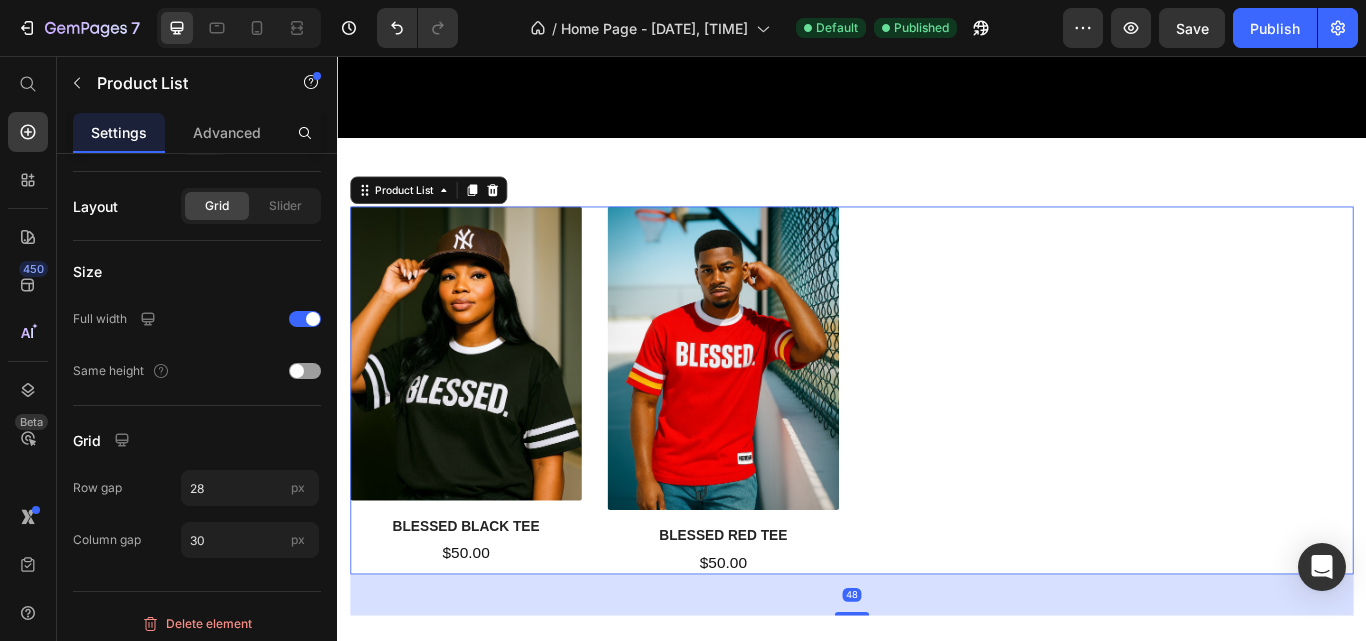 scroll, scrollTop: 0, scrollLeft: 0, axis: both 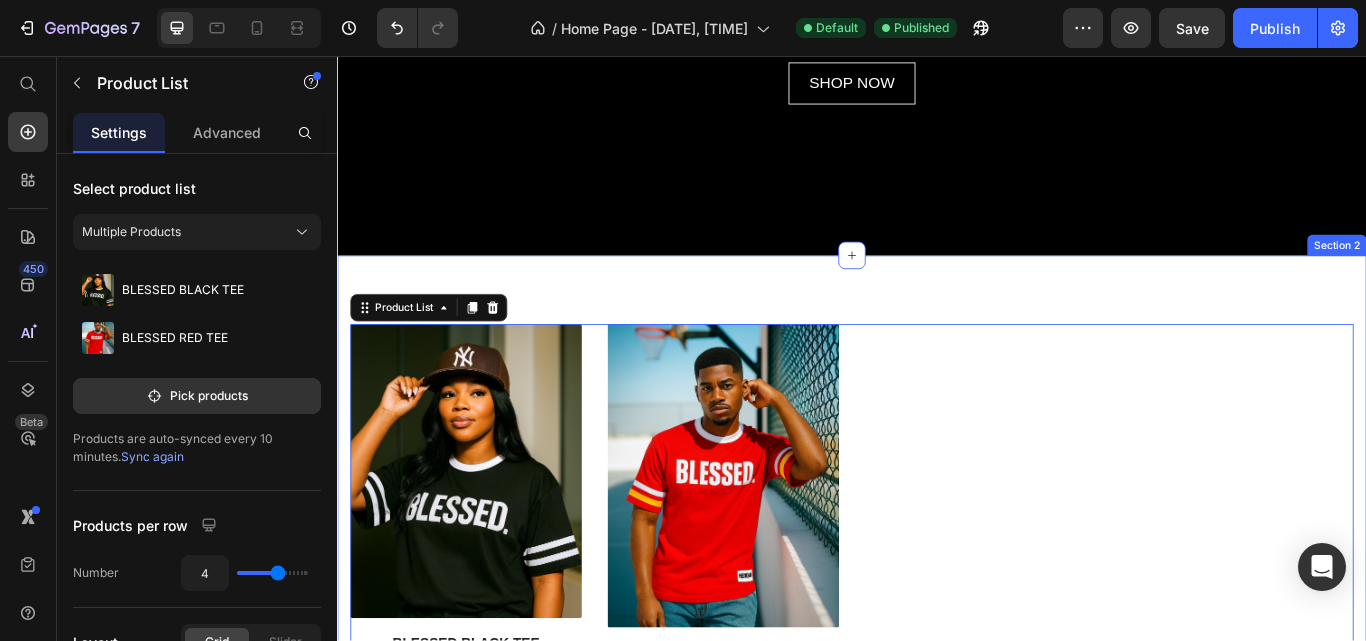 click on "(P) Images BLESSED BLACK TEE (P) Title $50.00 Product Price Row (P) Images BLESSED RED TEE (P) Title $50.00 Product Price Row Product List   48 Row Section 2" at bounding box center (937, 599) 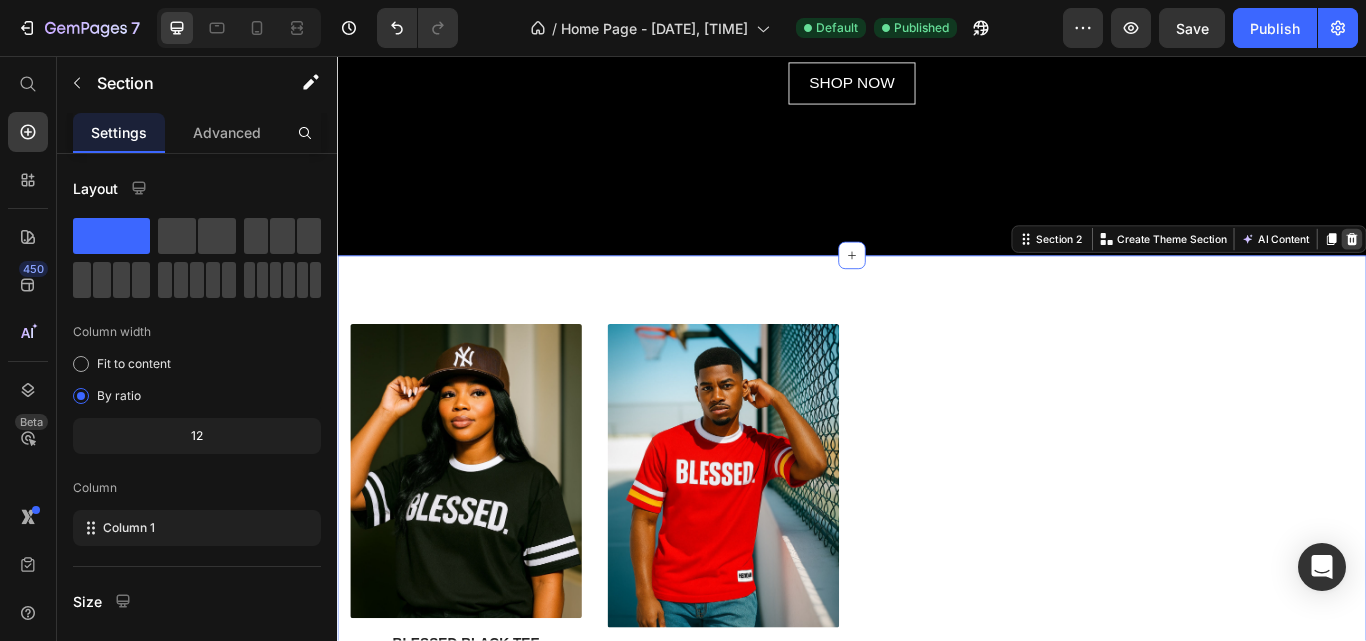 click 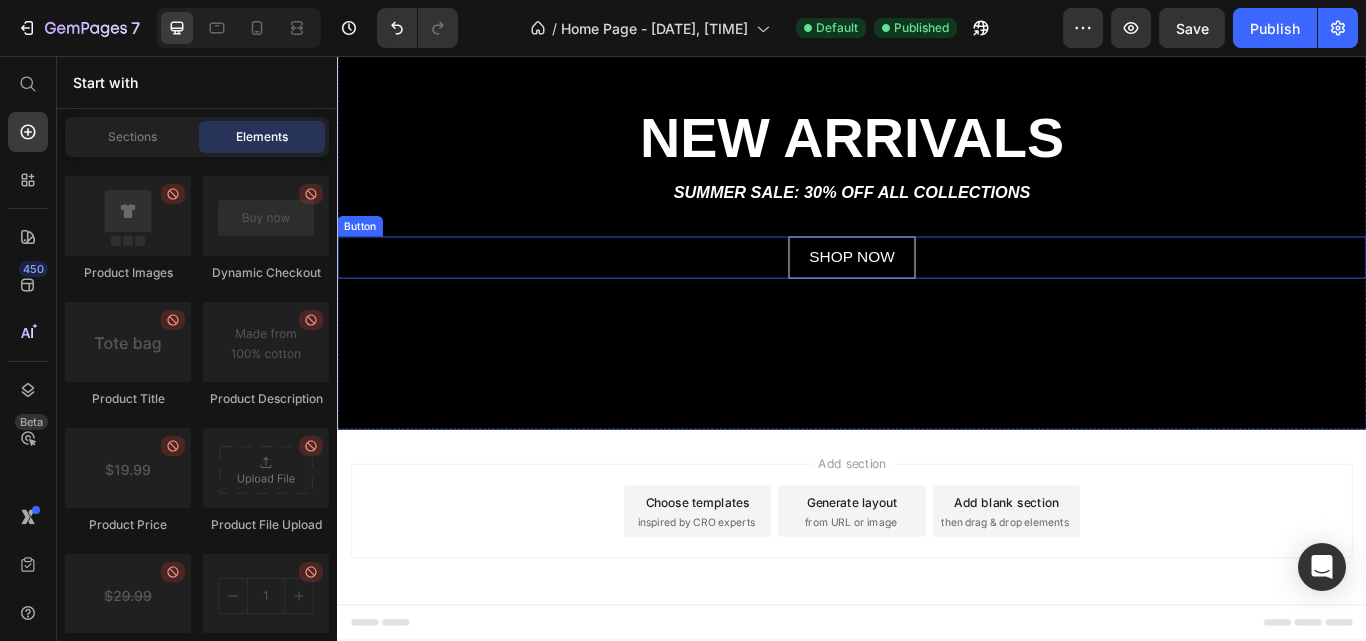 scroll, scrollTop: 165, scrollLeft: 0, axis: vertical 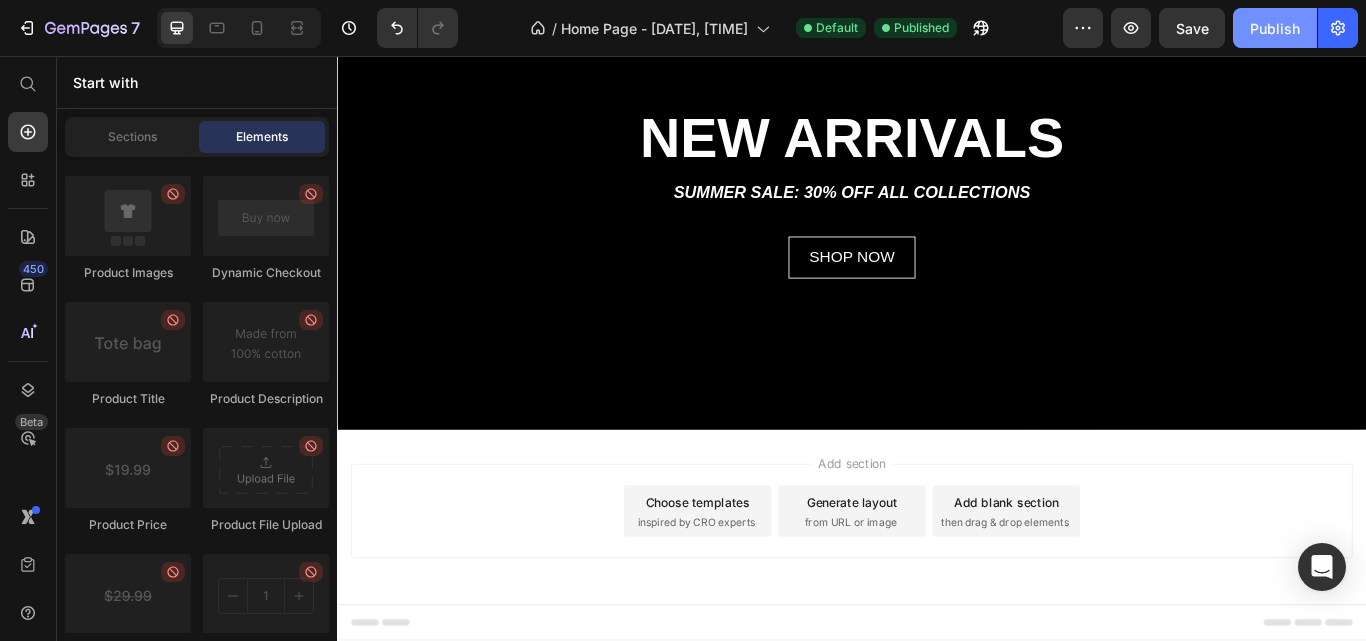 click on "Publish" 